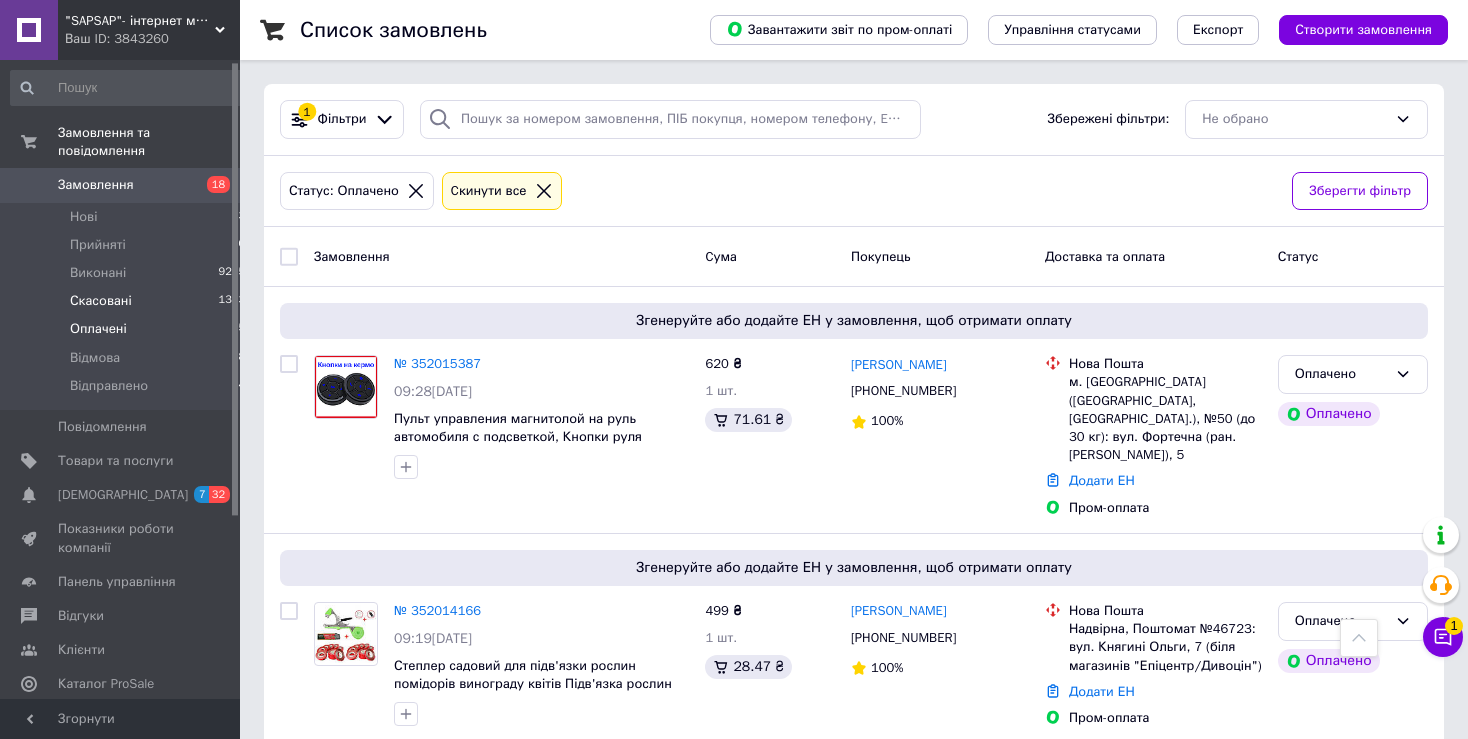 scroll, scrollTop: 666, scrollLeft: 0, axis: vertical 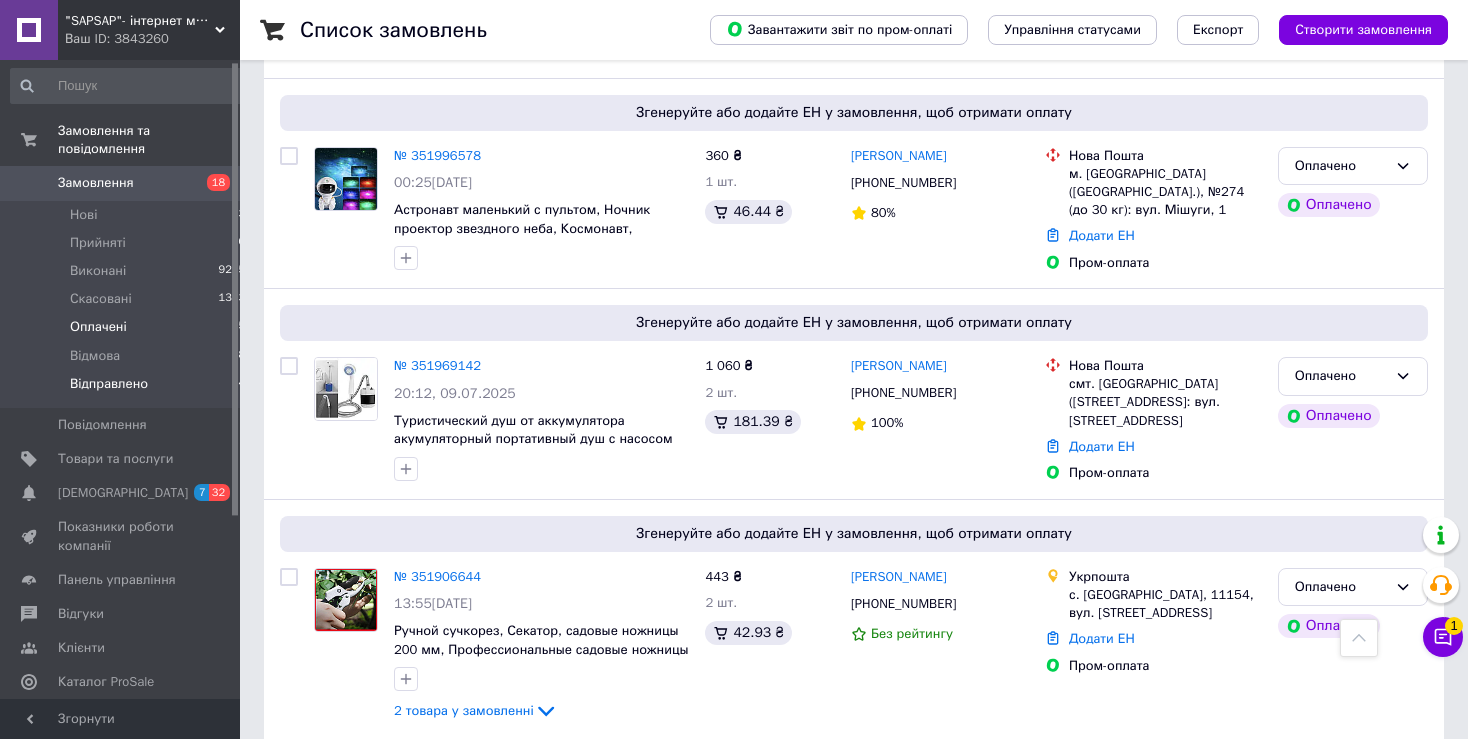 click on "Відправлено" at bounding box center (109, 384) 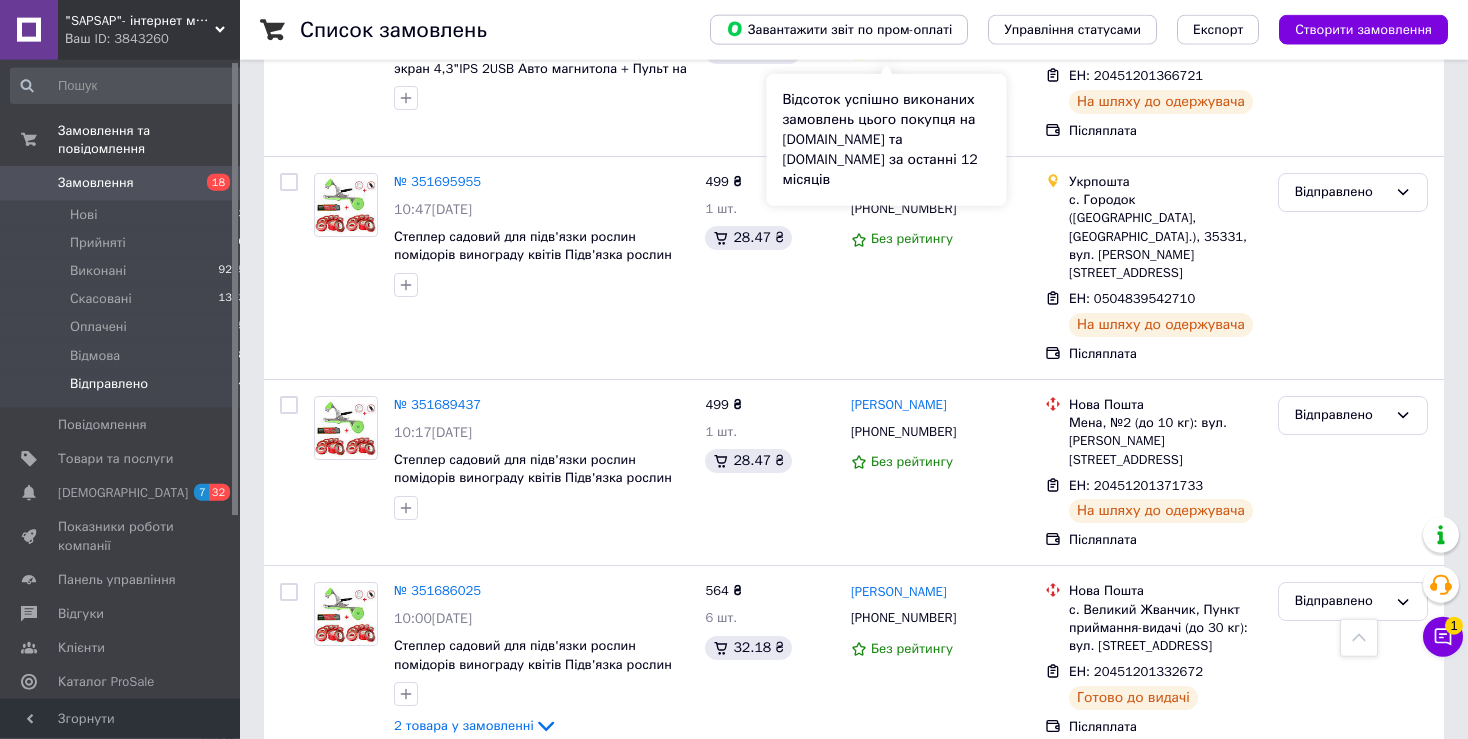 scroll, scrollTop: 1368, scrollLeft: 0, axis: vertical 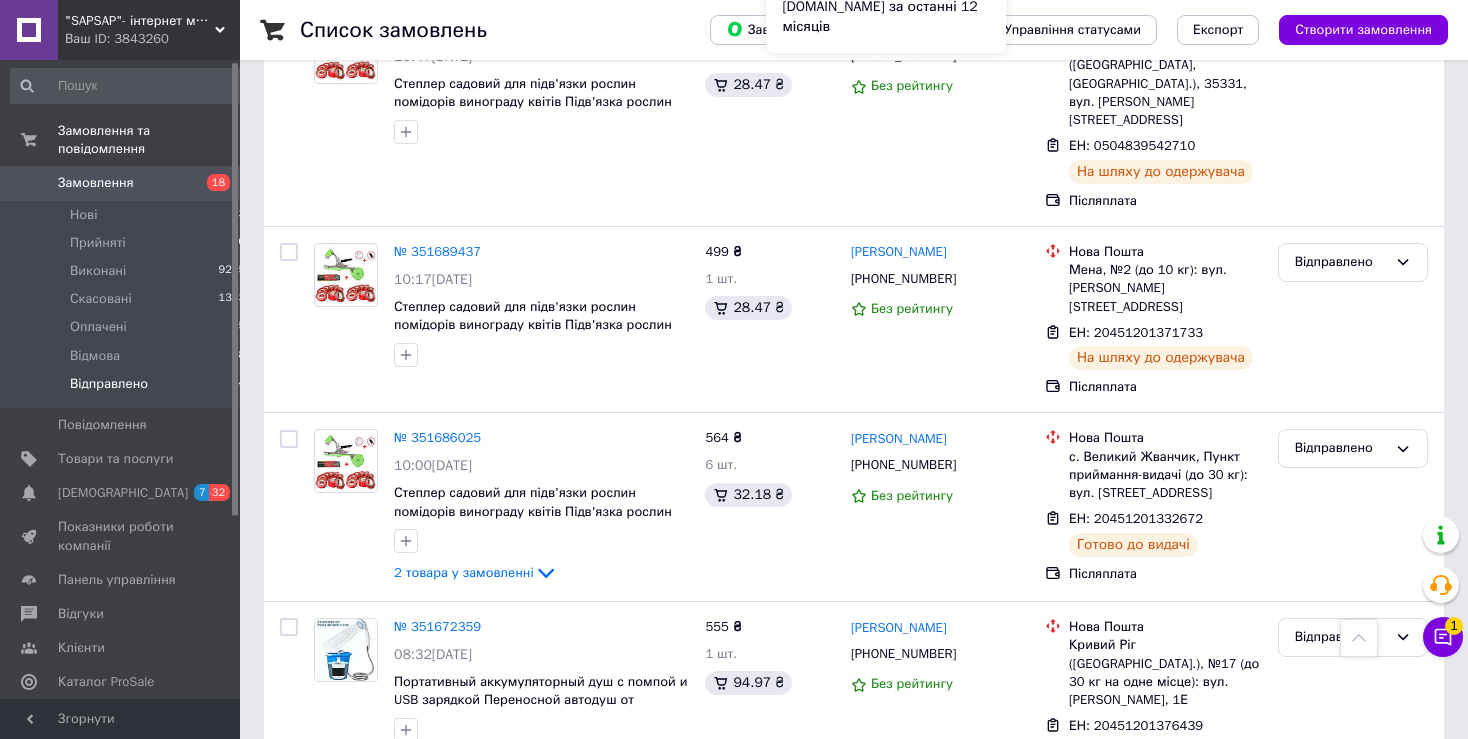 click on "№ 351686025 10:00, 08.07.2025 Степлер садовий для підв'язки рослин помідорів винограду квітів Підв'язка рослин Тапенер Підв'язувач 2 товара у замовленні 564 ₴ 6 шт. 32.18 ₴ Леонід Мариняк +380972147538 Без рейтингу Нова Пошта с. Великий Жванчик, Пункт приймання-видачі (до 30 кг): вул. Центральна, 37 ЕН: 20451201332672 Готово до видачі Післяплата Відправлено" at bounding box center [854, 507] 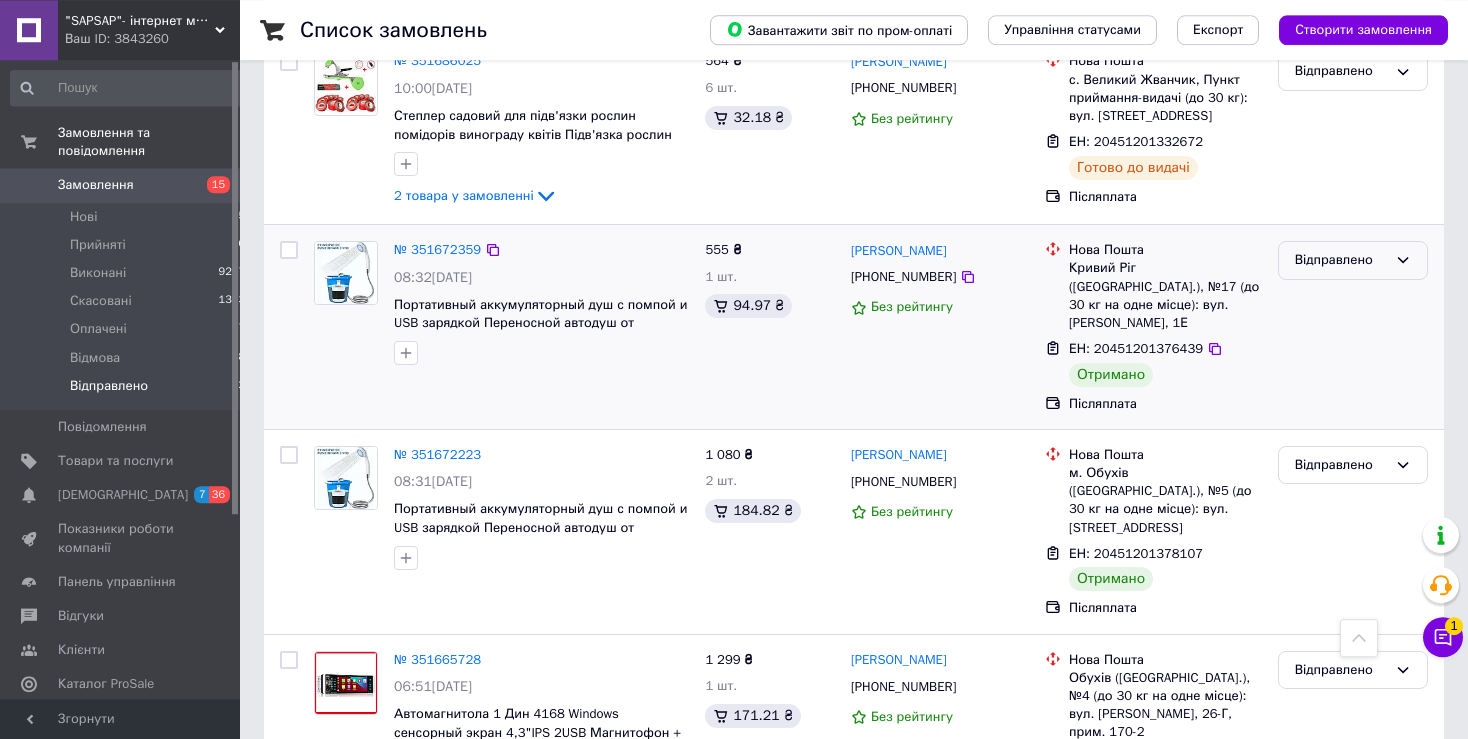 scroll, scrollTop: 1746, scrollLeft: 0, axis: vertical 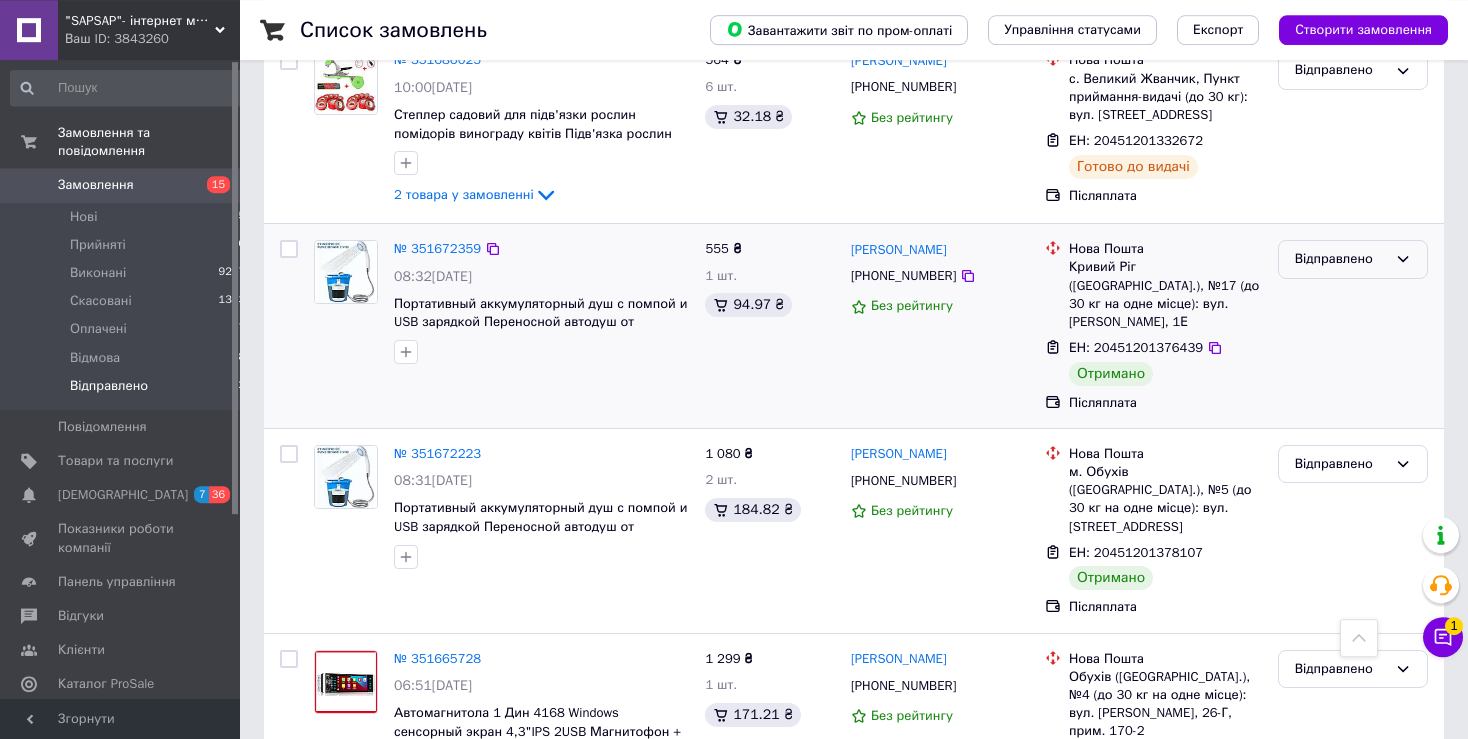 click on "Відправлено" at bounding box center [1341, 259] 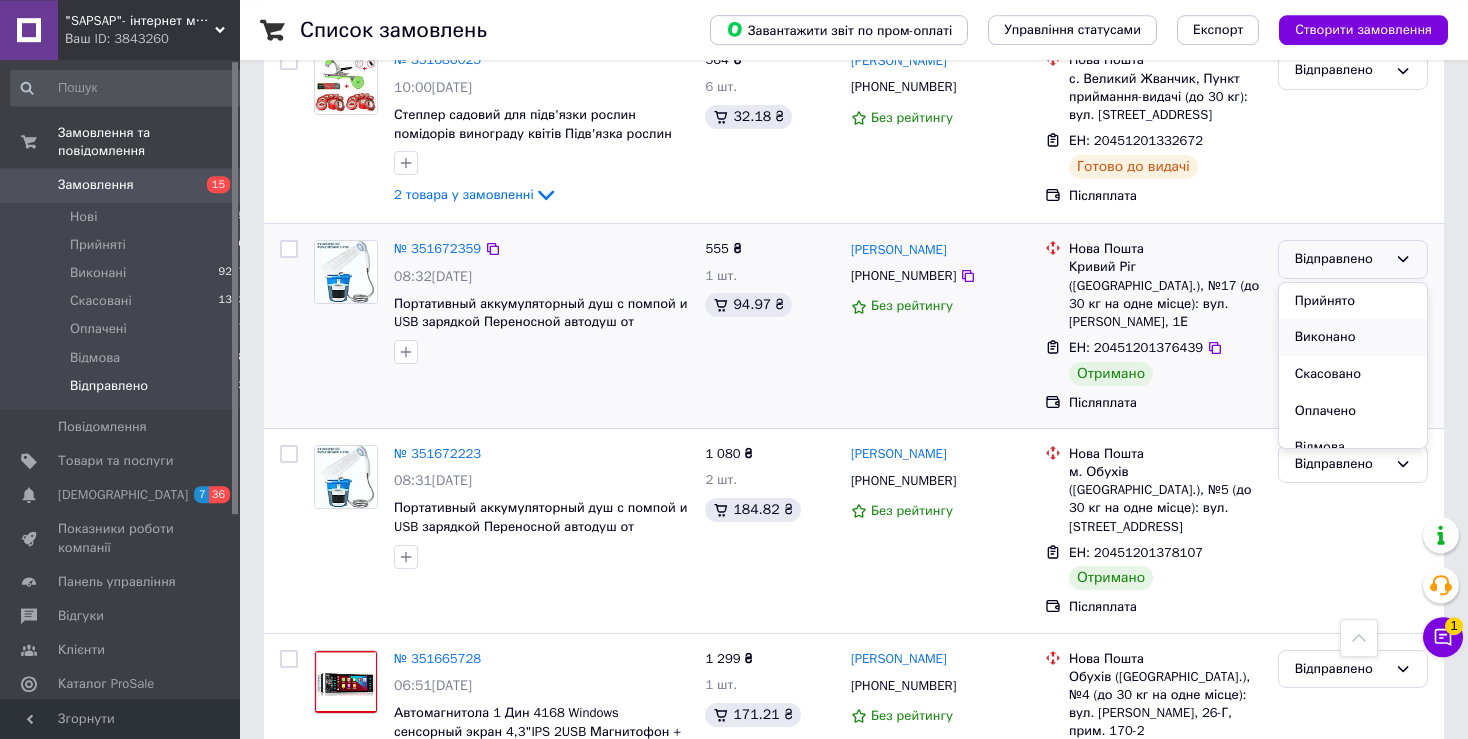 click on "Виконано" at bounding box center [1353, 337] 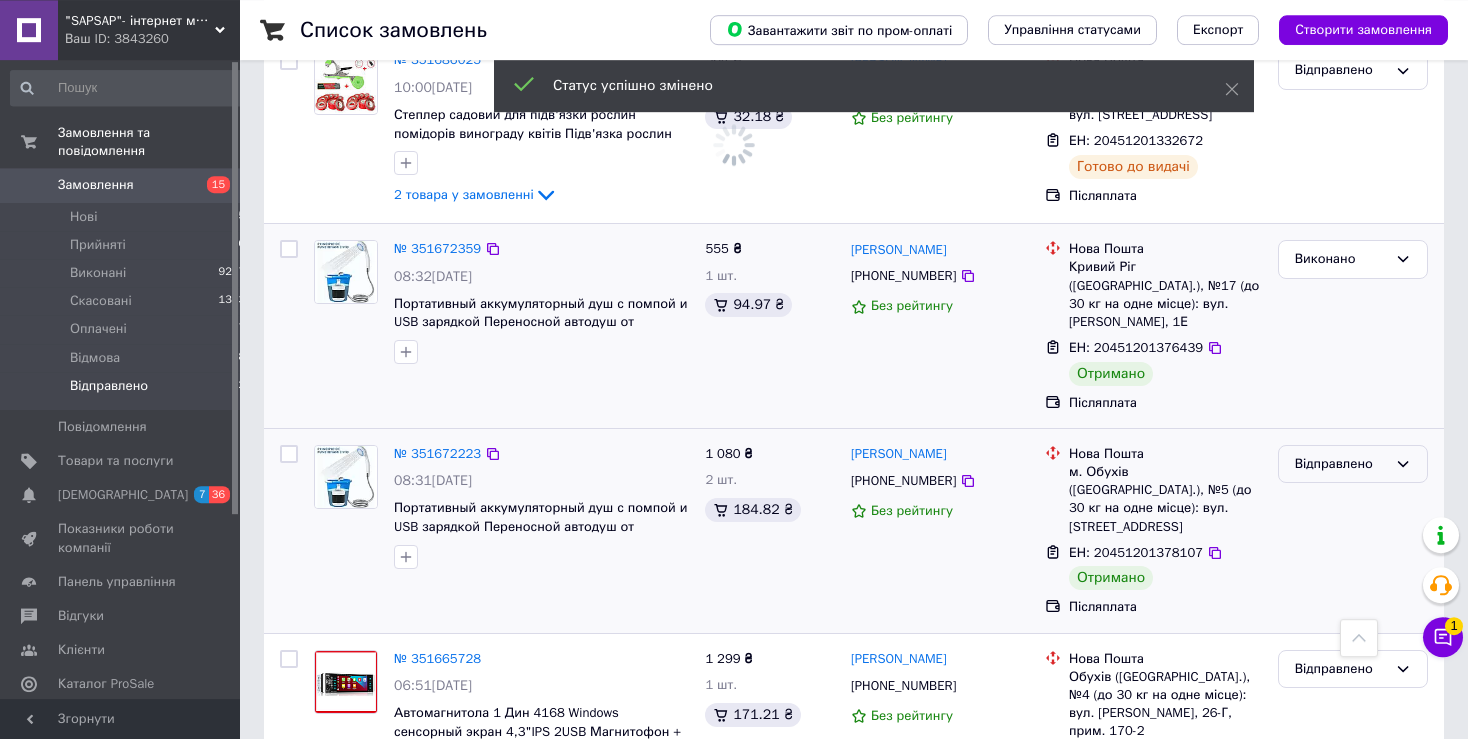 click on "Відправлено" at bounding box center [1341, 464] 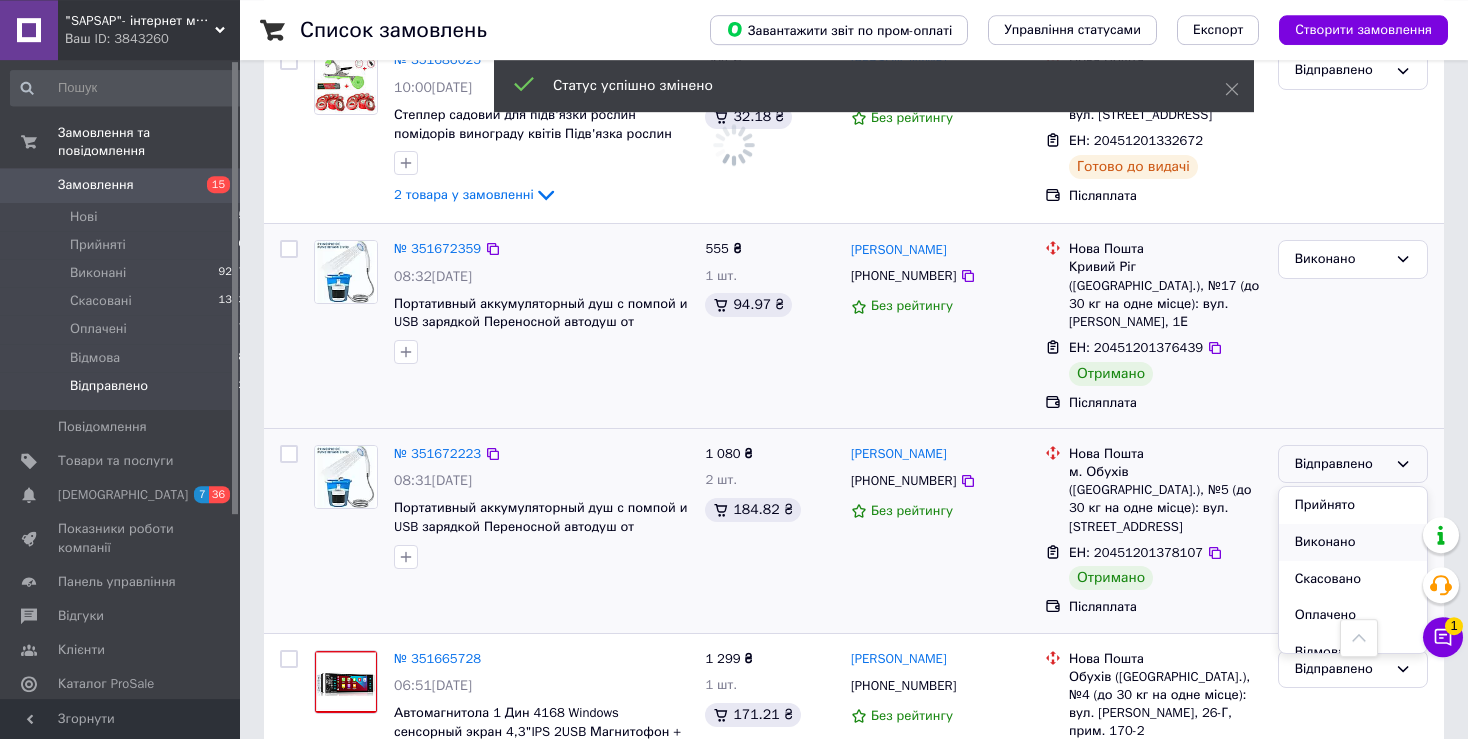 click on "Виконано" at bounding box center (1353, 542) 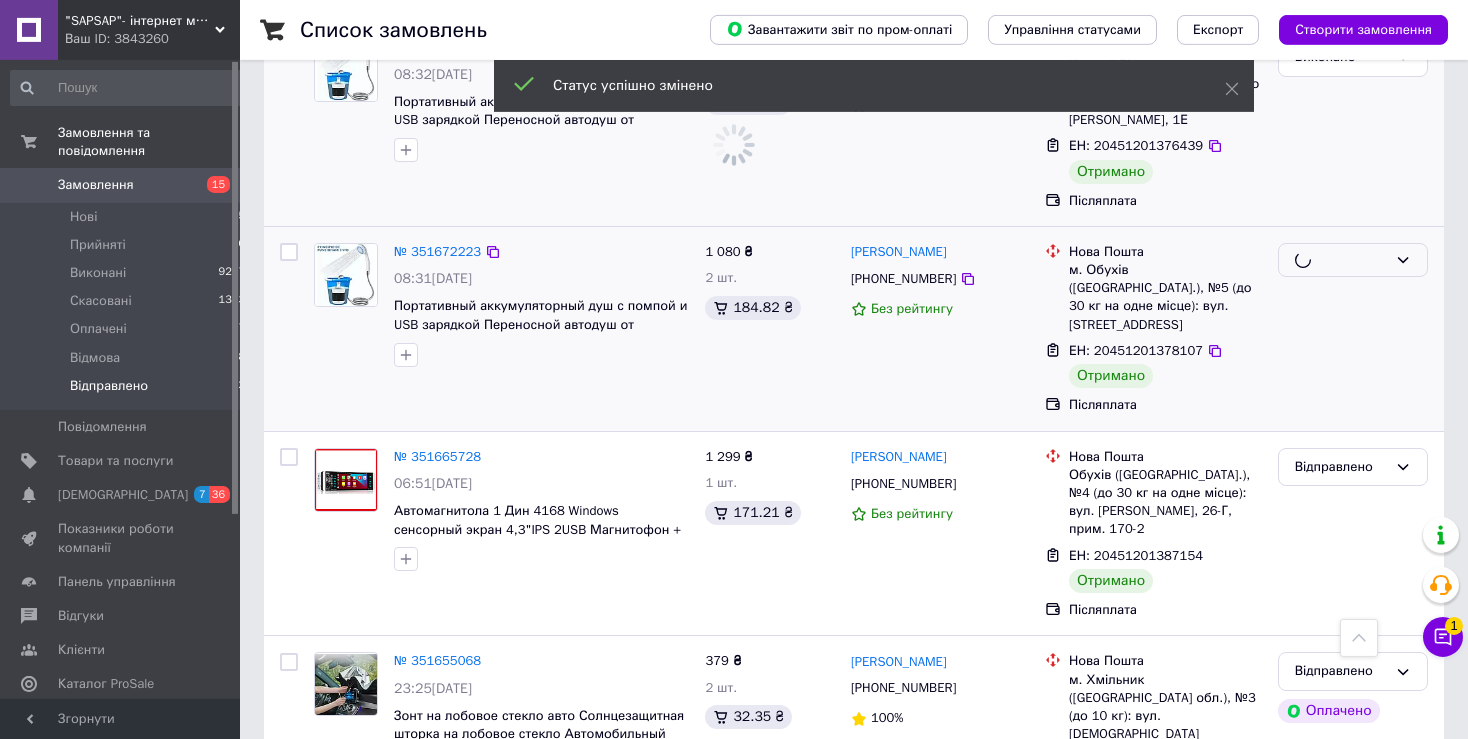 scroll, scrollTop: 1952, scrollLeft: 0, axis: vertical 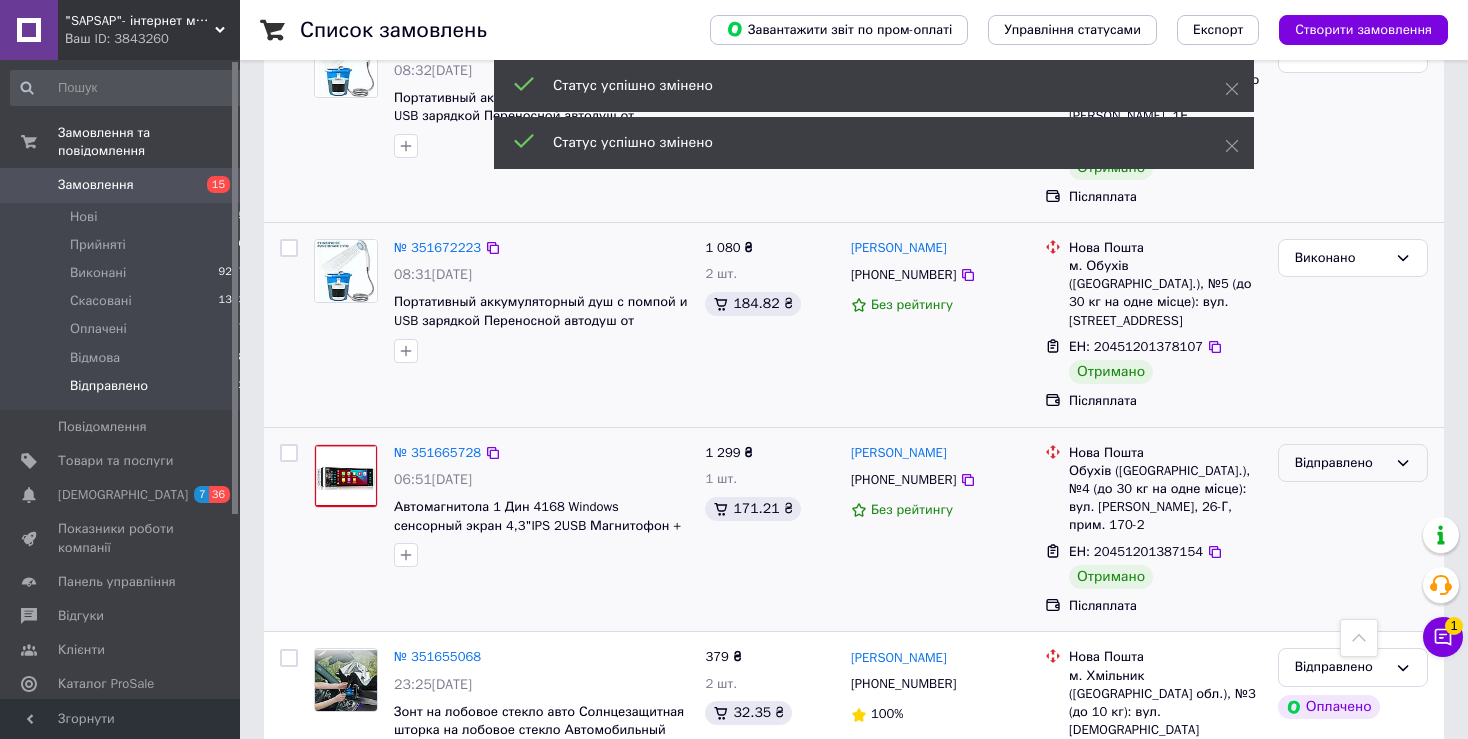 click on "Відправлено" at bounding box center [1341, 463] 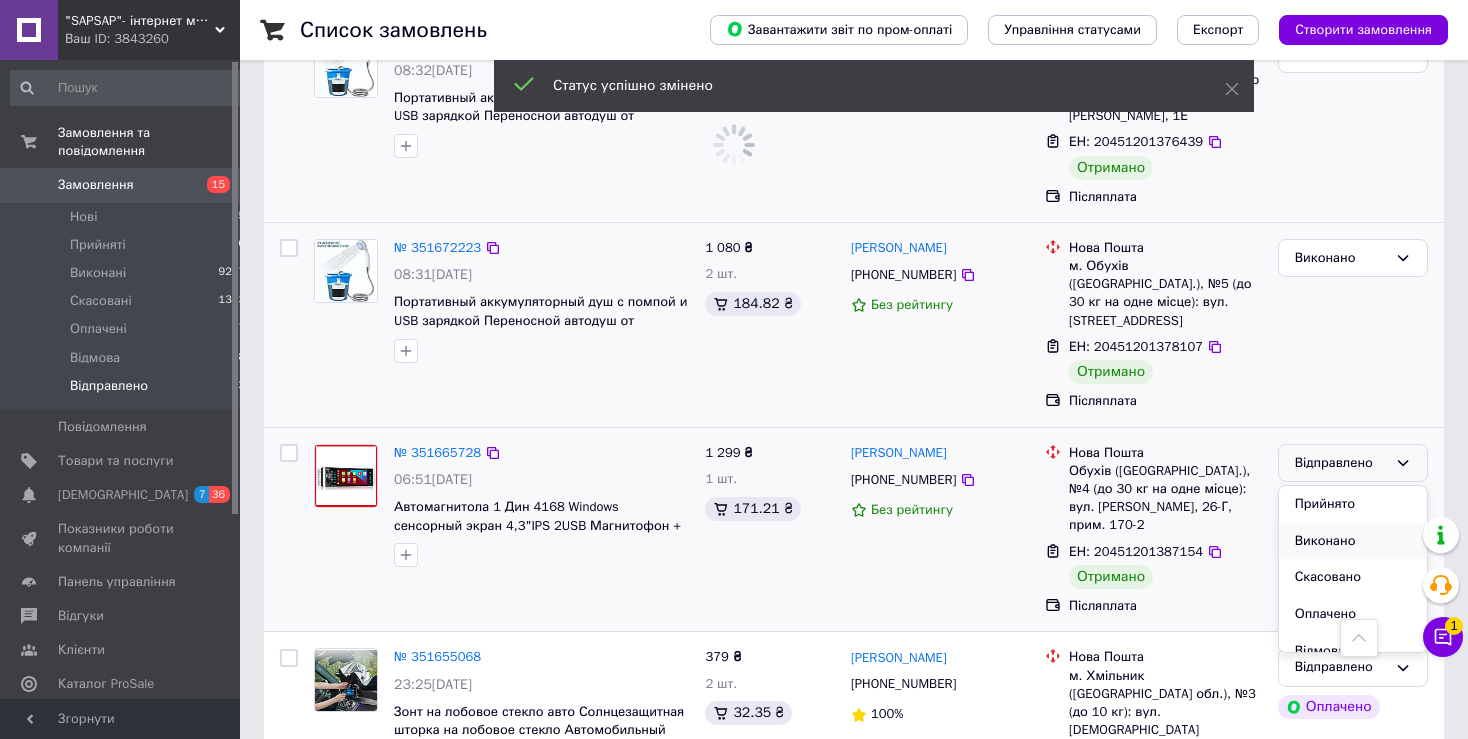 click on "Виконано" at bounding box center (1353, 541) 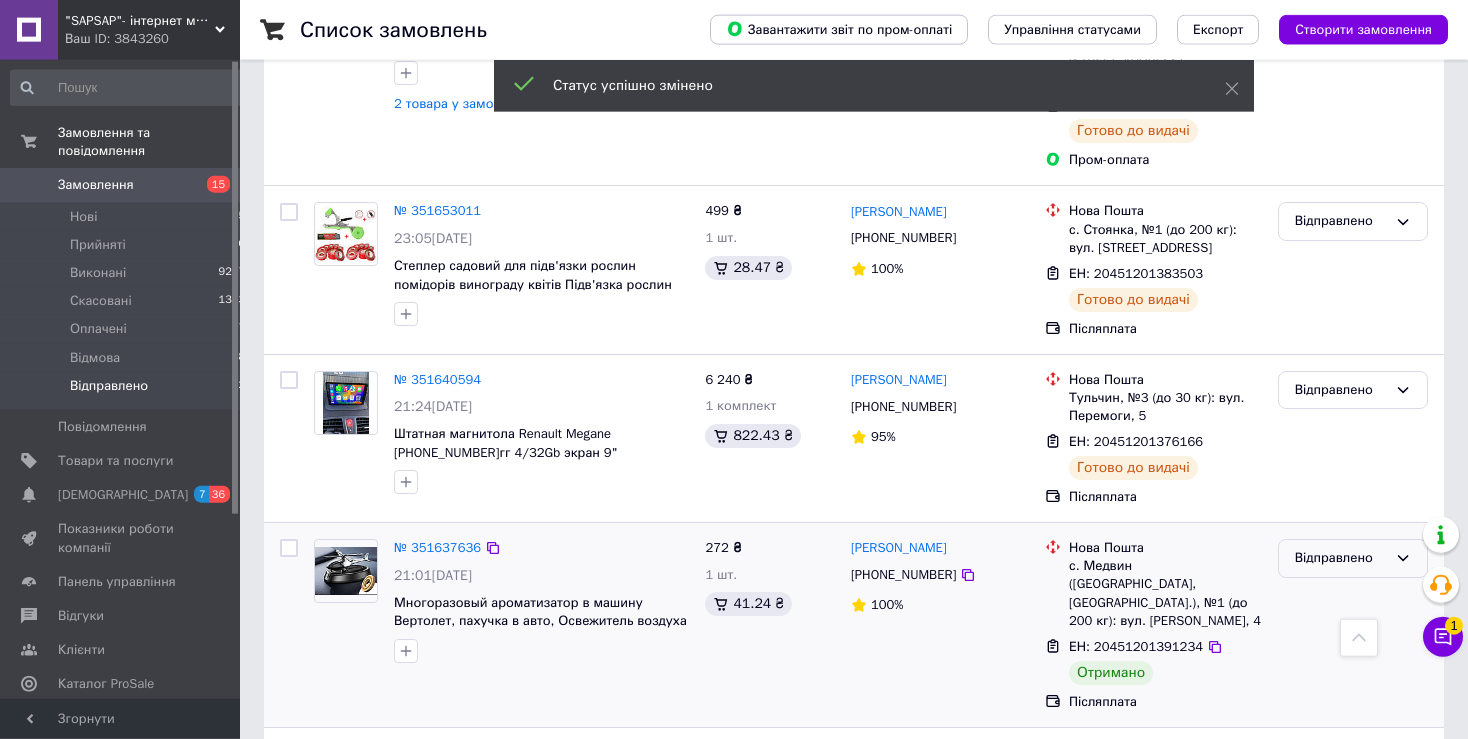 scroll, scrollTop: 2650, scrollLeft: 0, axis: vertical 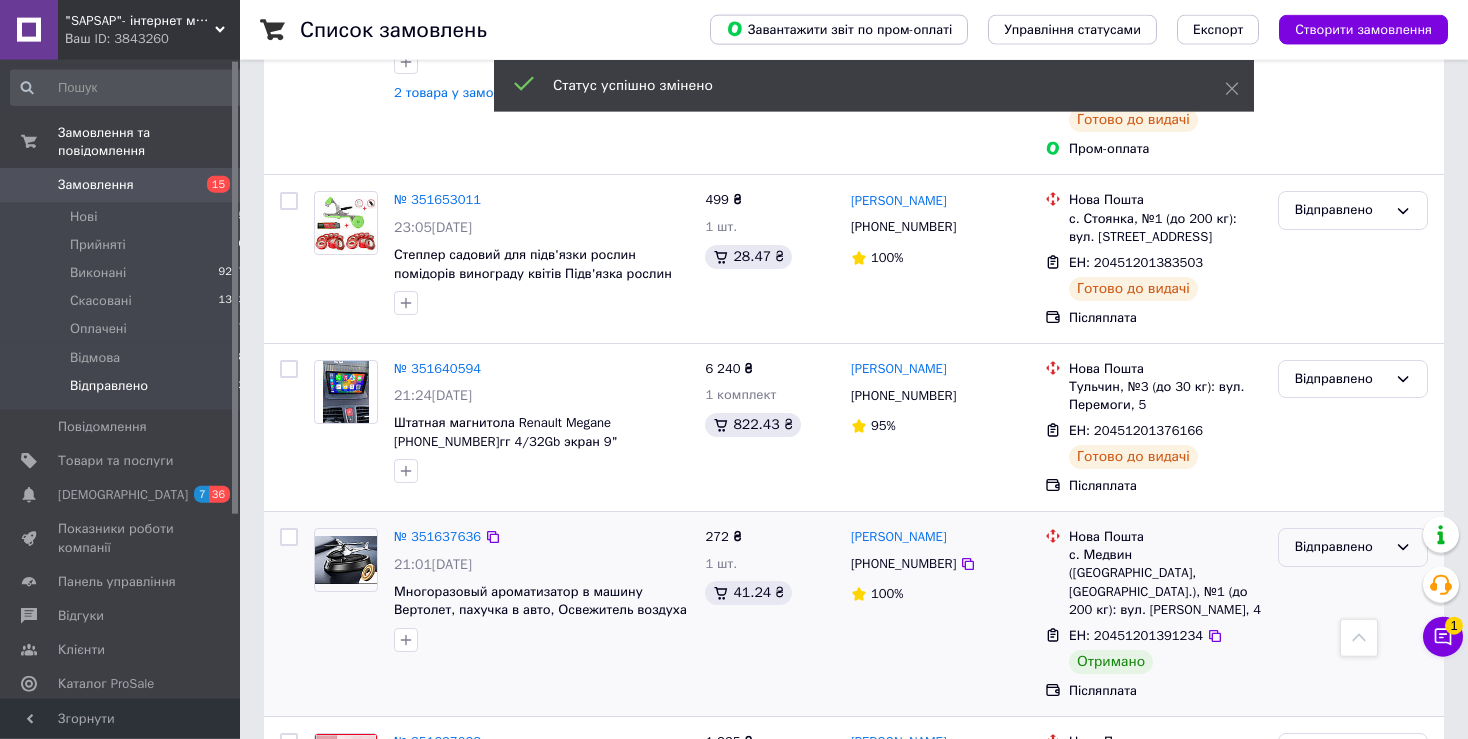 click on "Відправлено" at bounding box center [1341, 547] 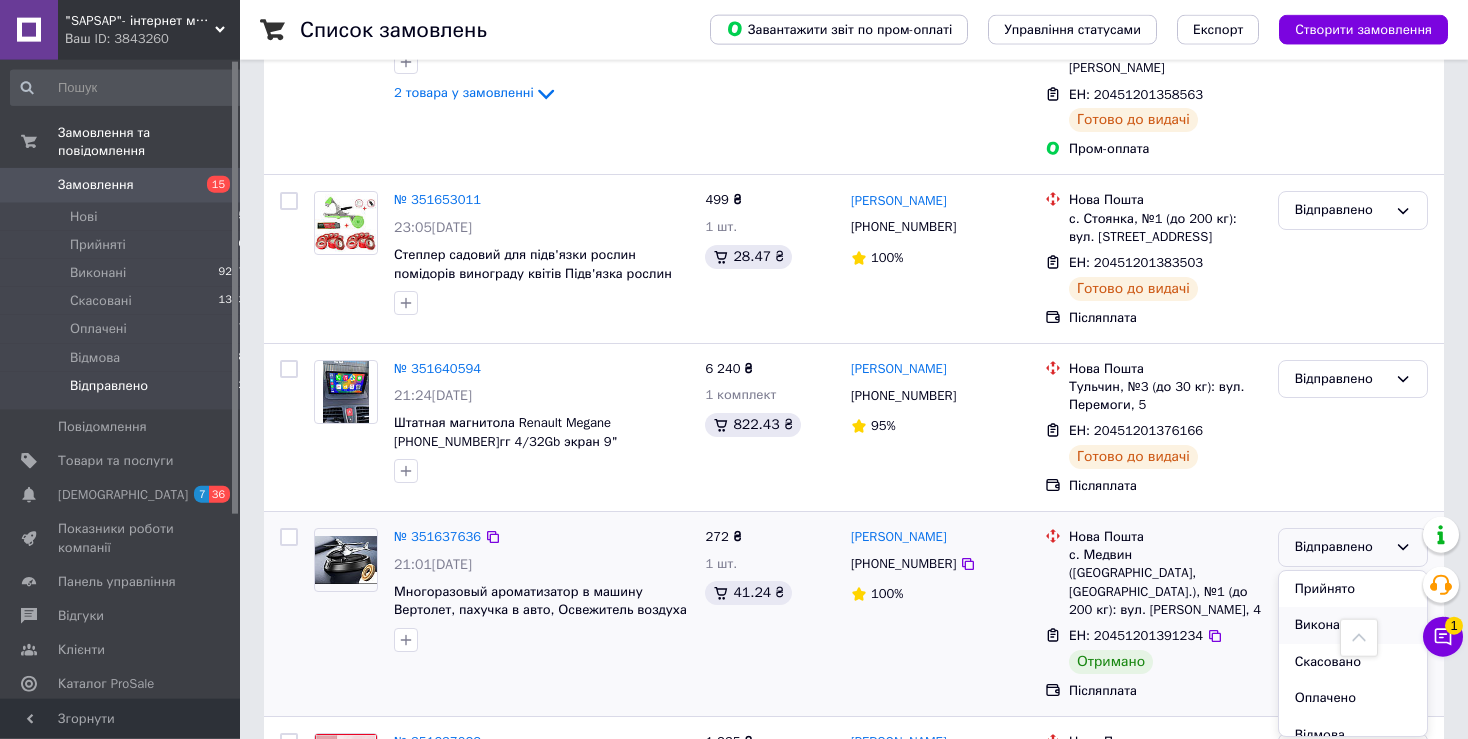 click on "Виконано" at bounding box center (1353, 625) 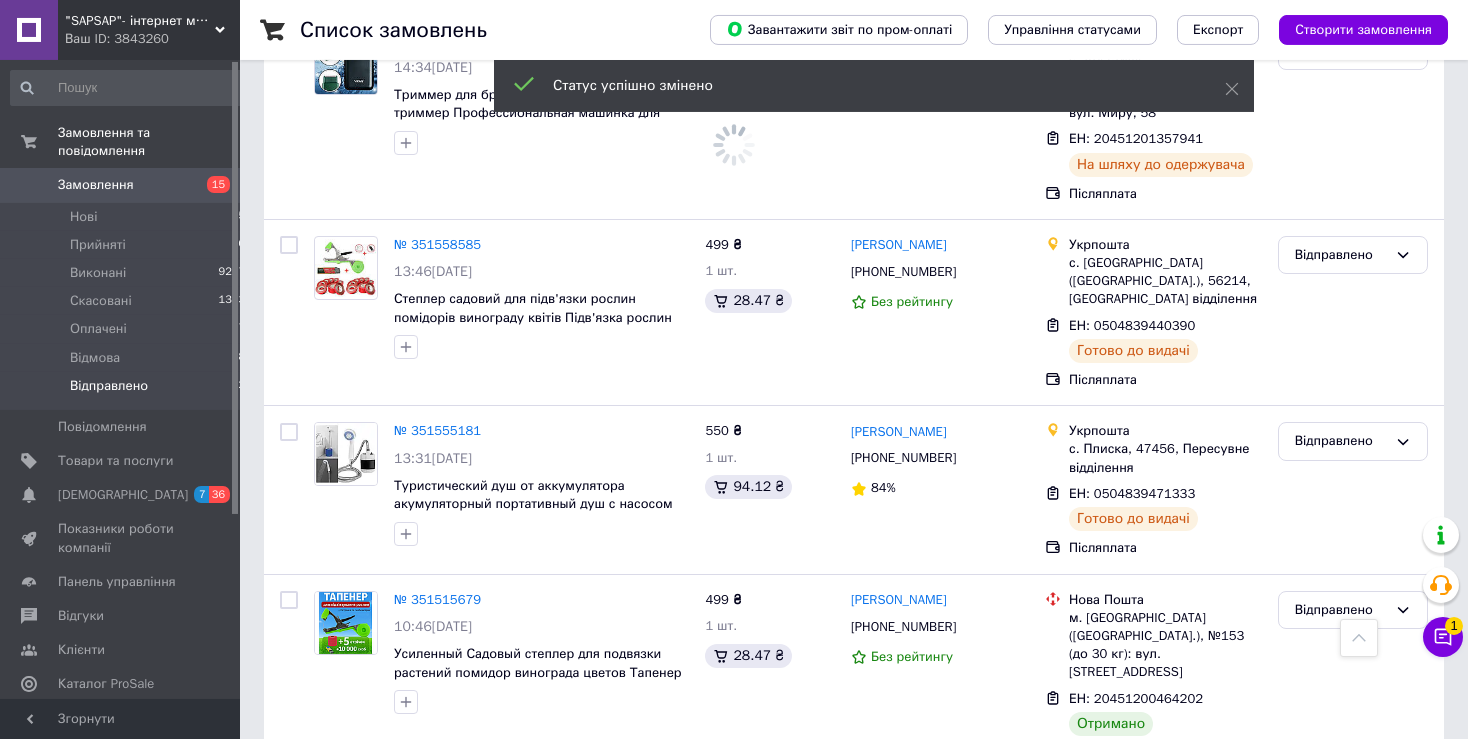 scroll, scrollTop: 3986, scrollLeft: 0, axis: vertical 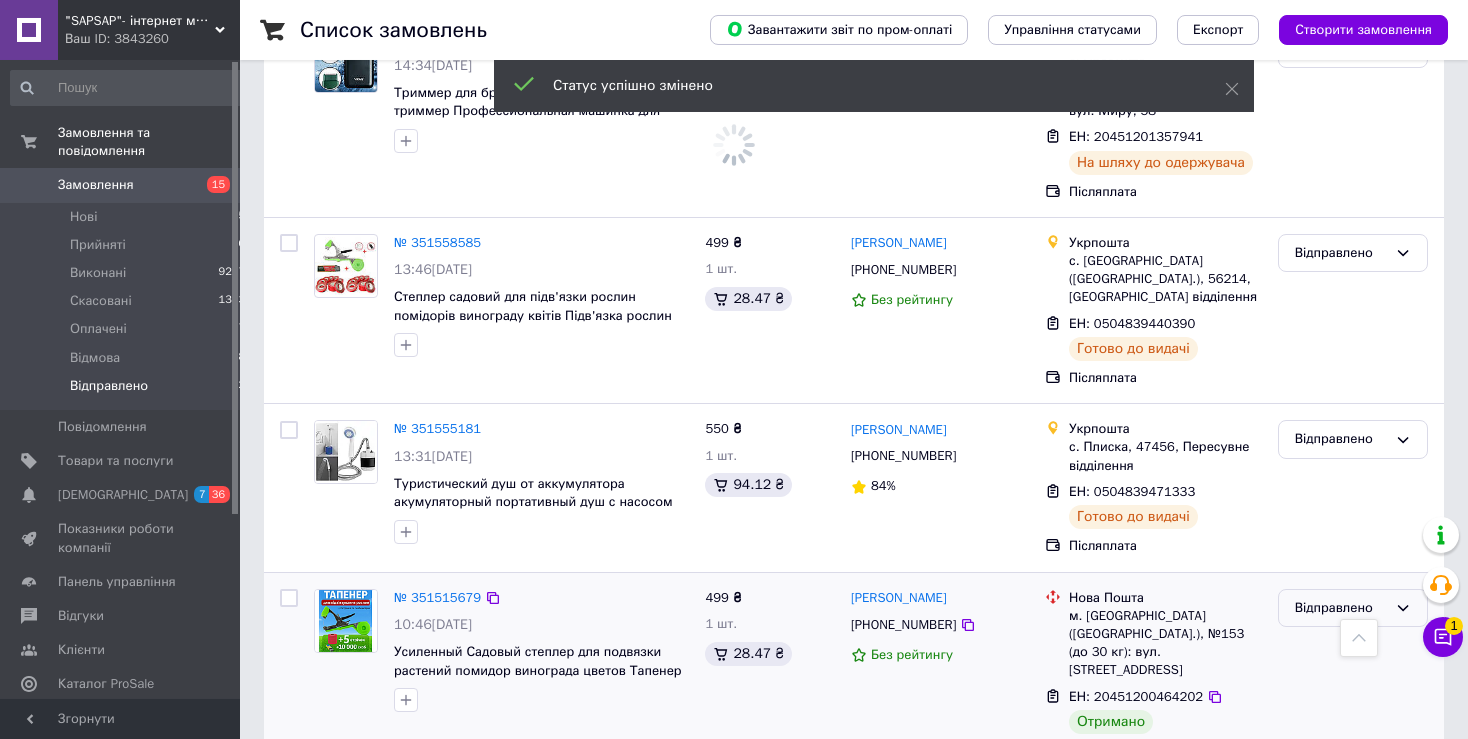 click on "Відправлено" at bounding box center (1341, 608) 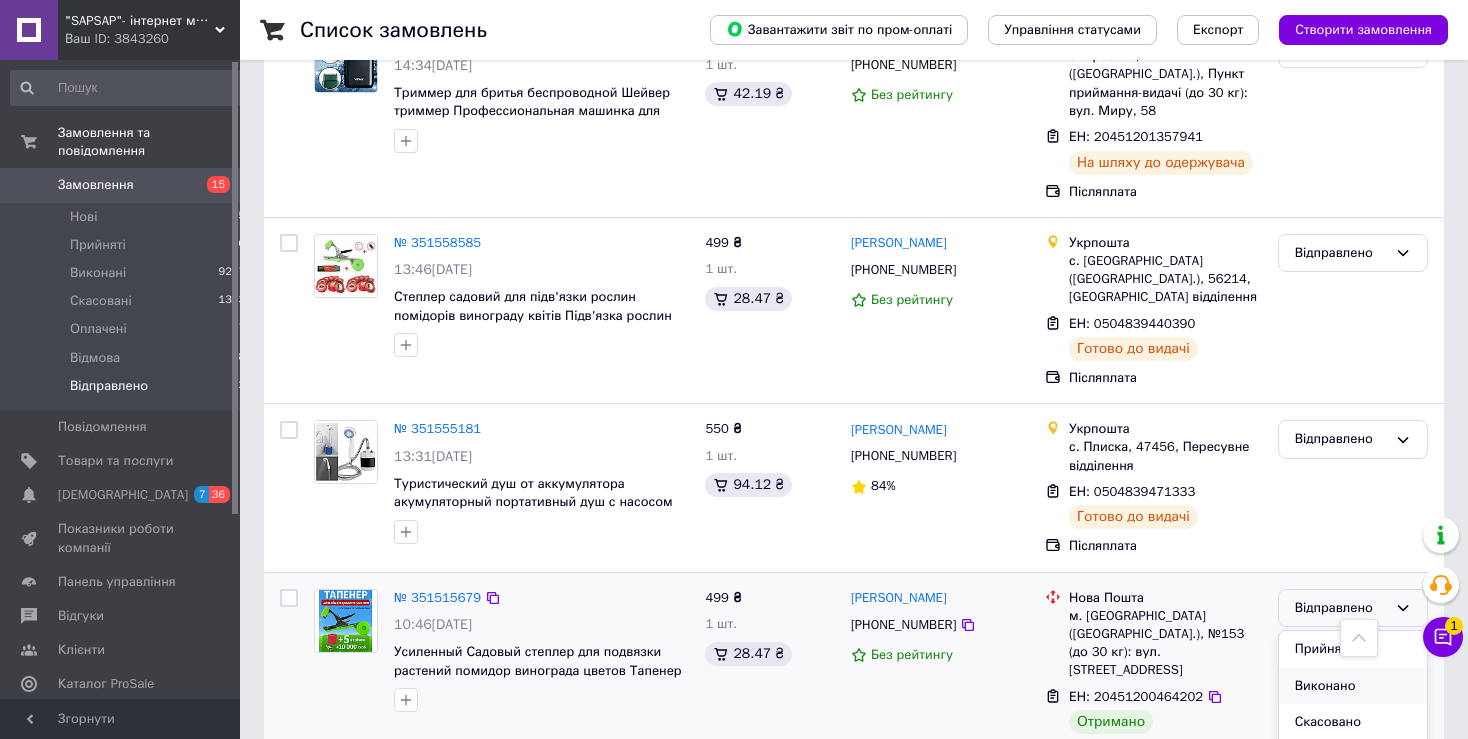 click on "Виконано" at bounding box center [1353, 686] 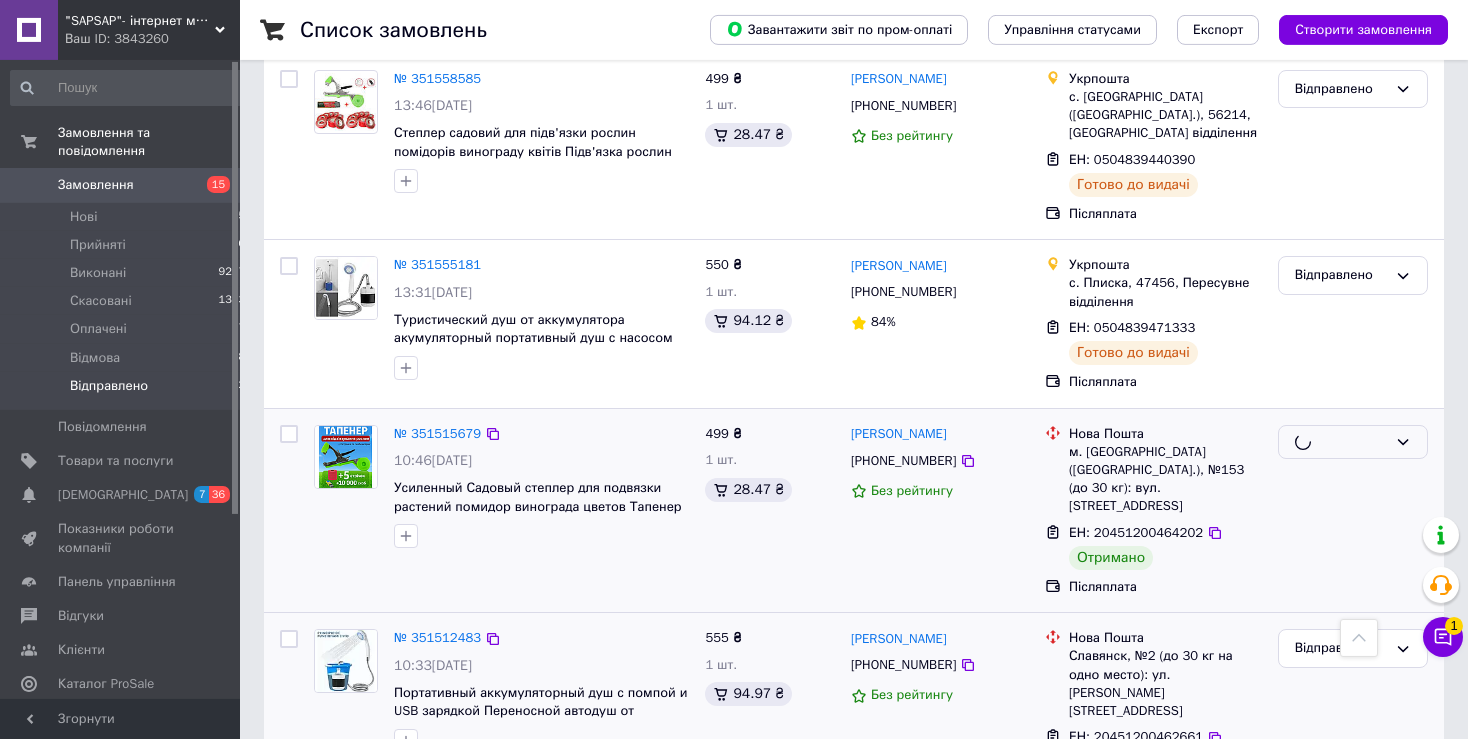 scroll, scrollTop: 4152, scrollLeft: 0, axis: vertical 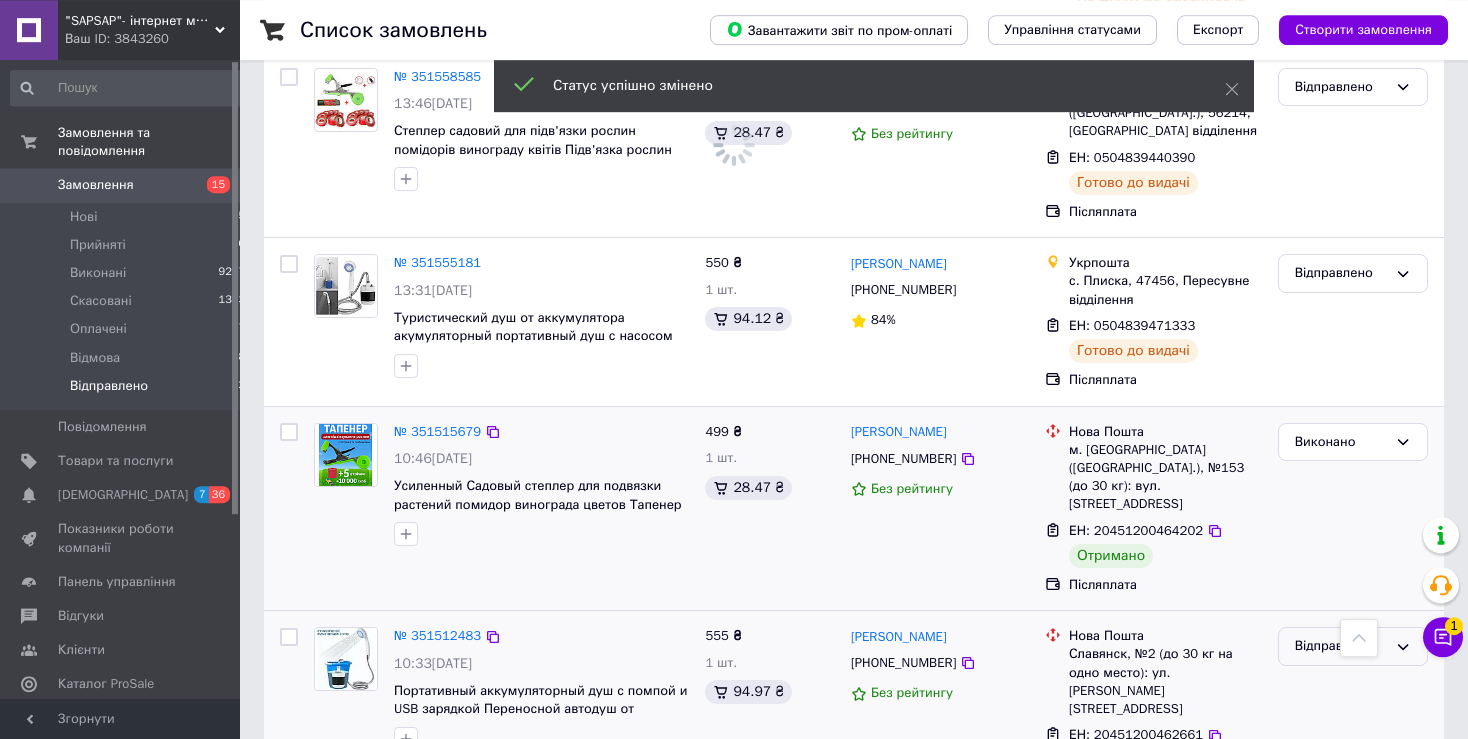 click on "Відправлено" at bounding box center [1341, 646] 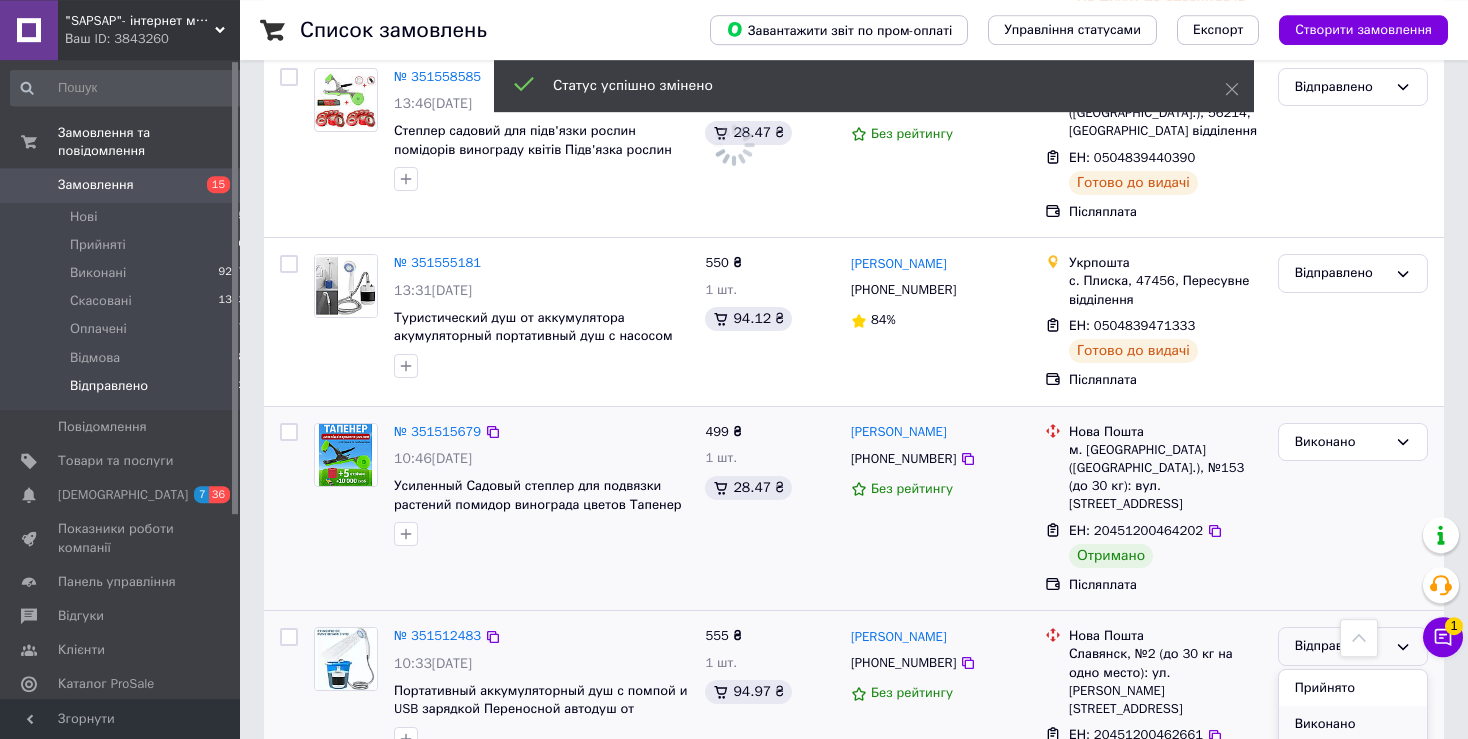 click on "Виконано" at bounding box center (1353, 724) 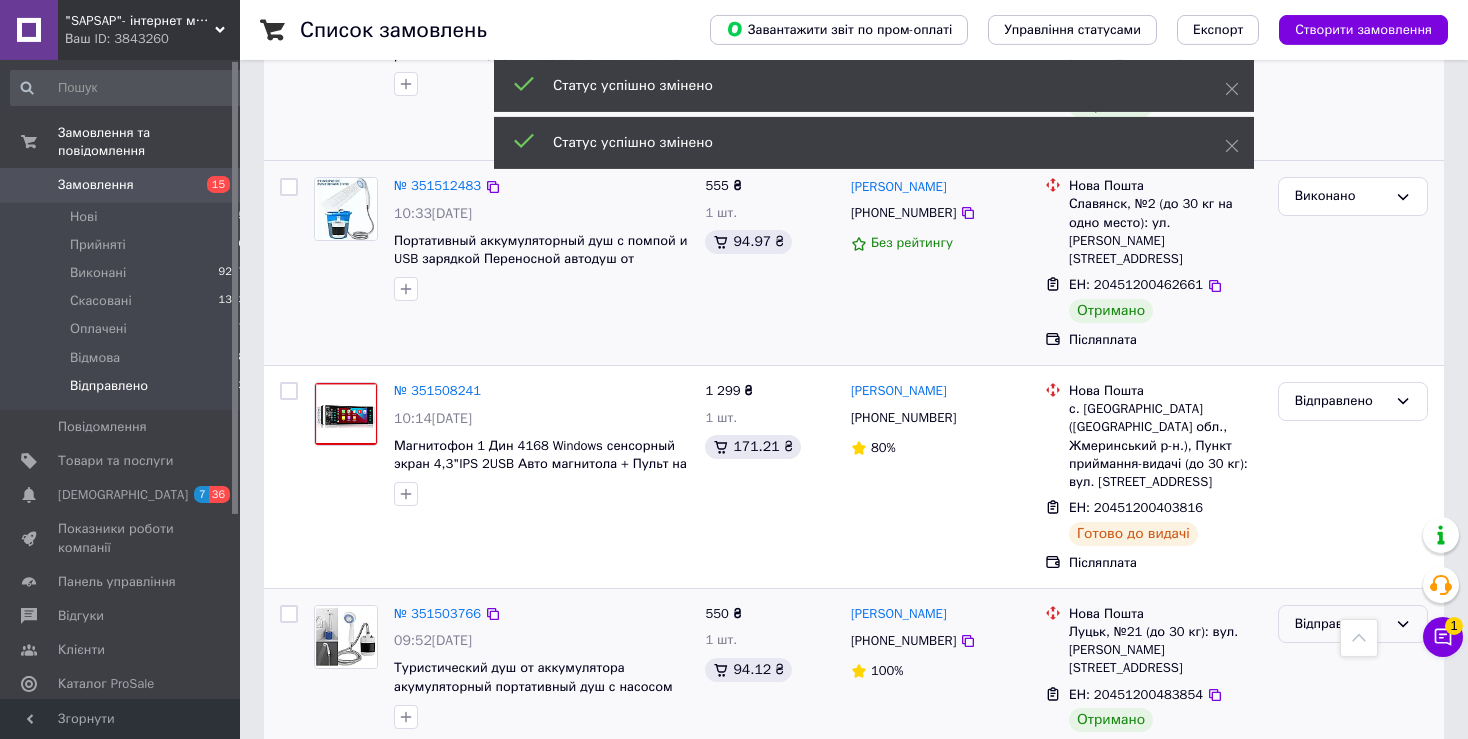scroll, scrollTop: 4612, scrollLeft: 0, axis: vertical 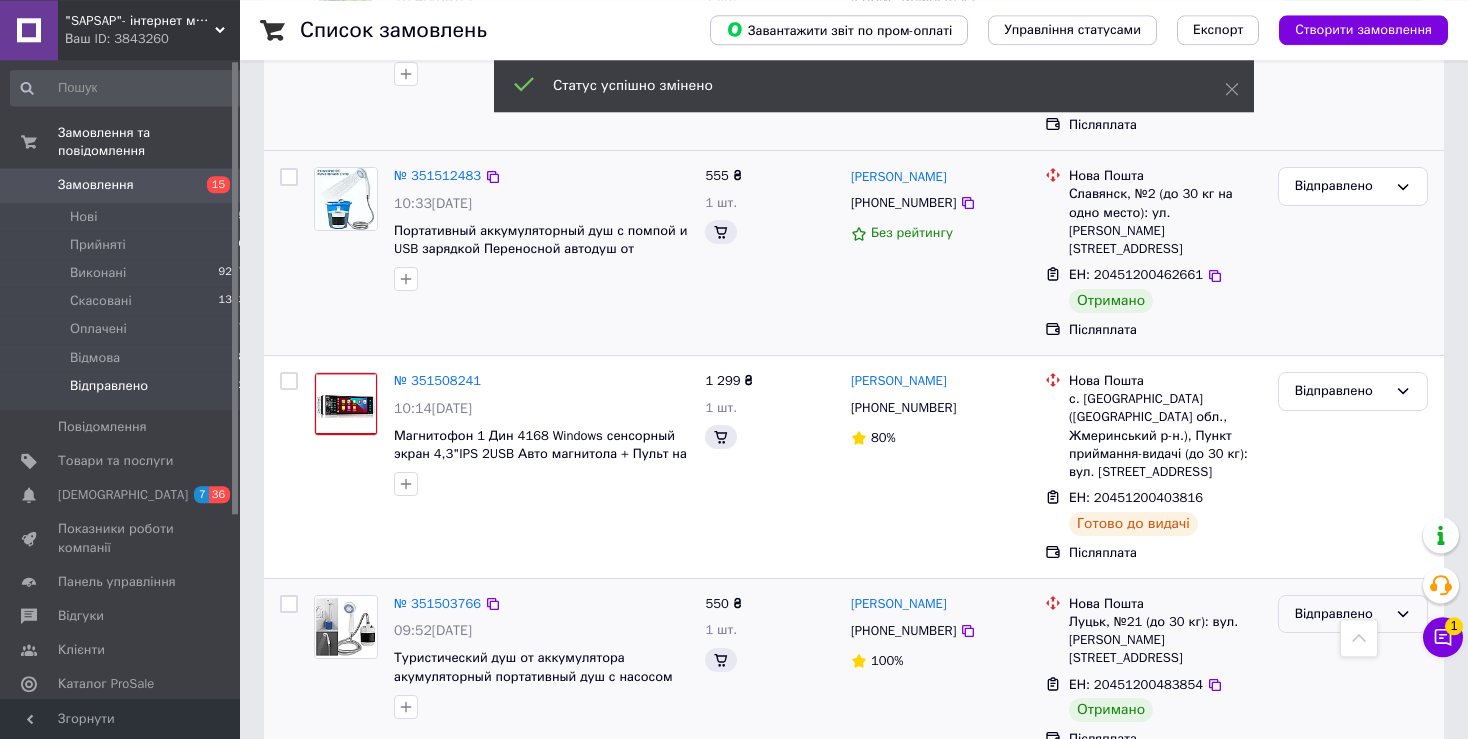 click on "Відправлено" at bounding box center (1341, 614) 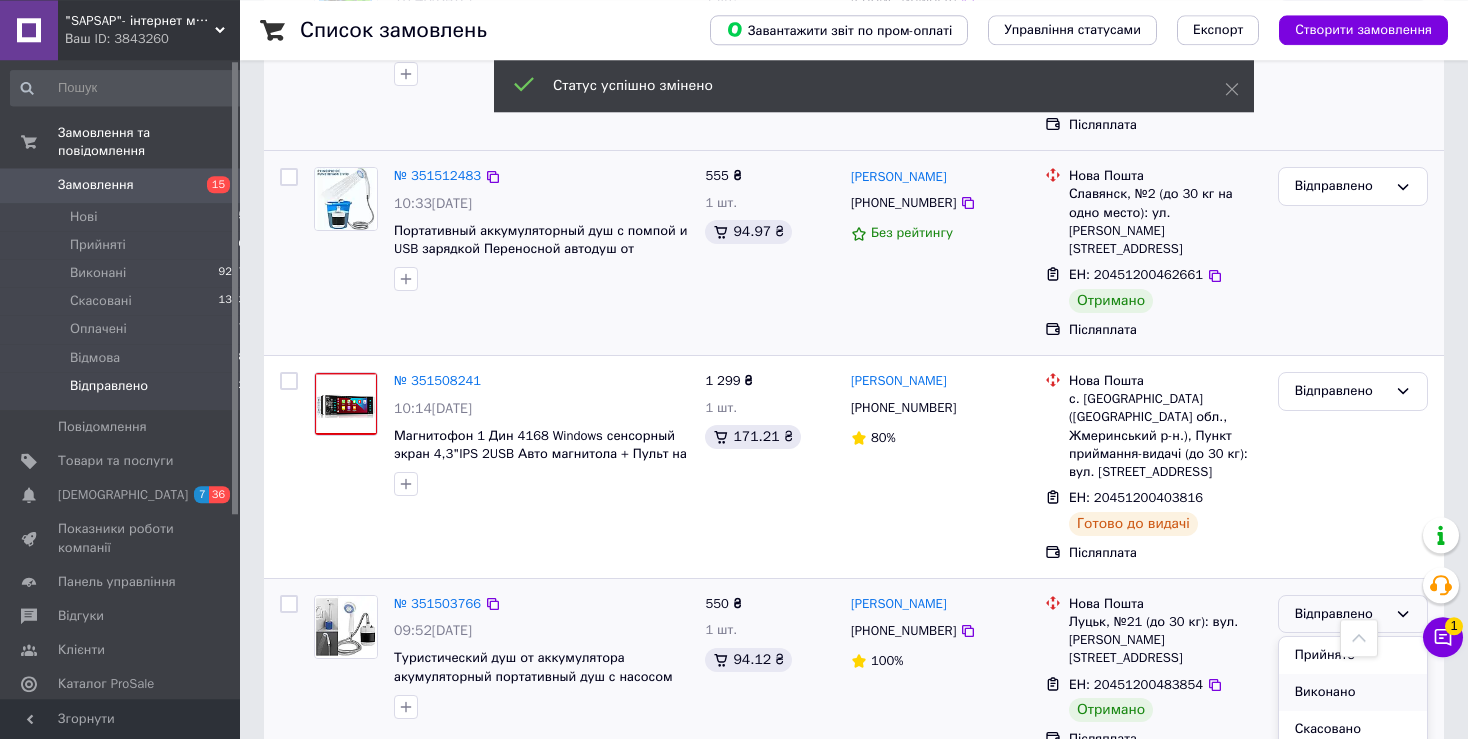 click on "Виконано" at bounding box center [1353, 692] 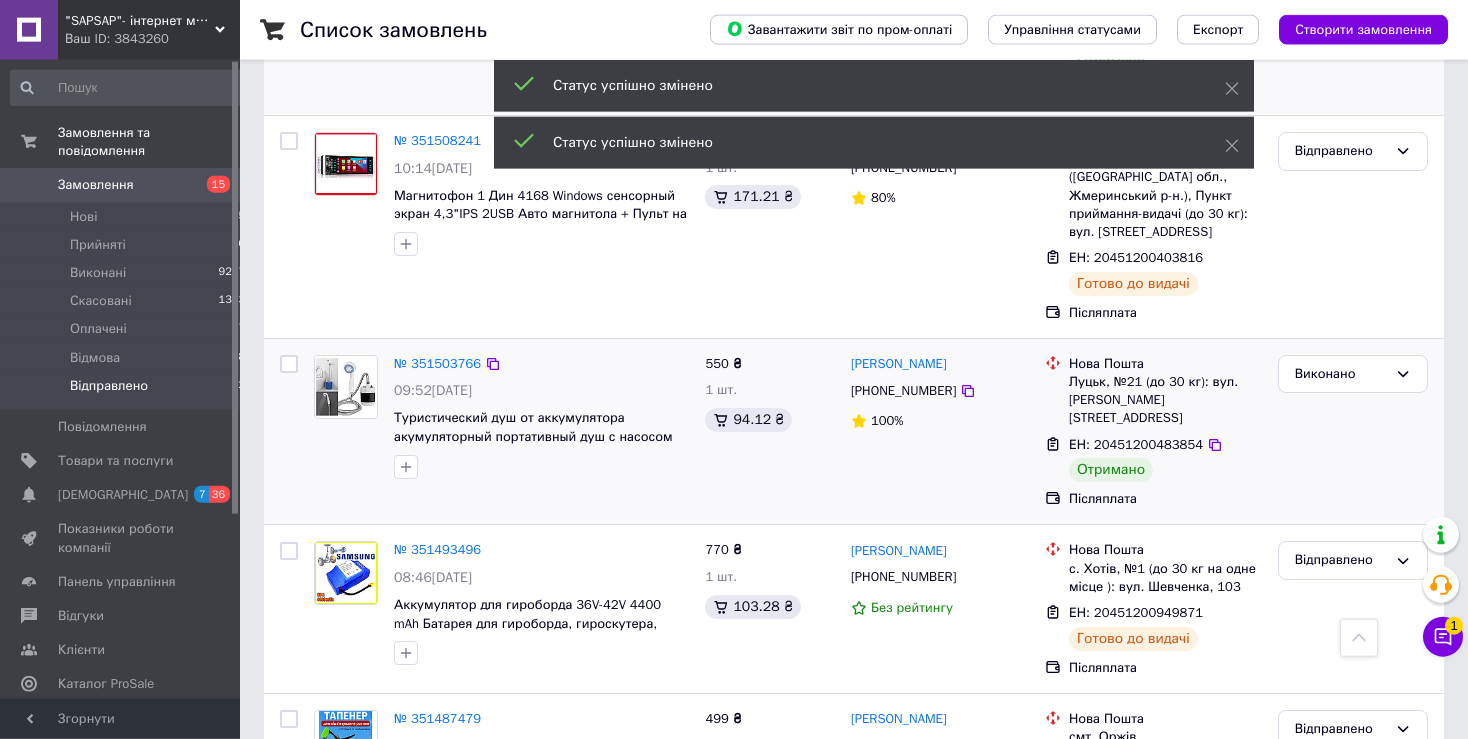 scroll, scrollTop: 5172, scrollLeft: 0, axis: vertical 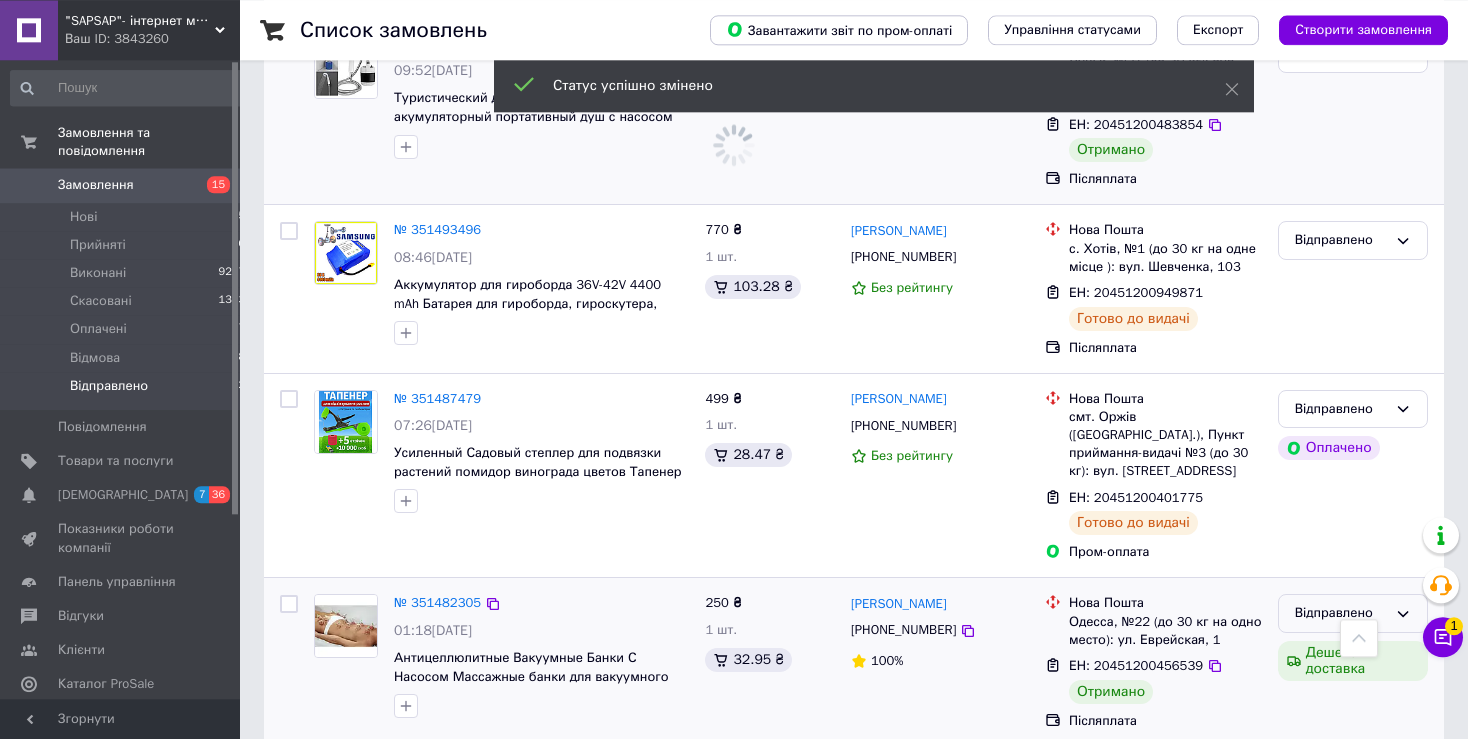 click on "Відправлено" at bounding box center (1353, 613) 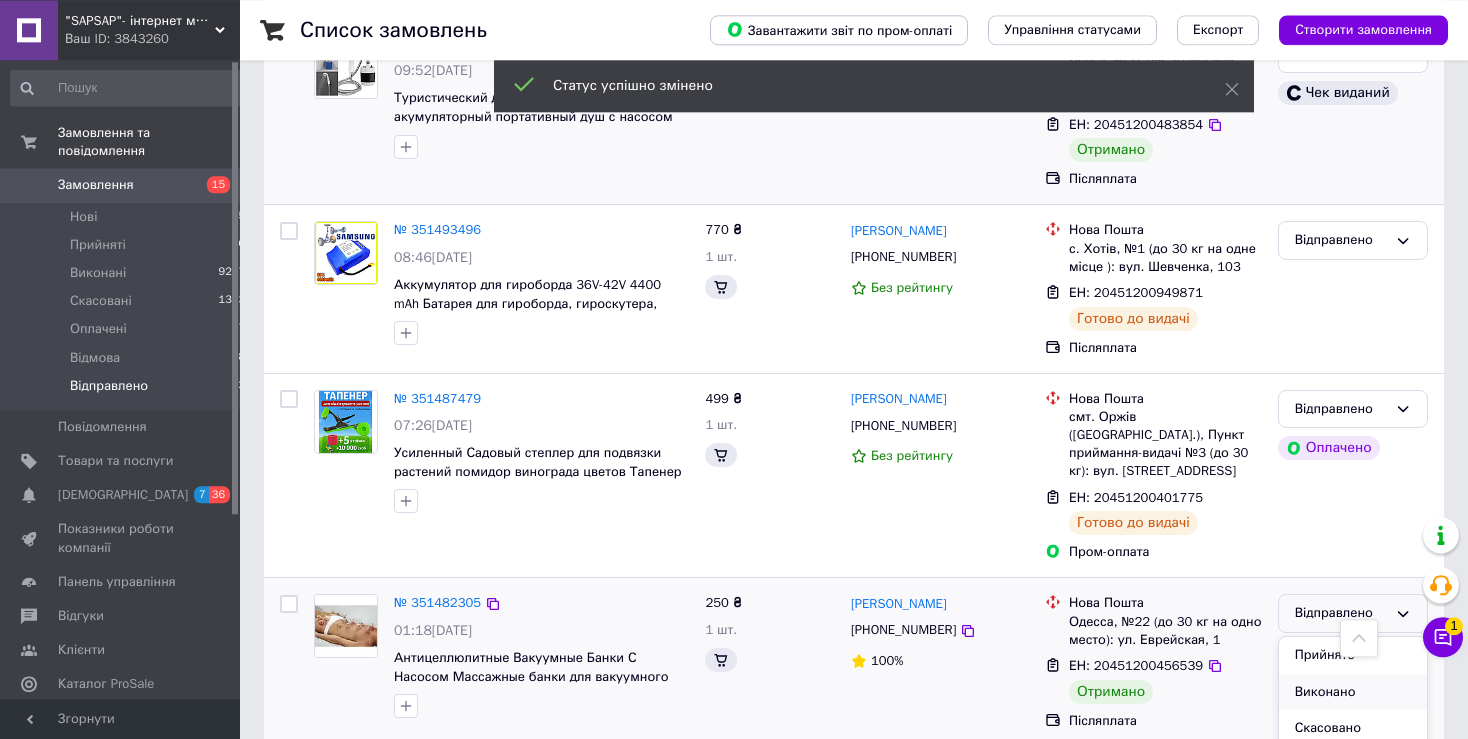 click on "Виконано" at bounding box center [1353, 692] 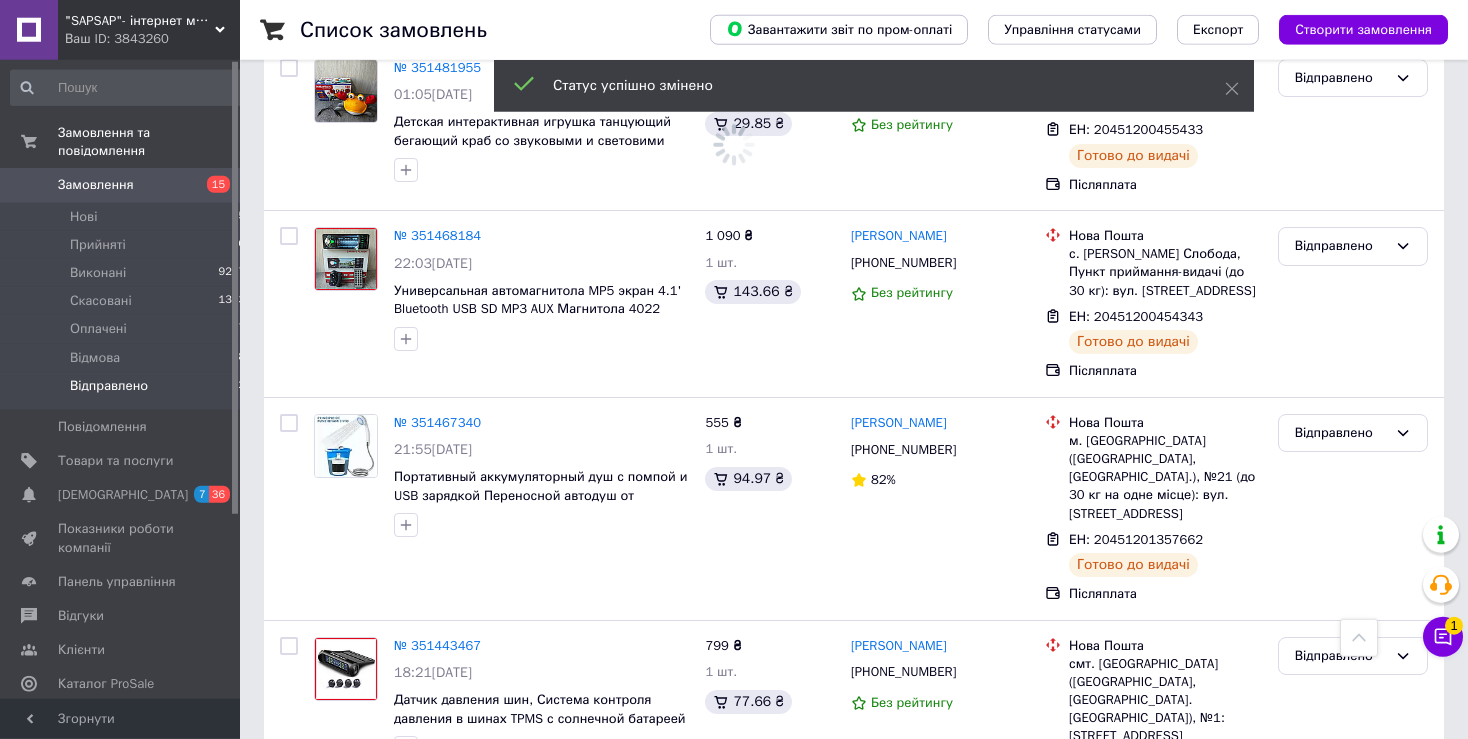 scroll, scrollTop: 5888, scrollLeft: 0, axis: vertical 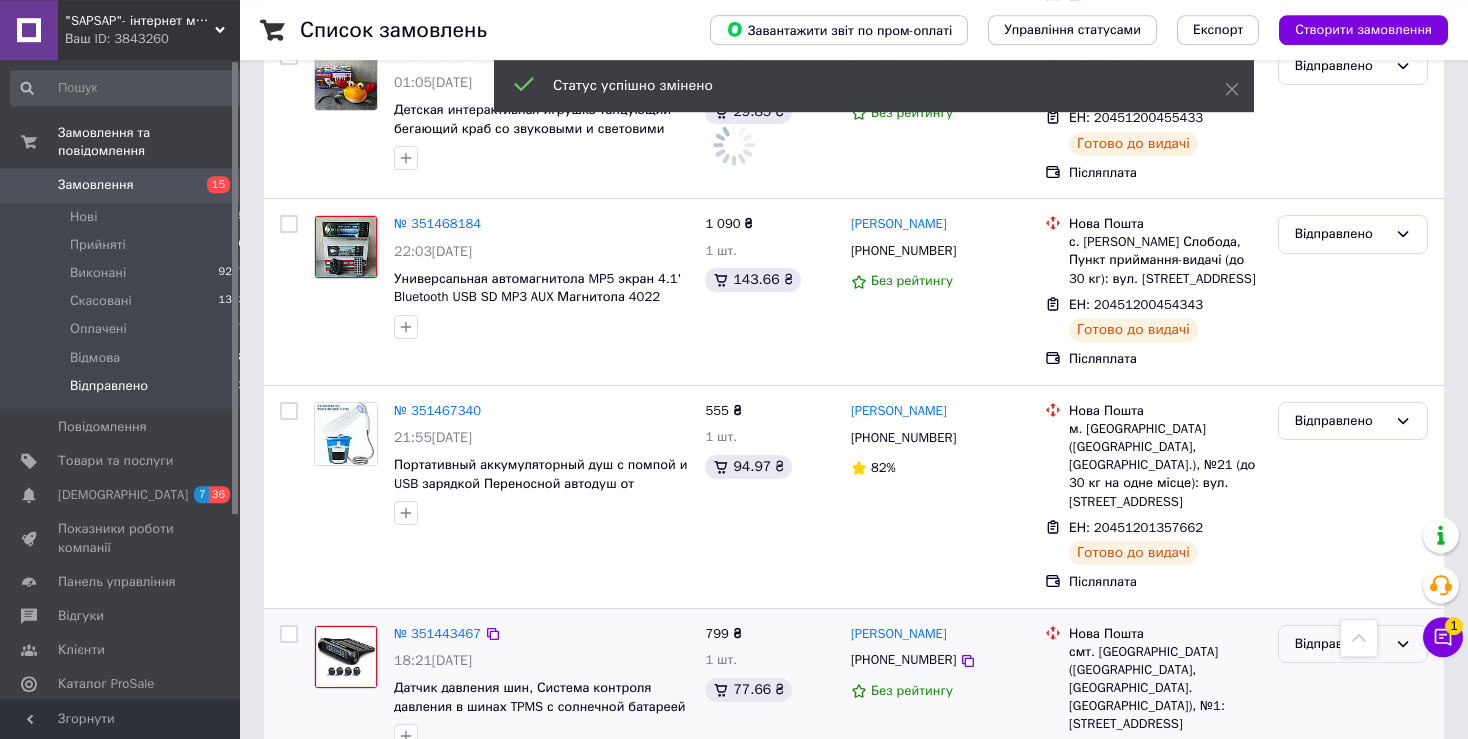 click on "Відправлено" at bounding box center (1341, 644) 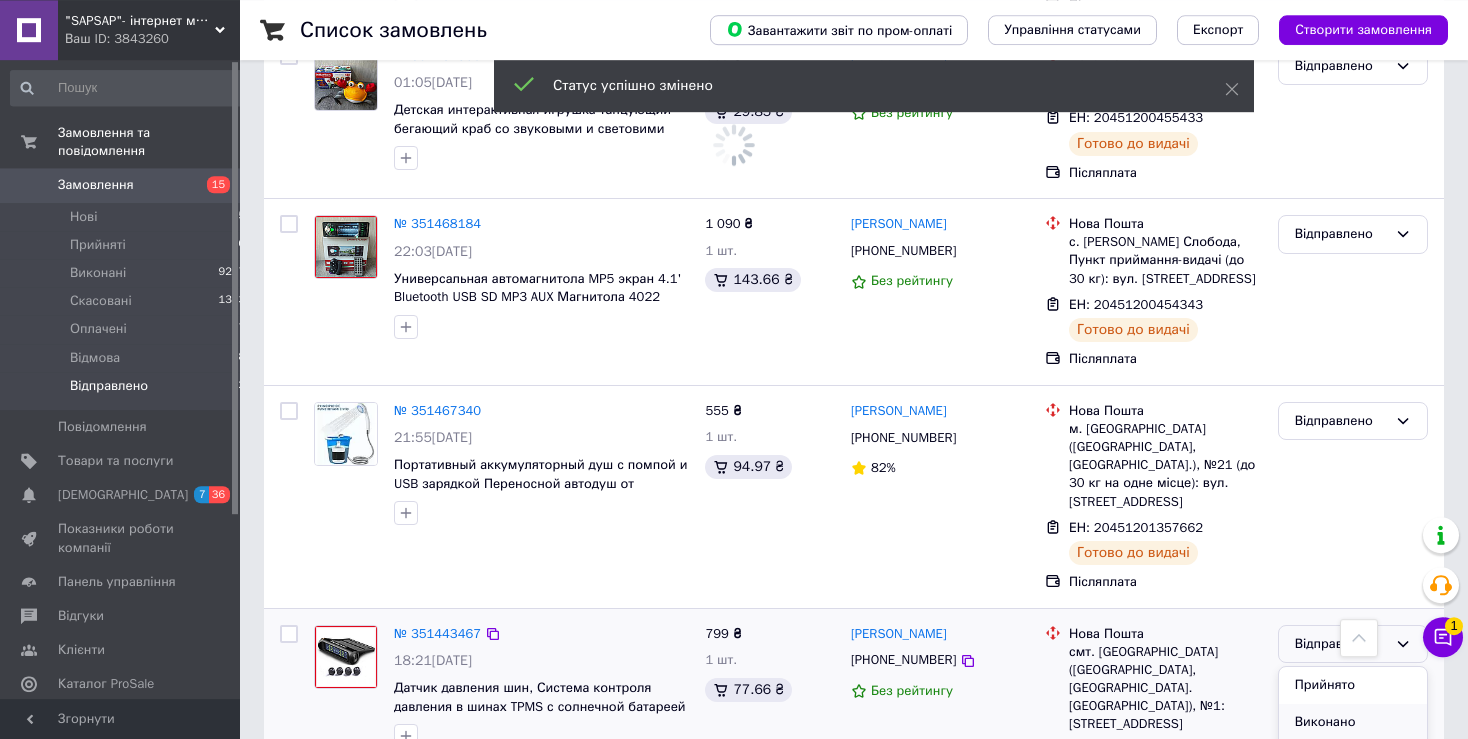 click on "Виконано" at bounding box center [1353, 722] 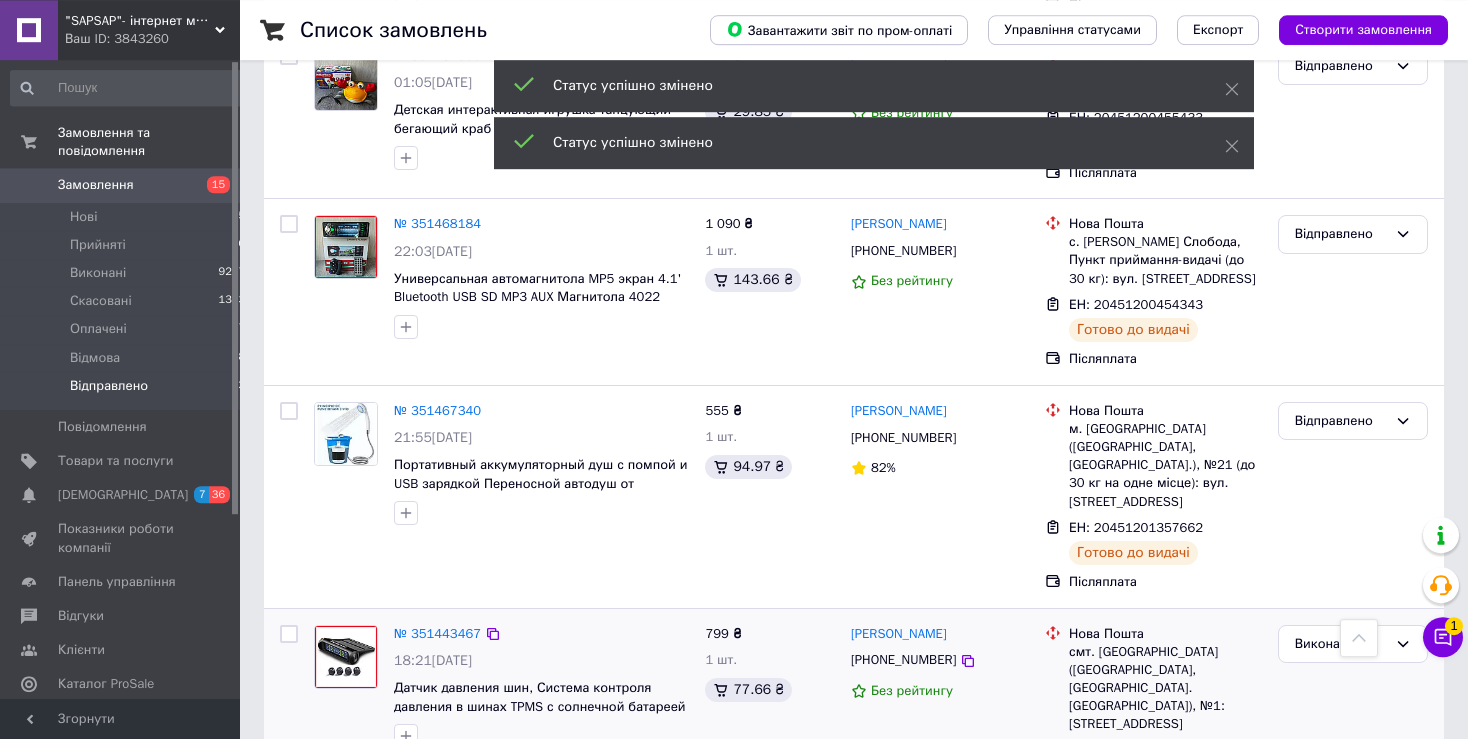 click on "Відправлено" at bounding box center (1341, 866) 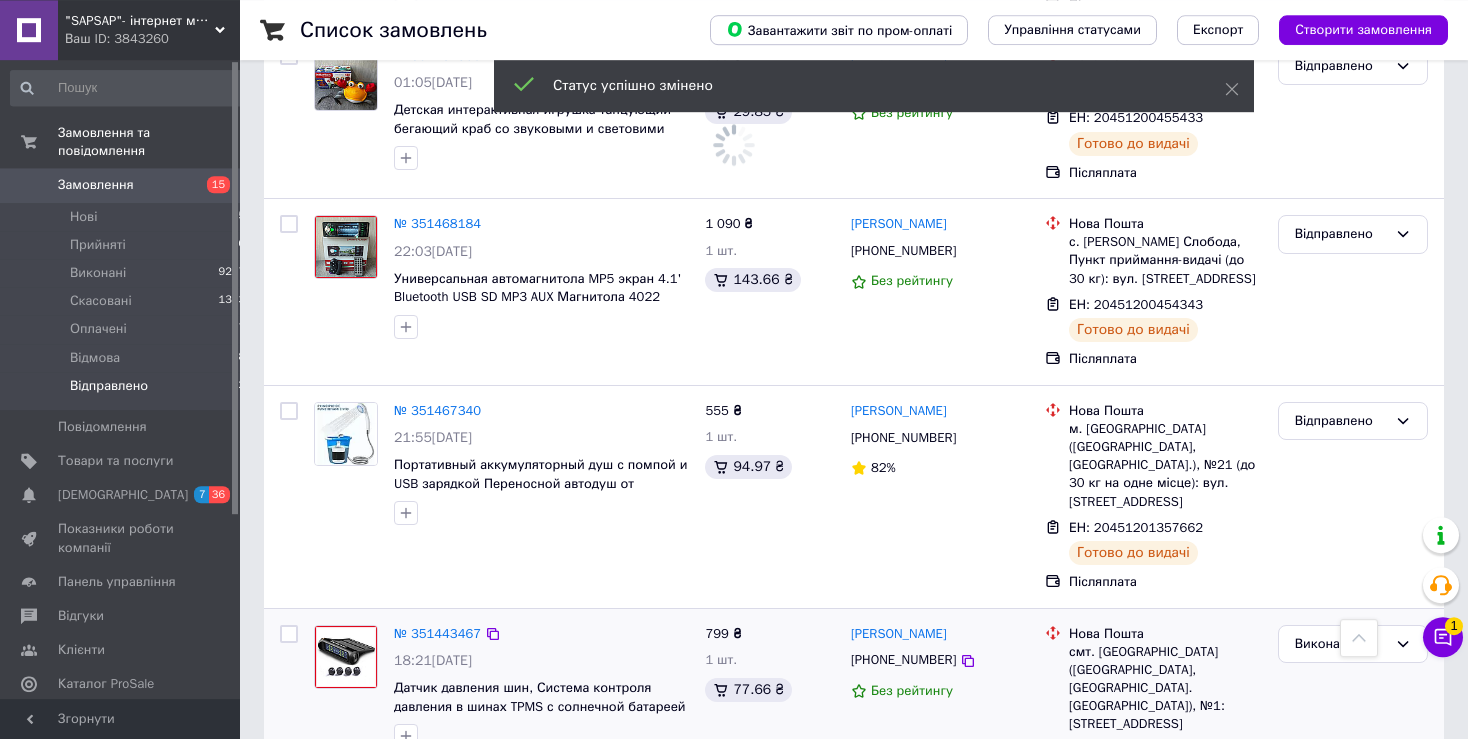 click on "Виконано" at bounding box center [1353, 945] 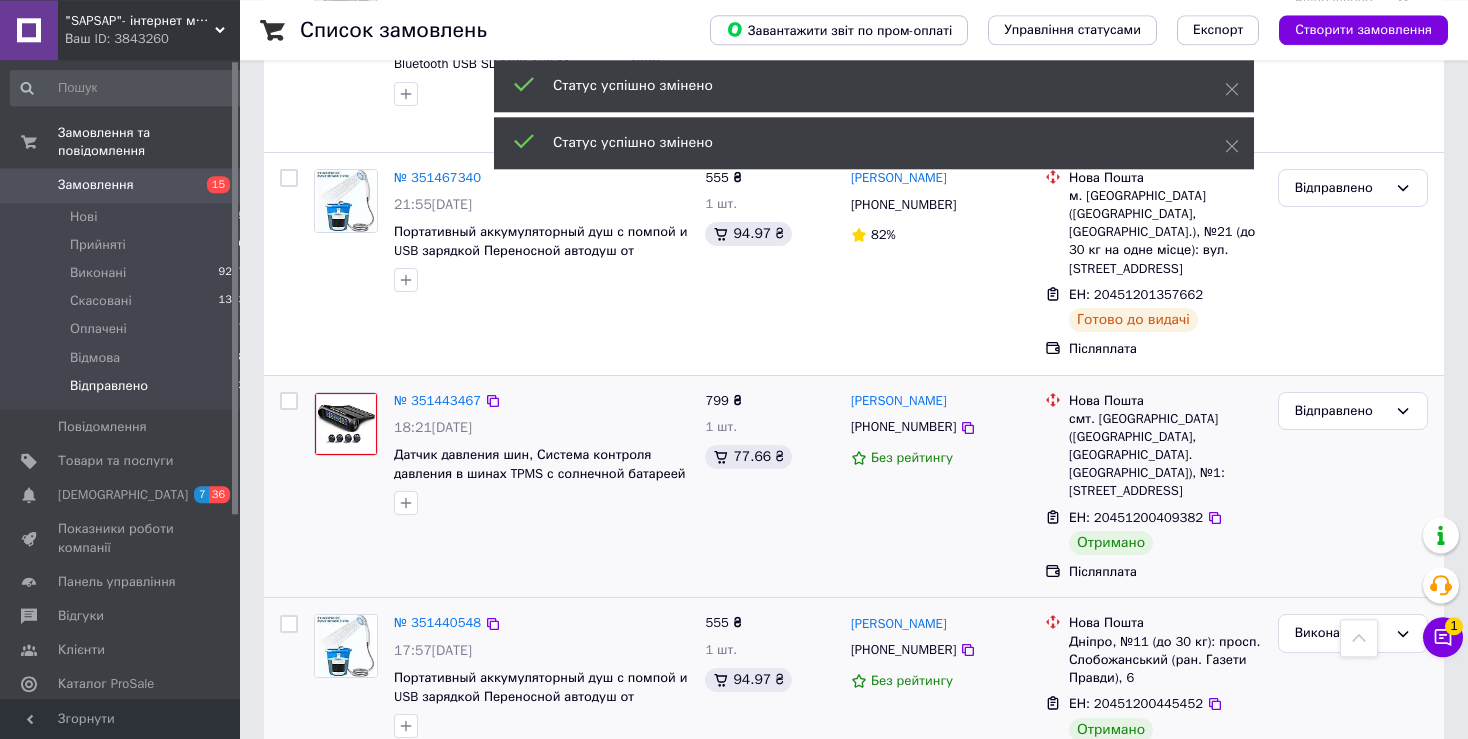 scroll, scrollTop: 6148, scrollLeft: 0, axis: vertical 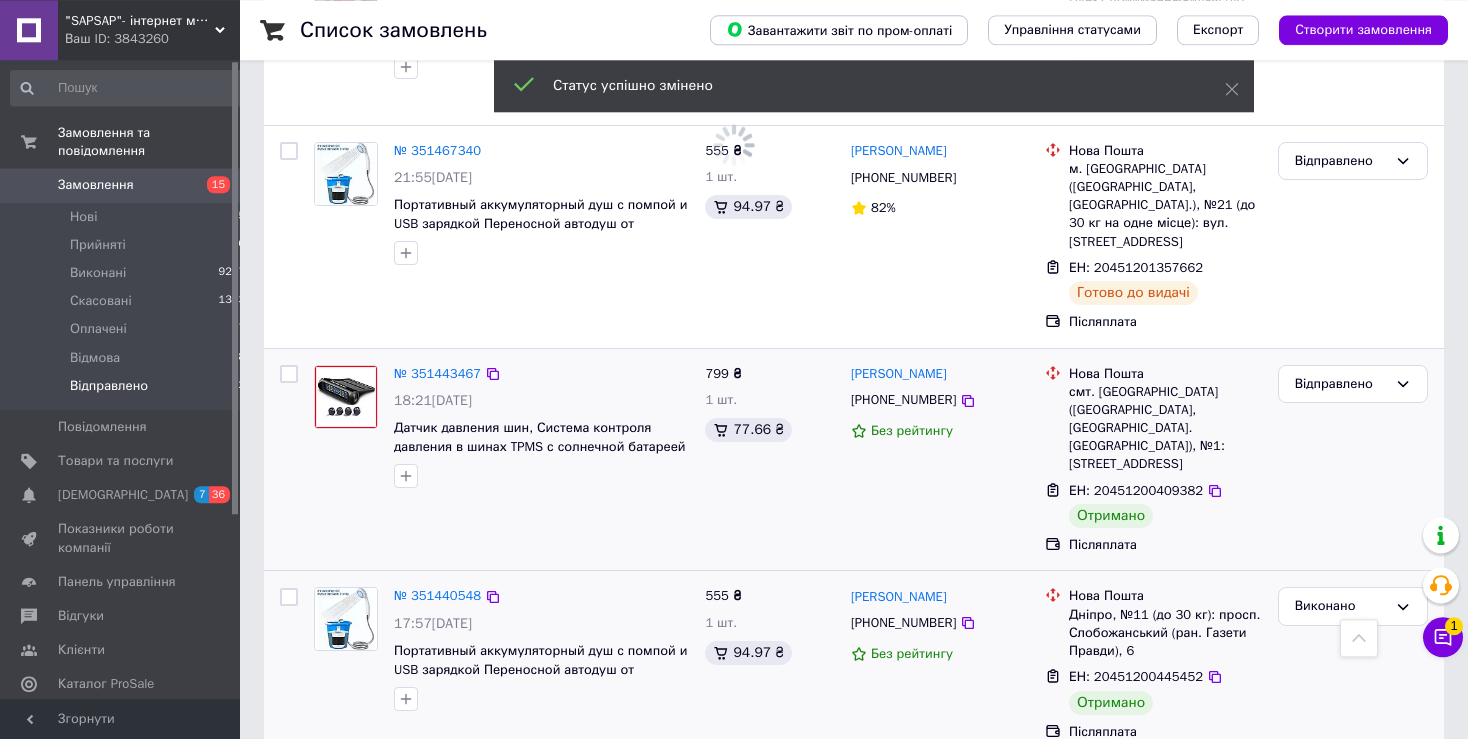 click on "Відправлено" at bounding box center (1341, 793) 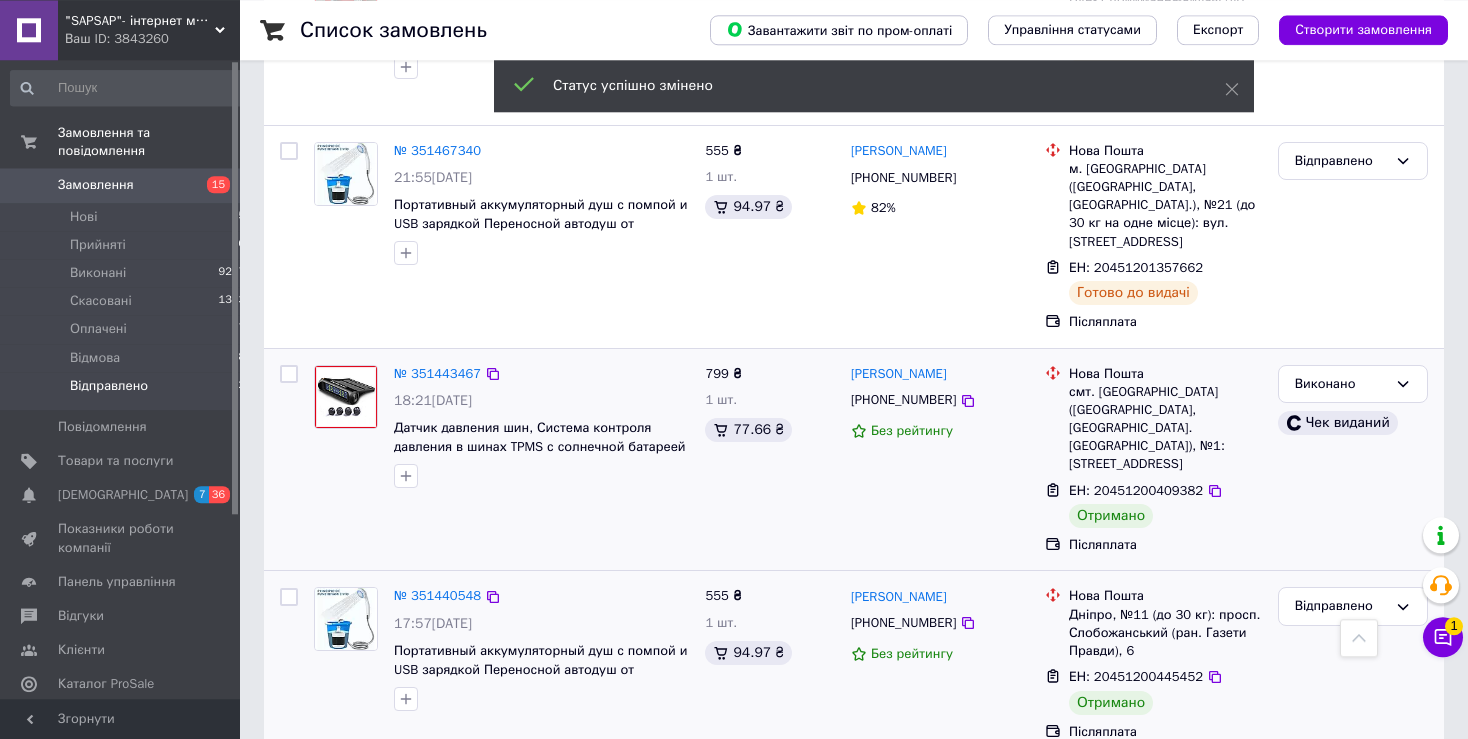 click on "Виконано" at bounding box center (1353, 871) 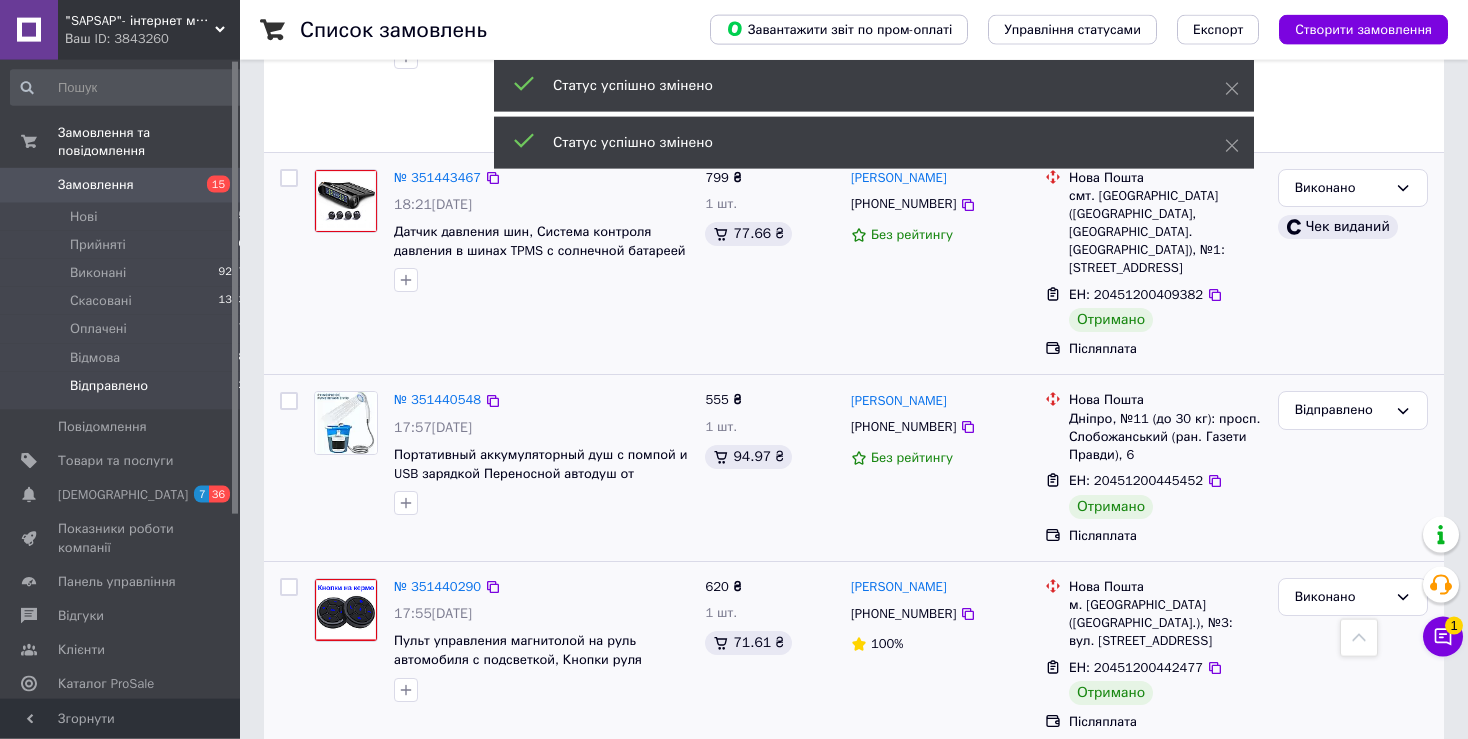 scroll, scrollTop: 6412, scrollLeft: 0, axis: vertical 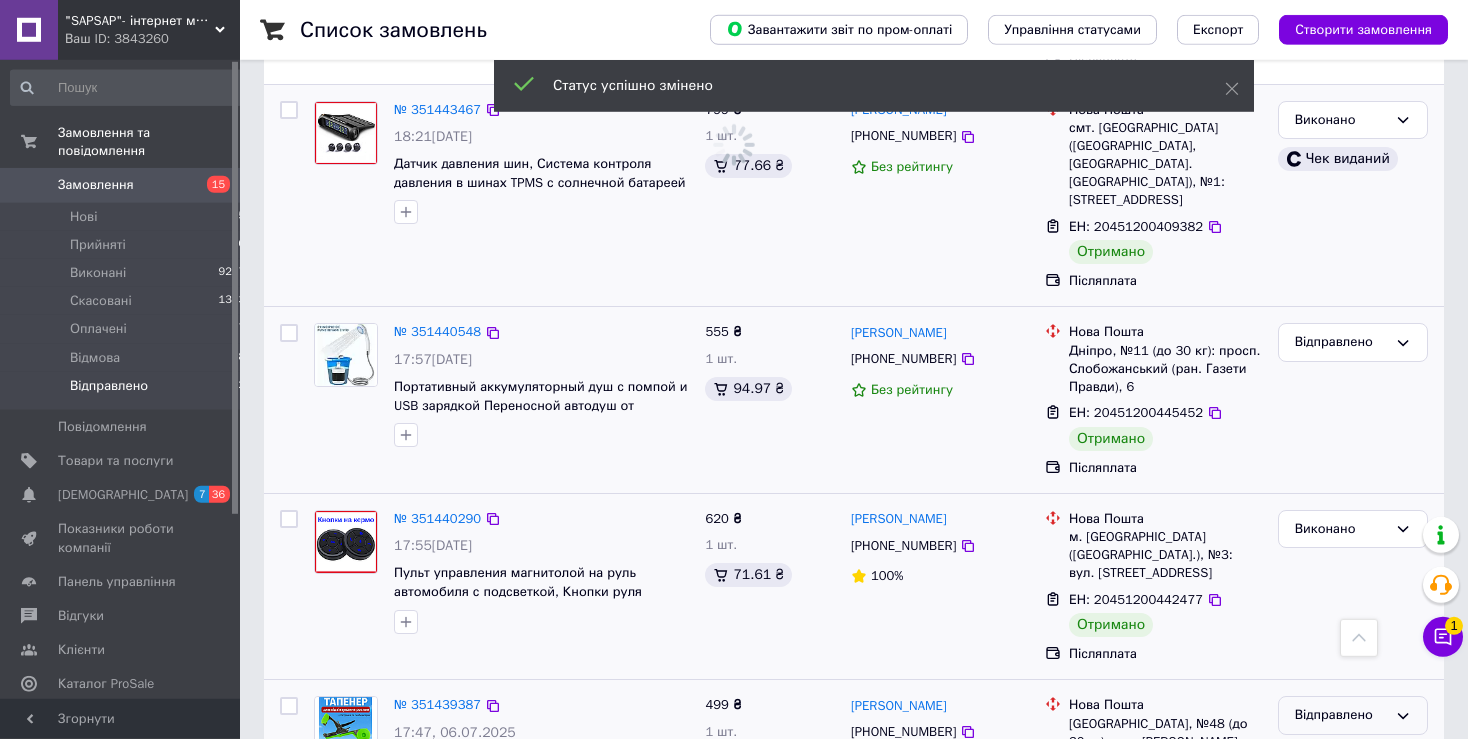 click on "Відправлено" at bounding box center (1341, 715) 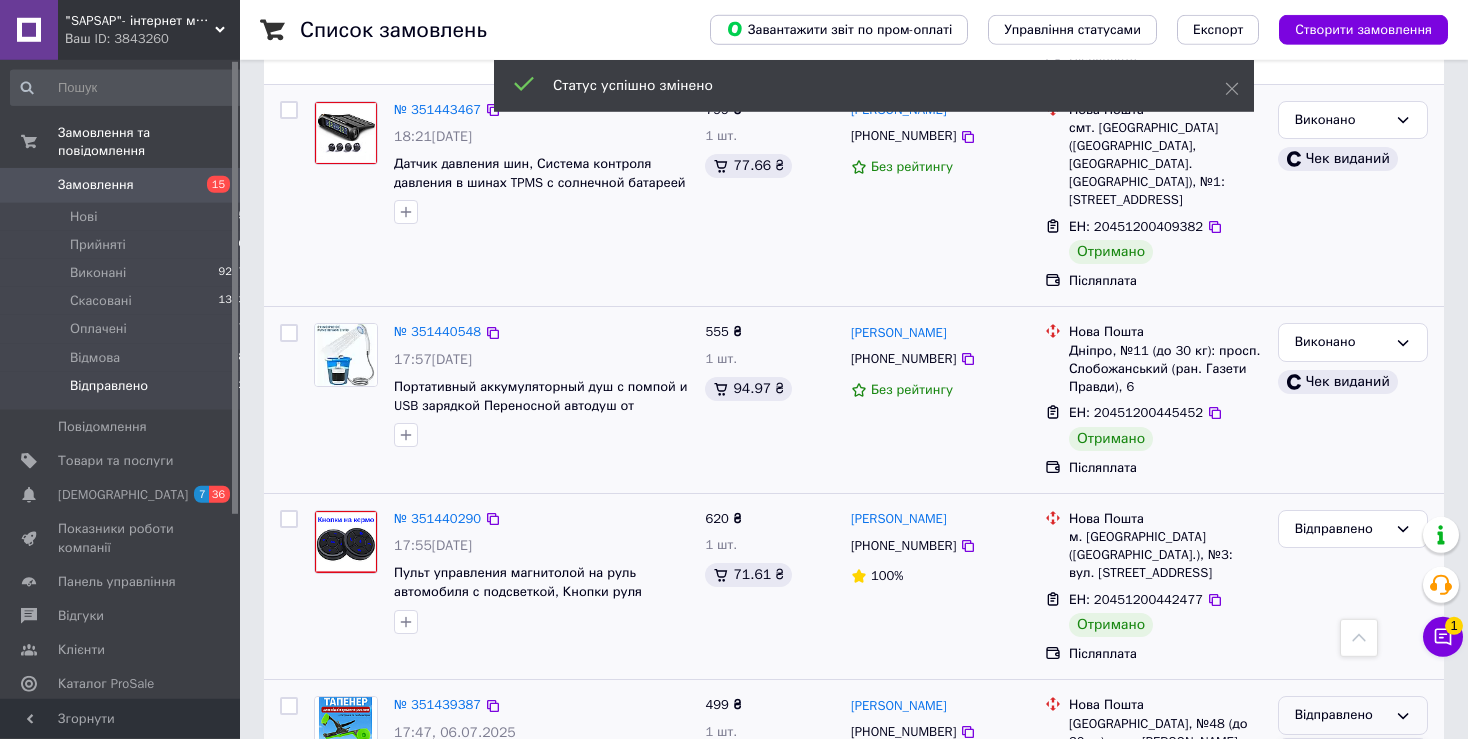 click on "Виконано" at bounding box center [1353, 794] 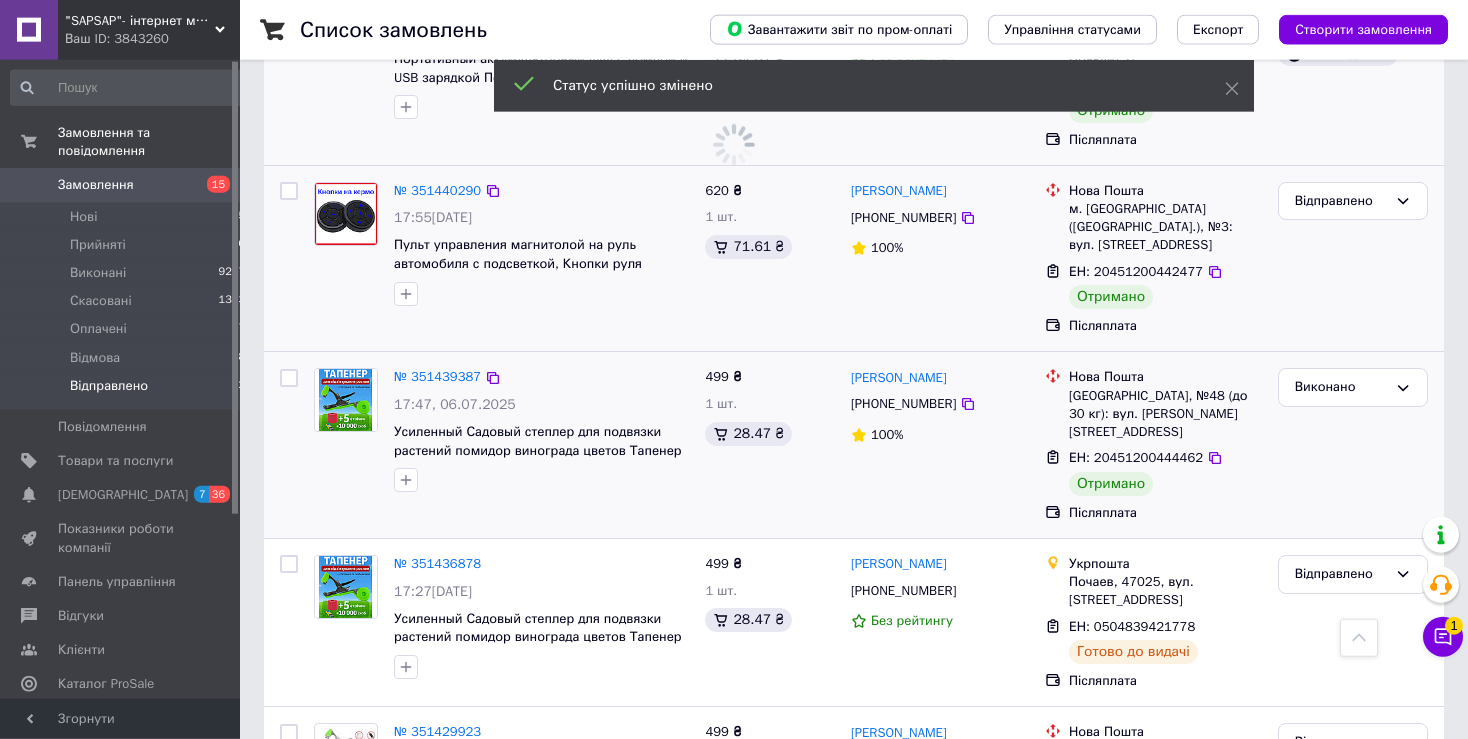 scroll, scrollTop: 6752, scrollLeft: 0, axis: vertical 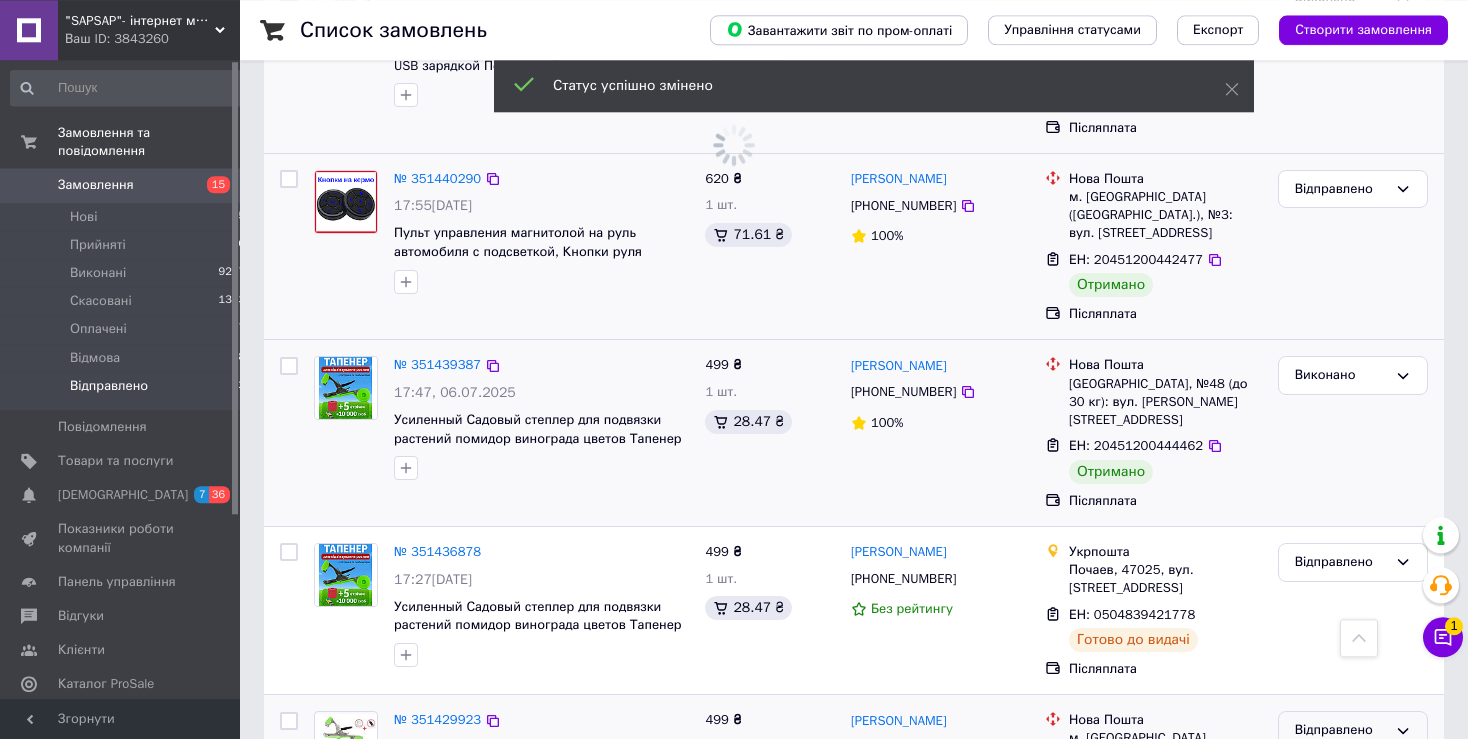 click on "Відправлено" at bounding box center [1341, 730] 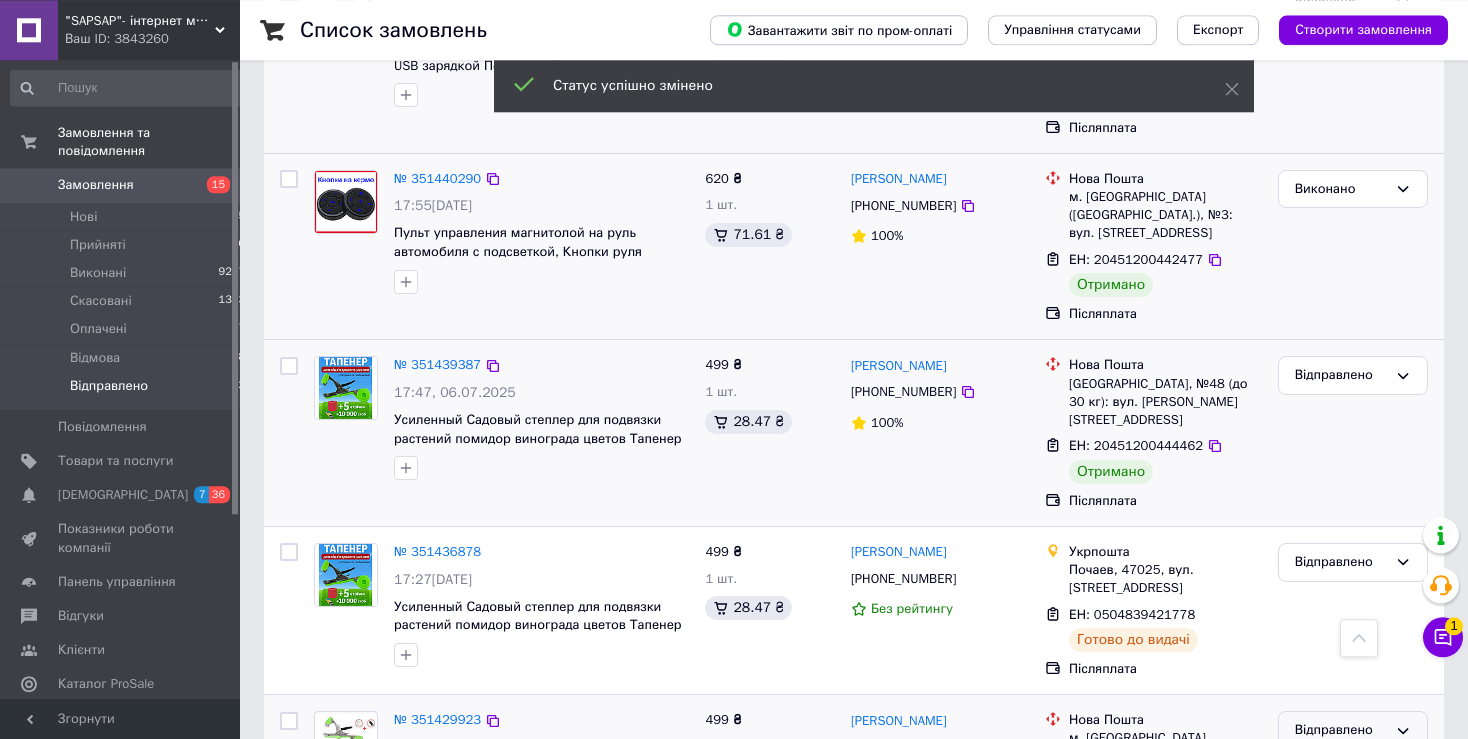 click on "Виконано" at bounding box center (1353, 808) 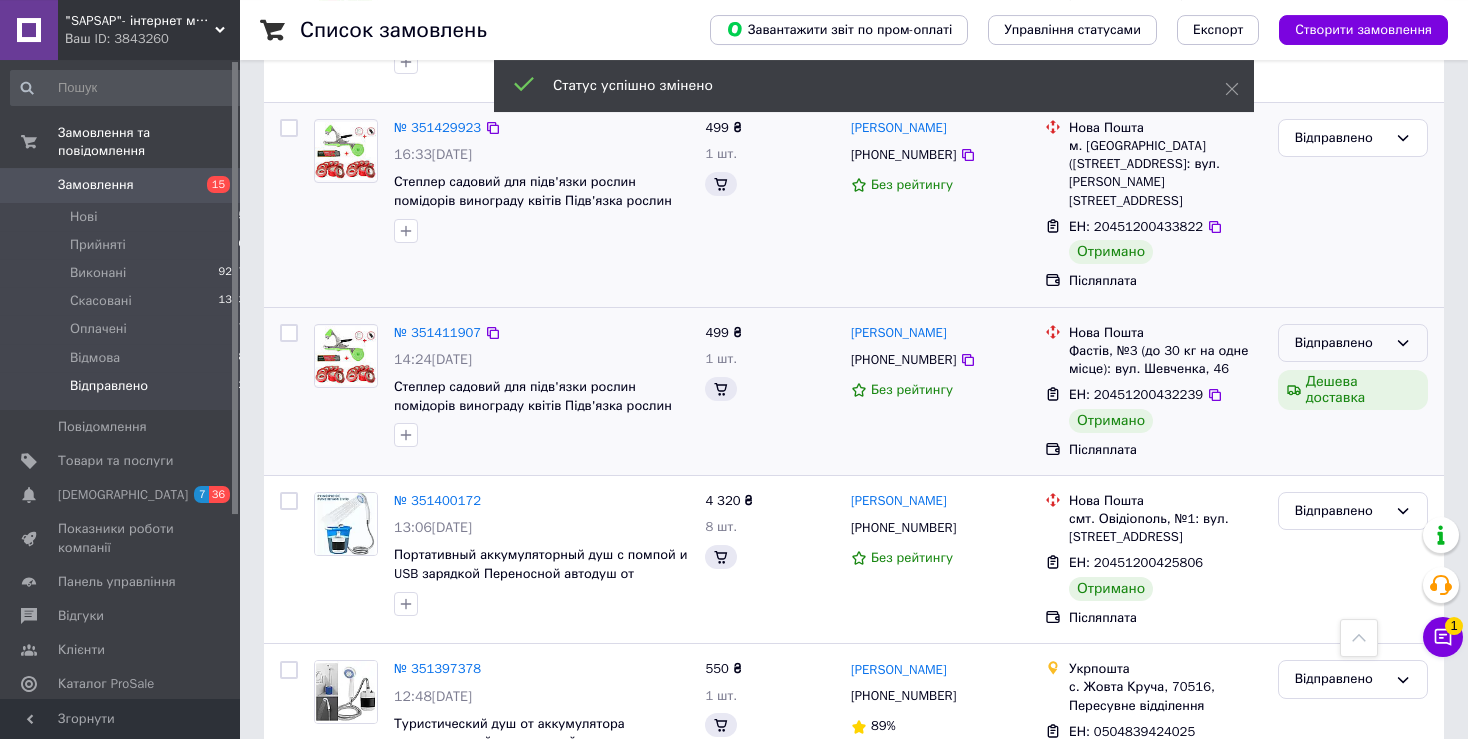 scroll, scrollTop: 6562, scrollLeft: 0, axis: vertical 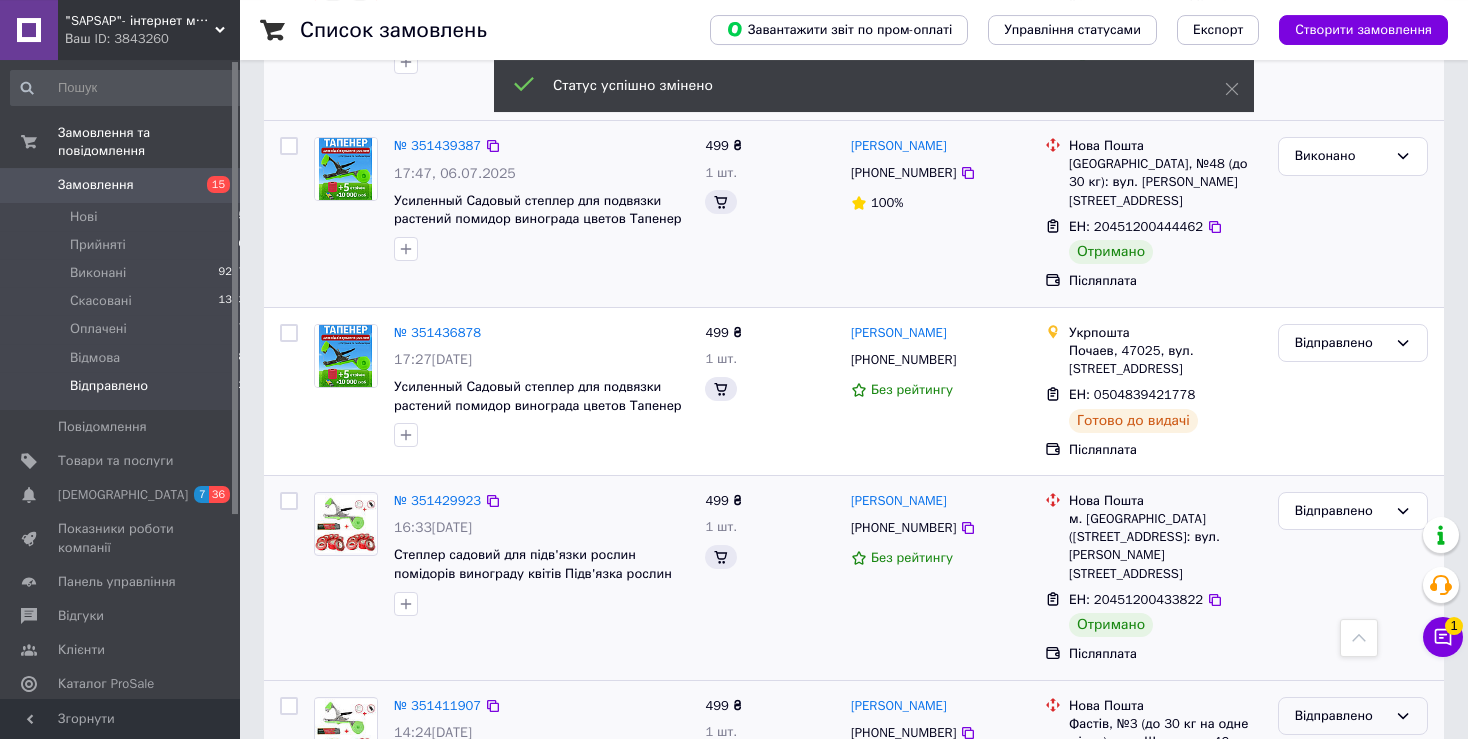 click on "Відправлено" at bounding box center [1341, 716] 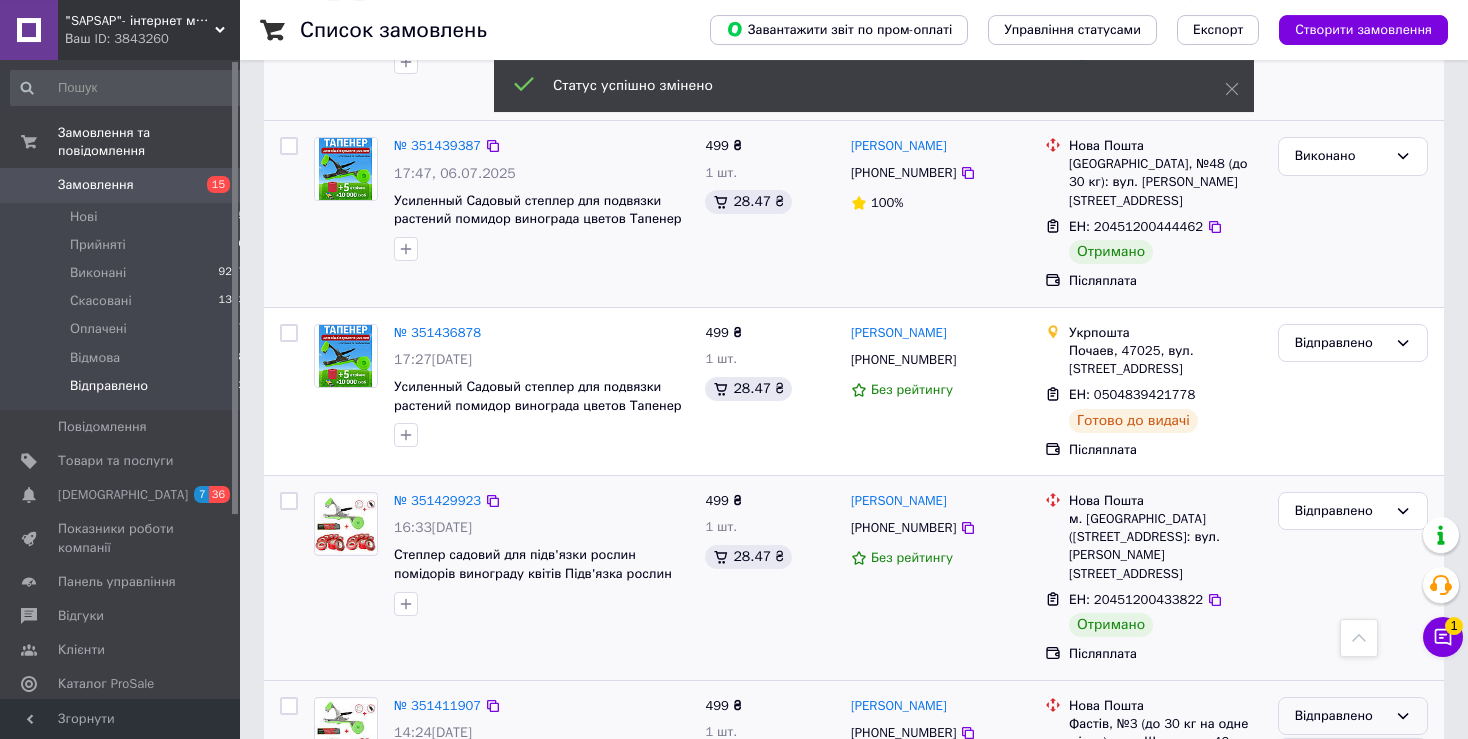 click on "Виконано" at bounding box center [1353, 794] 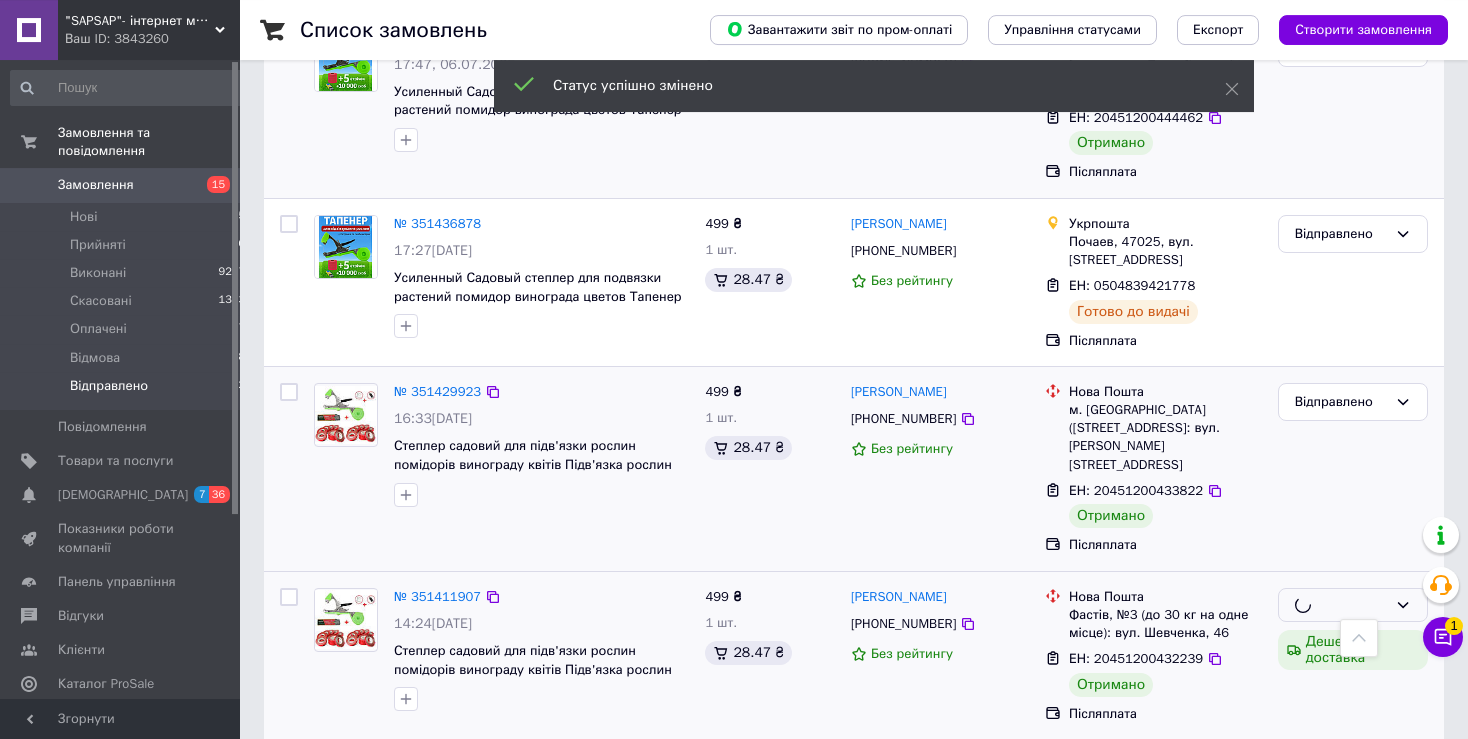 scroll, scrollTop: 6677, scrollLeft: 0, axis: vertical 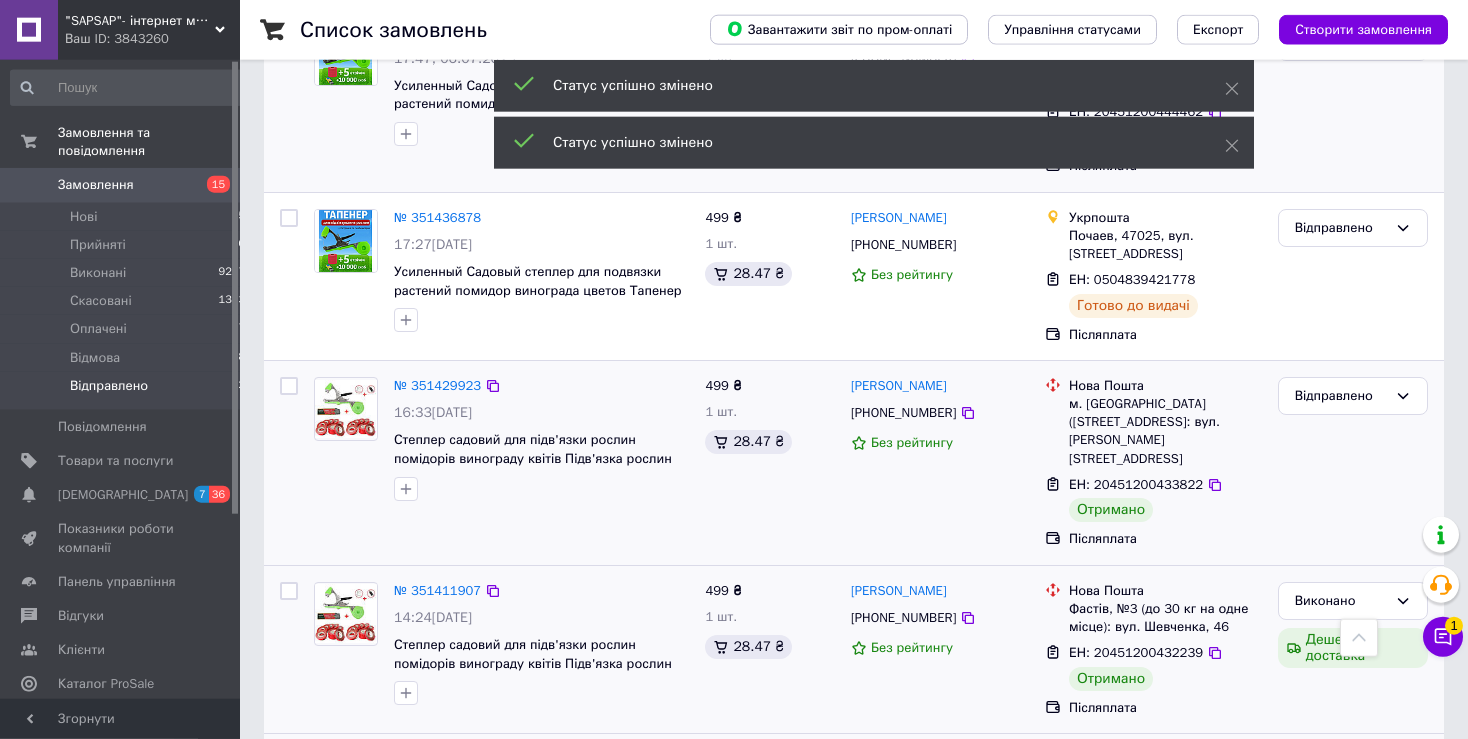 click on "Відправлено" at bounding box center (1341, 769) 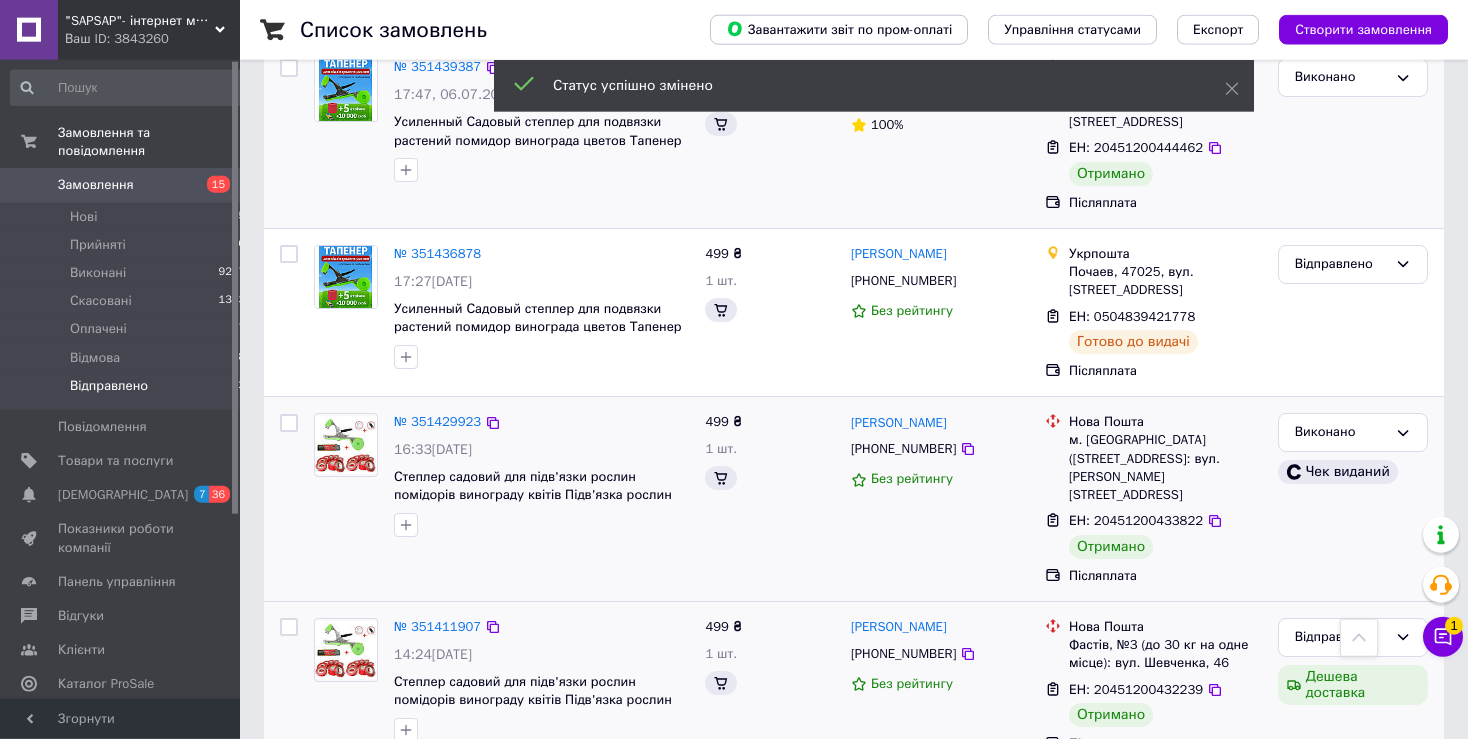 click on "Виконано" at bounding box center (1353, 883) 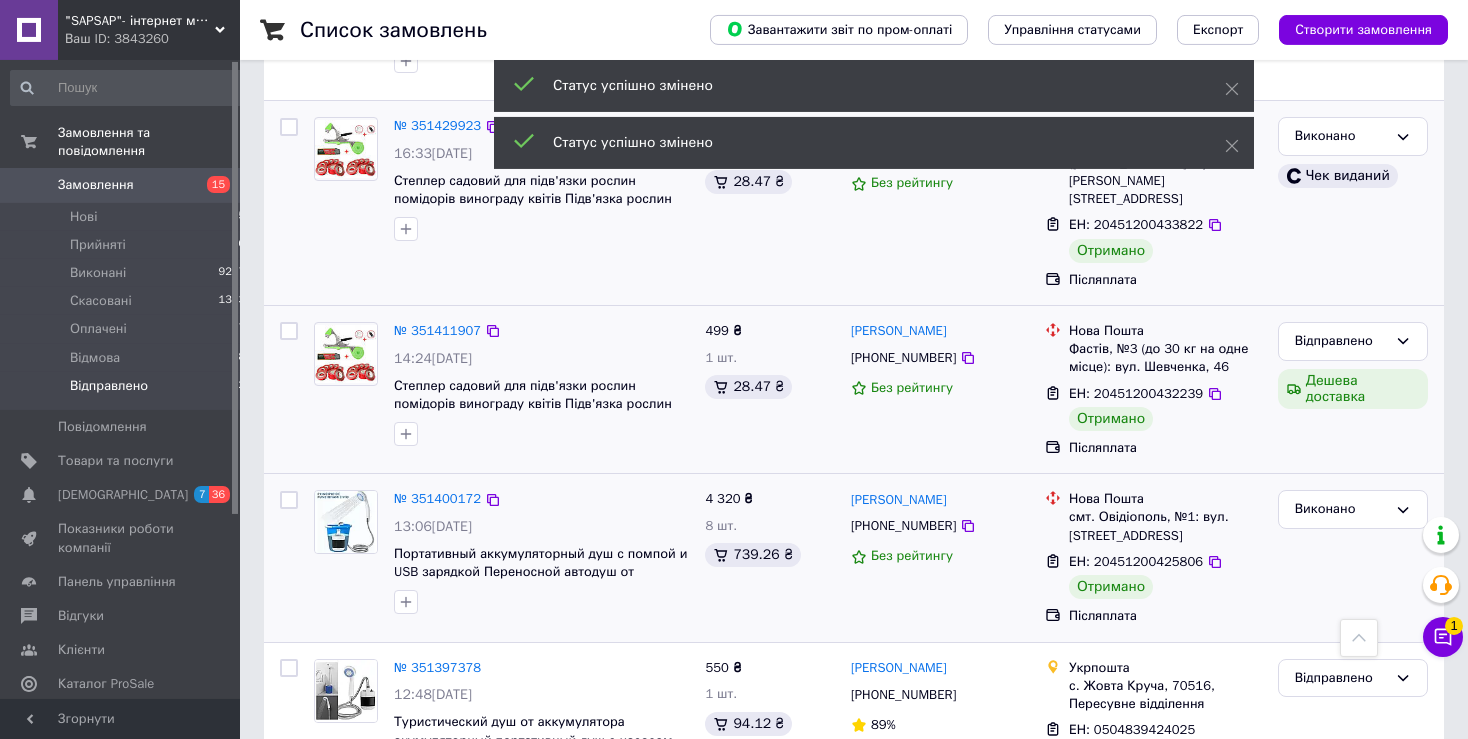 scroll, scrollTop: 7628, scrollLeft: 0, axis: vertical 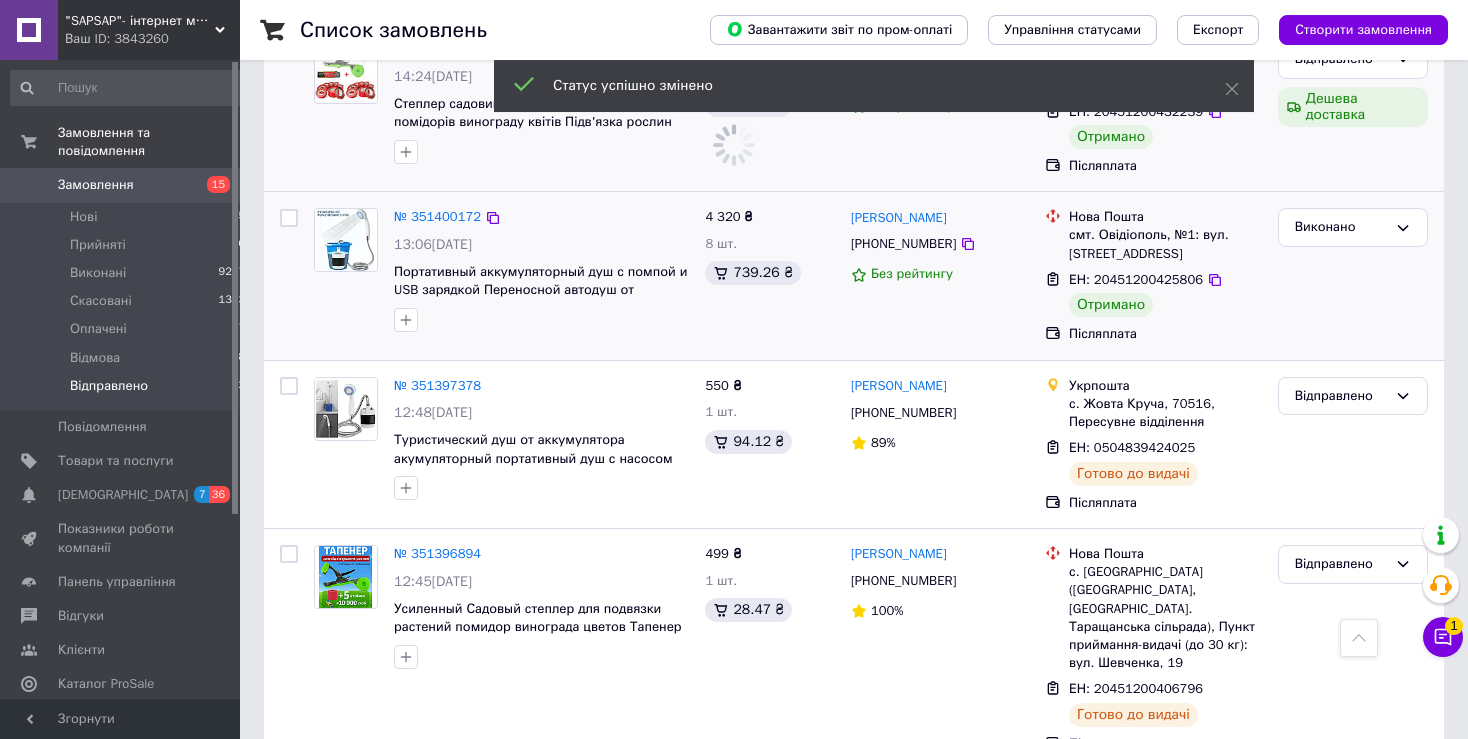 click on "Відправлено" at bounding box center (1341, 805) 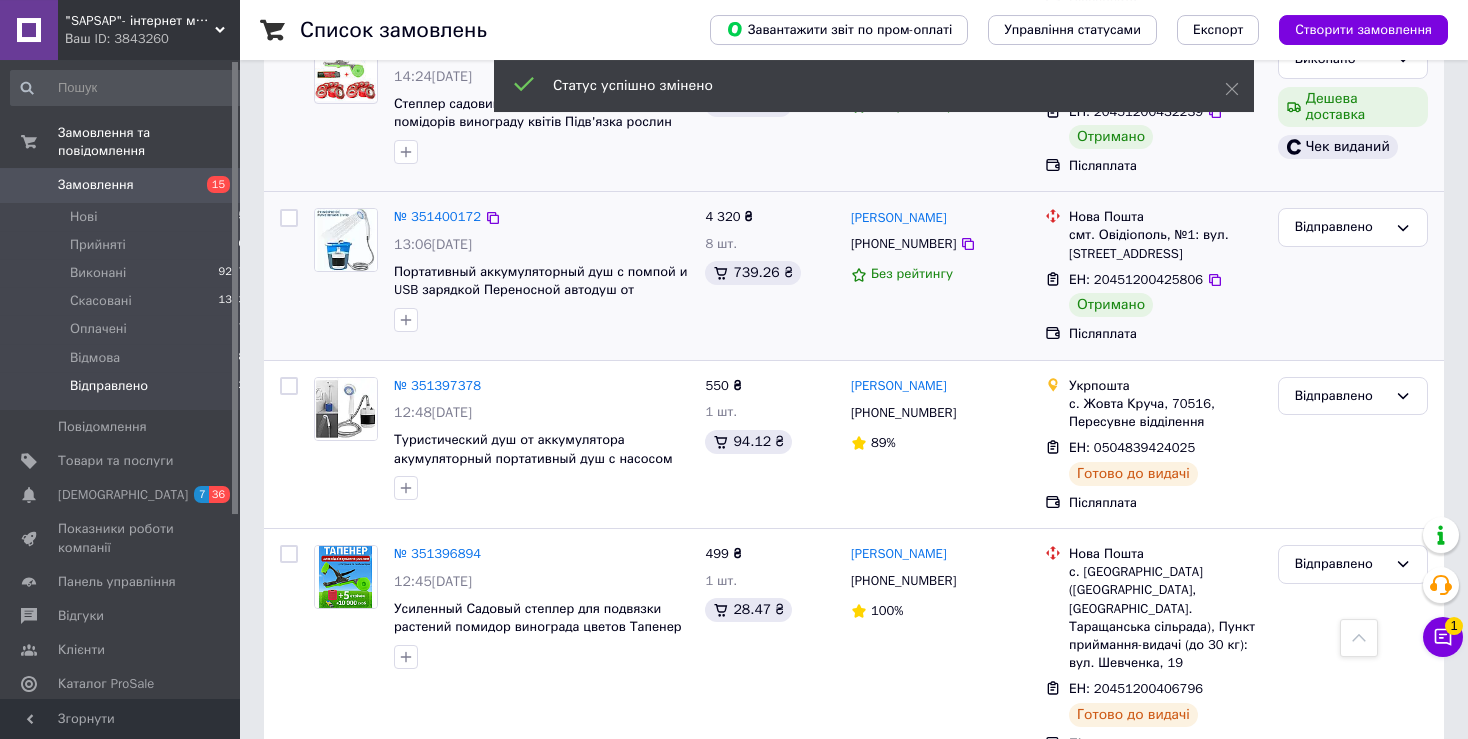 click on "Виконано" at bounding box center [1353, 883] 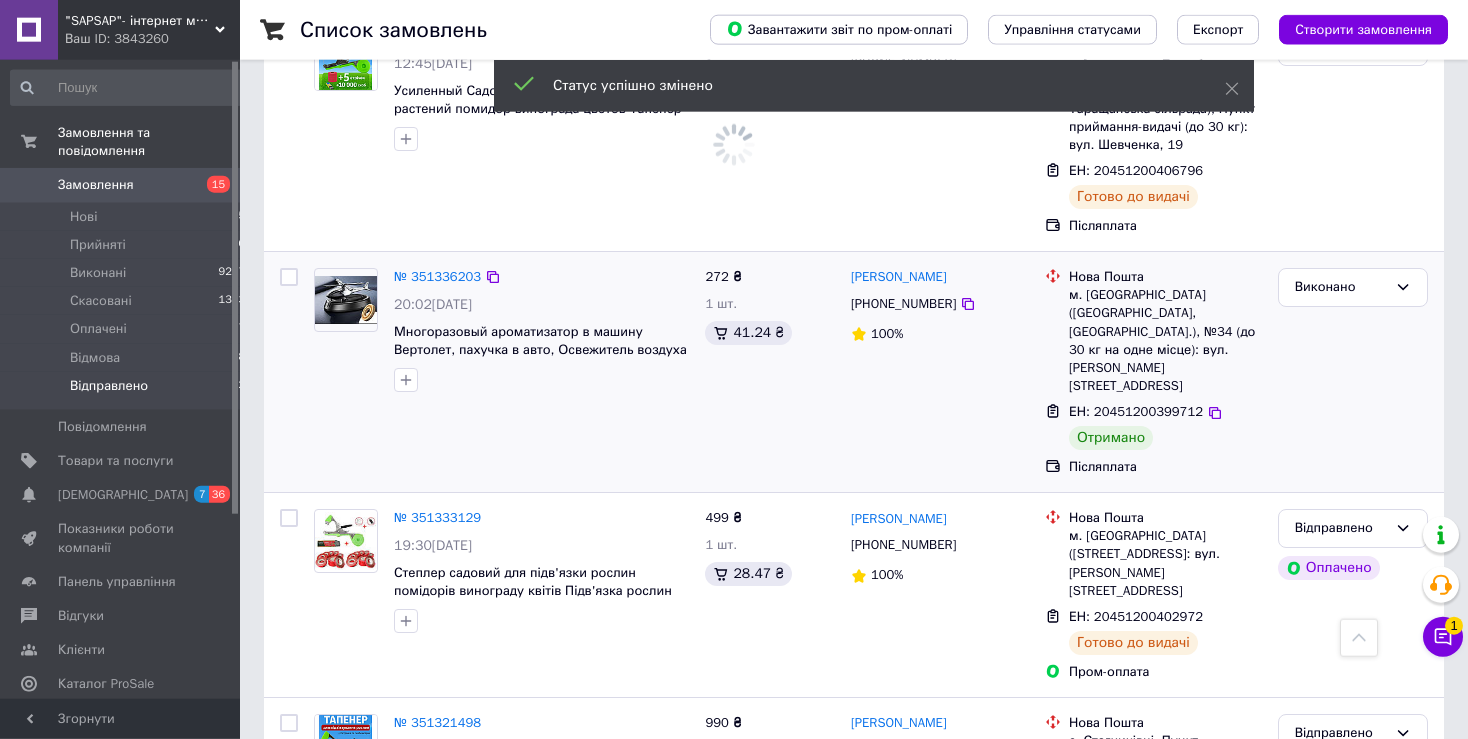scroll, scrollTop: 8154, scrollLeft: 0, axis: vertical 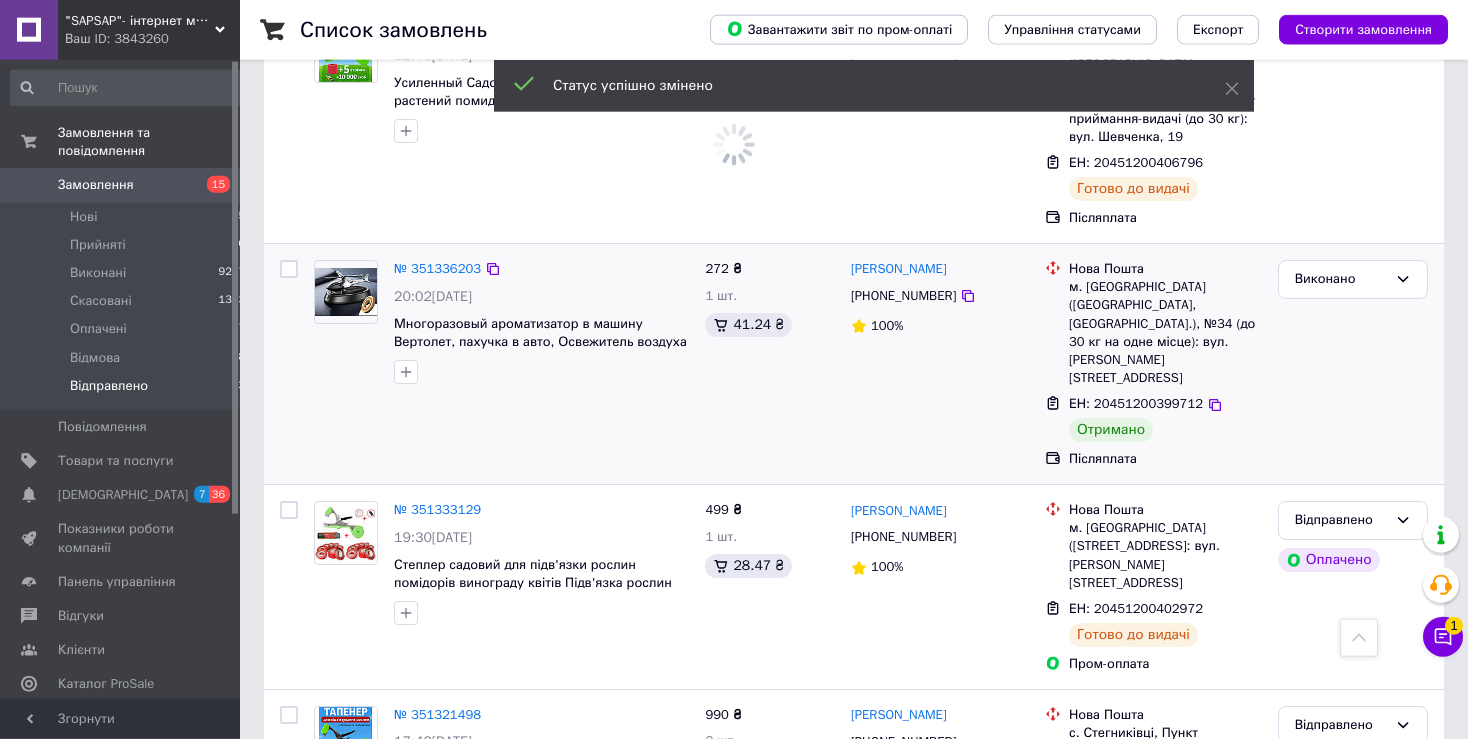 click on "Відправлено" at bounding box center (1341, 911) 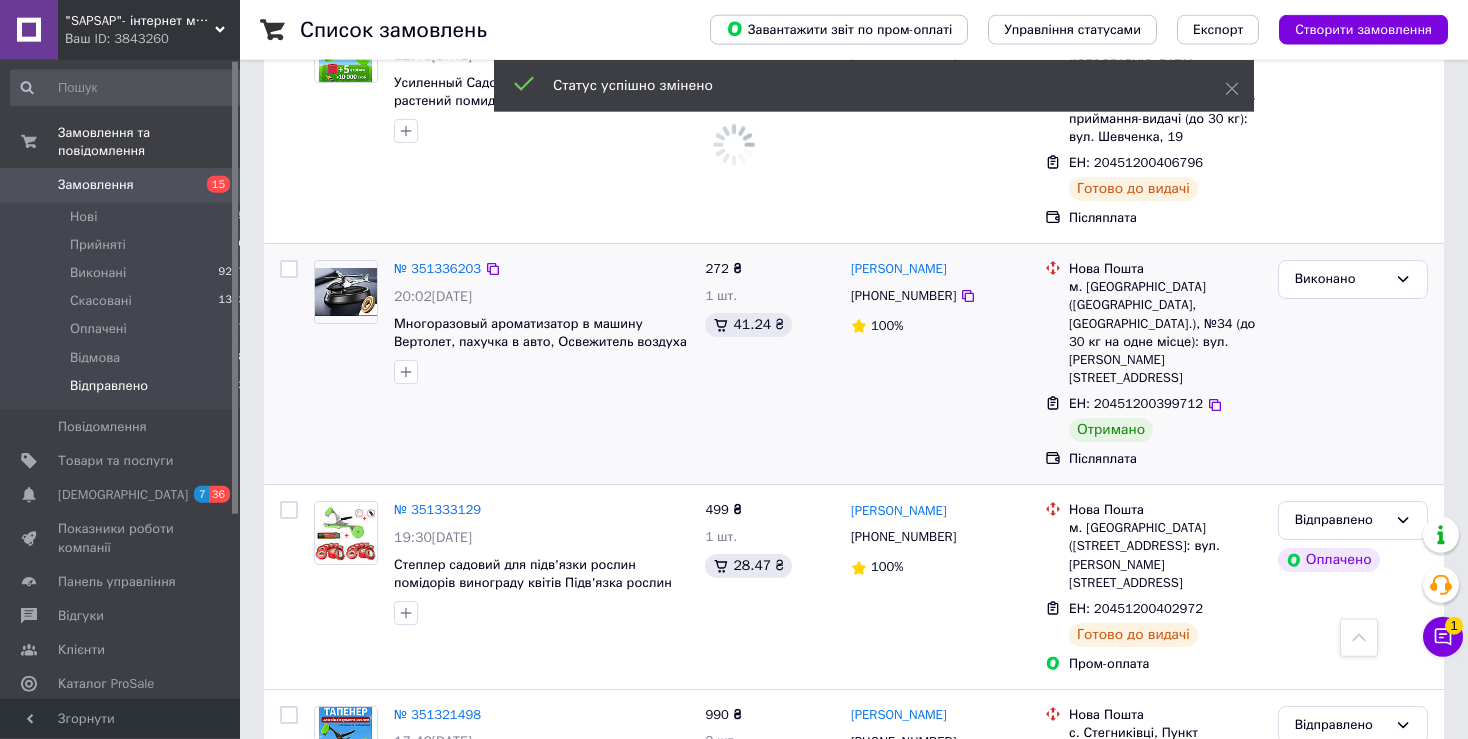 click on "Виконано" at bounding box center [1353, 989] 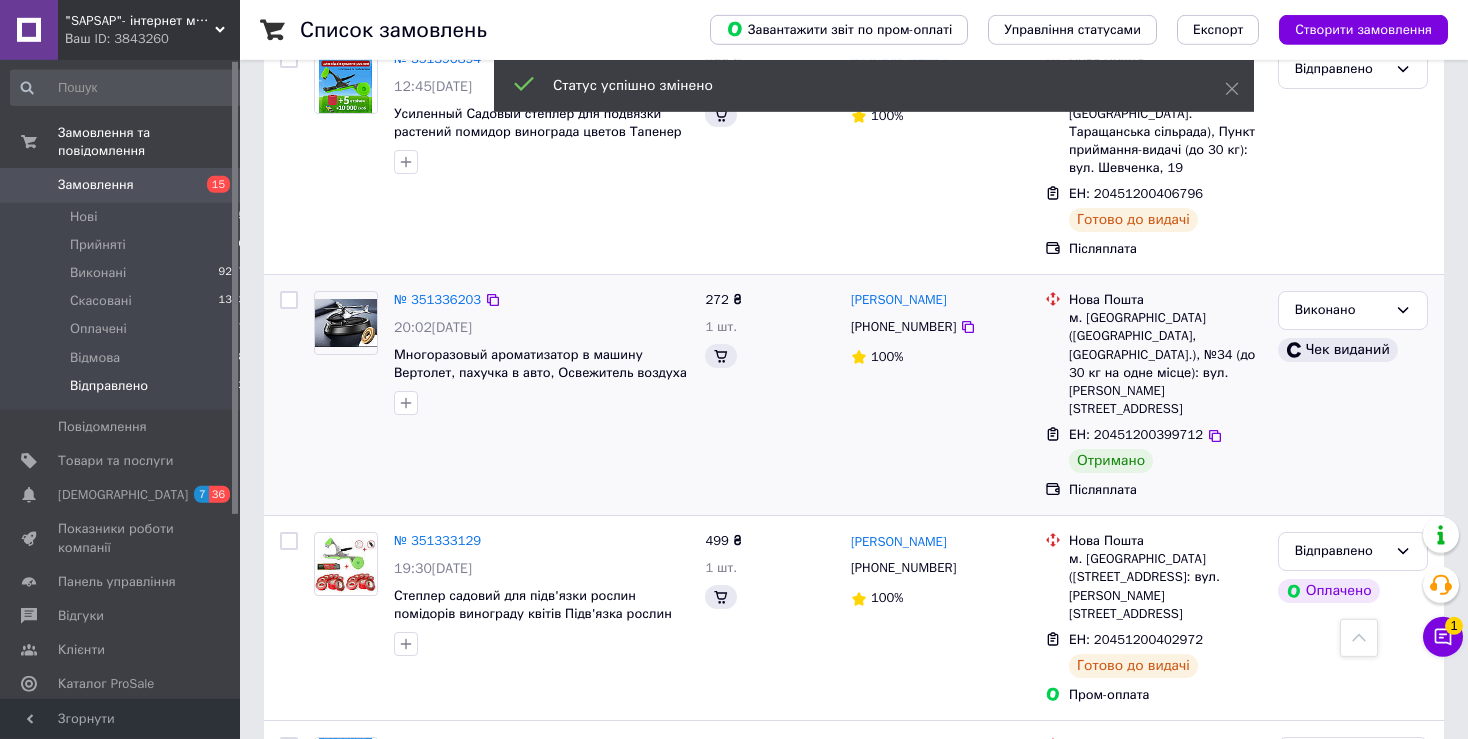 scroll, scrollTop: 8496, scrollLeft: 0, axis: vertical 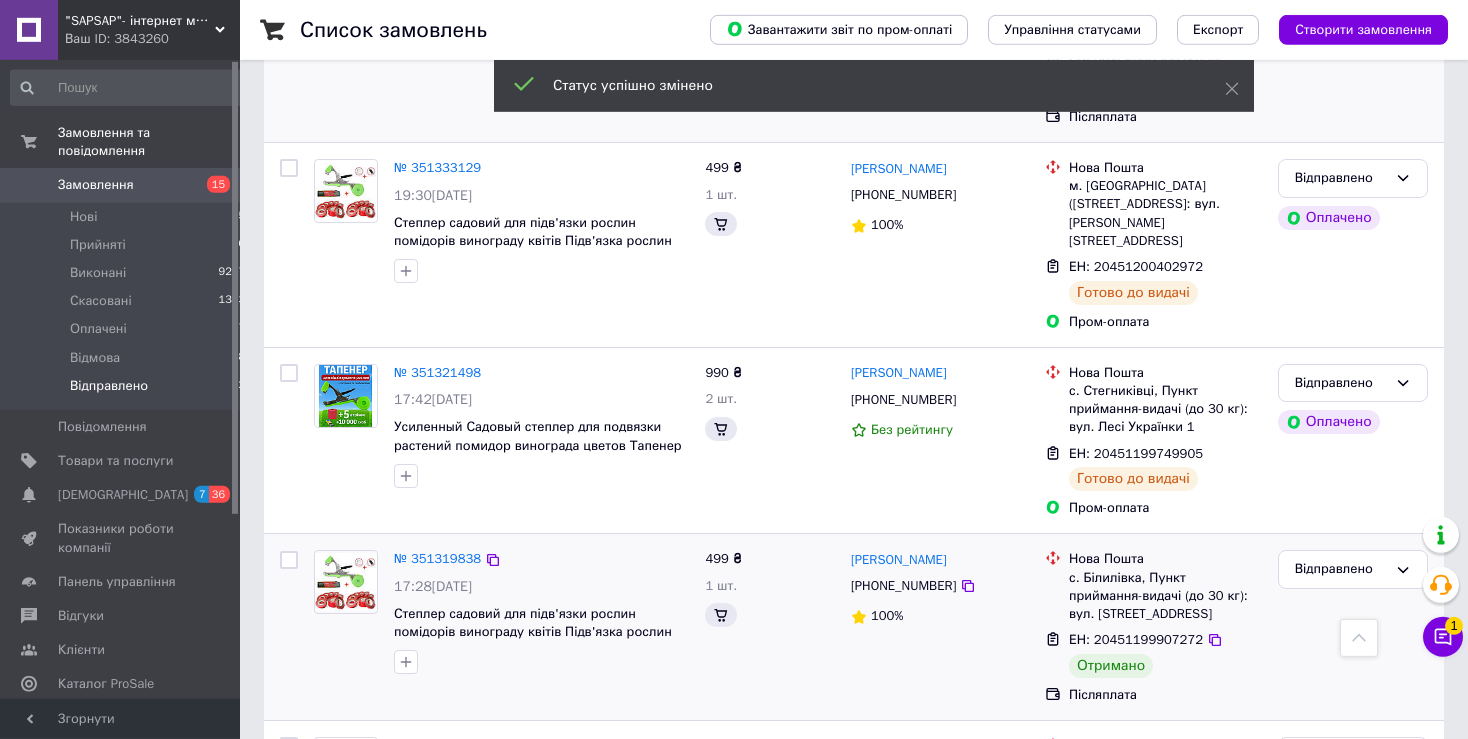 click on "Відправлено" at bounding box center [1341, 961] 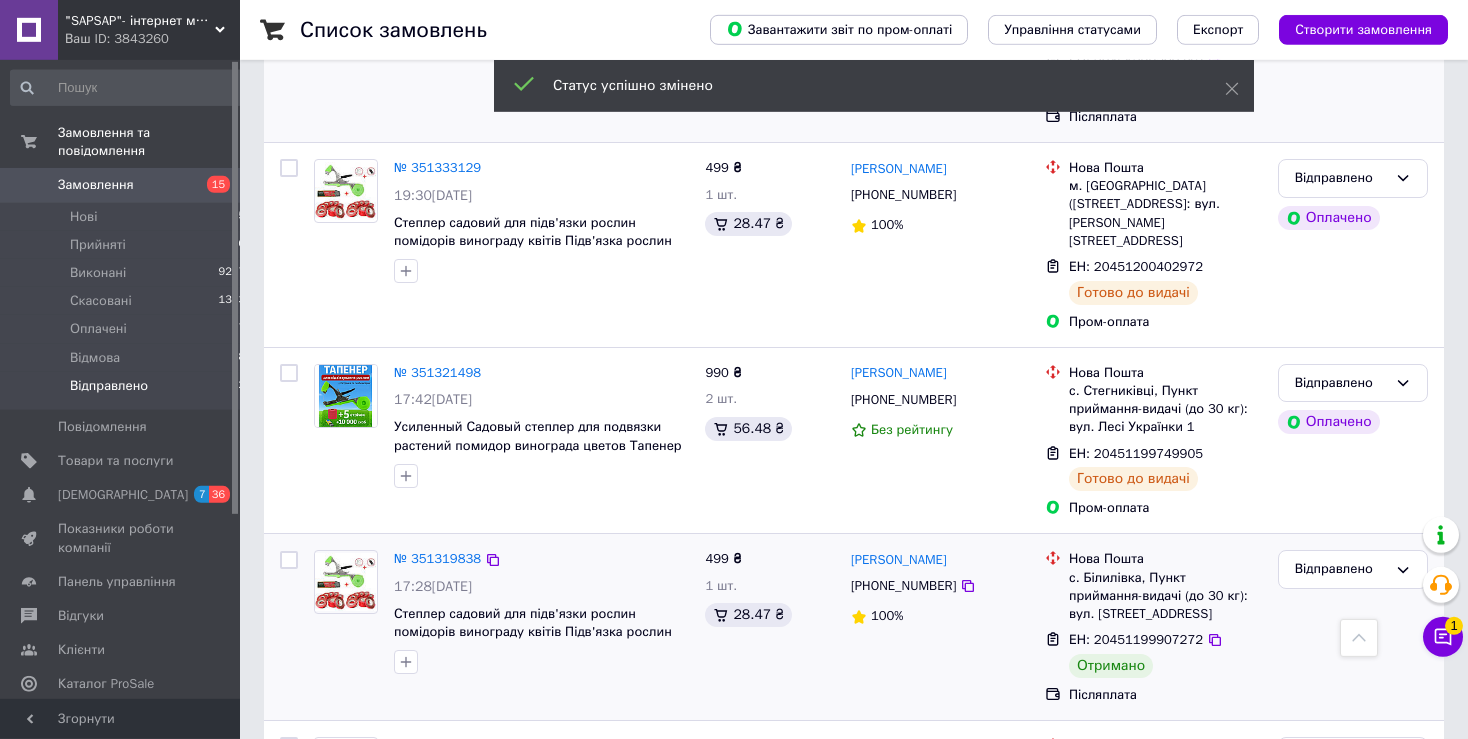 click on "Виконано" at bounding box center (1353, 1039) 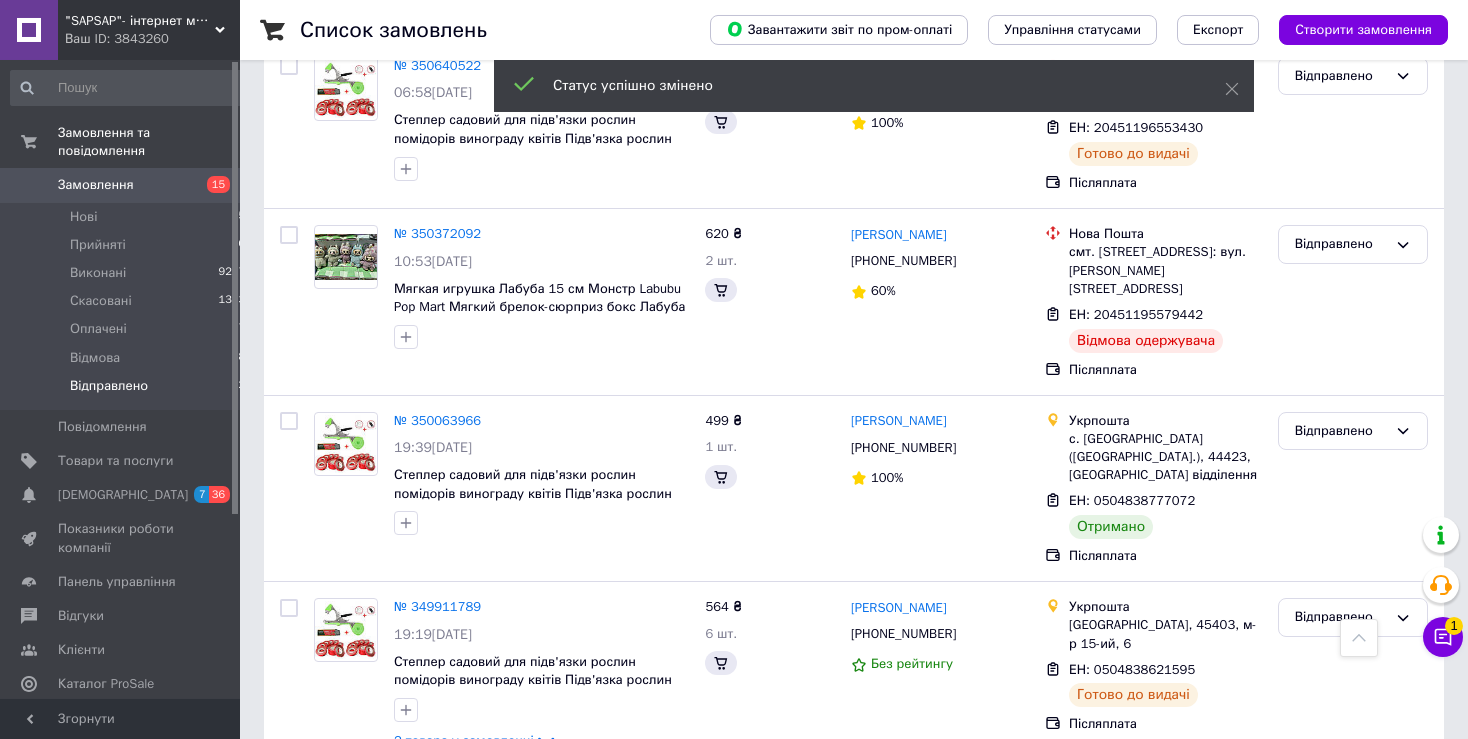 scroll, scrollTop: 6337, scrollLeft: 0, axis: vertical 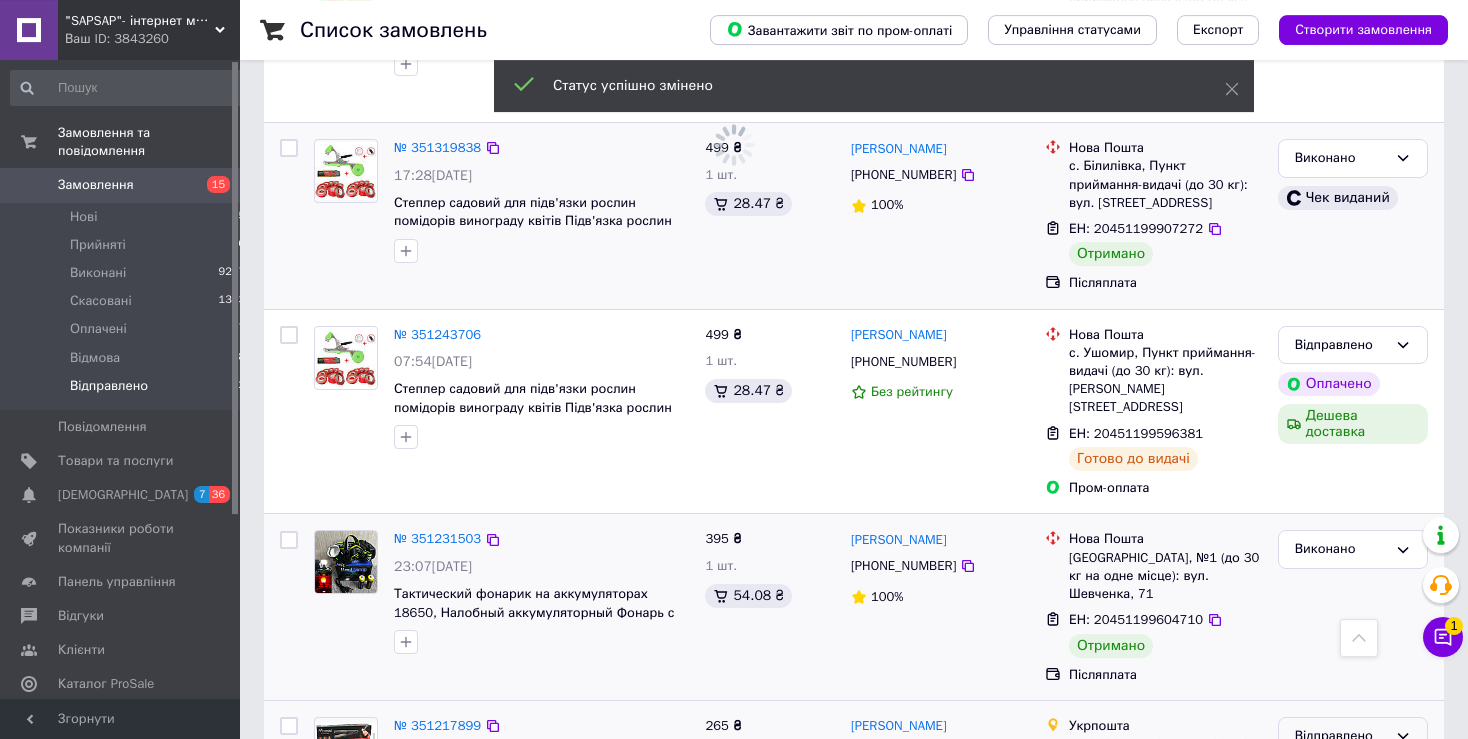 click on "Відправлено" at bounding box center (1341, 736) 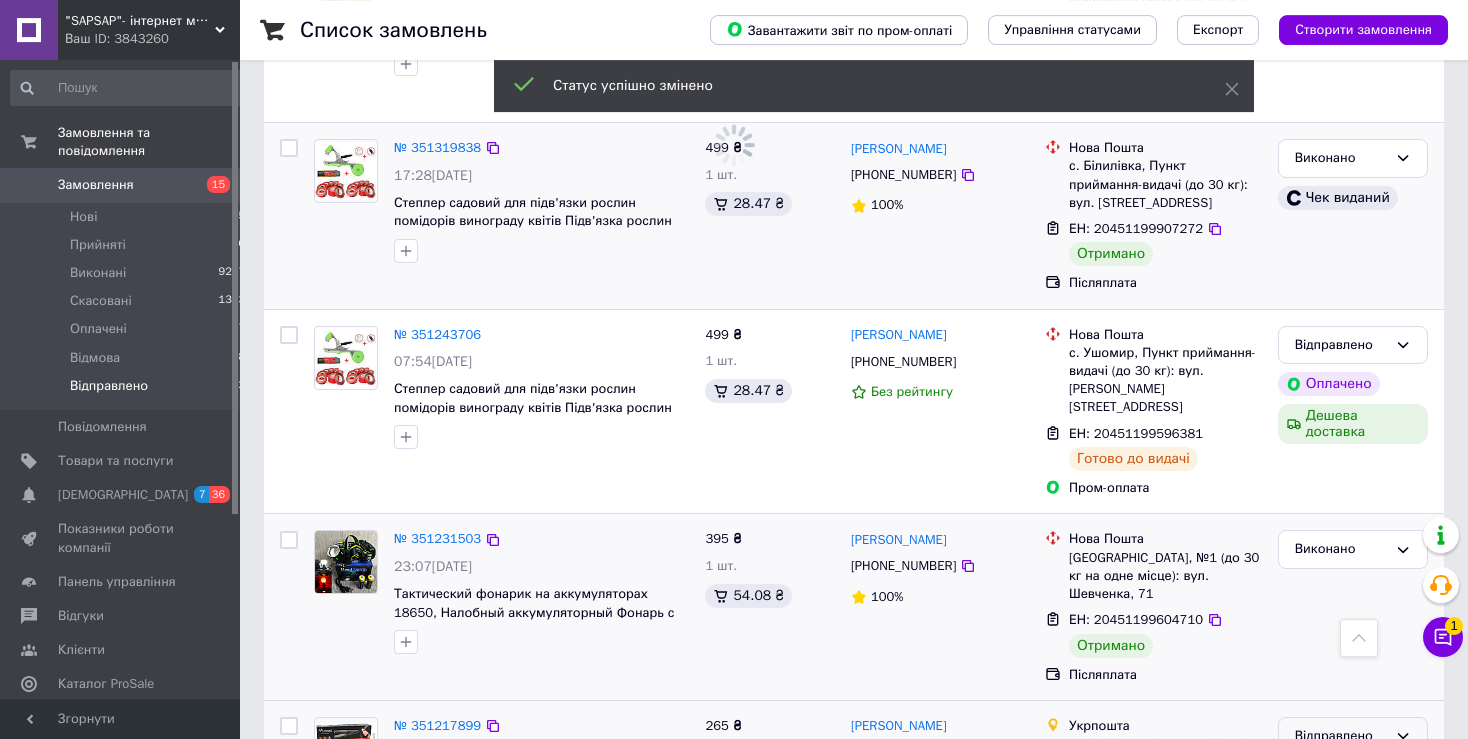click on "Виконано" at bounding box center (1353, 814) 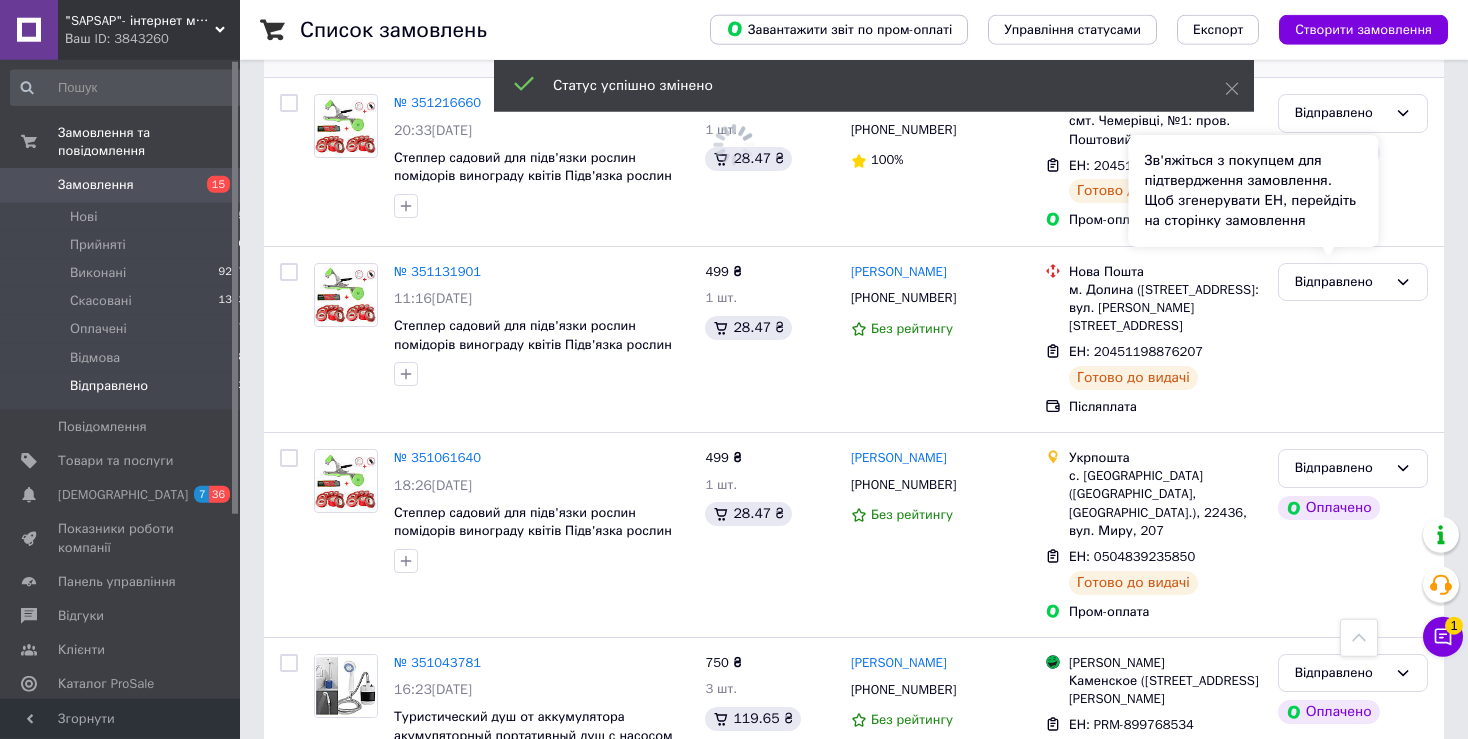 scroll, scrollTop: 7196, scrollLeft: 0, axis: vertical 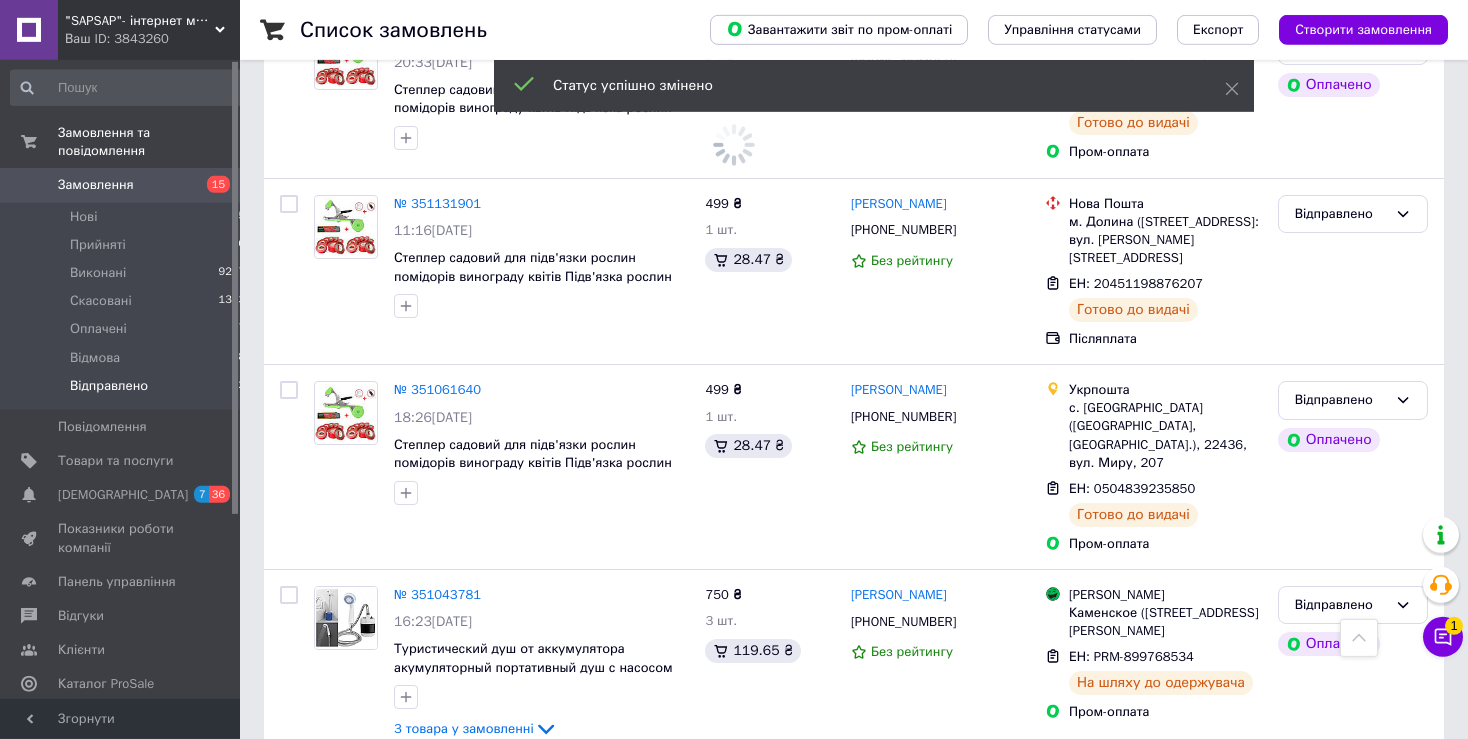 click on "Відправлено" at bounding box center [1341, 793] 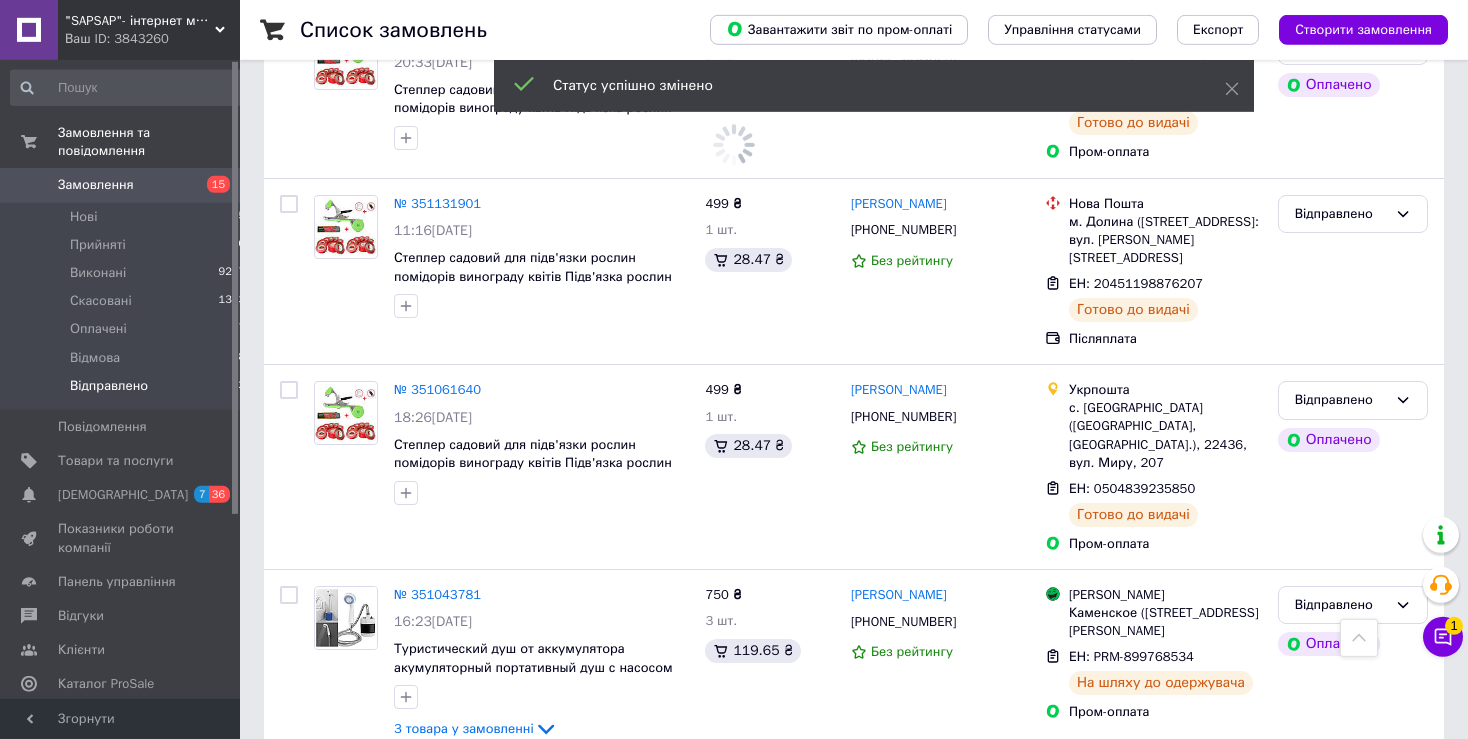click on "Виконано" at bounding box center (1353, 872) 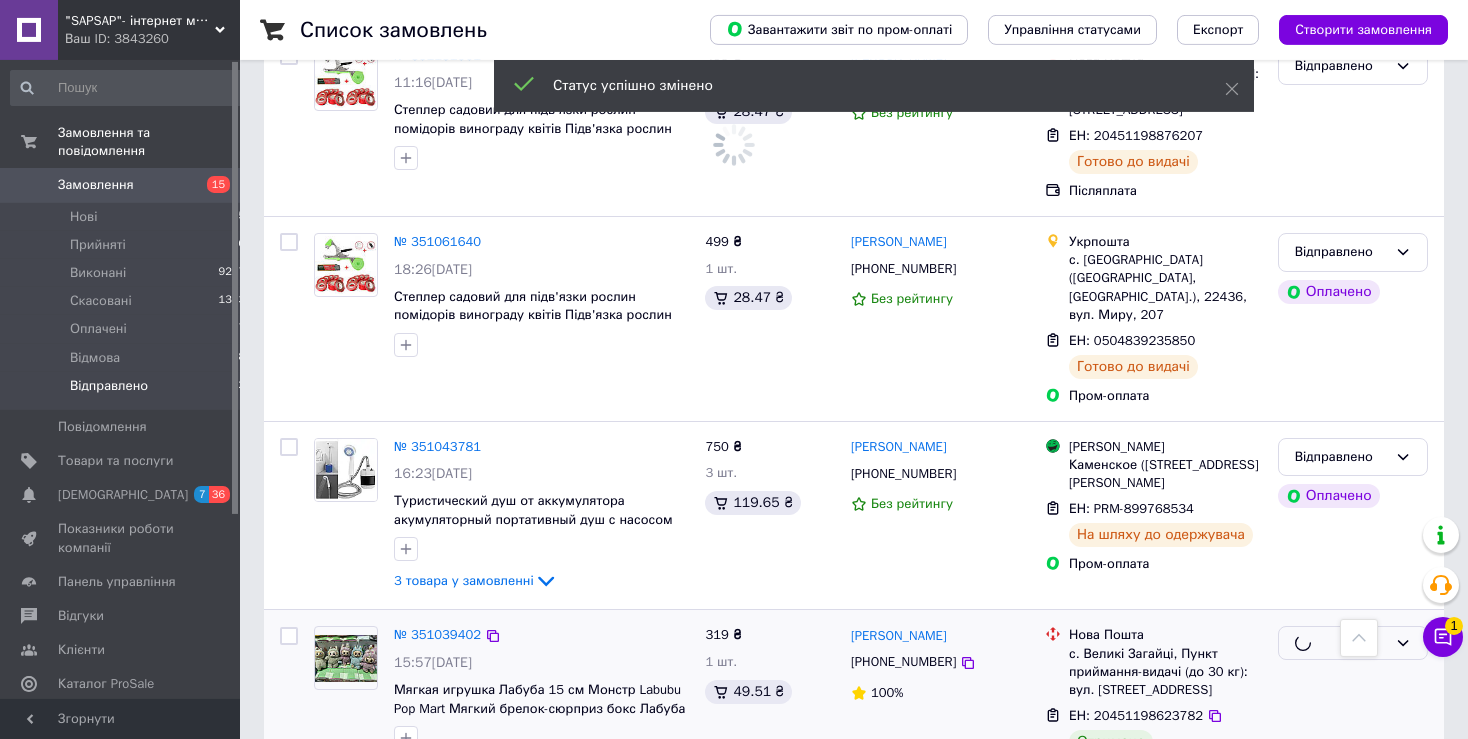 scroll, scrollTop: 7346, scrollLeft: 0, axis: vertical 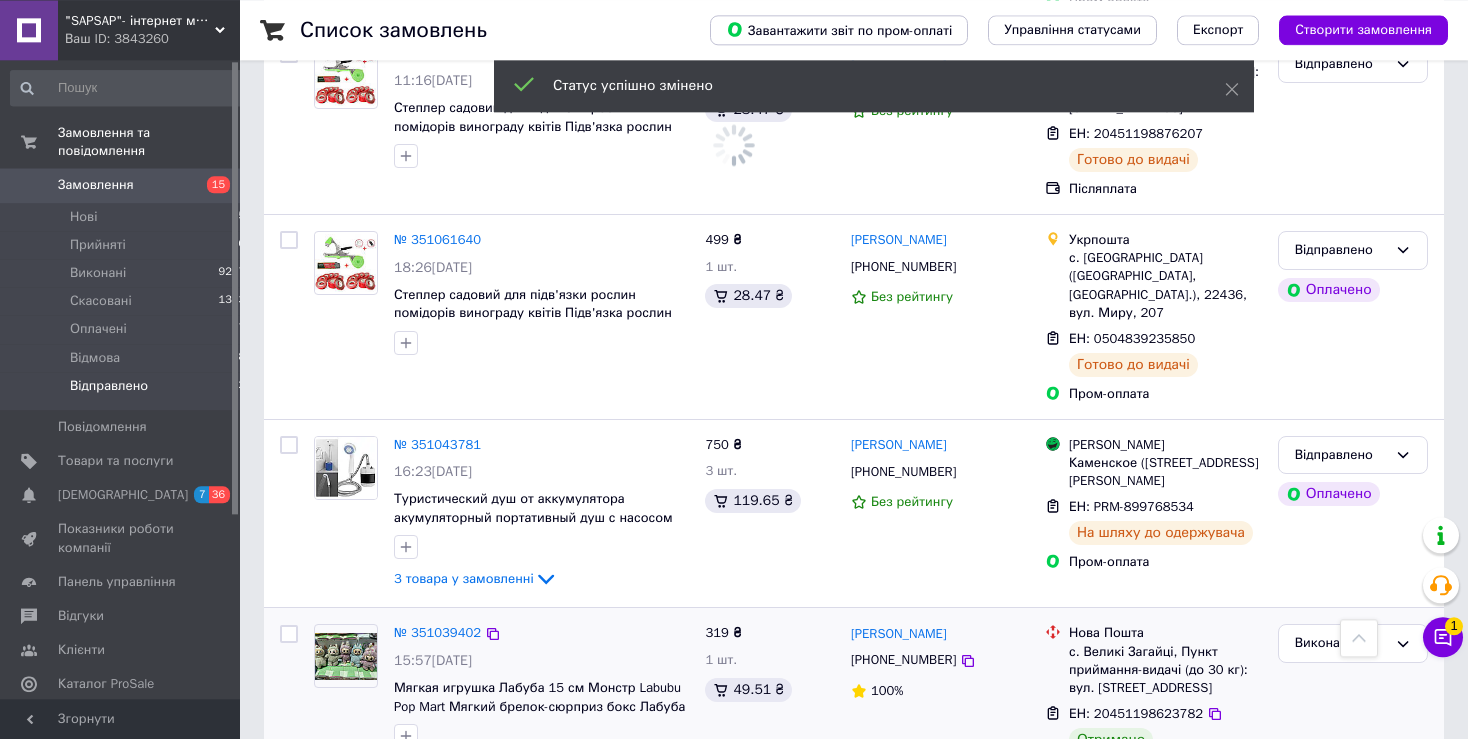 click on "Відправлено" at bounding box center [1341, 830] 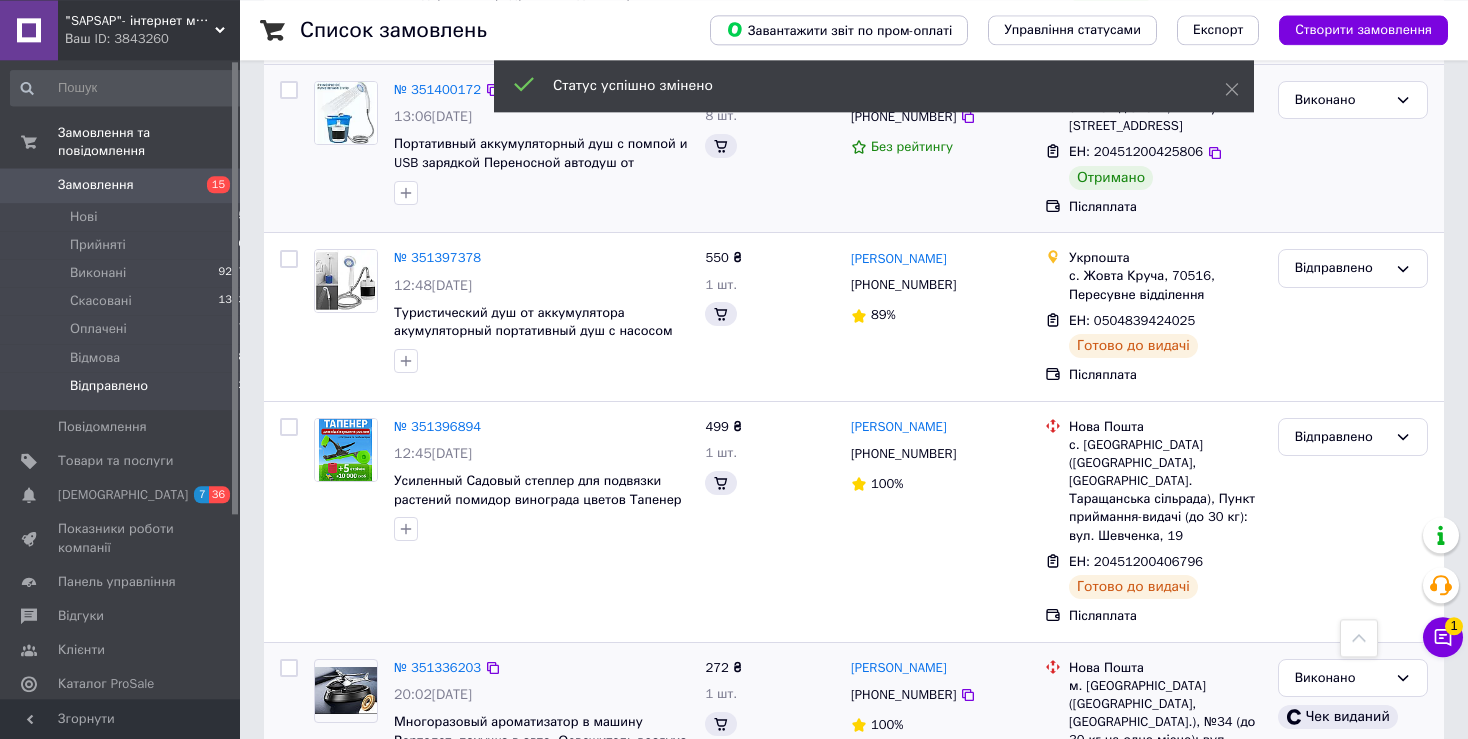 scroll, scrollTop: 9378, scrollLeft: 0, axis: vertical 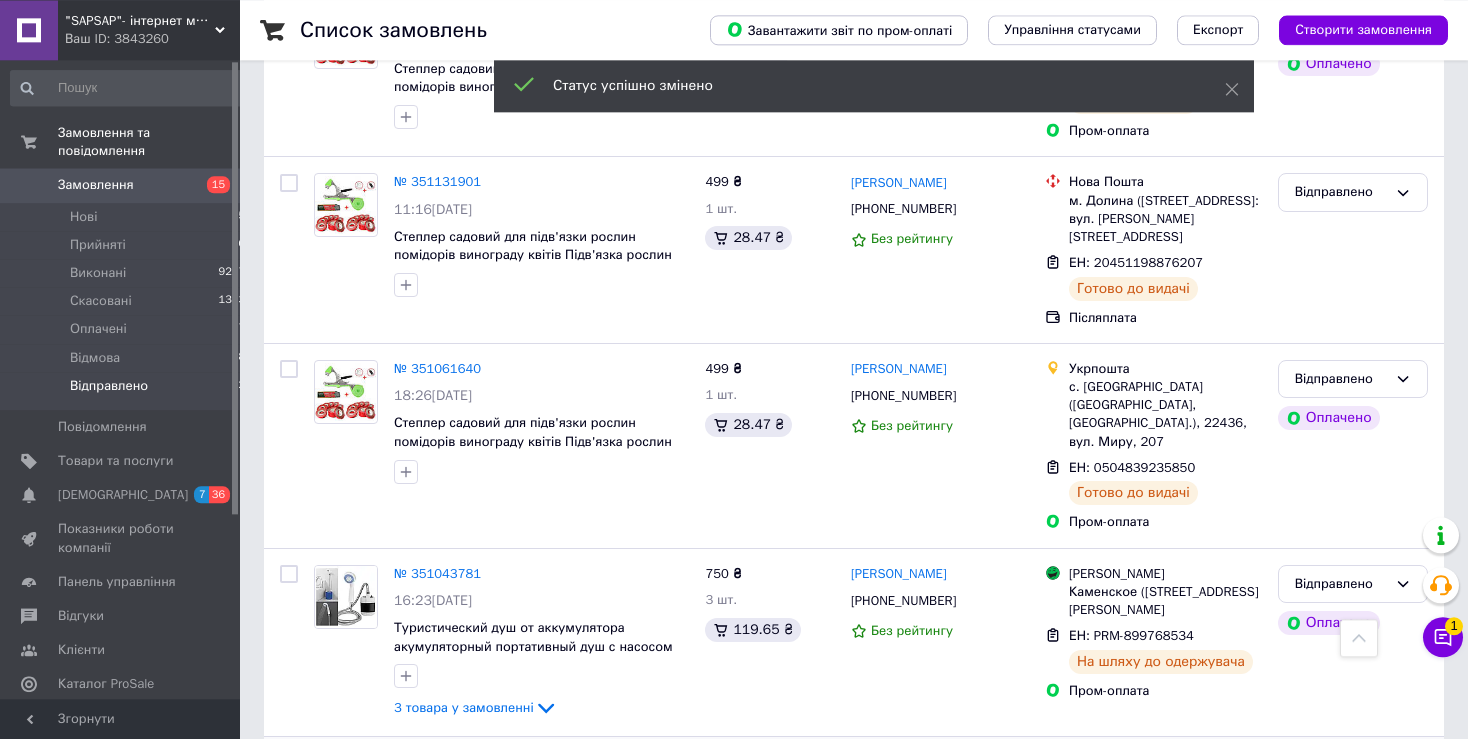 click on "Виконано" at bounding box center (1353, 1037) 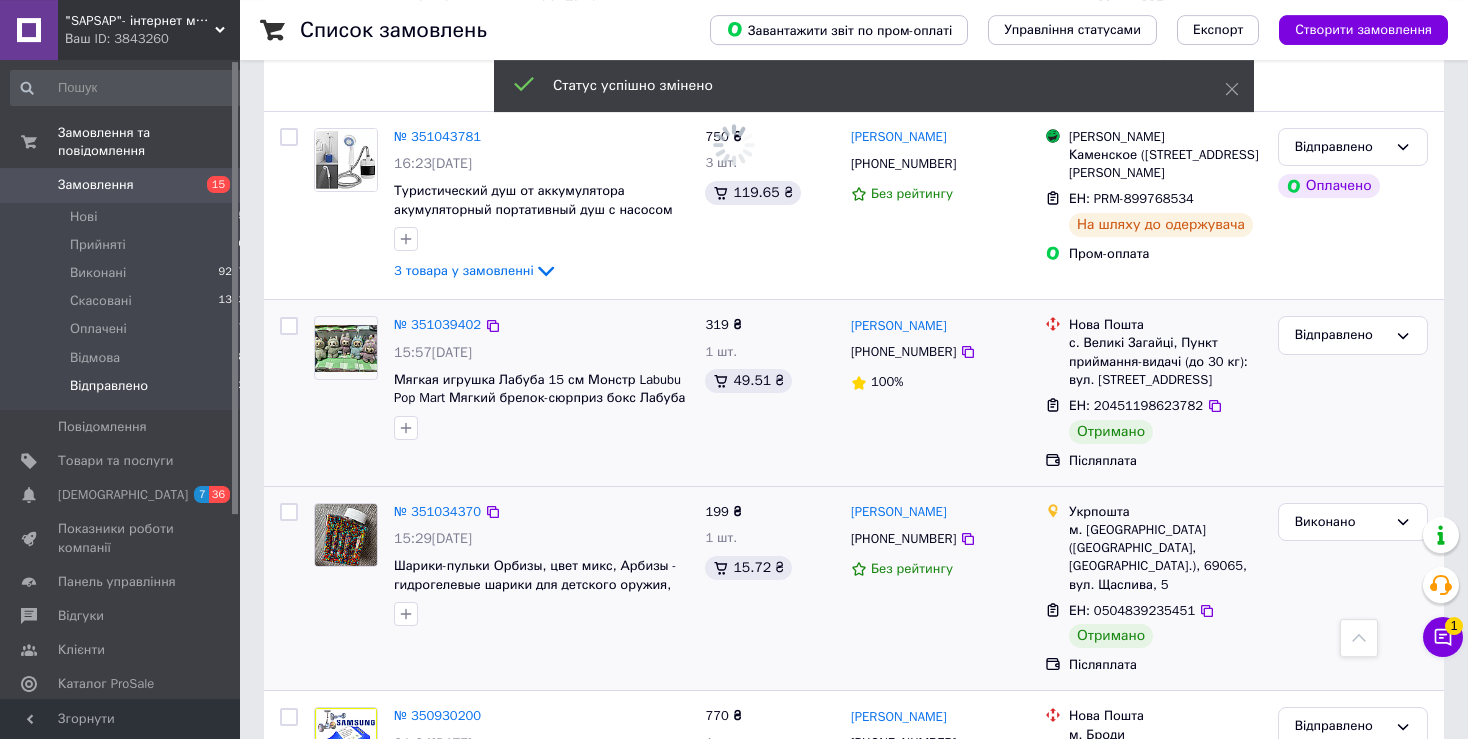 click on "Відправлено" at bounding box center (1341, 931) 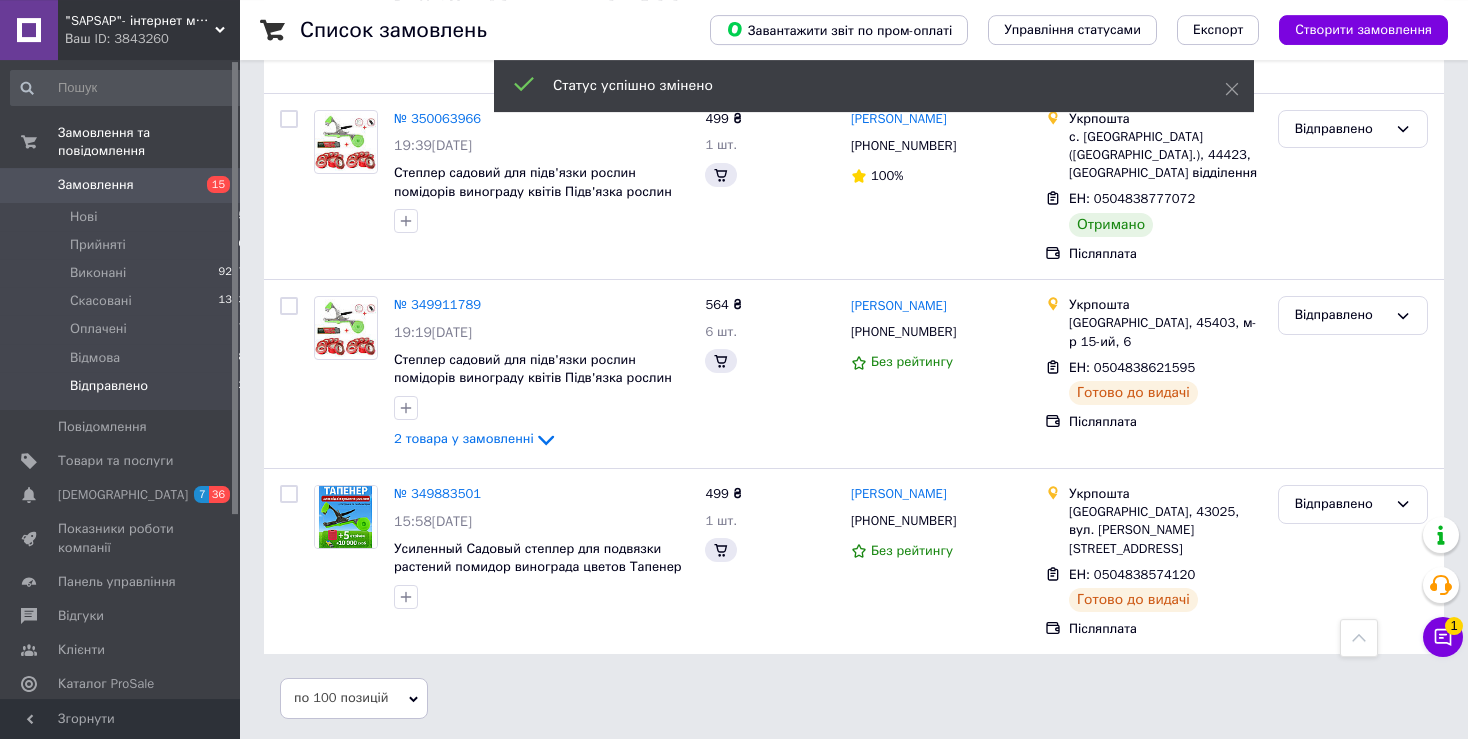 scroll, scrollTop: 7783, scrollLeft: 0, axis: vertical 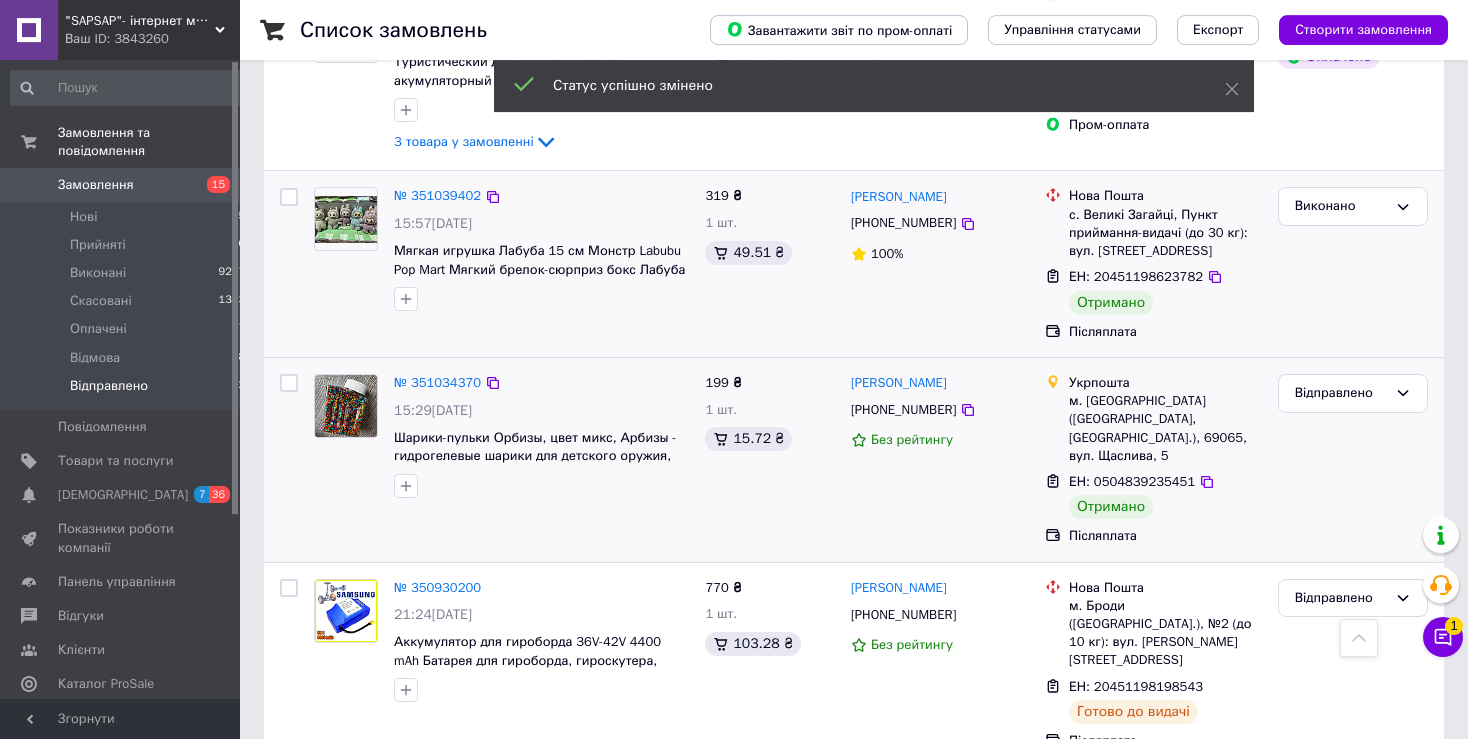 click on "Виконано" at bounding box center (1353, 881) 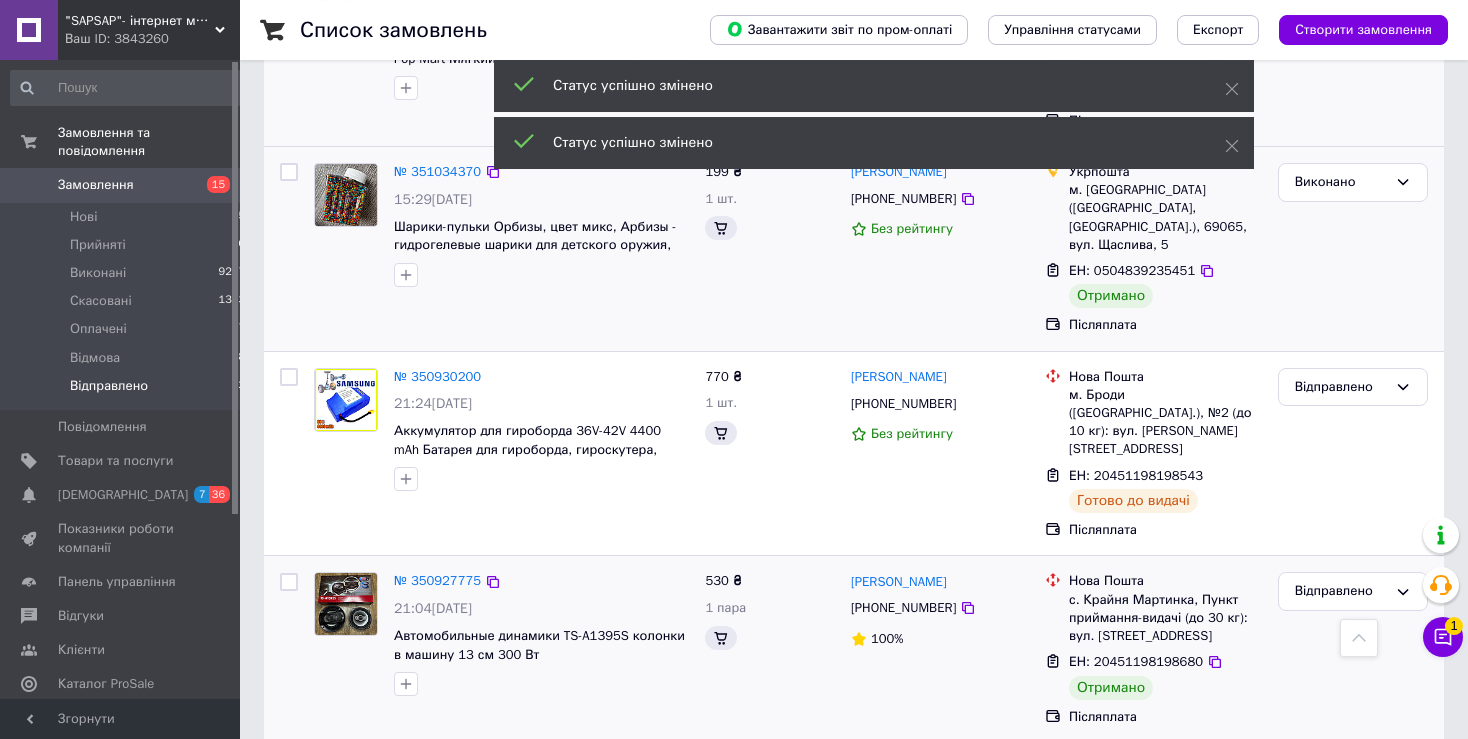 scroll, scrollTop: 8140, scrollLeft: 0, axis: vertical 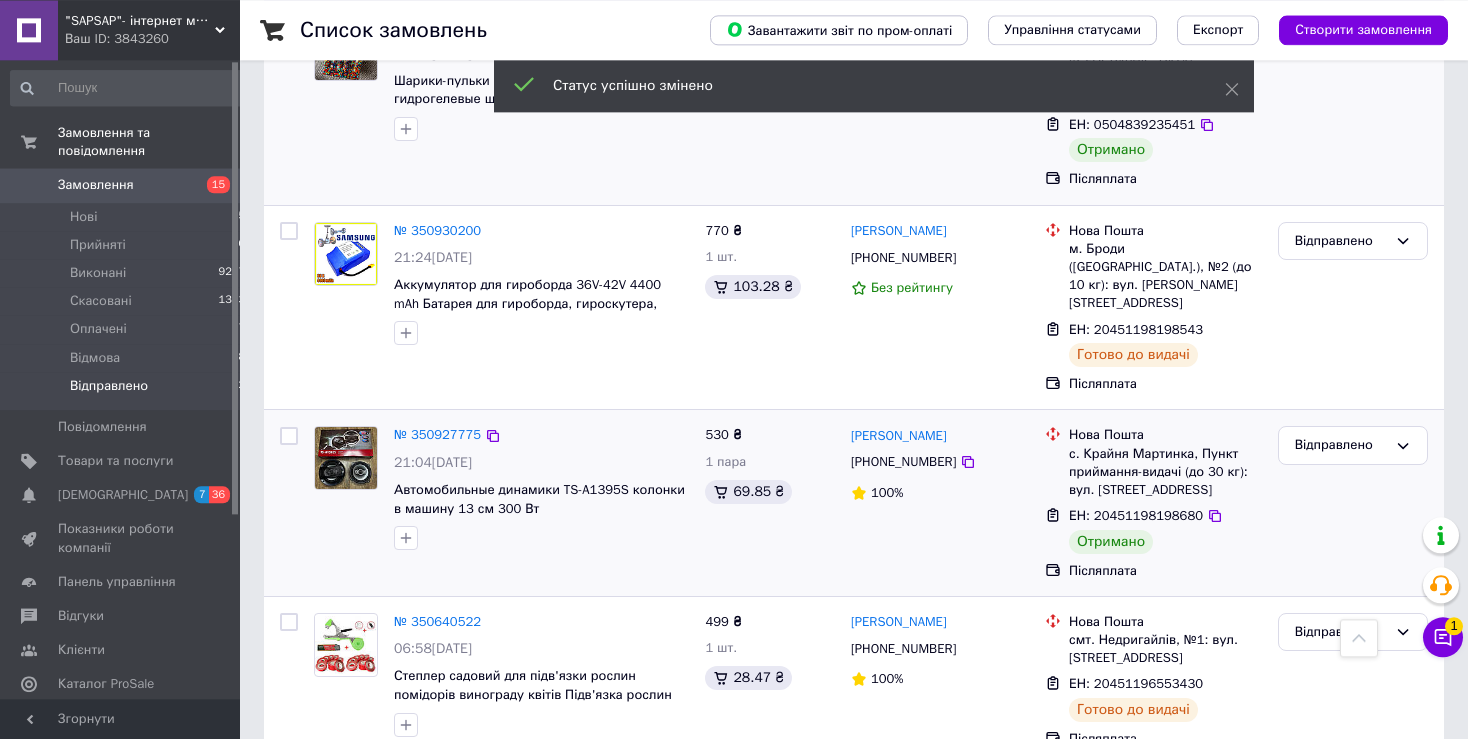 click on "Відправлено" at bounding box center [1341, 800] 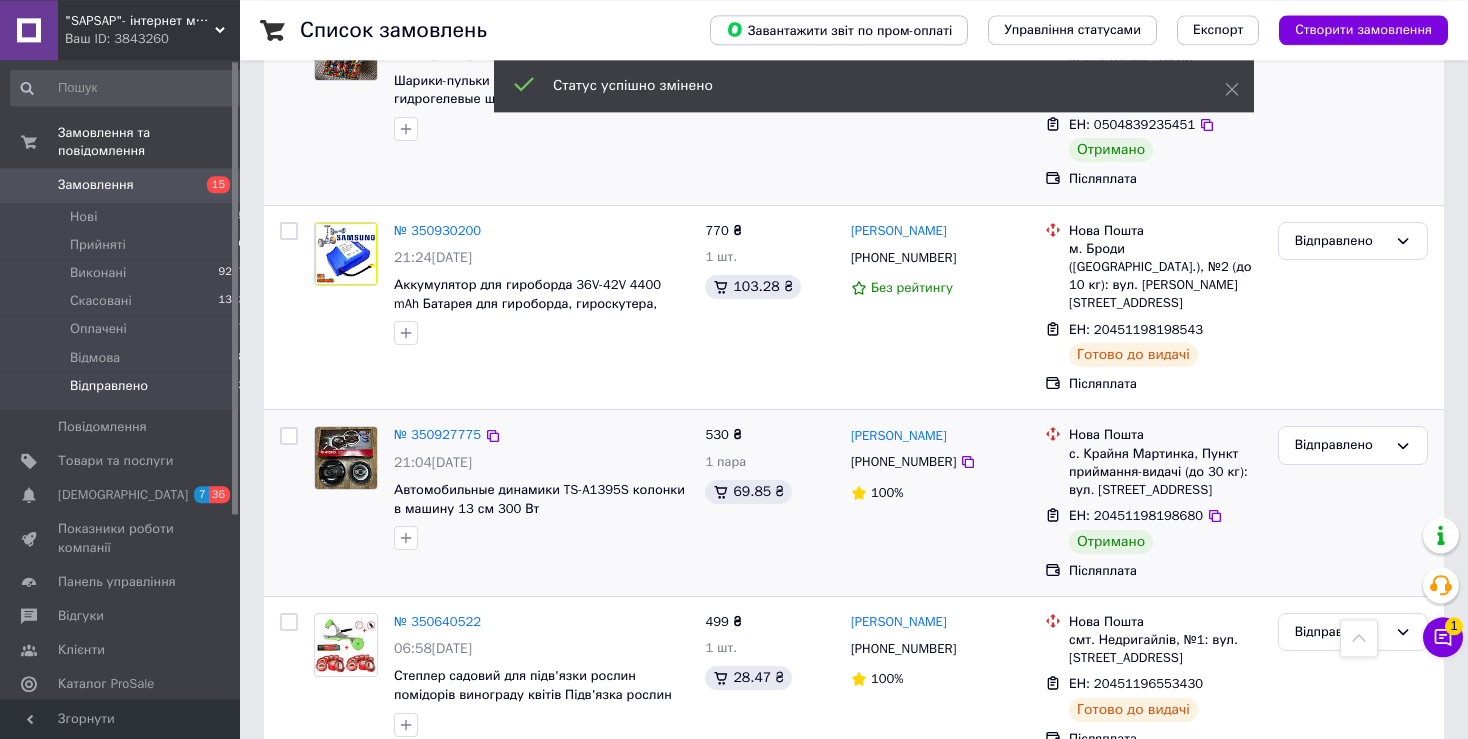 scroll, scrollTop: 17, scrollLeft: 0, axis: vertical 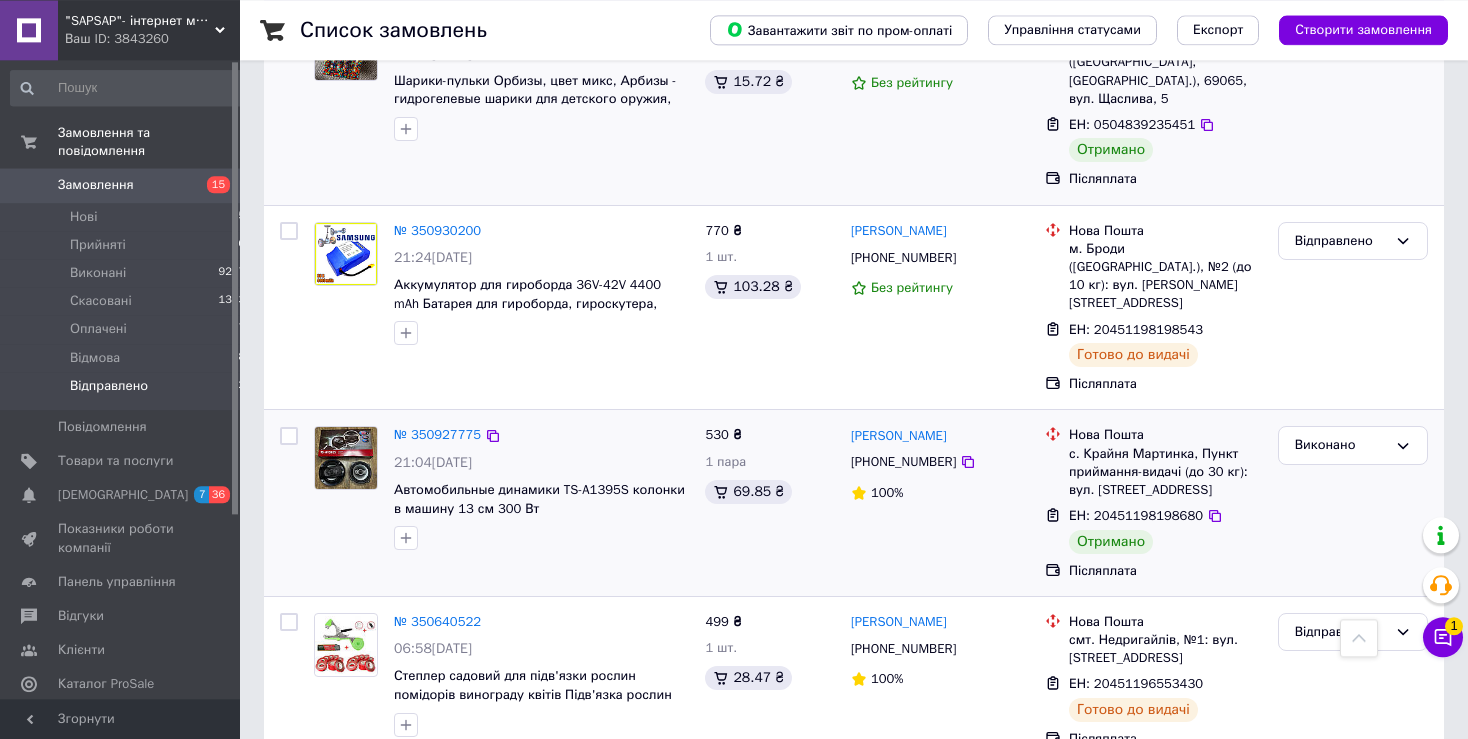click on "Відмова" at bounding box center (1353, 971) 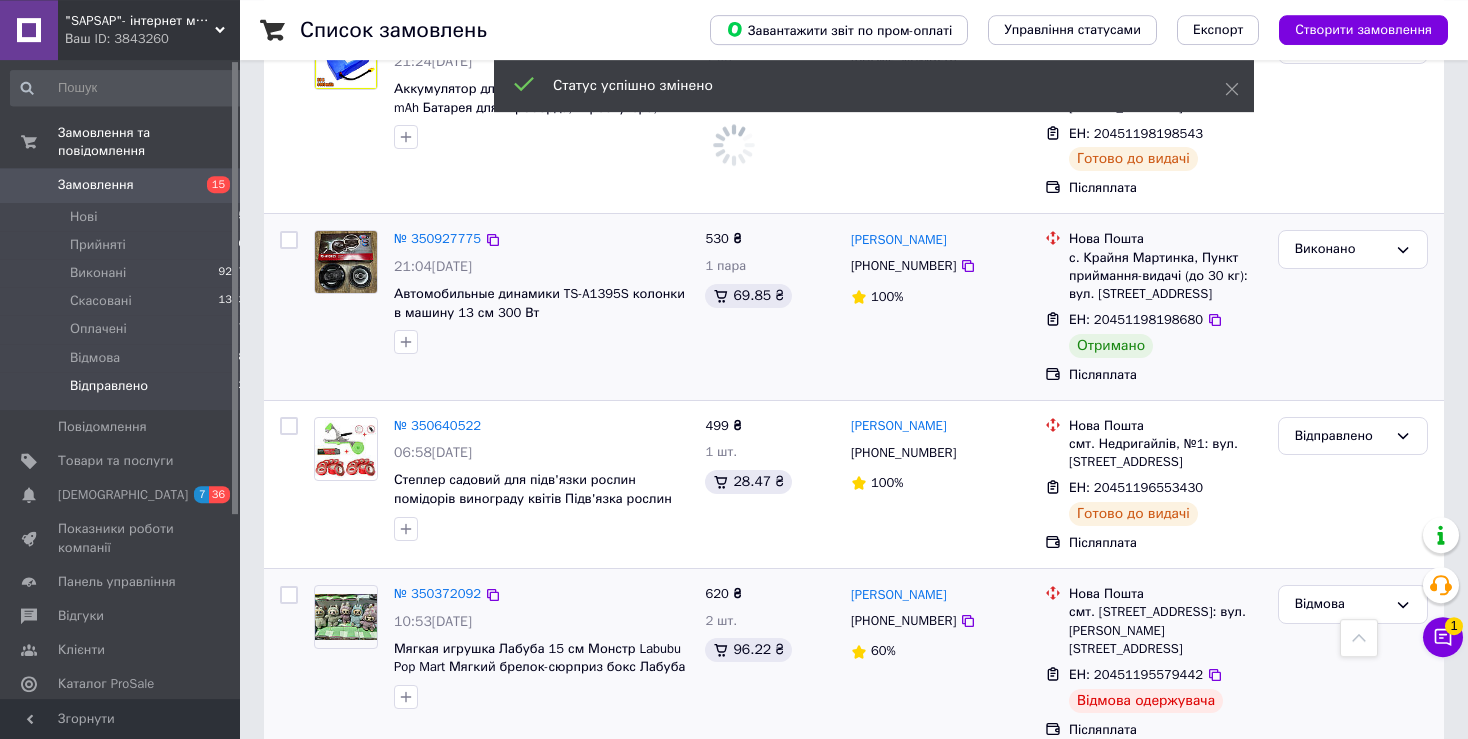 scroll, scrollTop: 8340, scrollLeft: 0, axis: vertical 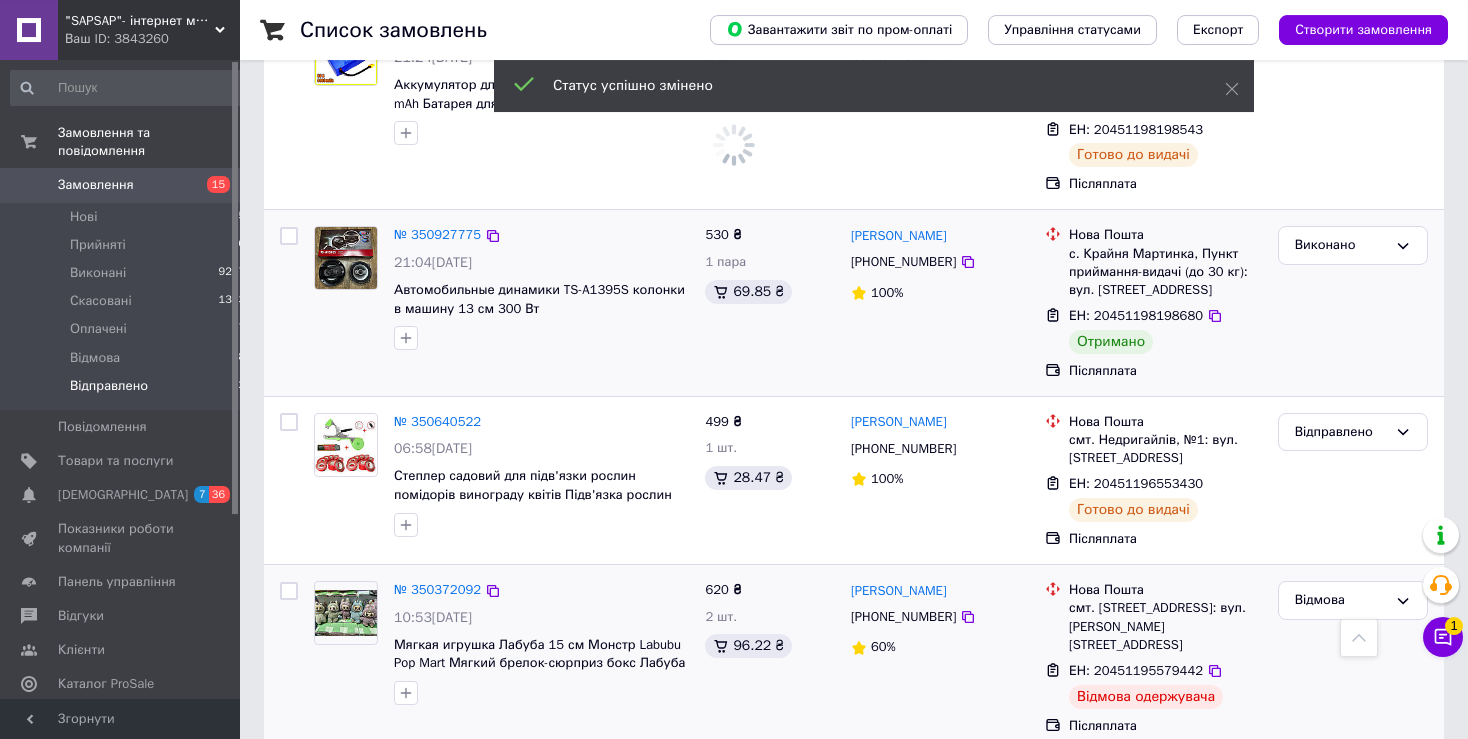 click on "Відправлено" at bounding box center (1341, 787) 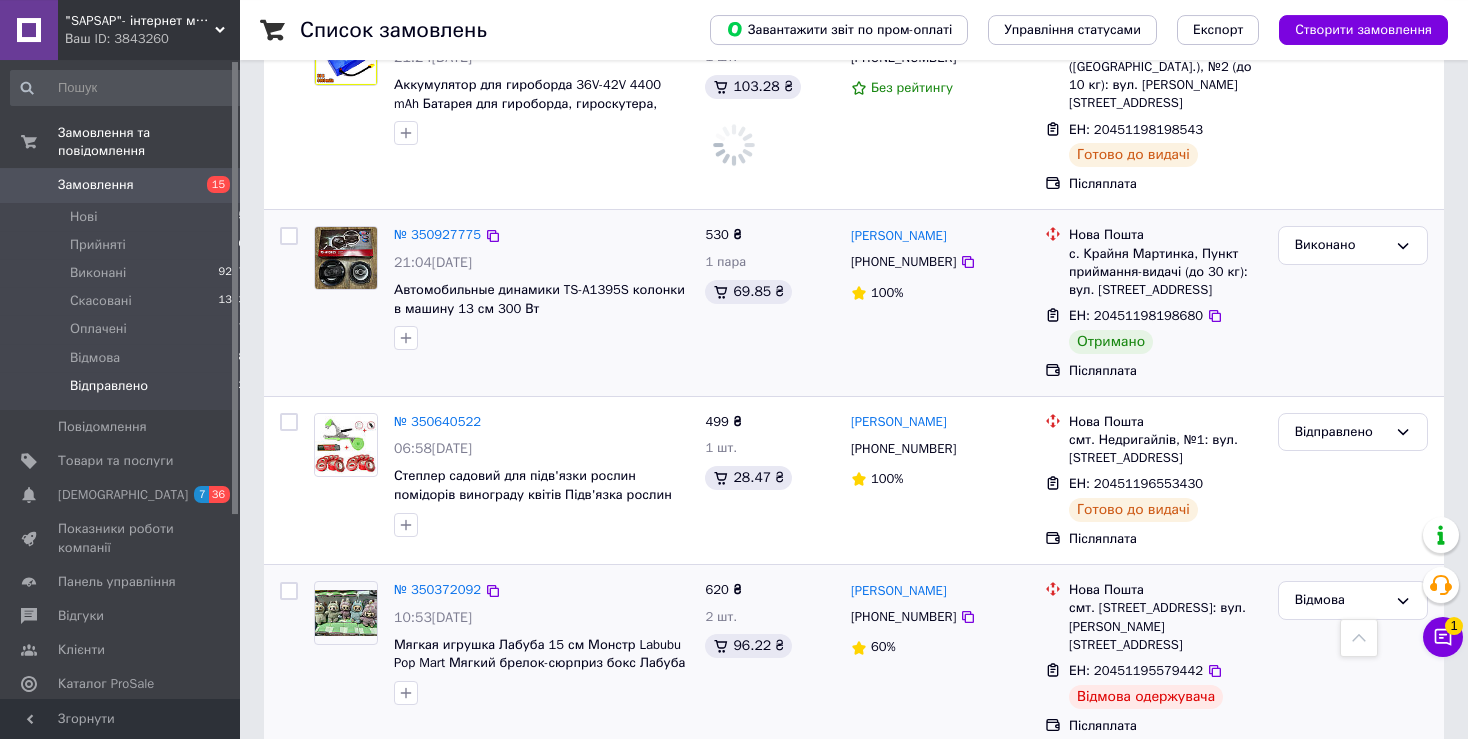click on "Виконано" at bounding box center (1353, 865) 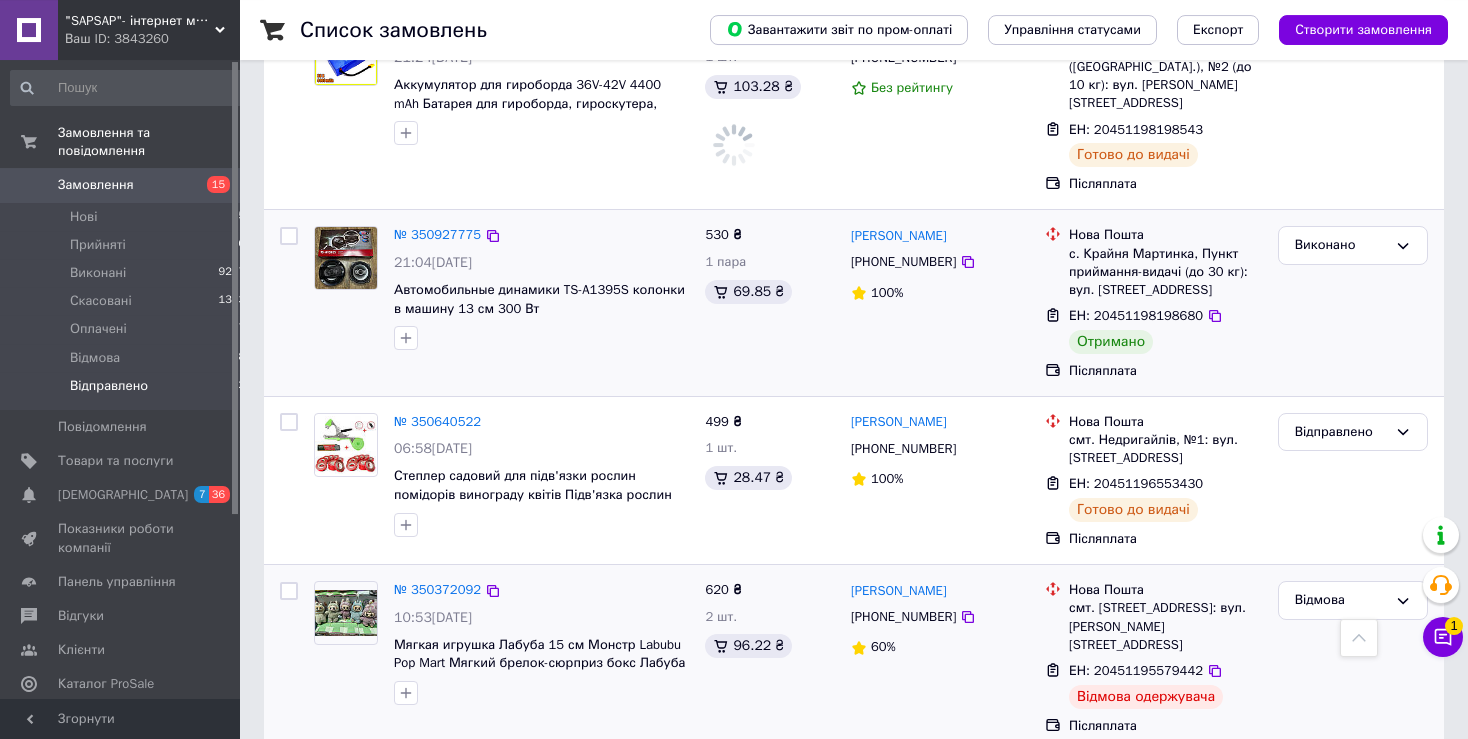 scroll, scrollTop: 8445, scrollLeft: 0, axis: vertical 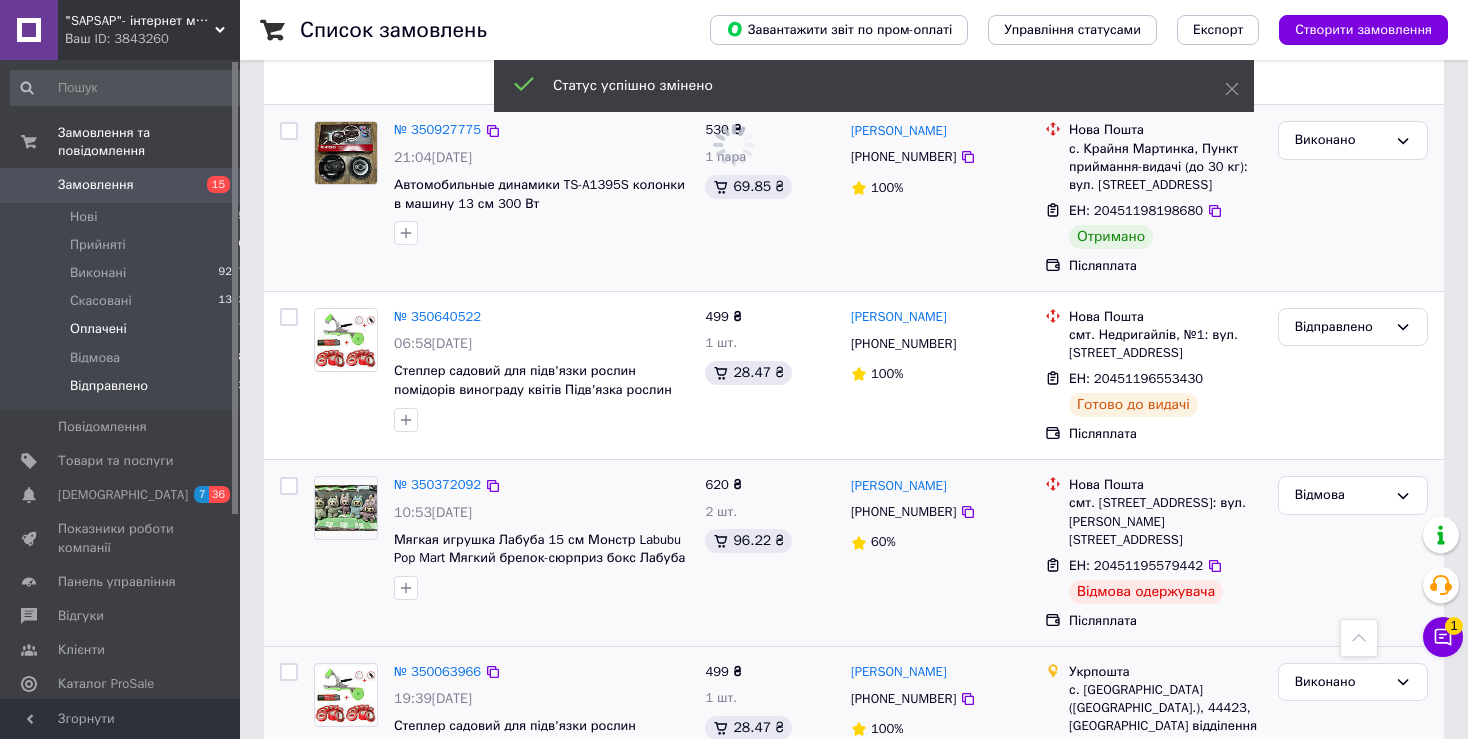 click on "Оплачені" at bounding box center [98, 329] 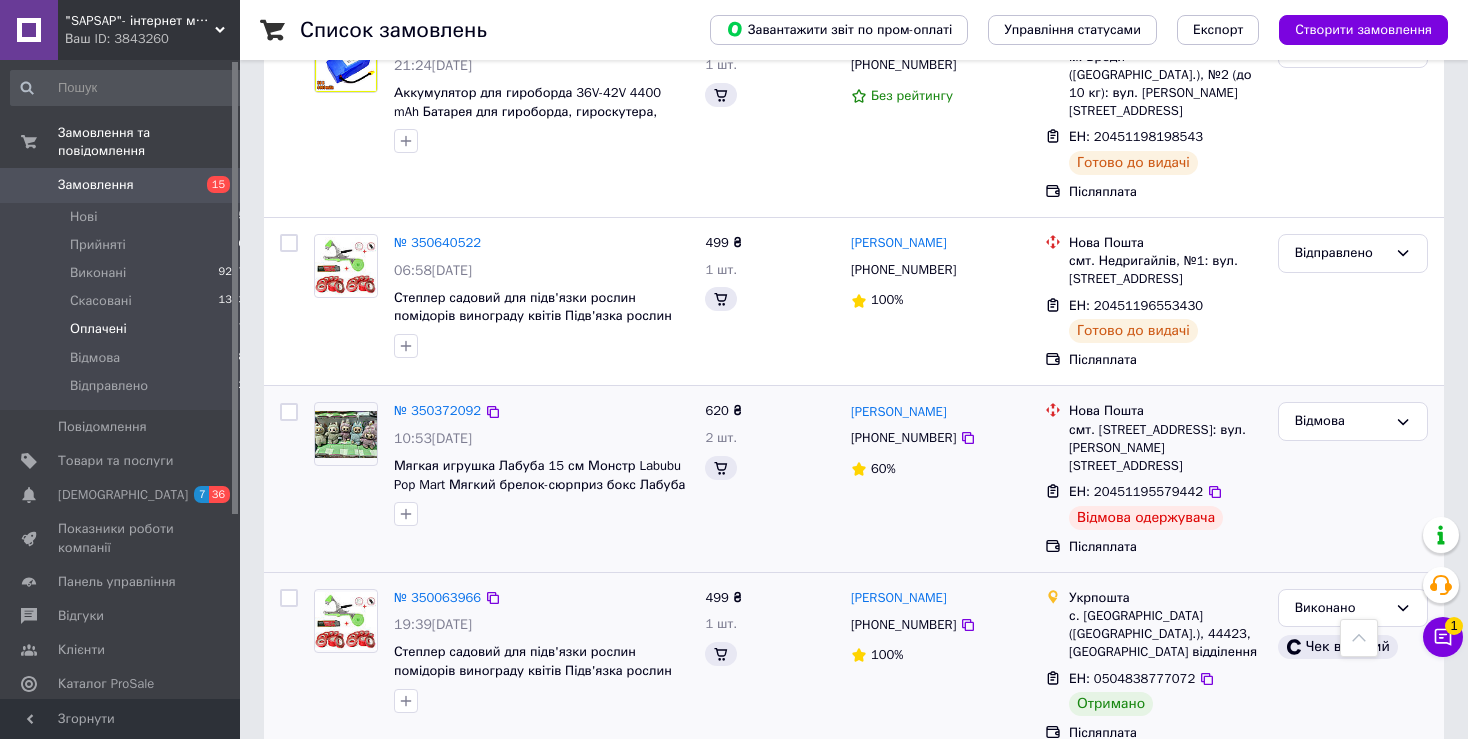 scroll, scrollTop: 0, scrollLeft: 0, axis: both 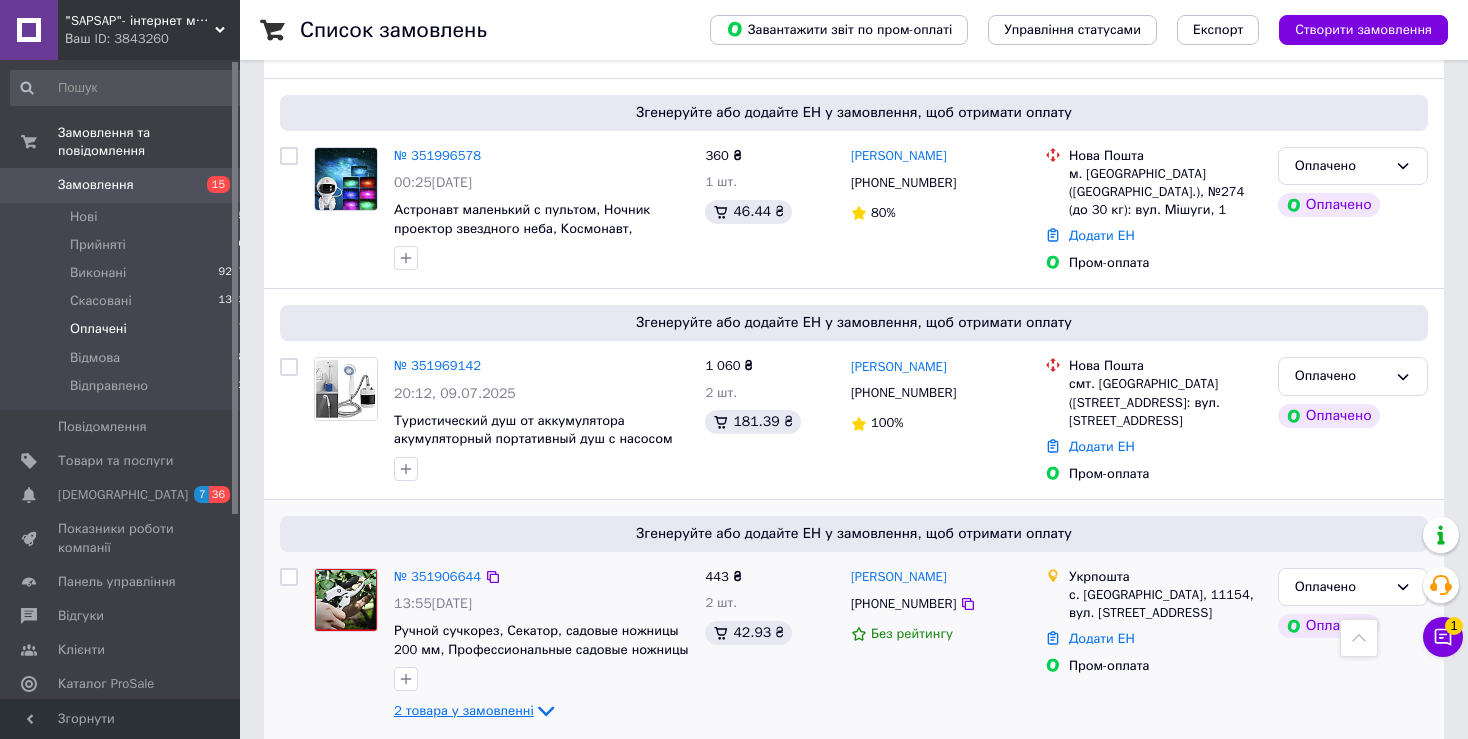 click 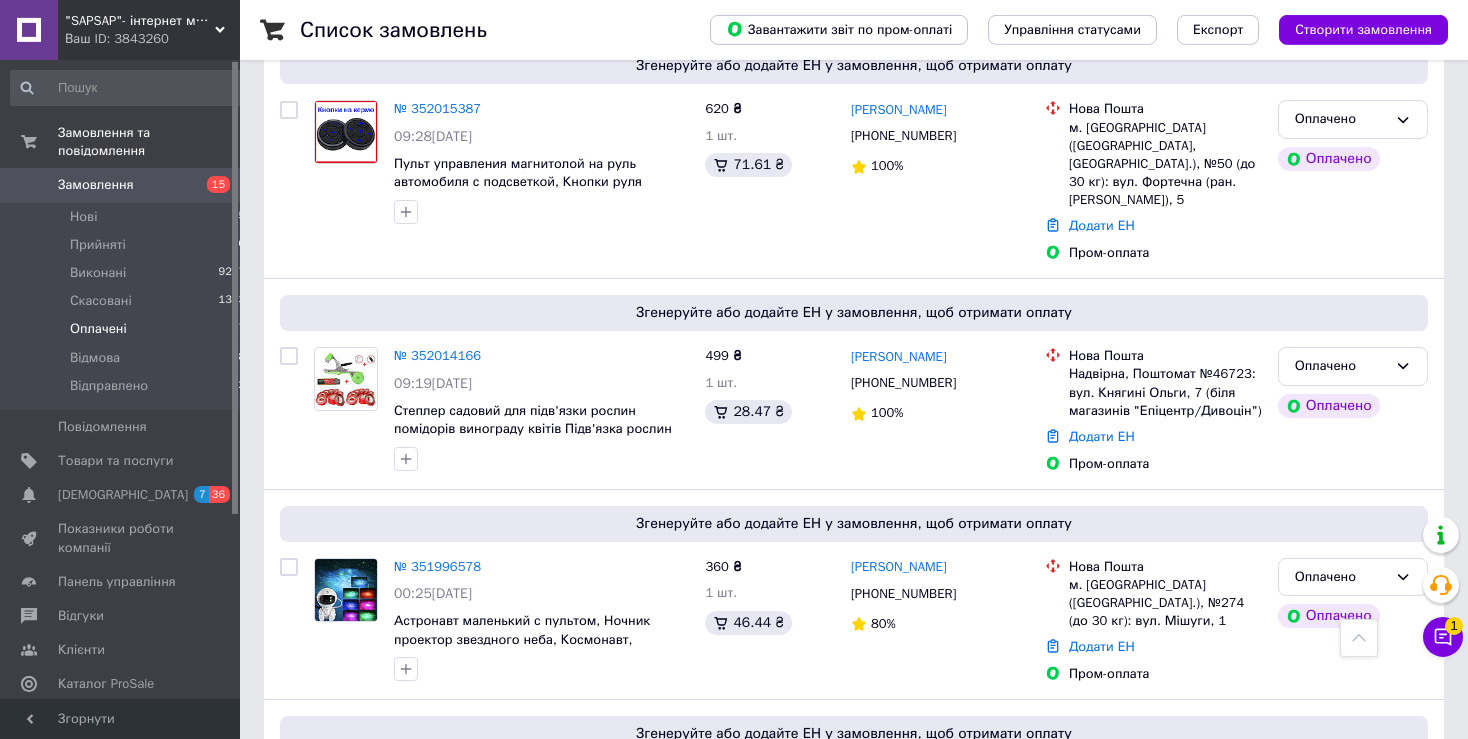 scroll, scrollTop: 861, scrollLeft: 0, axis: vertical 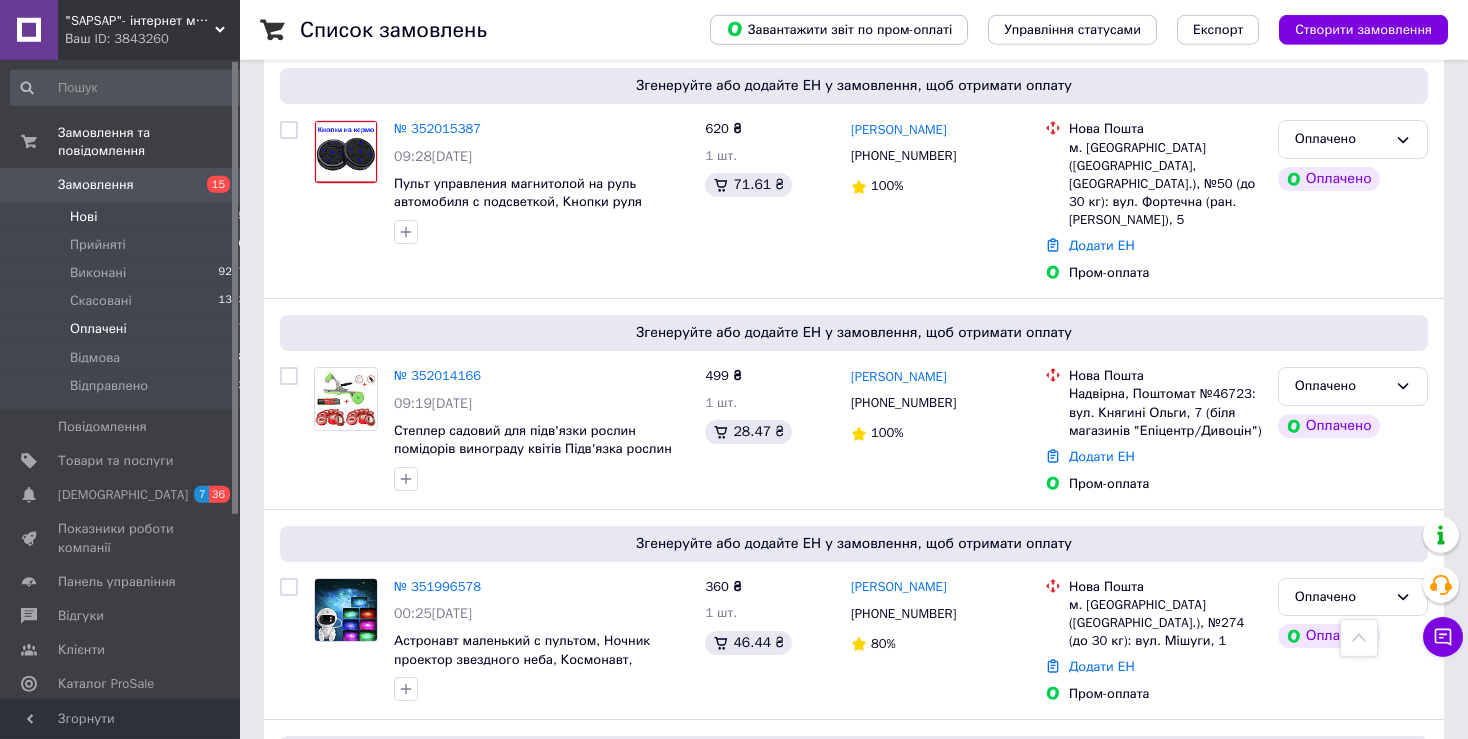 click on "Нові" at bounding box center [83, 217] 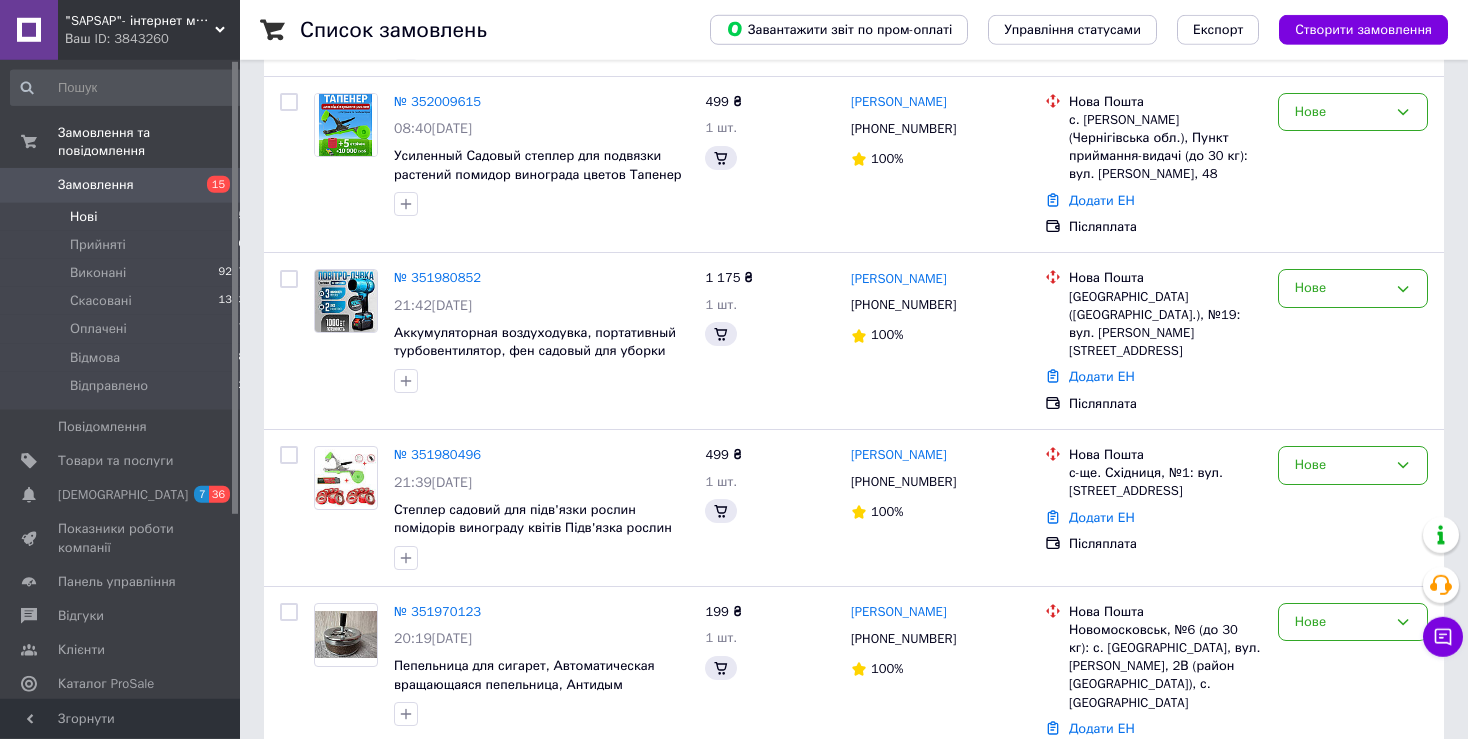 scroll, scrollTop: 0, scrollLeft: 0, axis: both 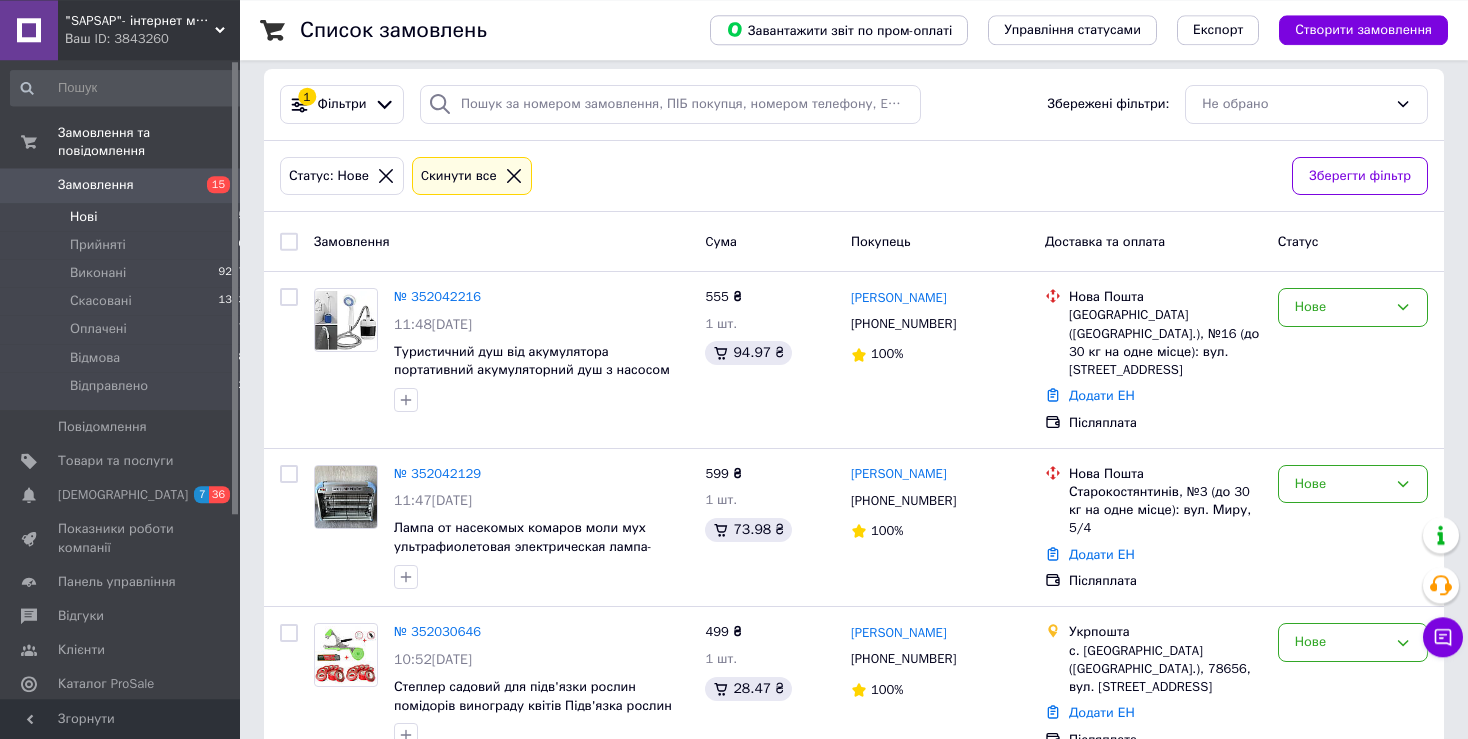 click on "Нові" at bounding box center (83, 217) 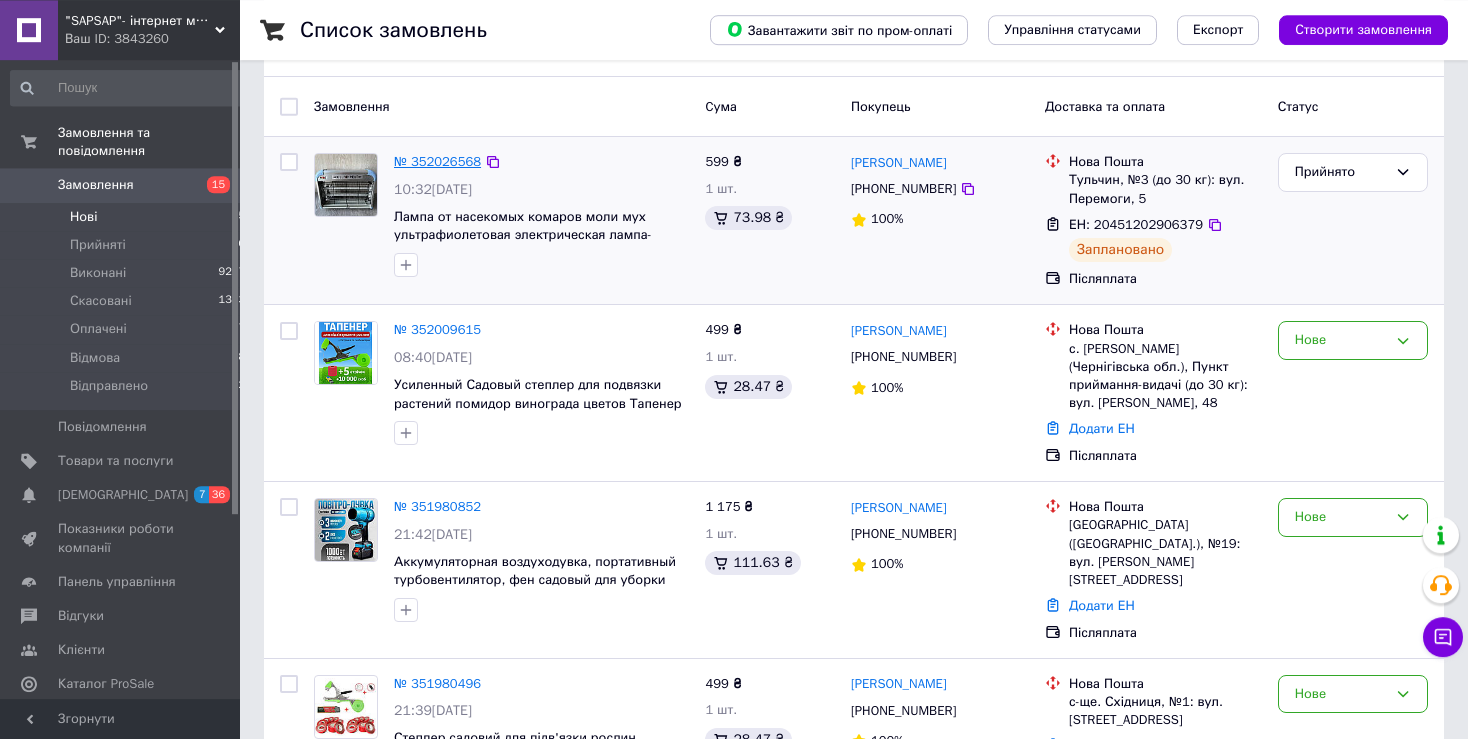 scroll, scrollTop: 165, scrollLeft: 0, axis: vertical 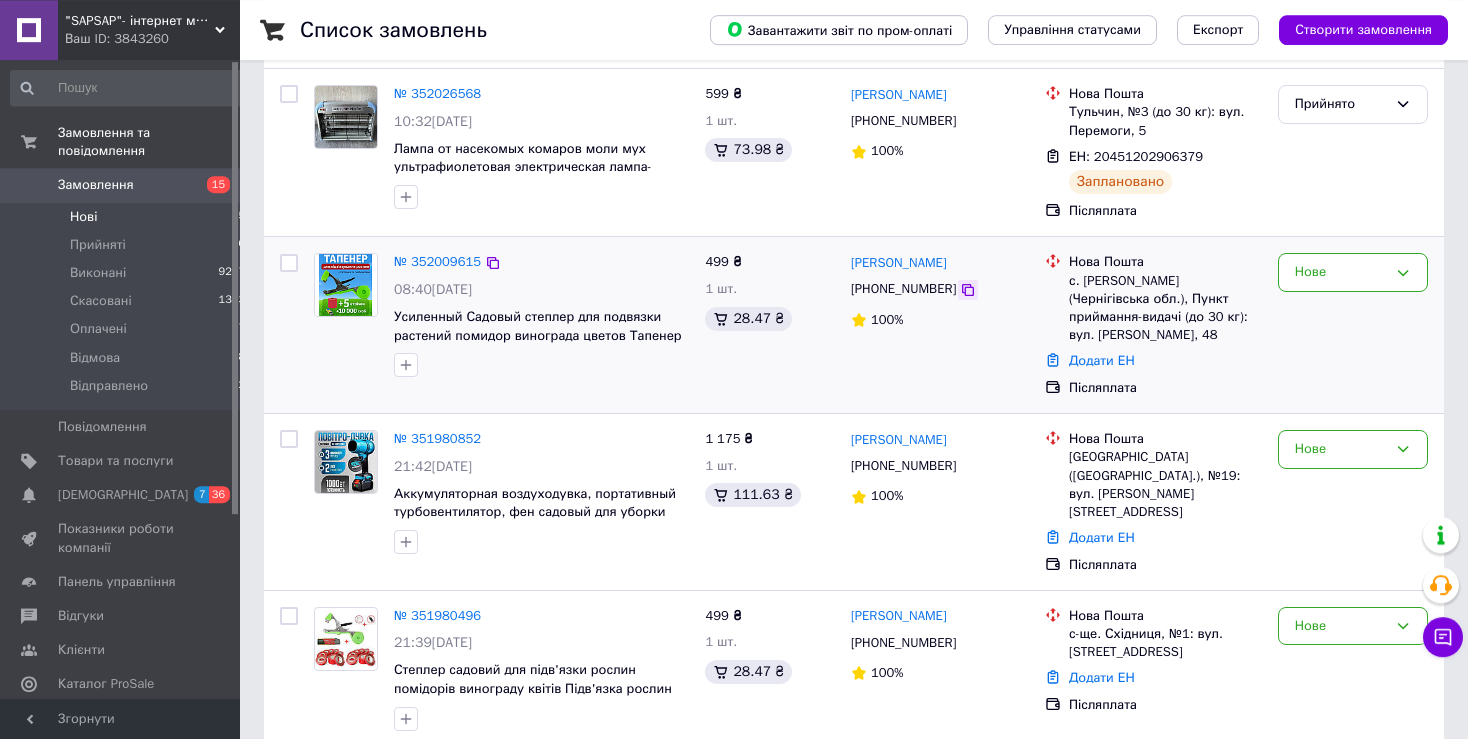 click 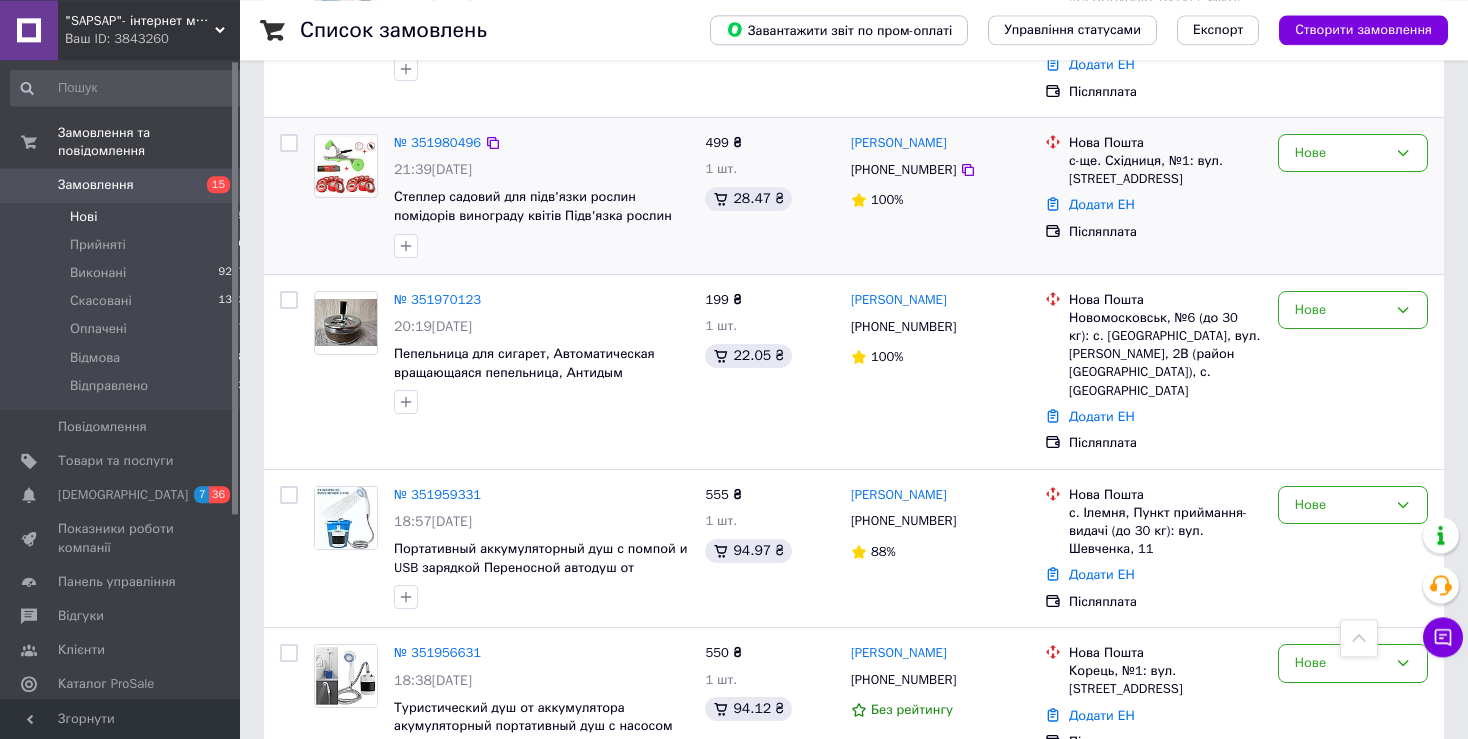 scroll, scrollTop: 701, scrollLeft: 0, axis: vertical 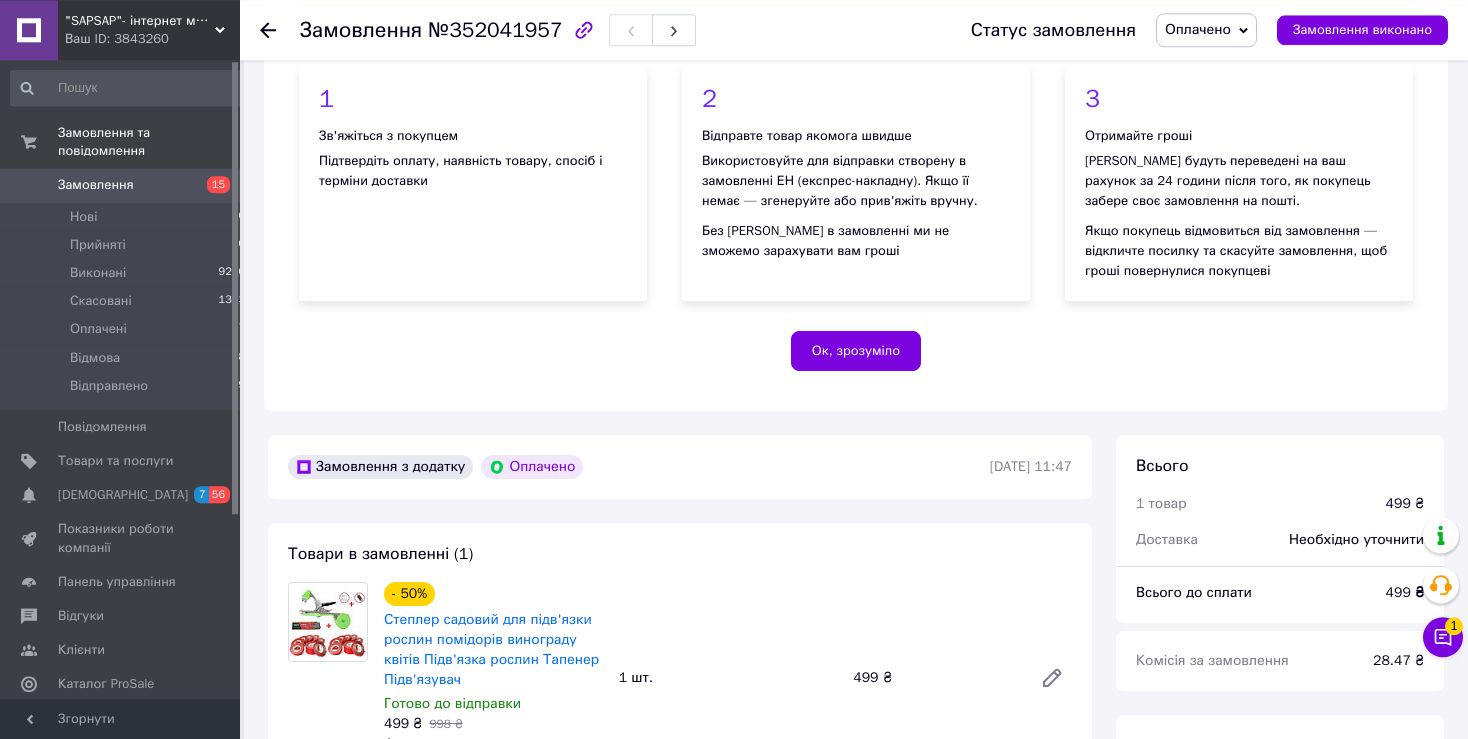 click on "Оплачено" at bounding box center (1198, 29) 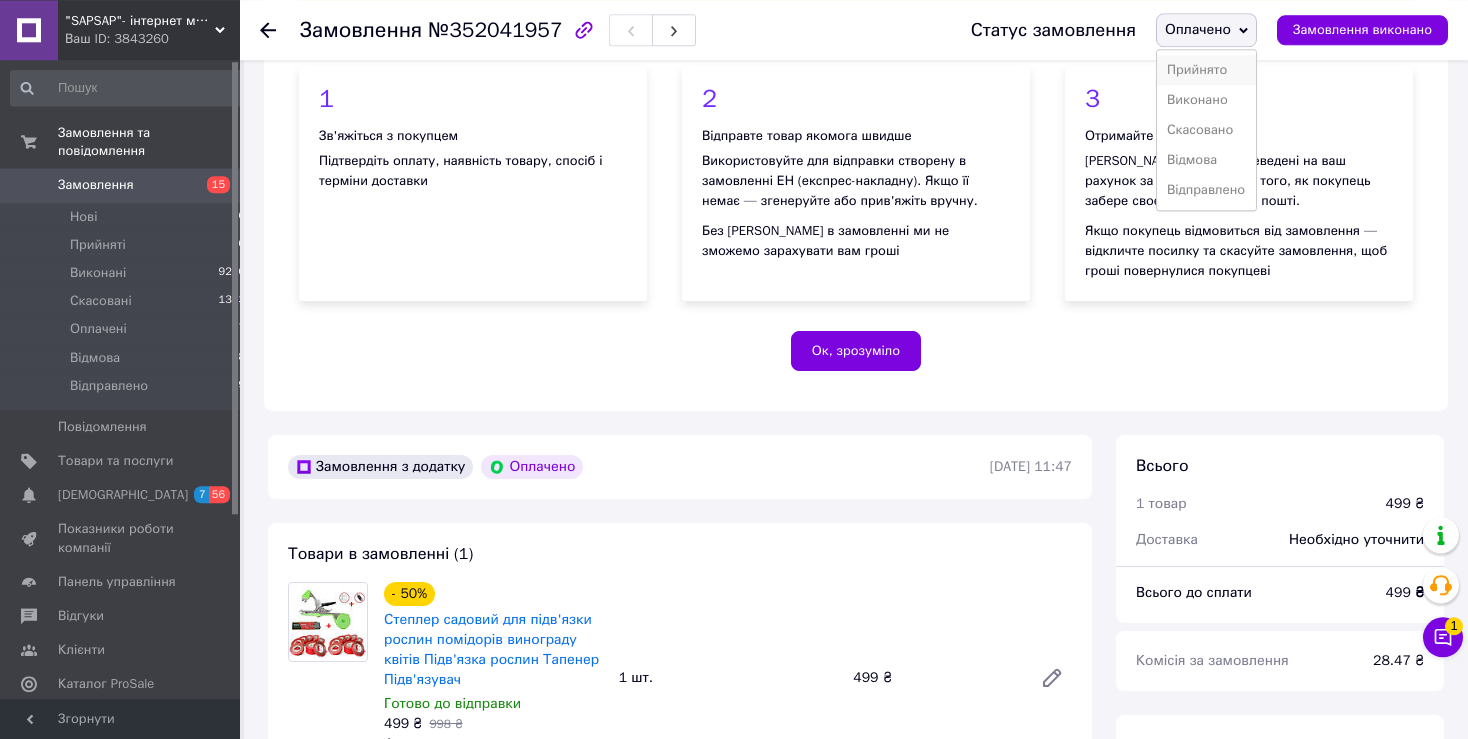 click on "Прийнято" at bounding box center (1206, 70) 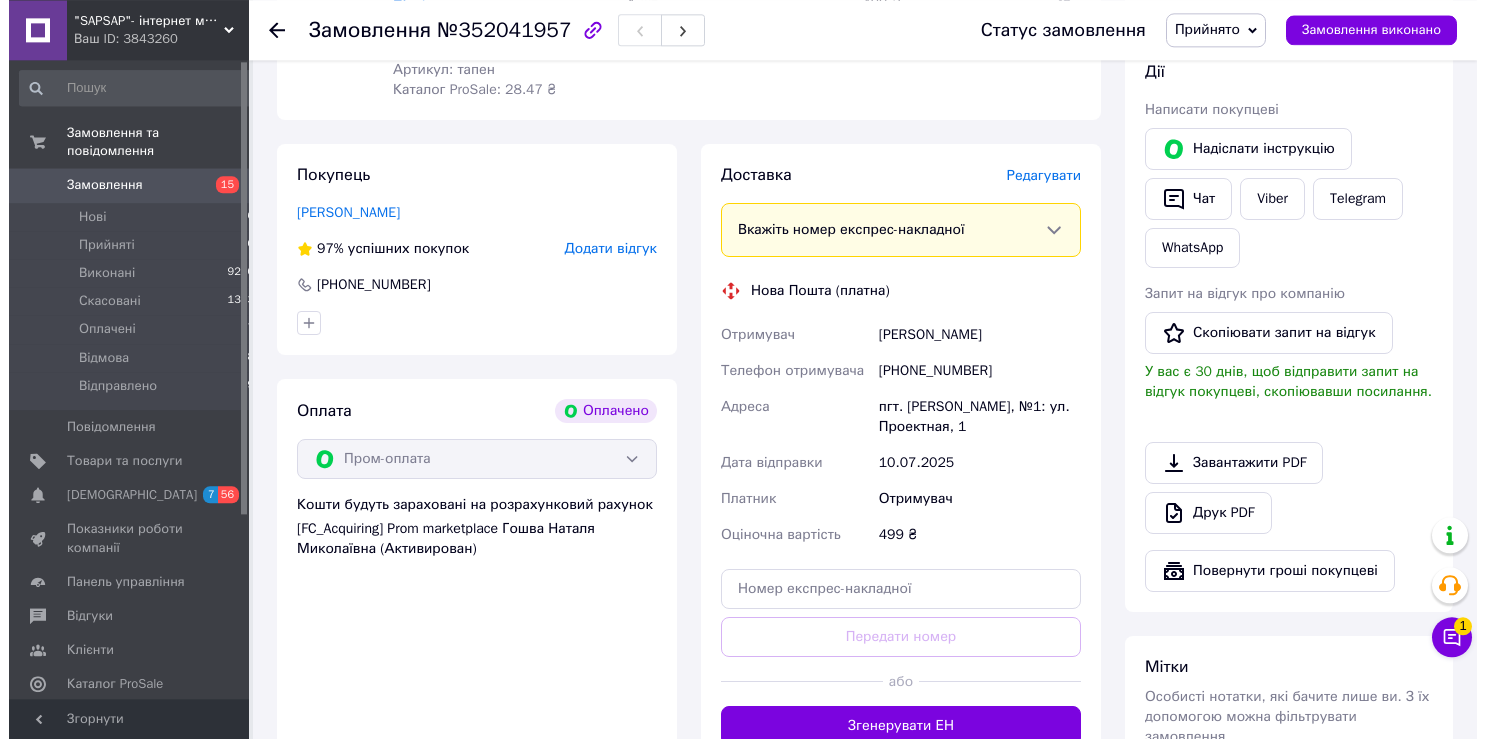 scroll, scrollTop: 882, scrollLeft: 0, axis: vertical 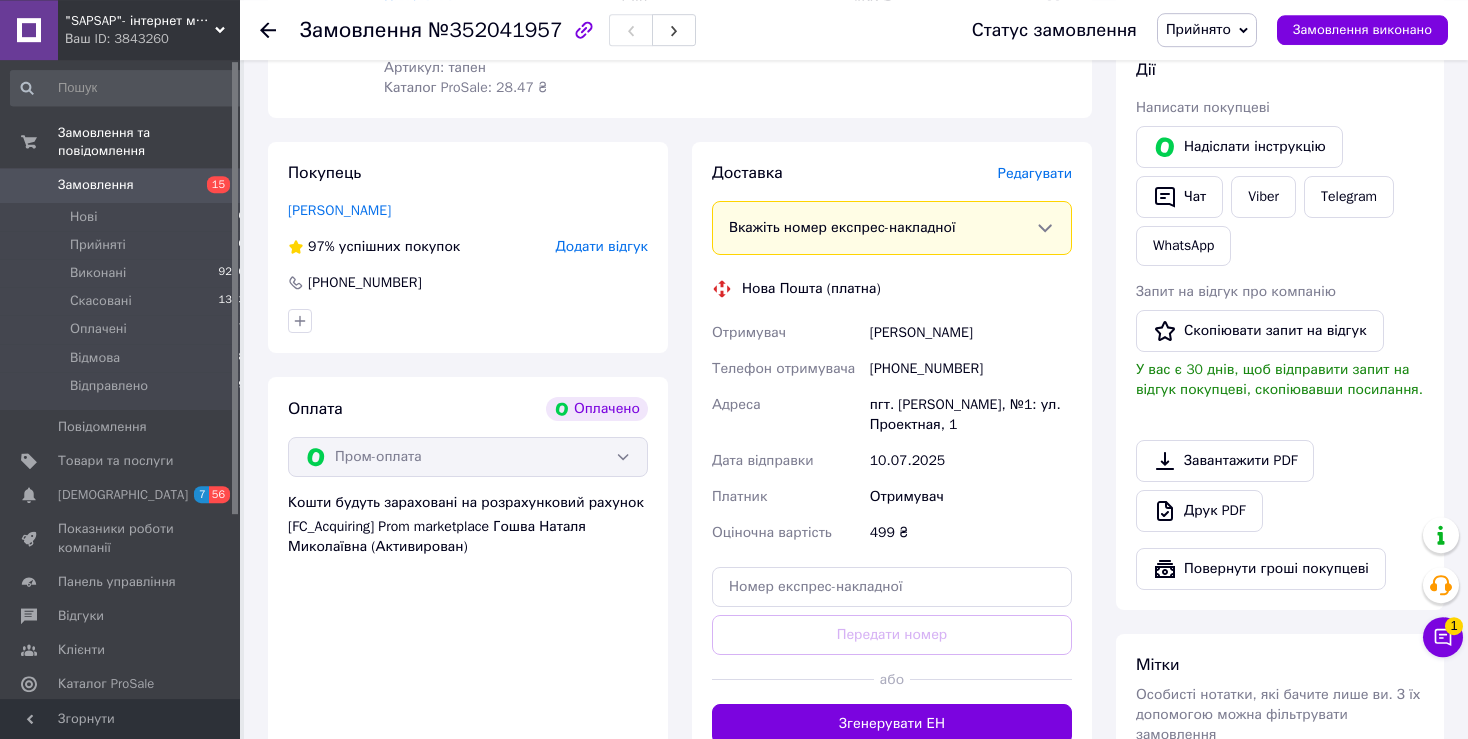 click on "Редагувати" at bounding box center [1035, 173] 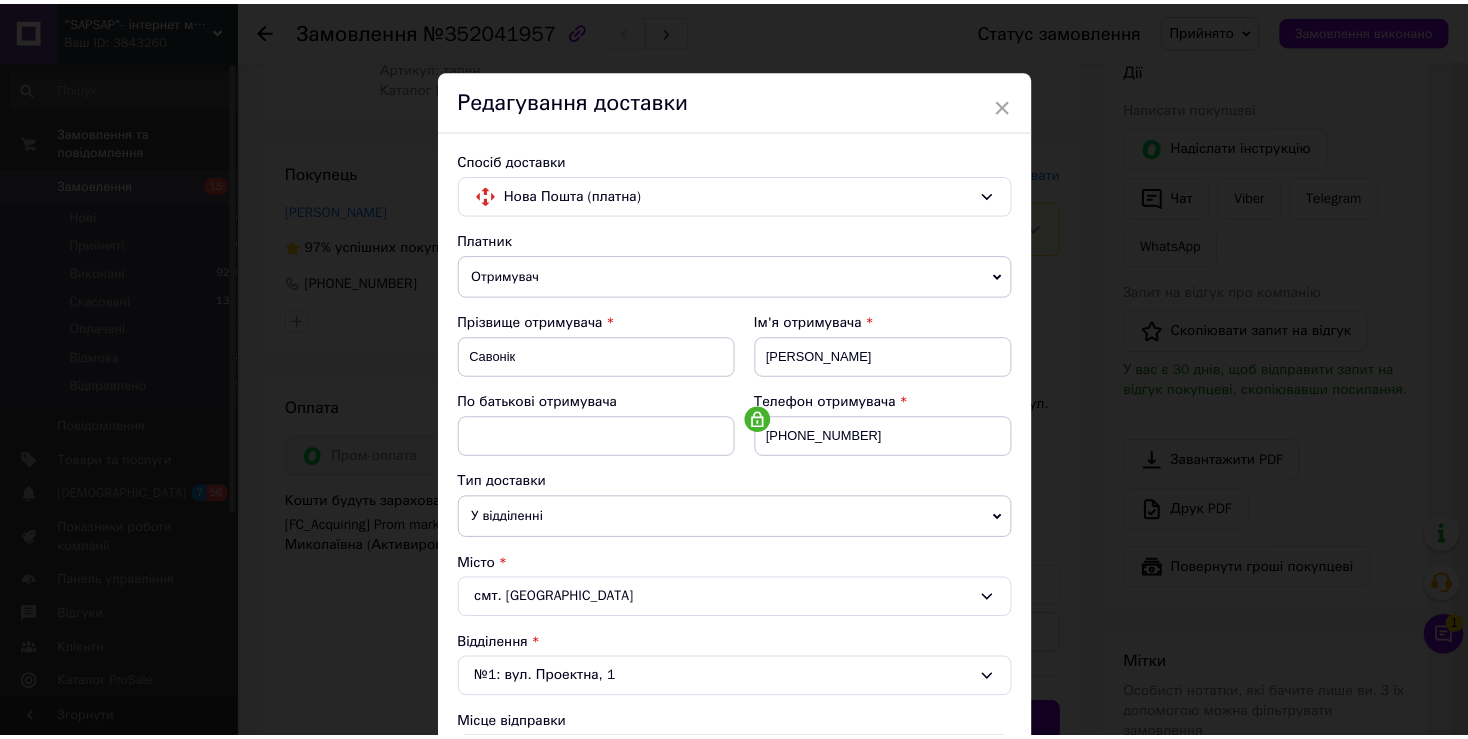 scroll, scrollTop: 583, scrollLeft: 0, axis: vertical 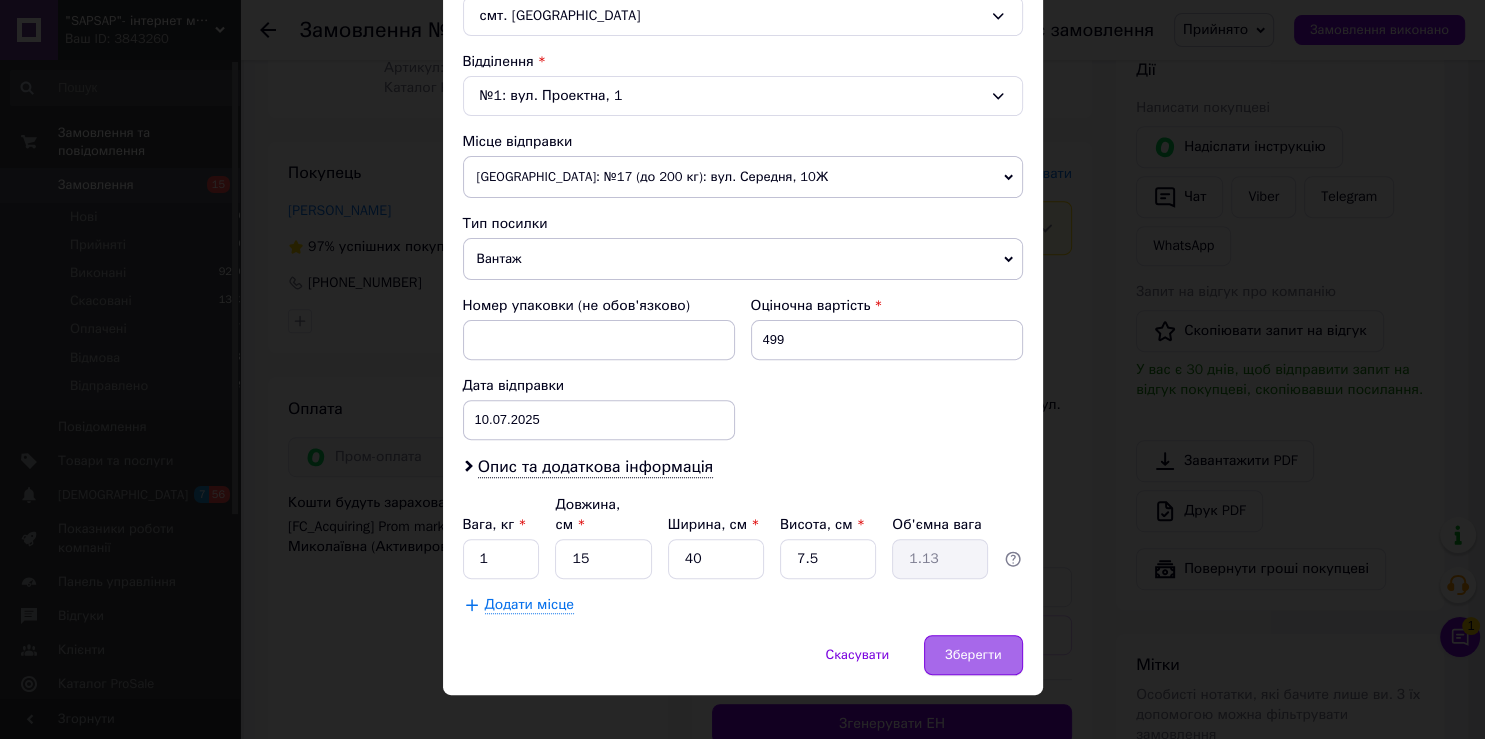 click on "Зберегти" at bounding box center [973, 655] 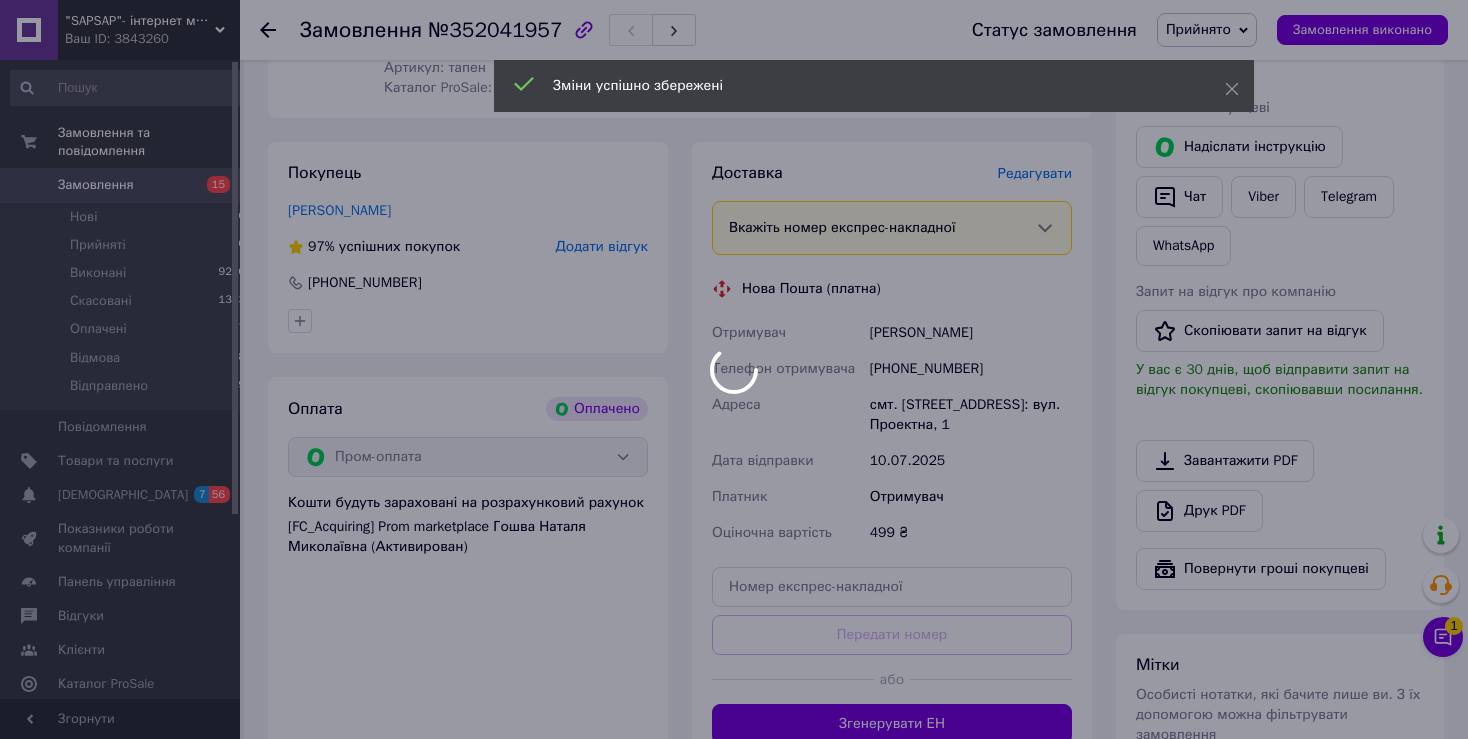 click at bounding box center [734, 369] 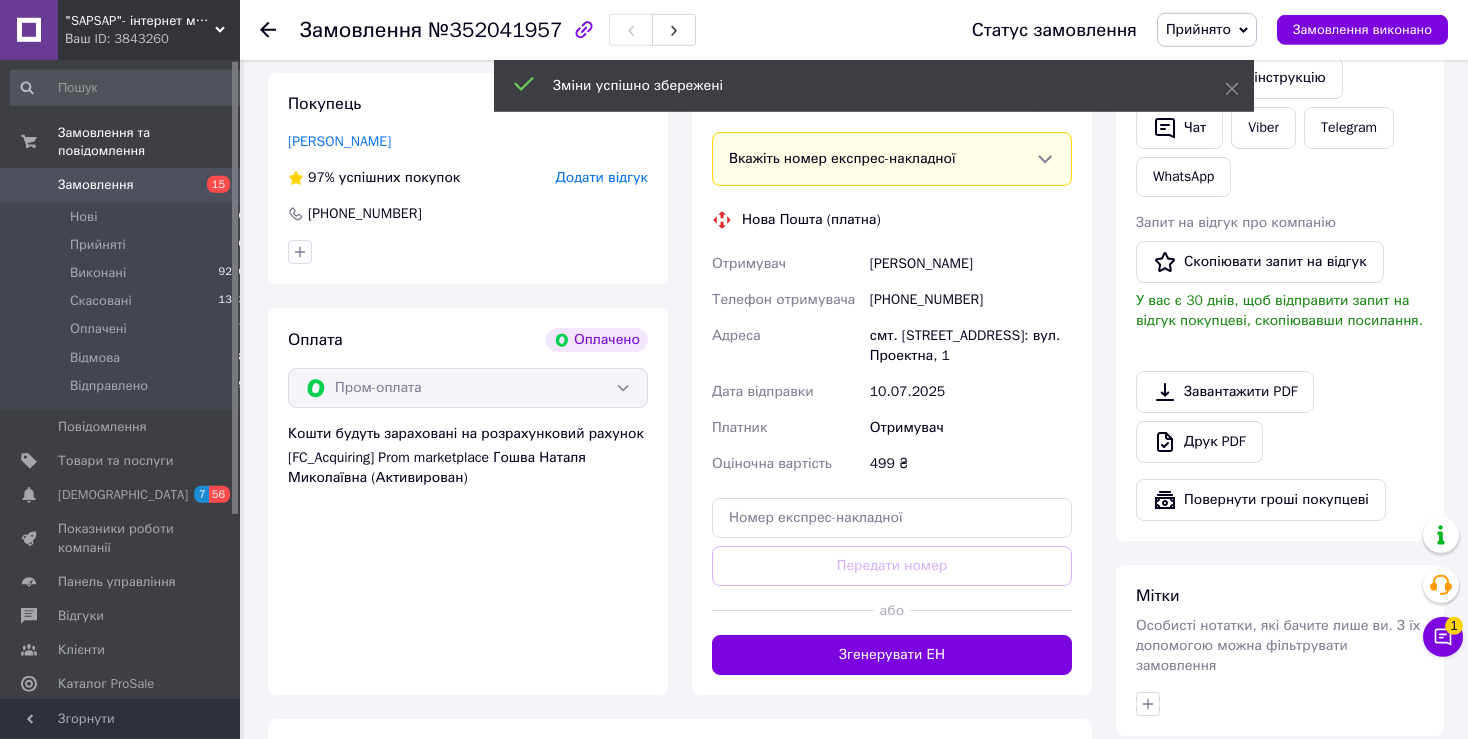 scroll, scrollTop: 956, scrollLeft: 0, axis: vertical 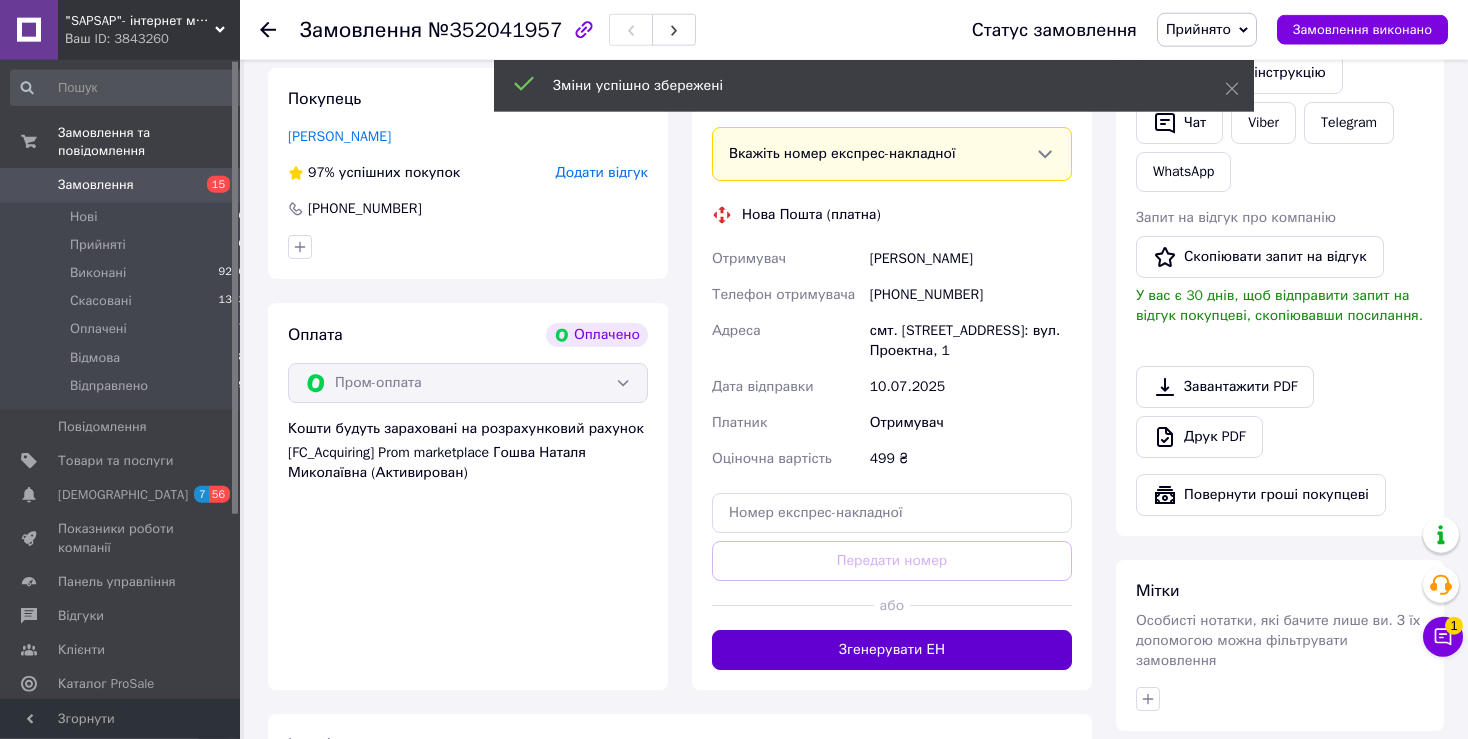click on "Згенерувати ЕН" at bounding box center (892, 650) 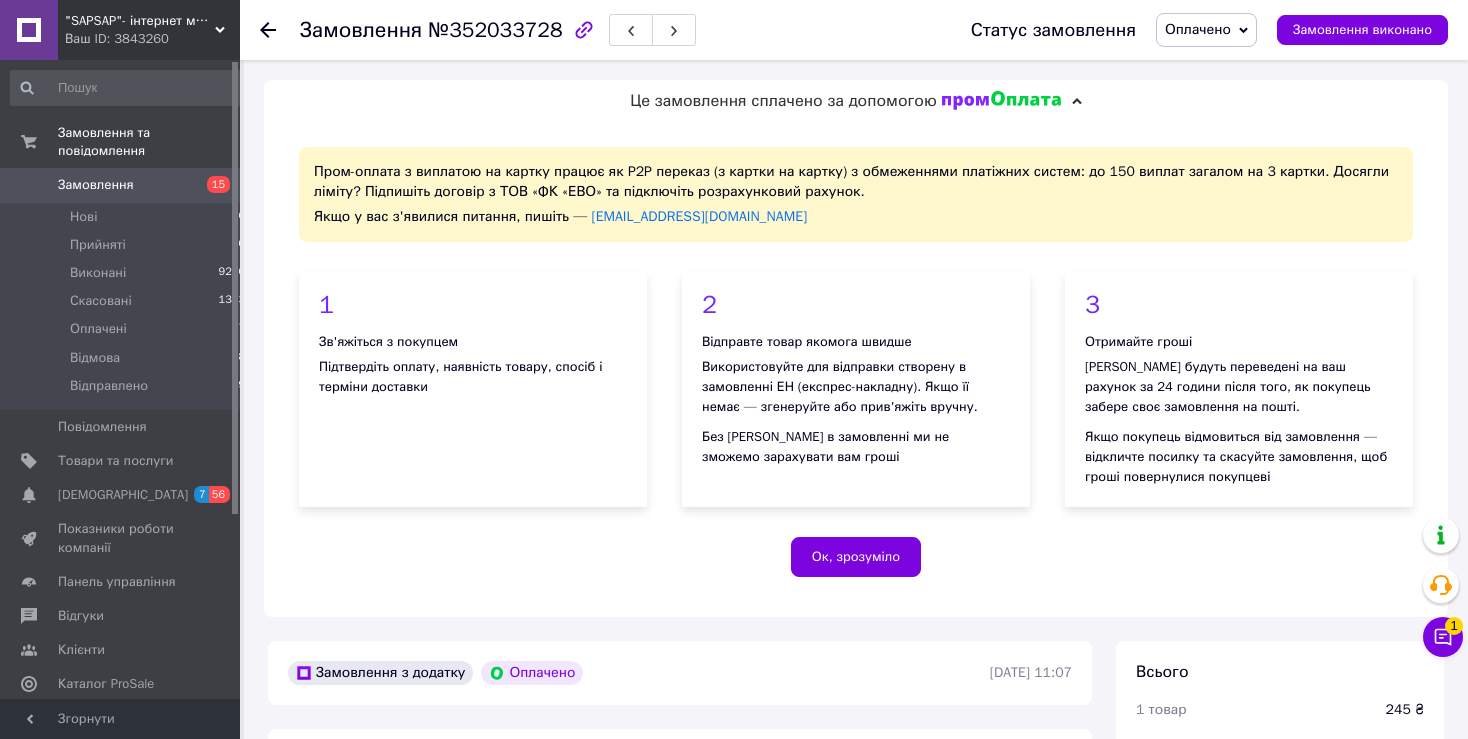scroll, scrollTop: 0, scrollLeft: 0, axis: both 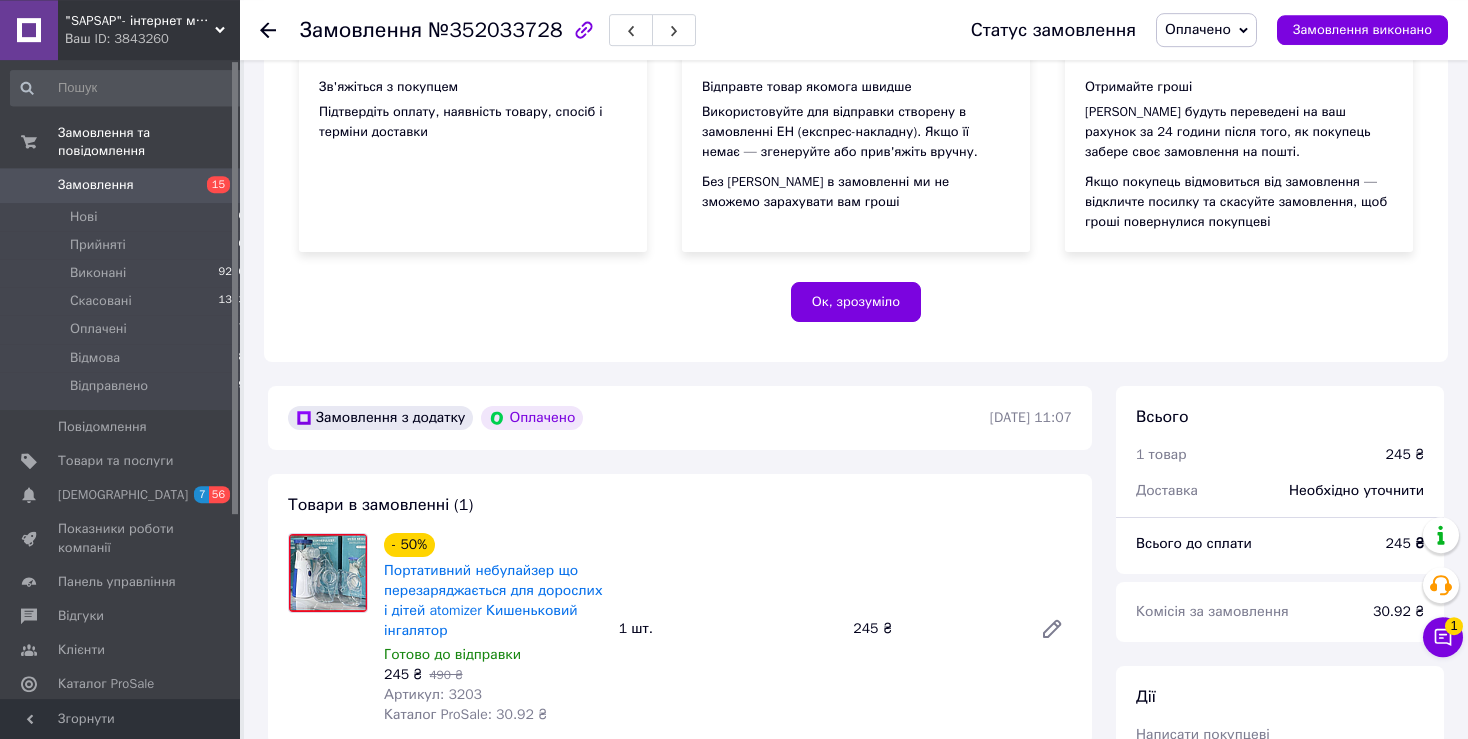 drag, startPoint x: 1220, startPoint y: 43, endPoint x: 1194, endPoint y: 33, distance: 27.856777 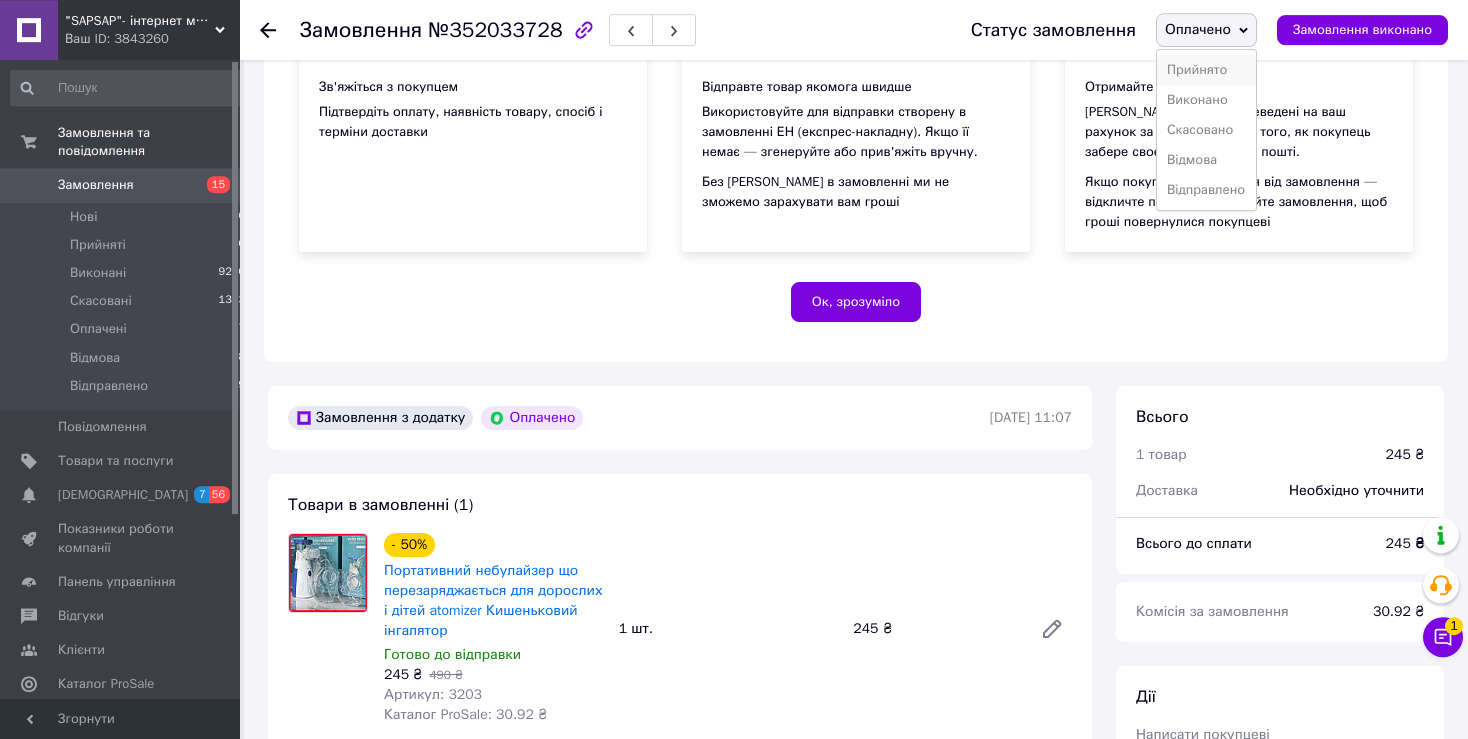 click on "Прийнято" at bounding box center (1206, 70) 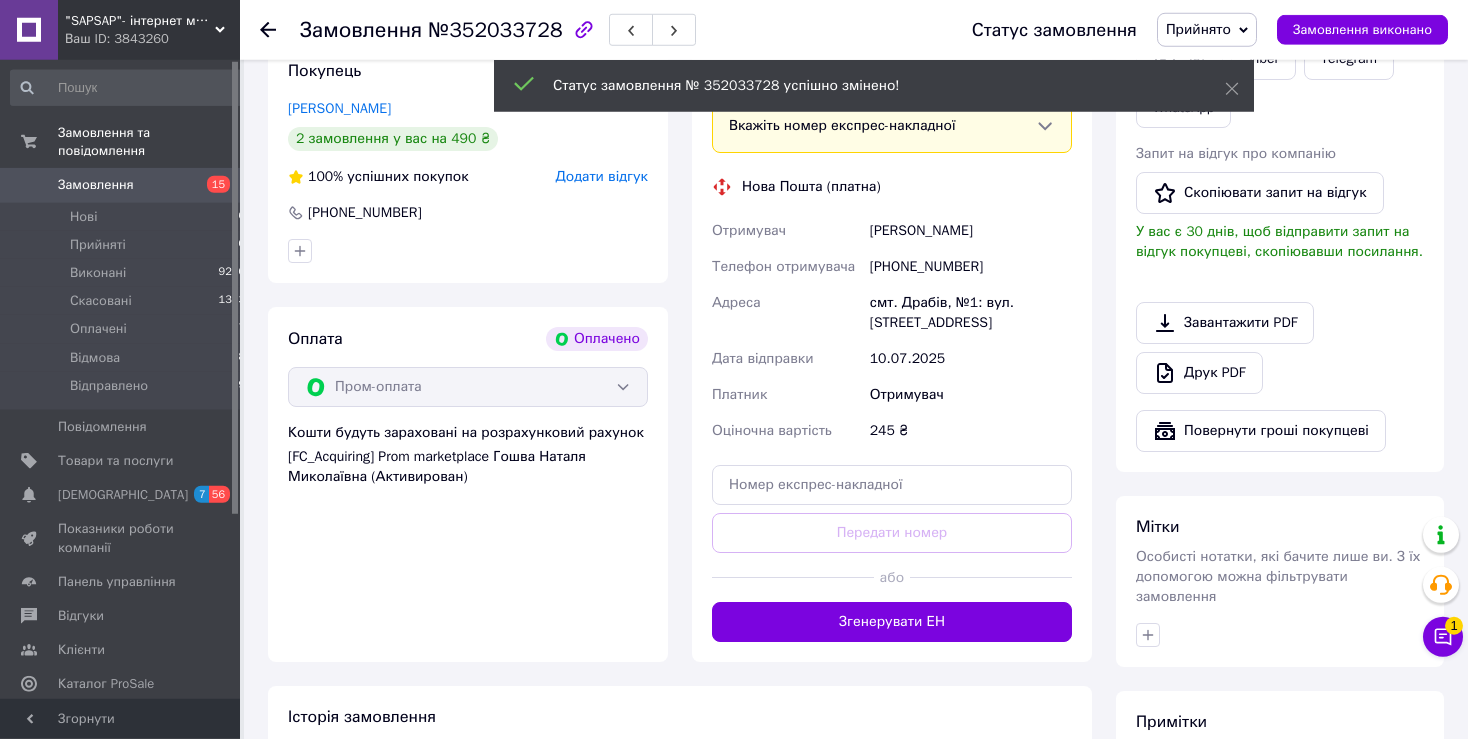 scroll, scrollTop: 990, scrollLeft: 0, axis: vertical 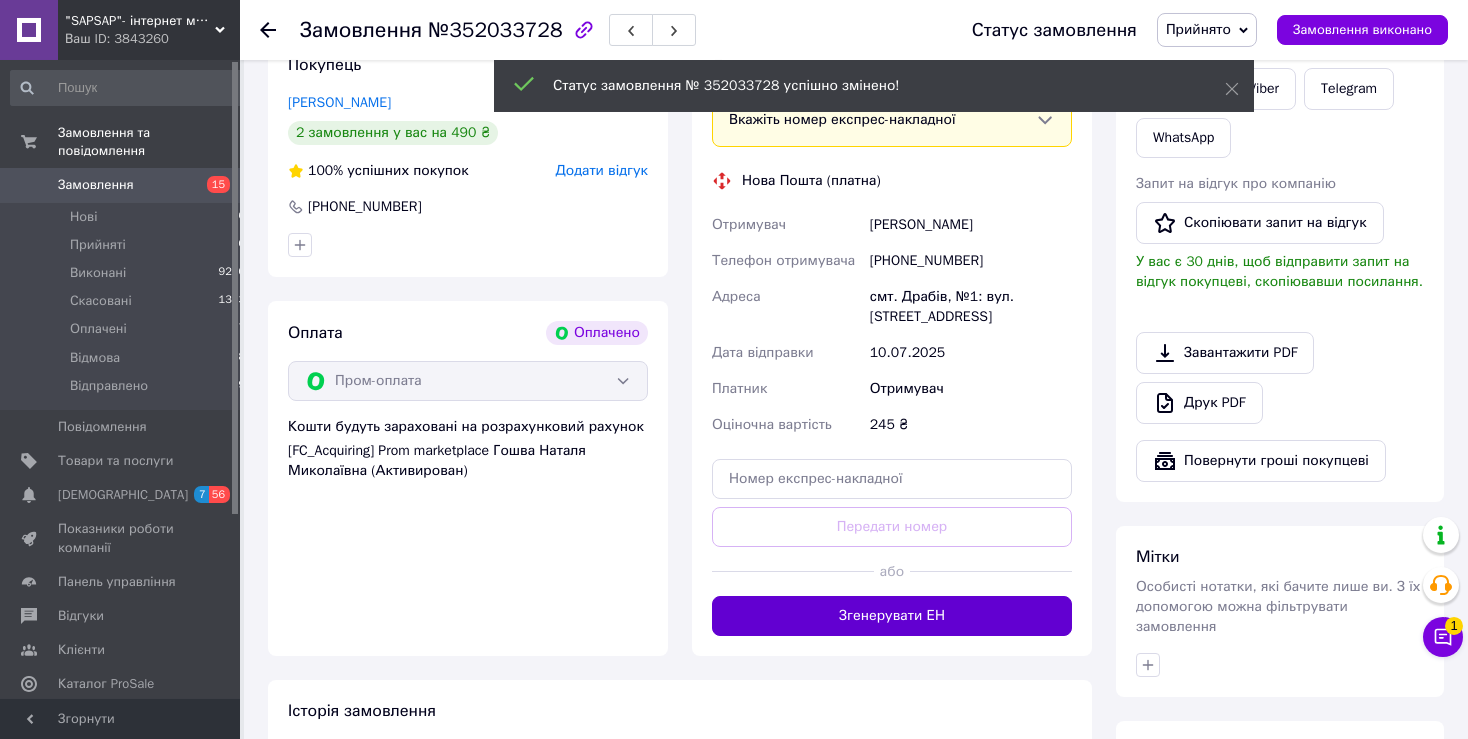 click on "Згенерувати ЕН" at bounding box center [892, 616] 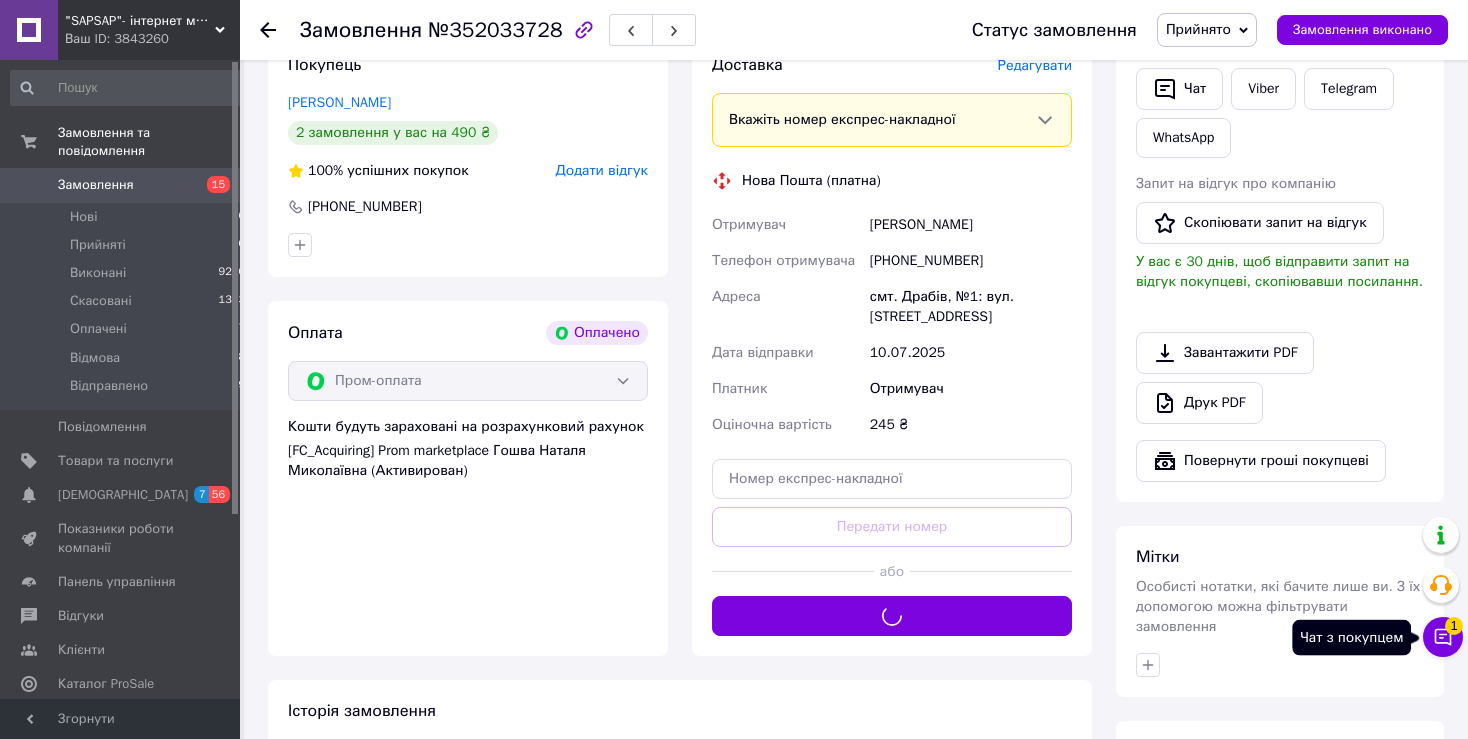 click 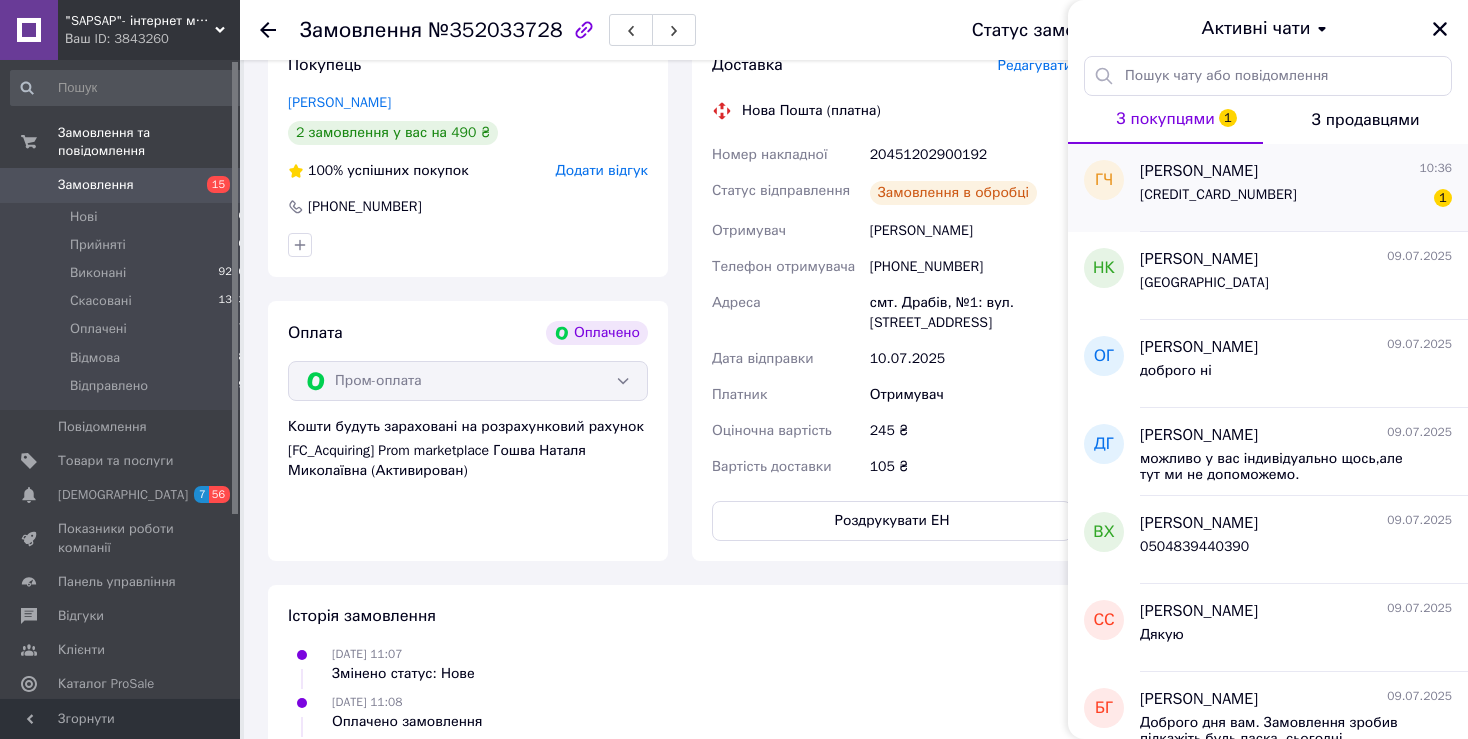 click on "4149 5001 1322 4227 1" at bounding box center [1296, 199] 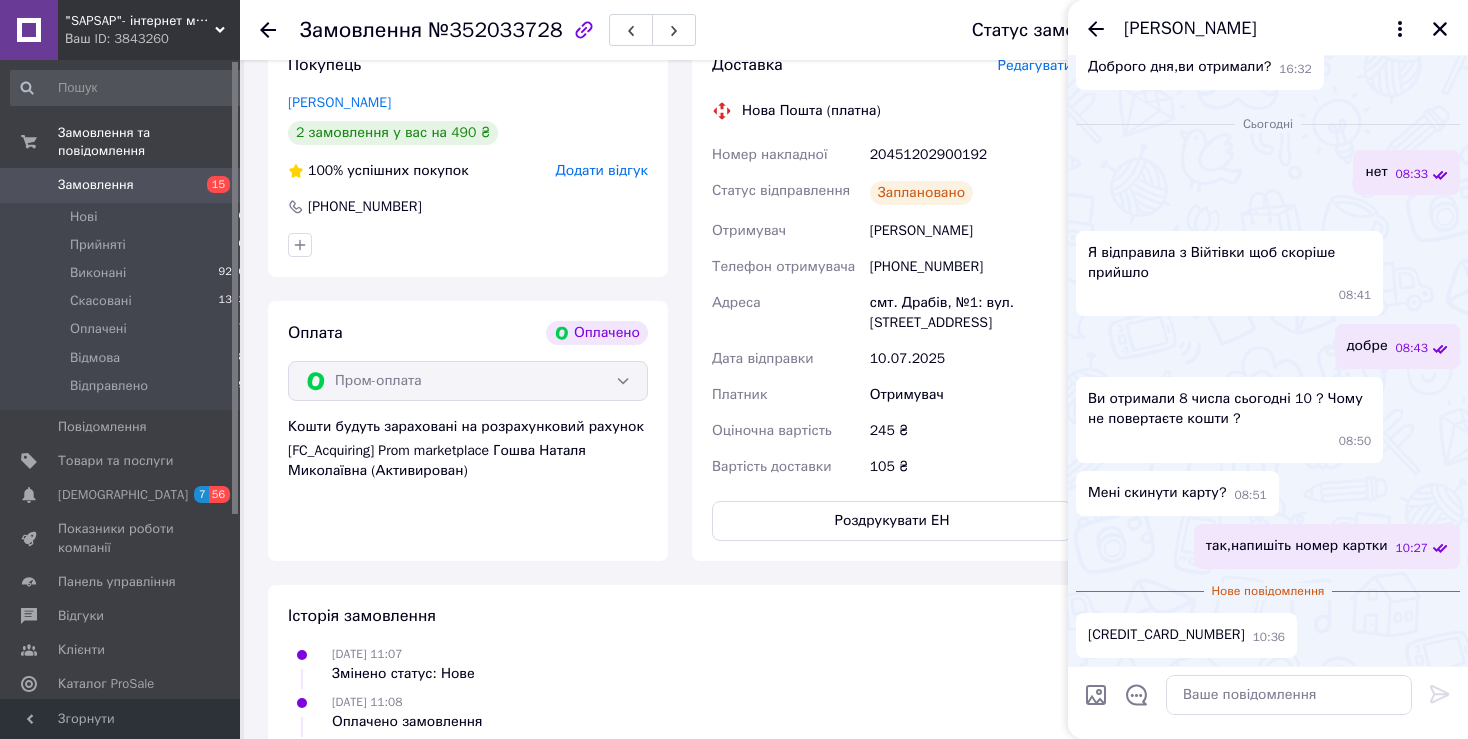 scroll, scrollTop: 2386, scrollLeft: 0, axis: vertical 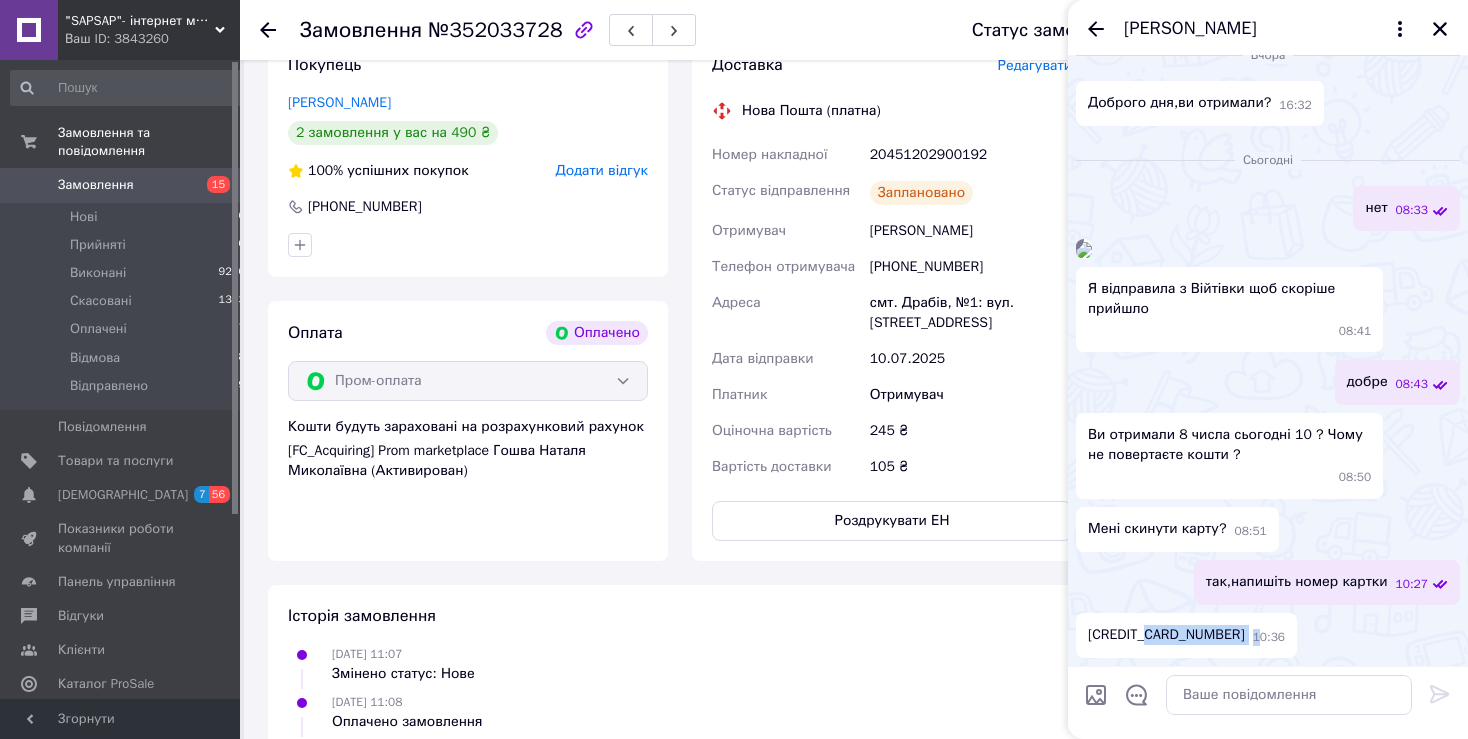 drag, startPoint x: 1232, startPoint y: 634, endPoint x: 1210, endPoint y: 636, distance: 22.090721 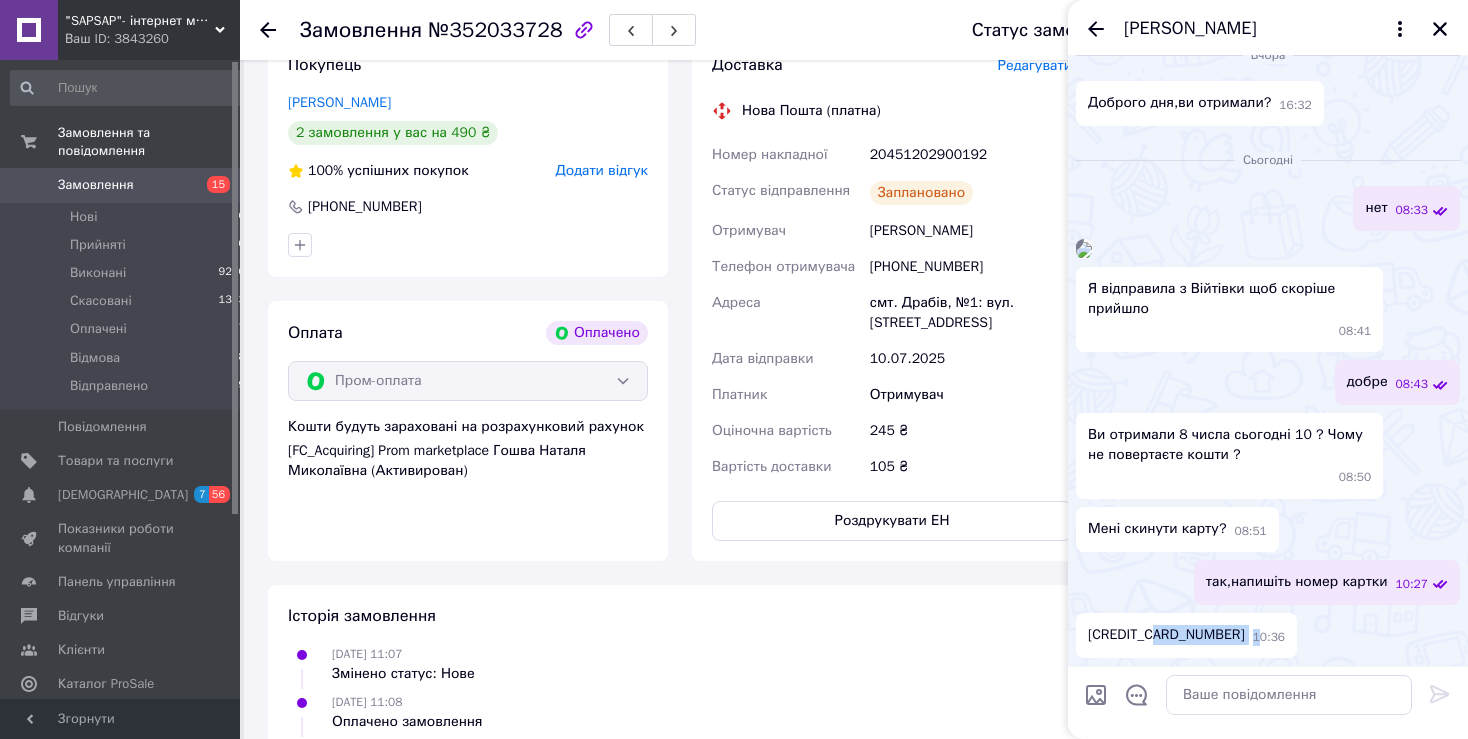click on "4149 5001 1322 4227" at bounding box center [1166, 635] 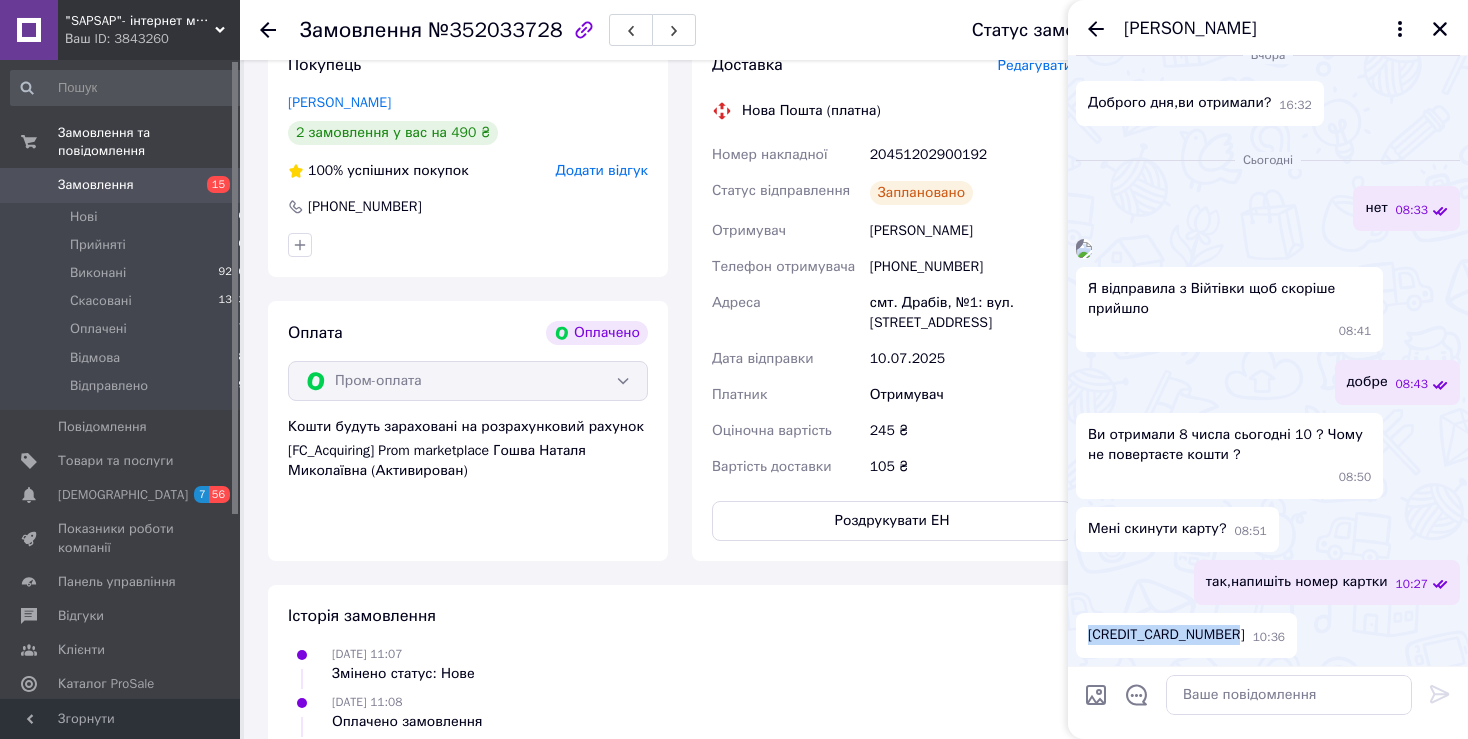 drag, startPoint x: 1222, startPoint y: 631, endPoint x: 1088, endPoint y: 640, distance: 134.3019 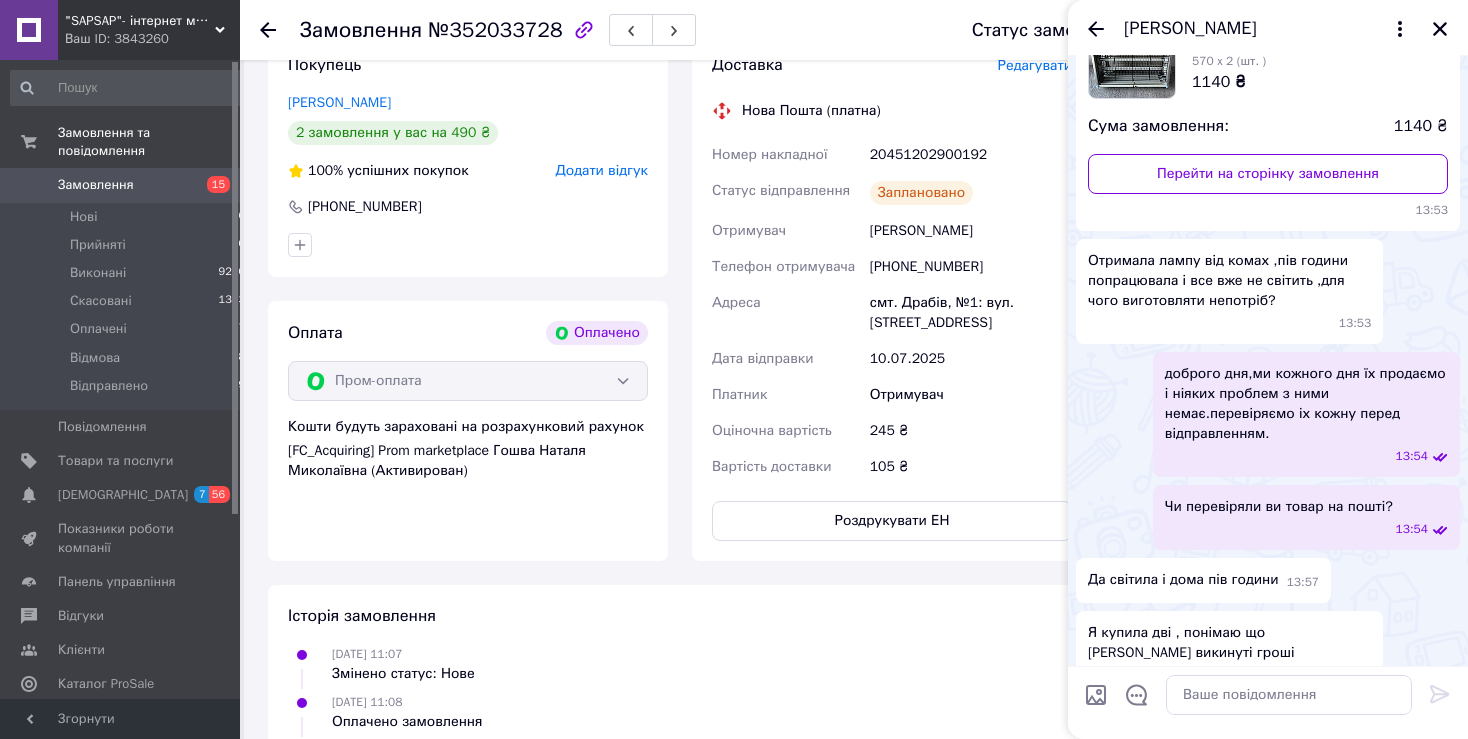 scroll, scrollTop: 171, scrollLeft: 0, axis: vertical 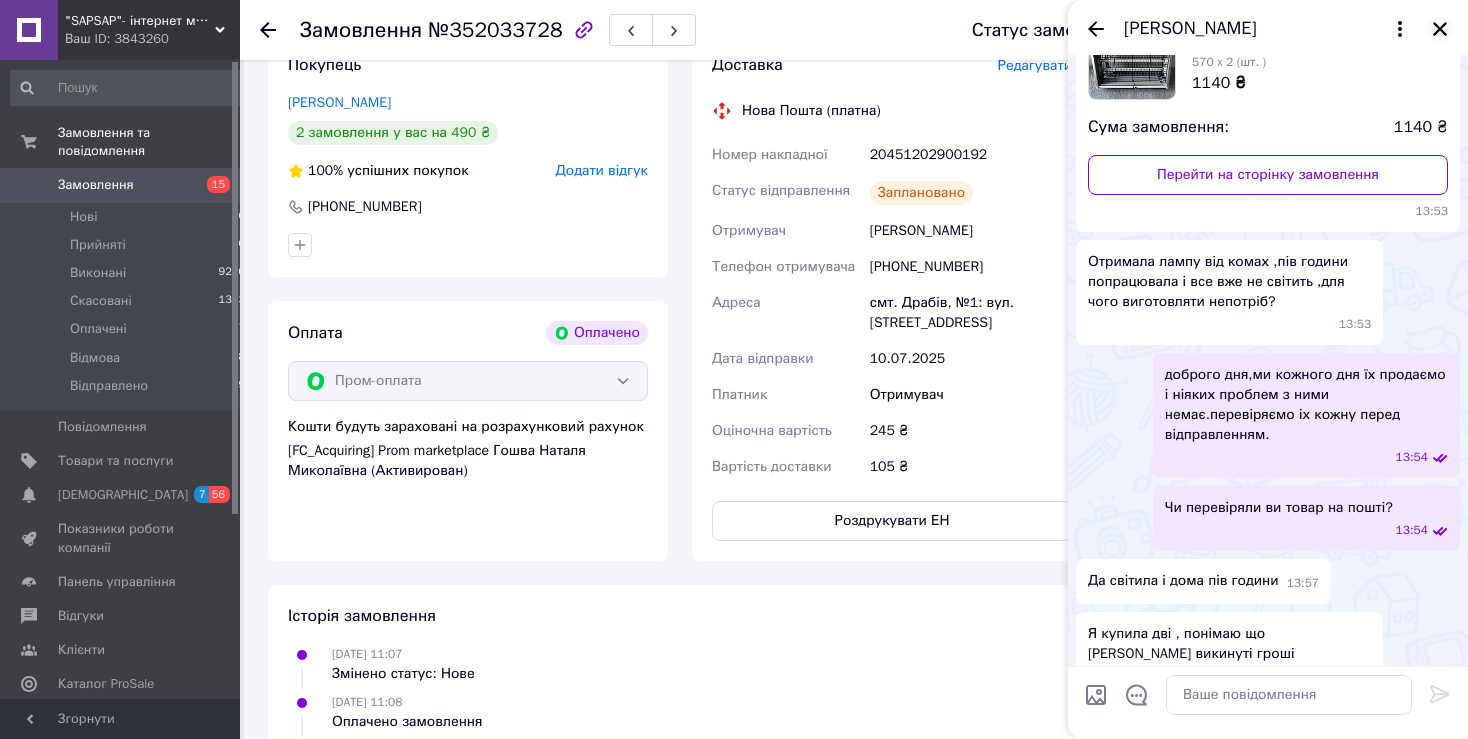 click at bounding box center [1440, 29] 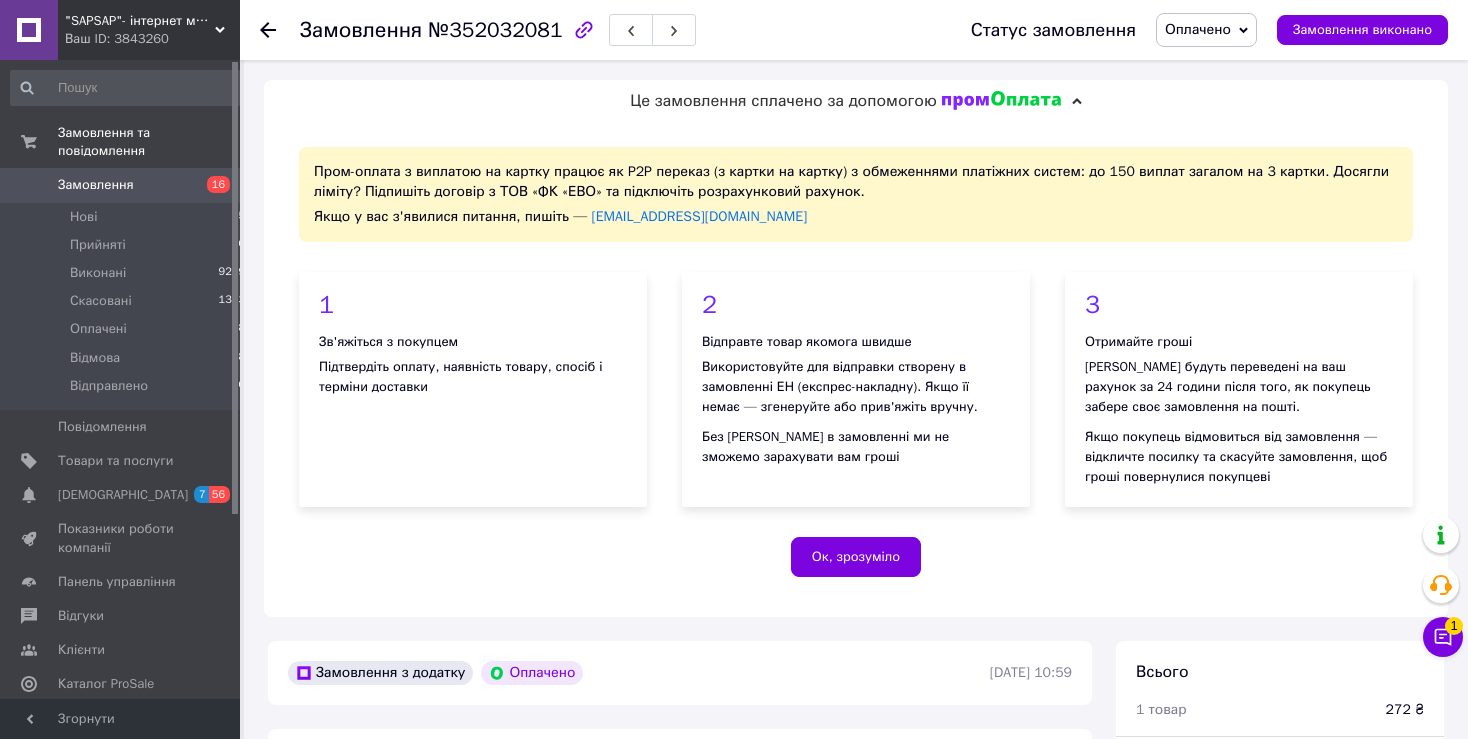 scroll, scrollTop: 0, scrollLeft: 0, axis: both 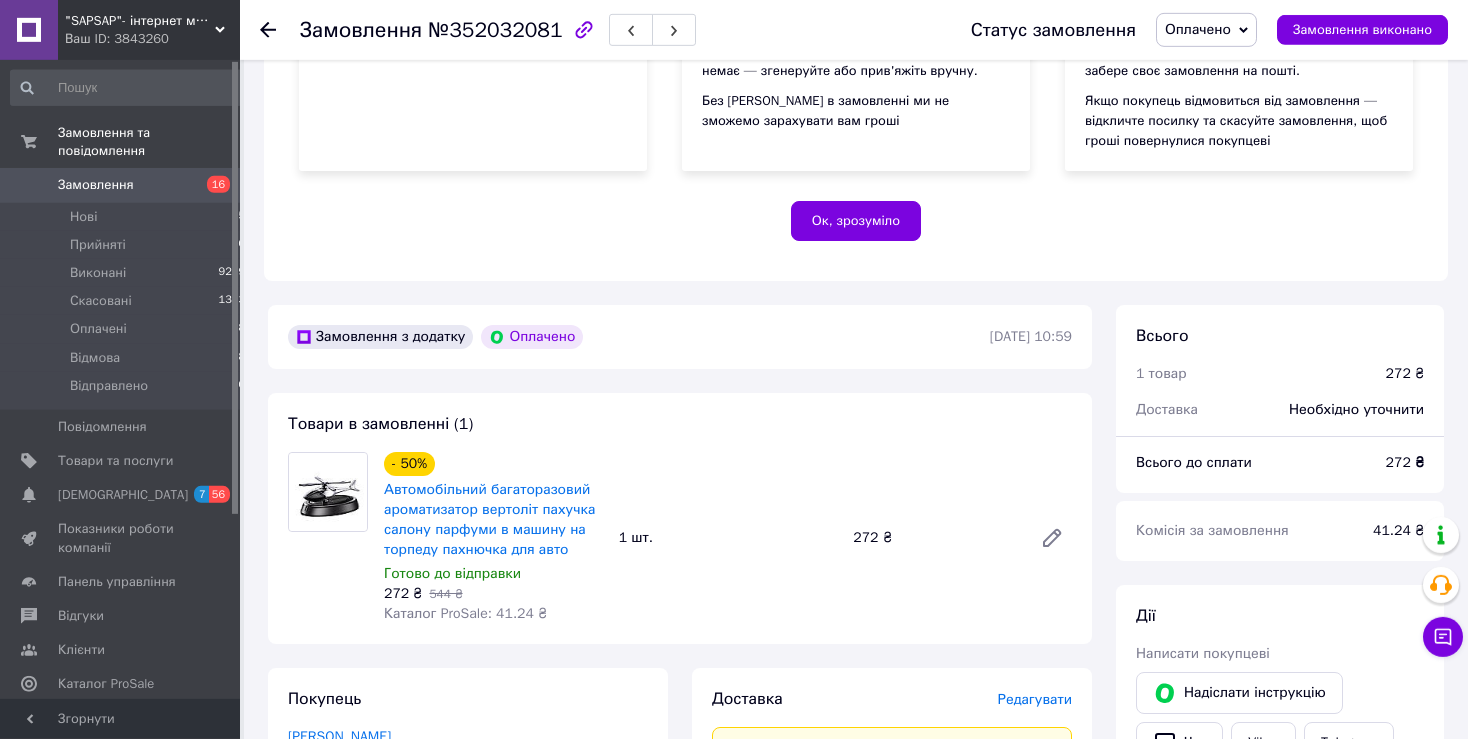 click on "Оплачено" at bounding box center (1198, 29) 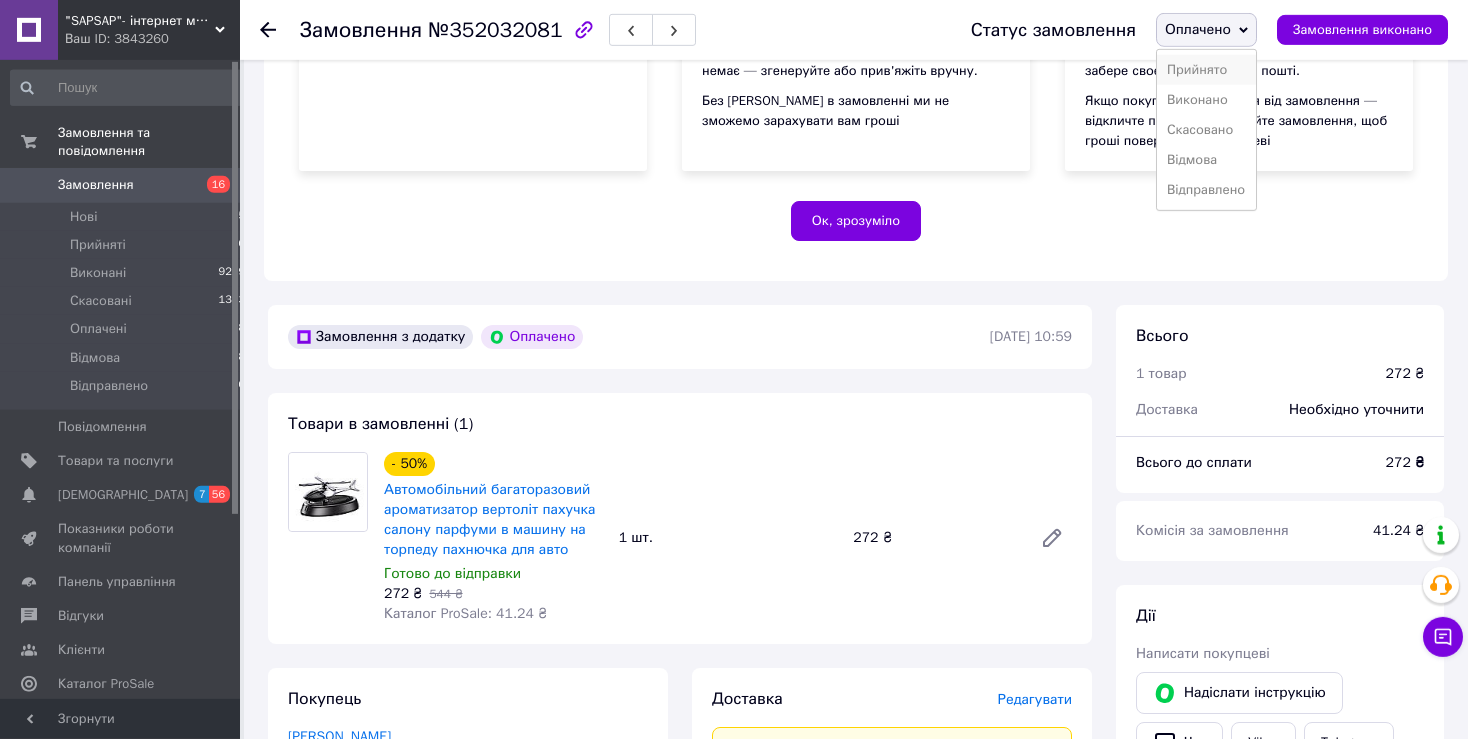 click on "Прийнято" at bounding box center [1206, 70] 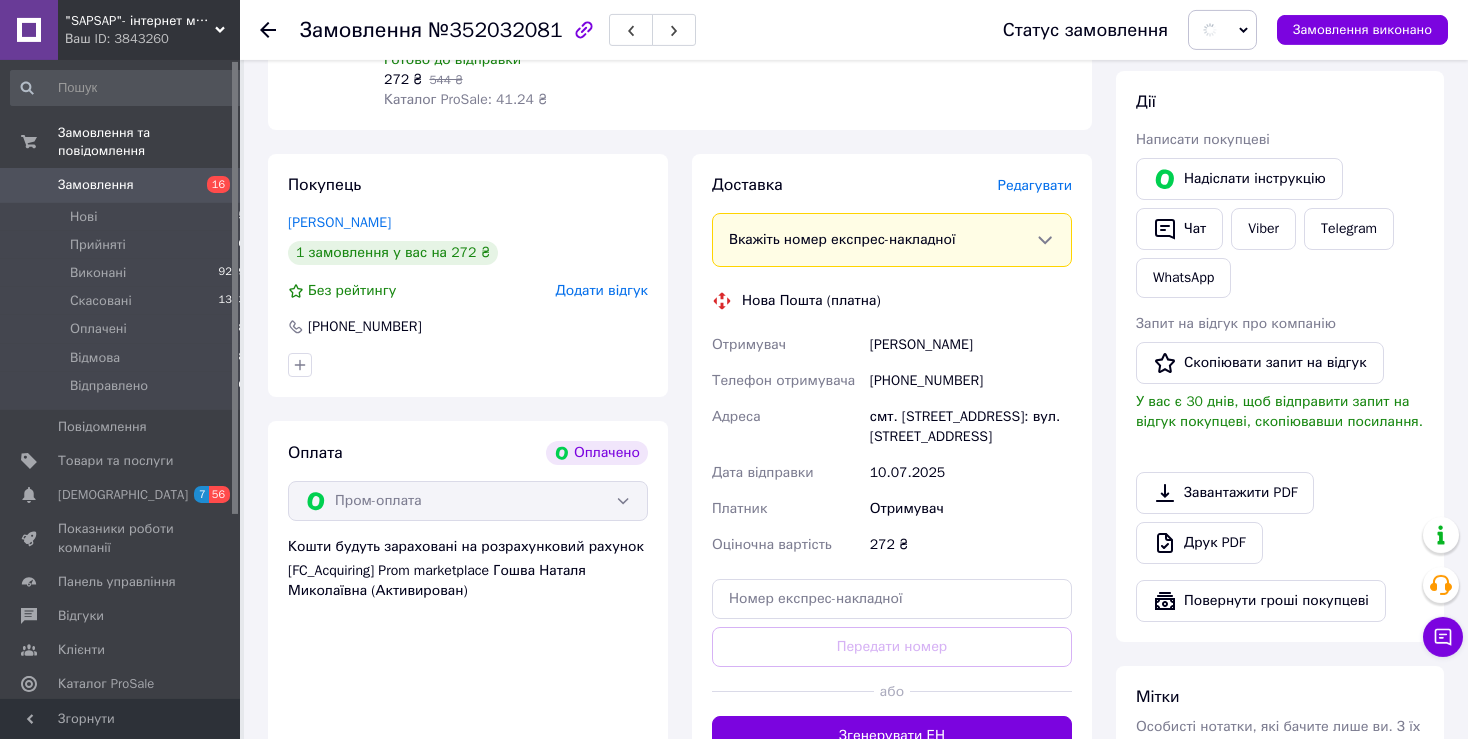 scroll, scrollTop: 969, scrollLeft: 0, axis: vertical 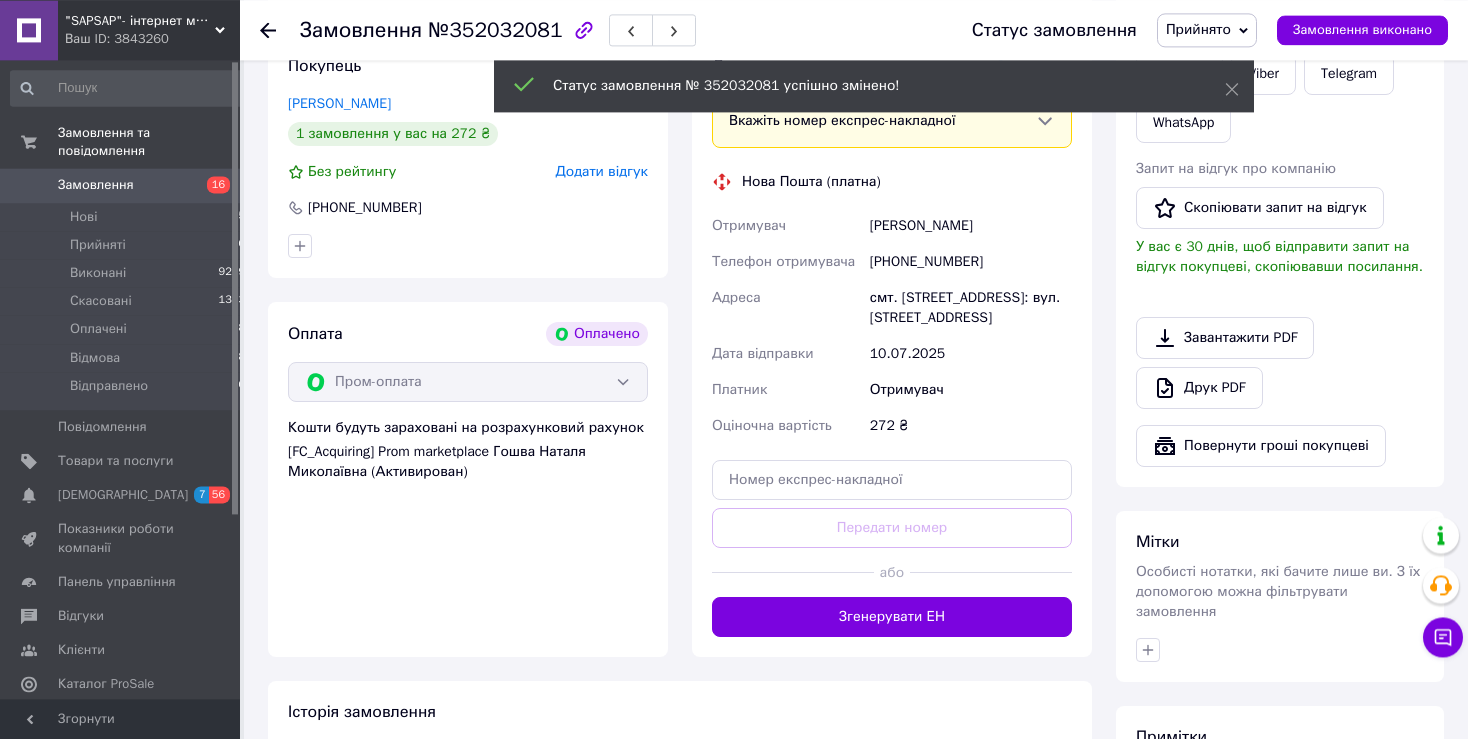 click on ""SAPSAP"- інтернет магазин Ваш ID: 3843260 Сайт "SAPSAP"- інтернет магазин Кабінет покупця Перевірити стан системи Сторінка на порталі "Need Shop"- интернет-магазин Довідка Вийти Замовлення та повідомлення Замовлення 16 Нові 15 Прийняті 50 Виконані 9229 Скасовані 1363 Оплачені 8 Відмова 48 Відправлено 40 Повідомлення 0 Товари та послуги Сповіщення 7 56 Показники роботи компанії Панель управління Відгуки Клієнти Каталог ProSale Аналітика Інструменти веб-майстра та SEO Управління сайтом Гаманець компанії [PERSON_NAME] Prom топ   1 2 3" at bounding box center [734, 13] 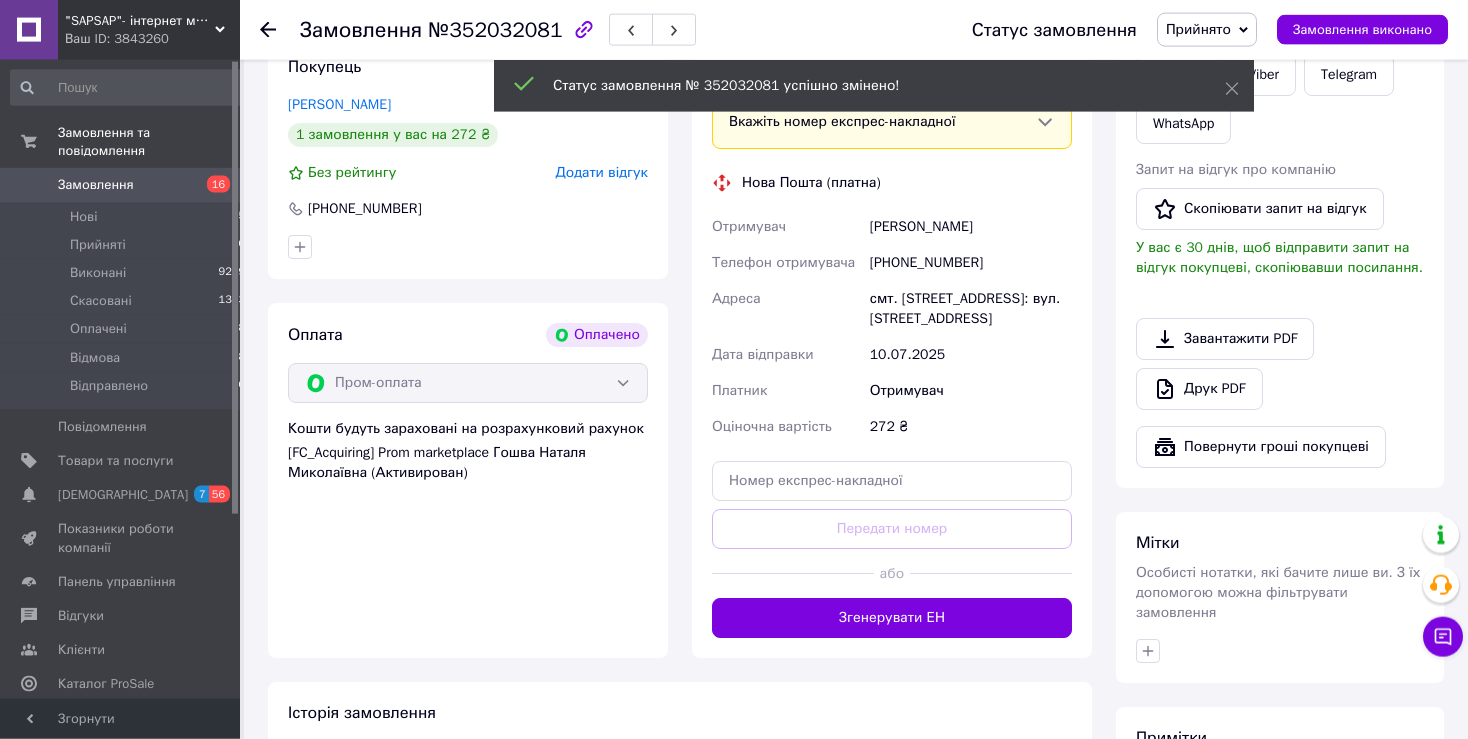 click on "Згенерувати ЕН" at bounding box center (892, 618) 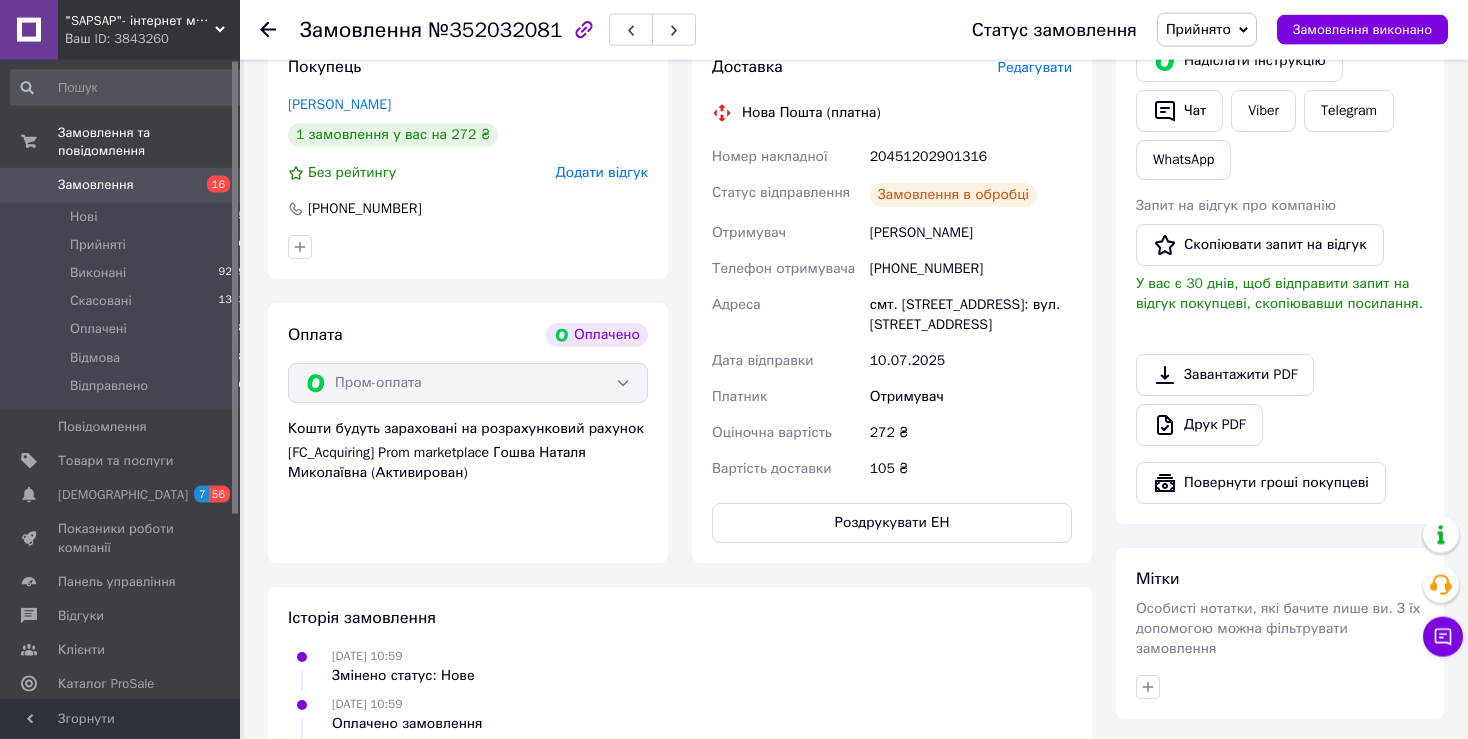 scroll, scrollTop: 969, scrollLeft: 0, axis: vertical 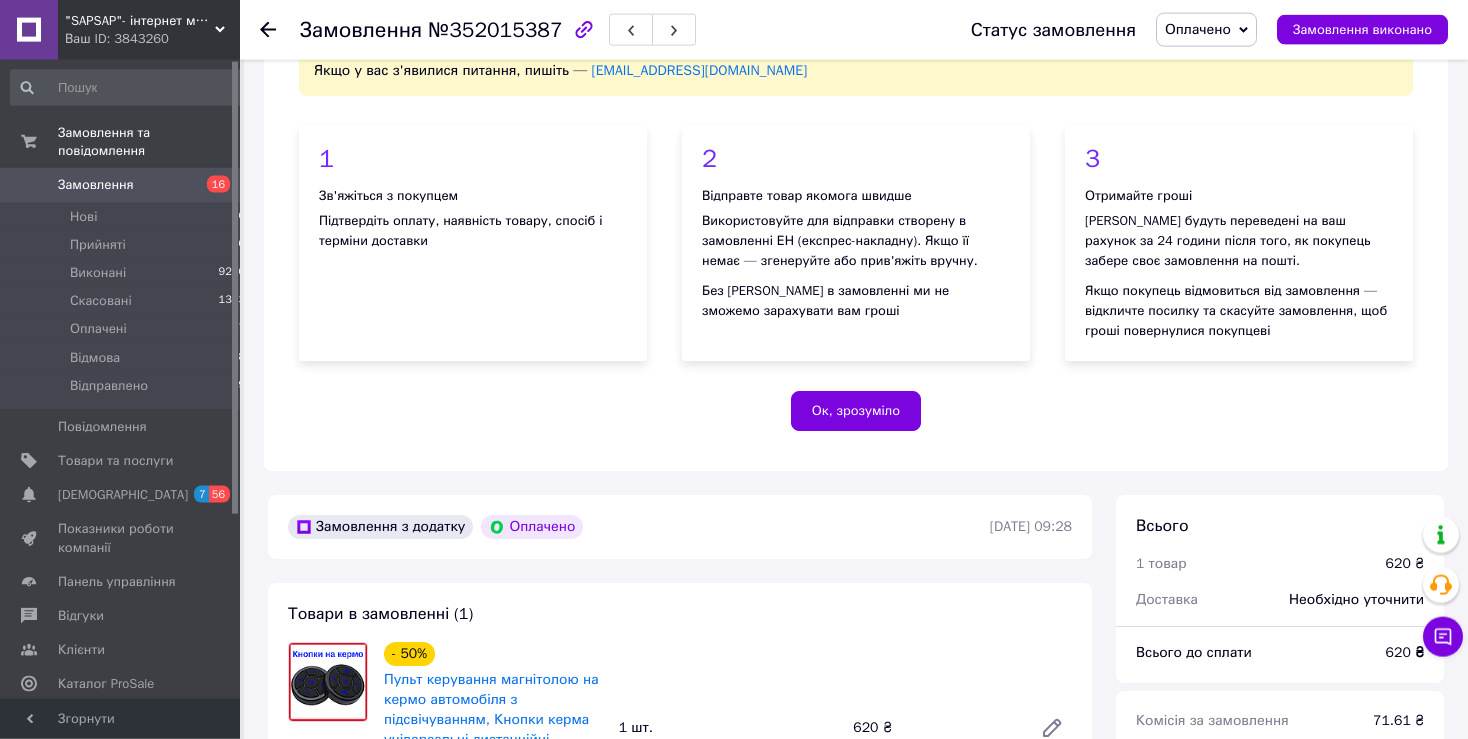 click on "Оплачено" at bounding box center (1198, 29) 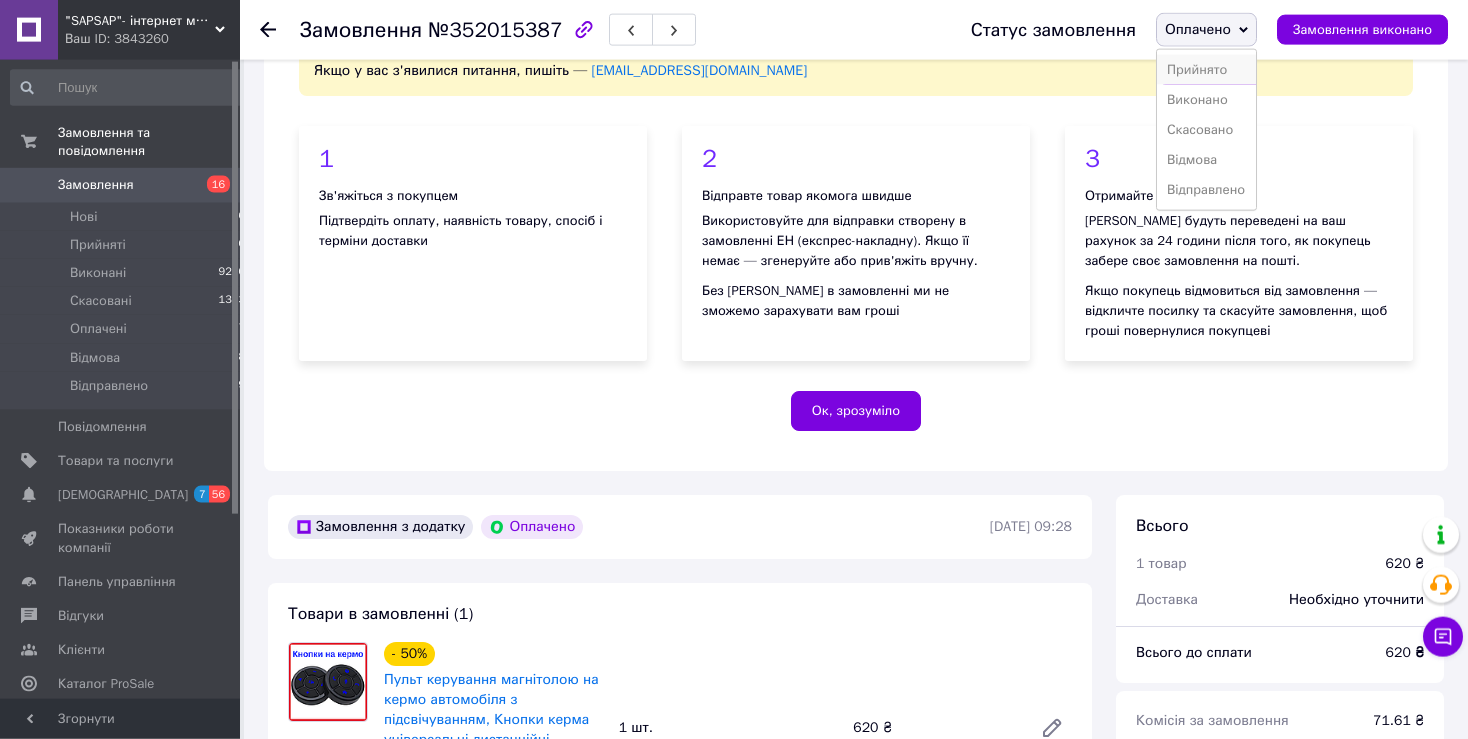 click on "Прийнято" at bounding box center (1206, 70) 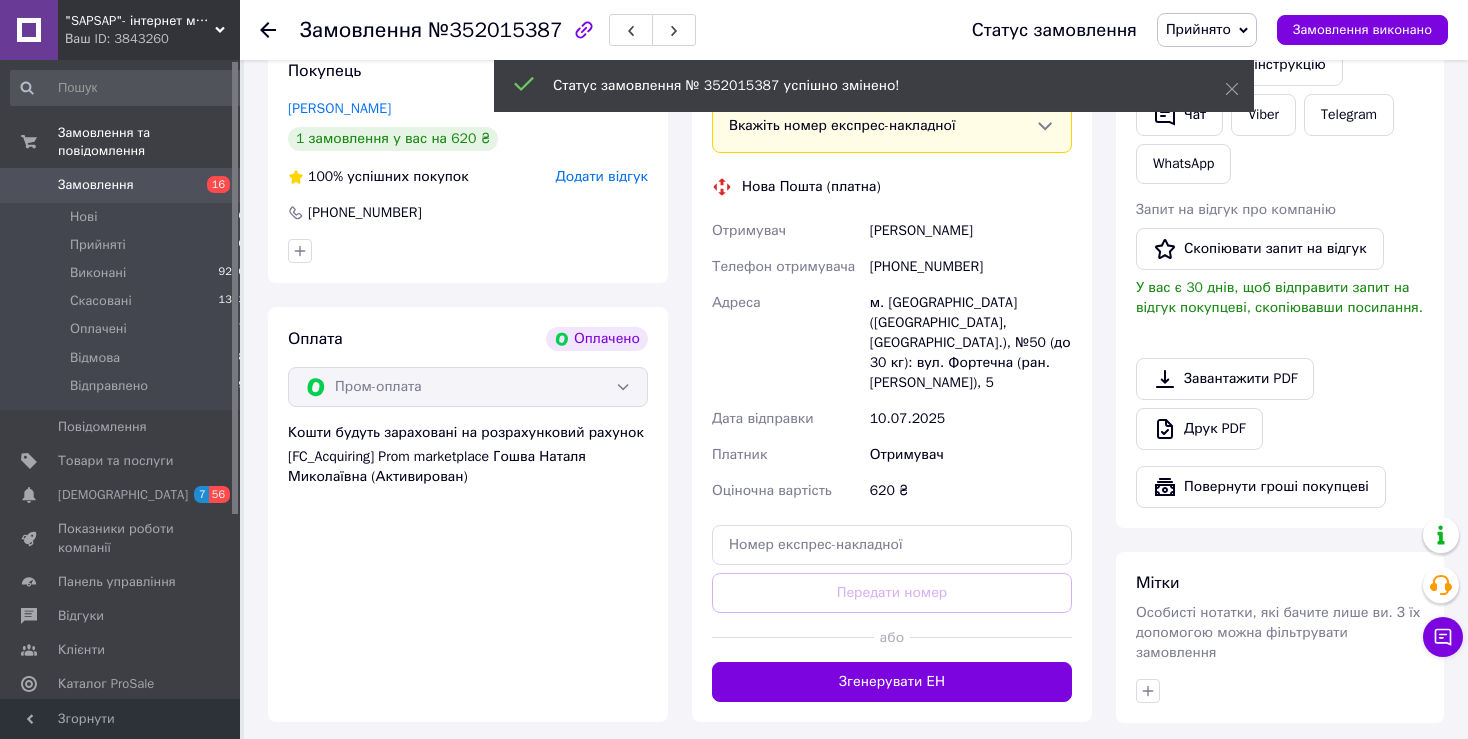 scroll, scrollTop: 972, scrollLeft: 0, axis: vertical 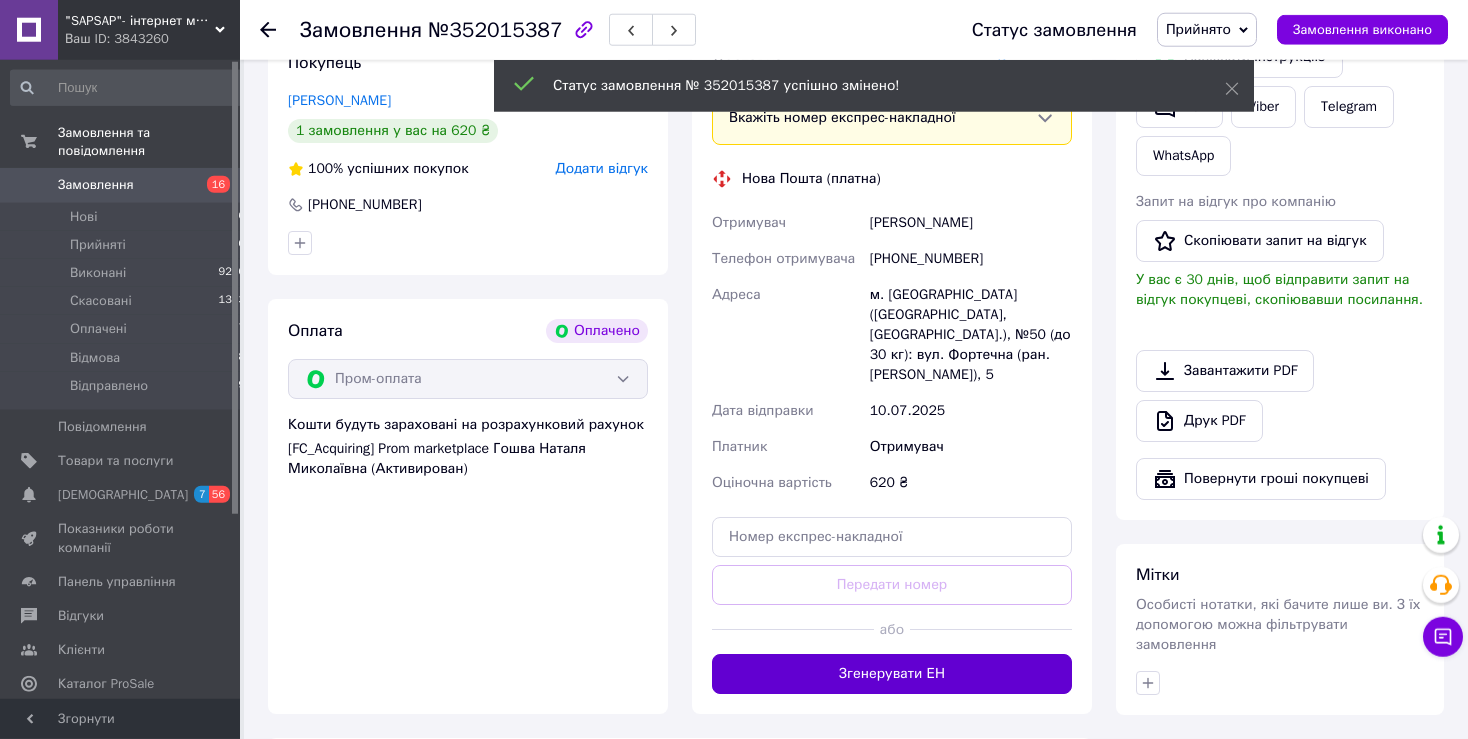 click on "Згенерувати ЕН" at bounding box center (892, 674) 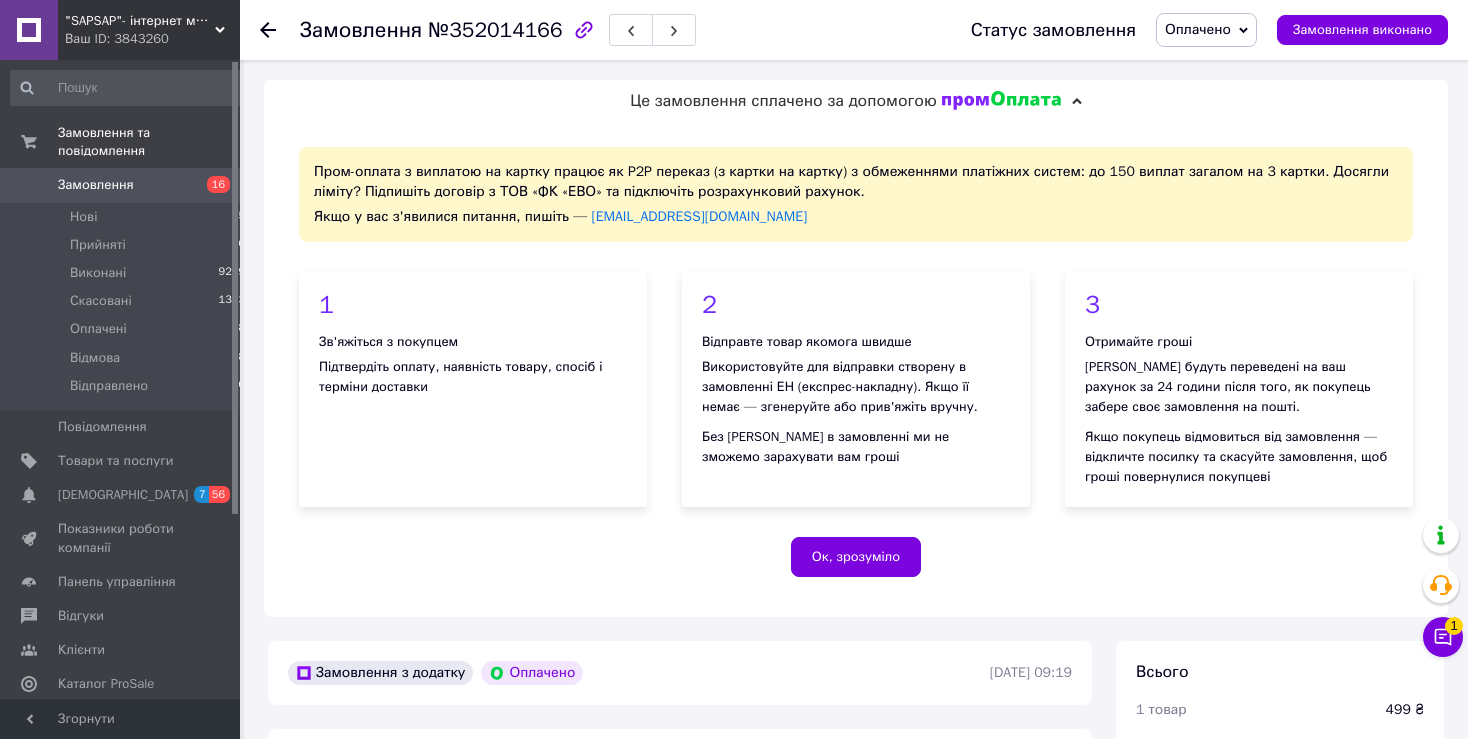 scroll, scrollTop: 0, scrollLeft: 0, axis: both 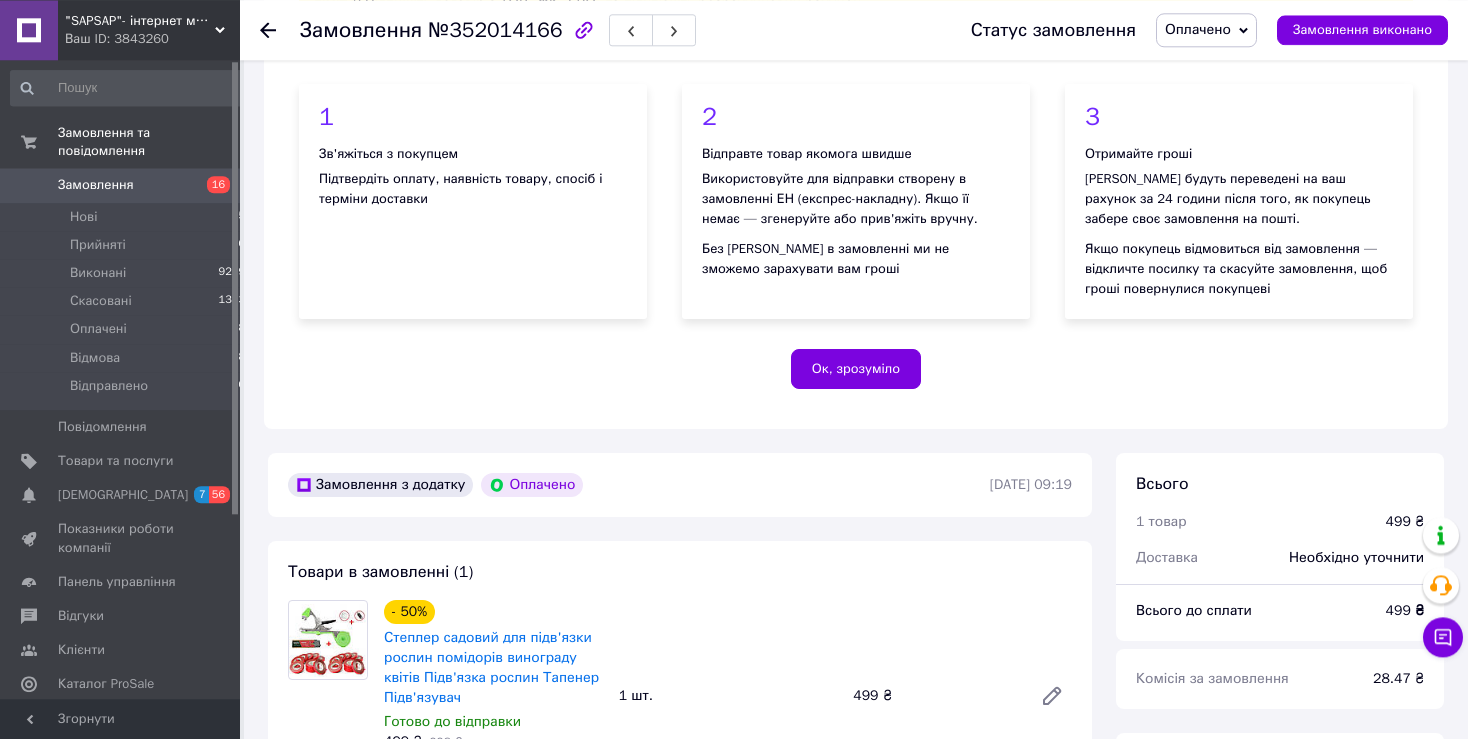 click on "Оплачено" at bounding box center [1198, 29] 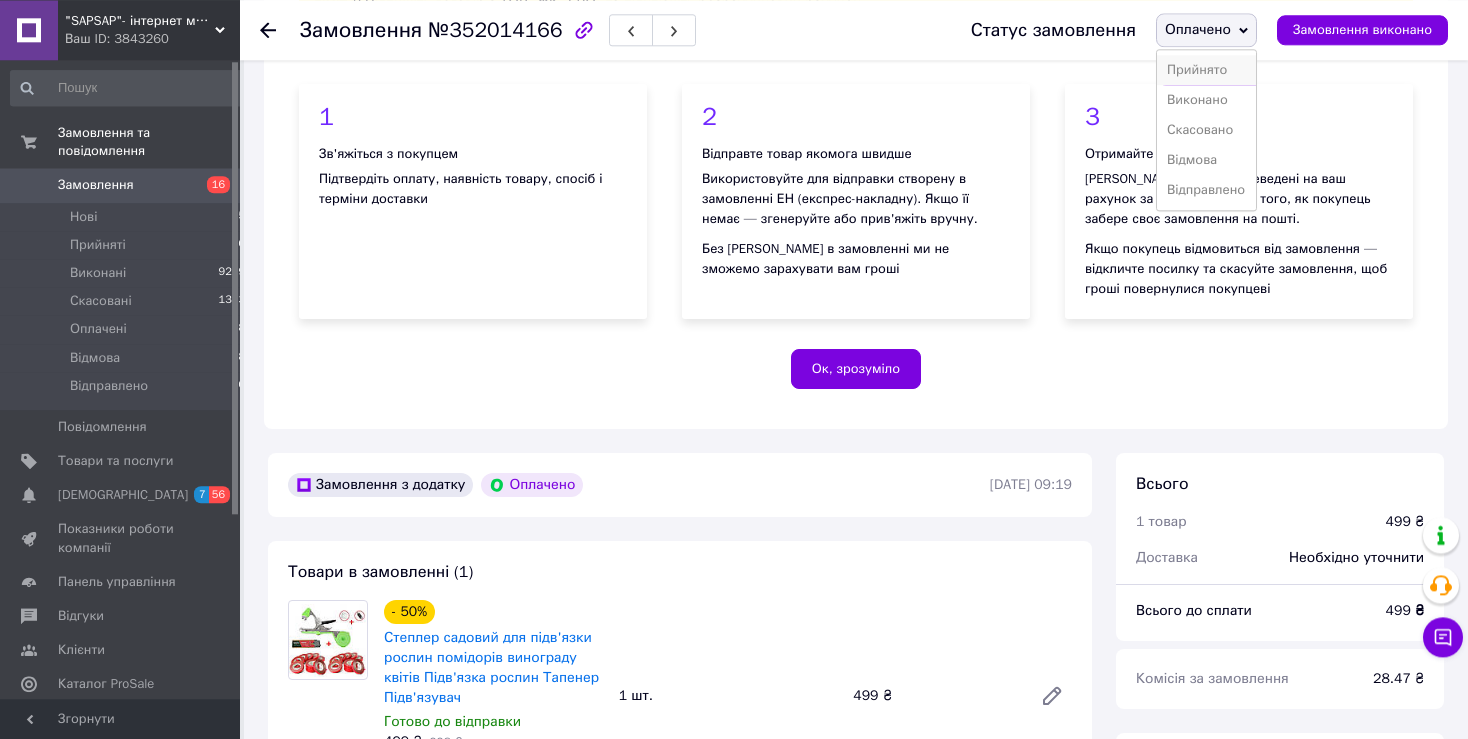 click on "Прийнято" at bounding box center [1206, 70] 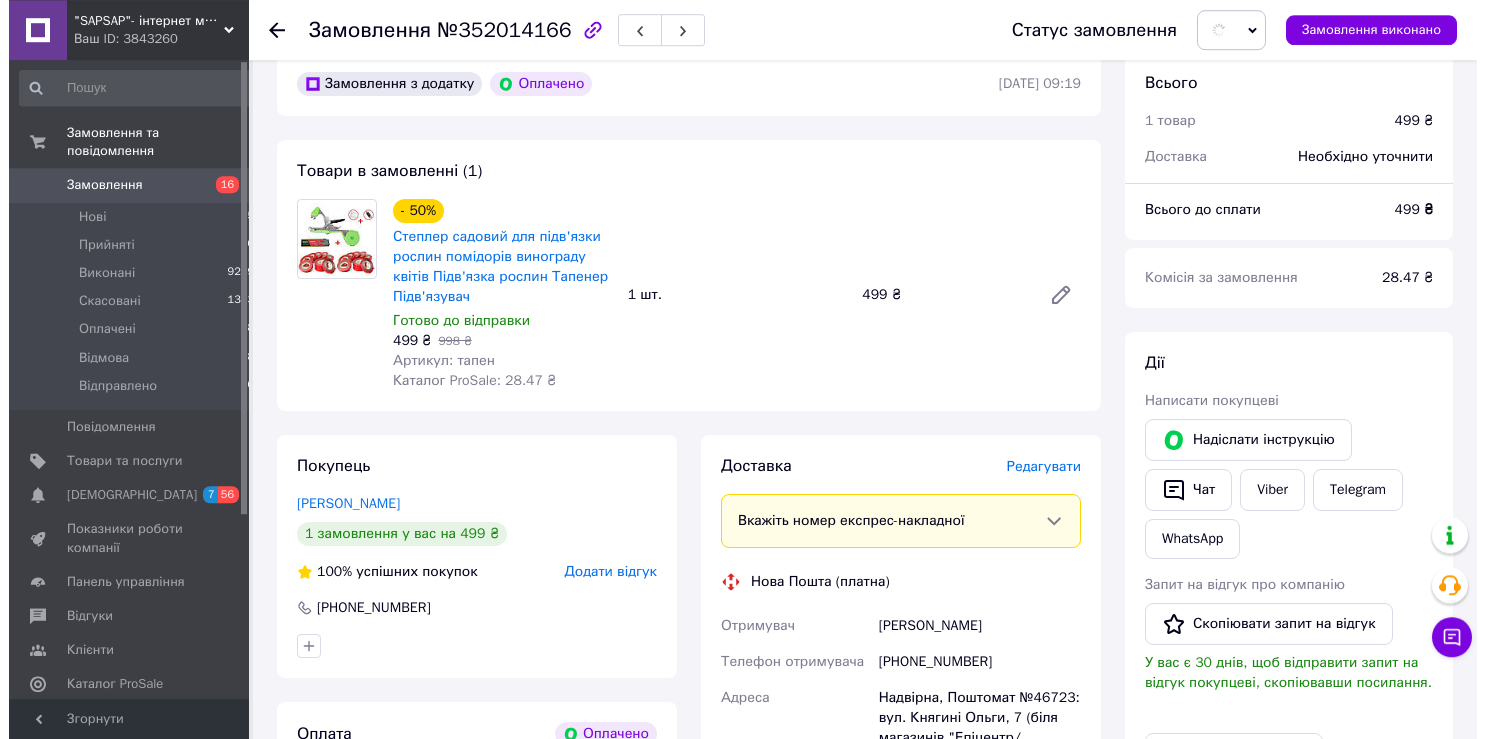scroll, scrollTop: 604, scrollLeft: 0, axis: vertical 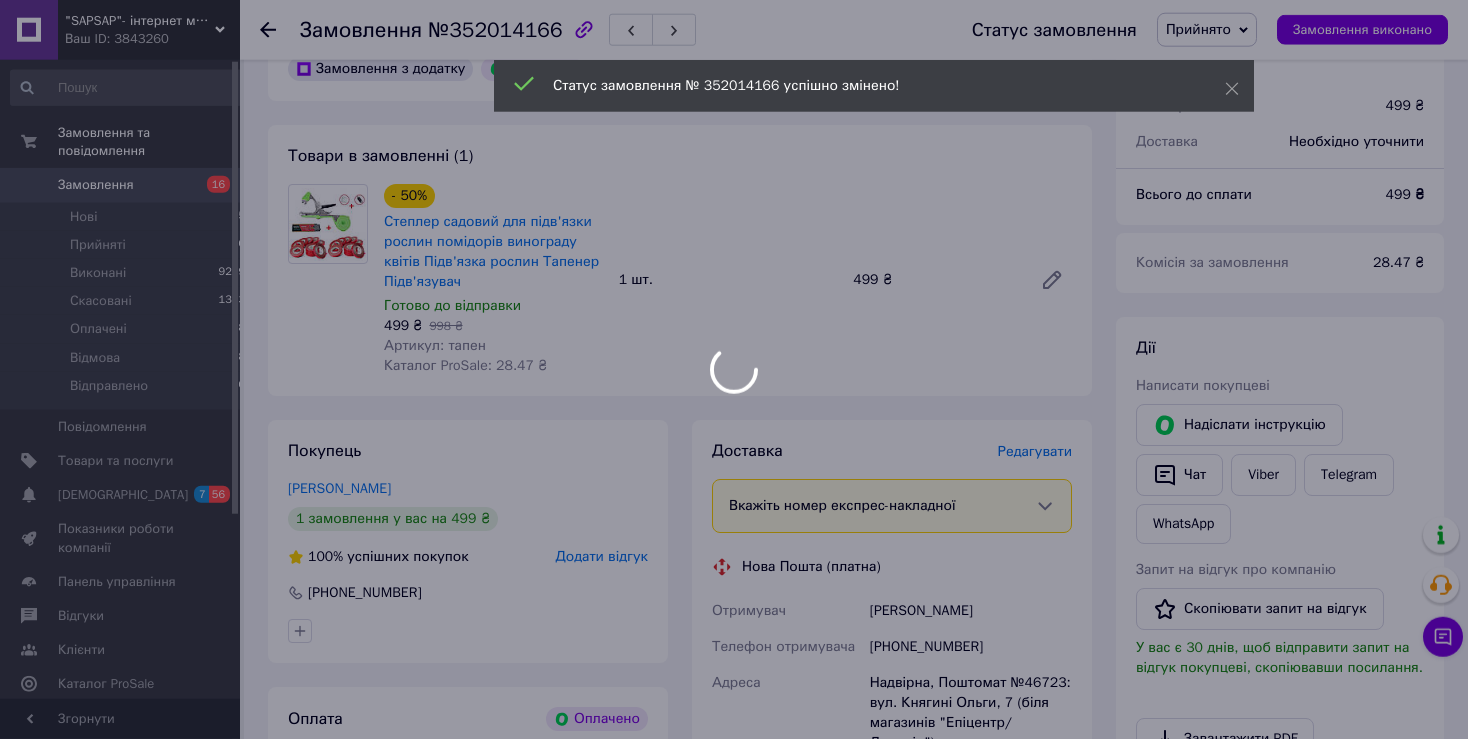 click at bounding box center [734, 369] 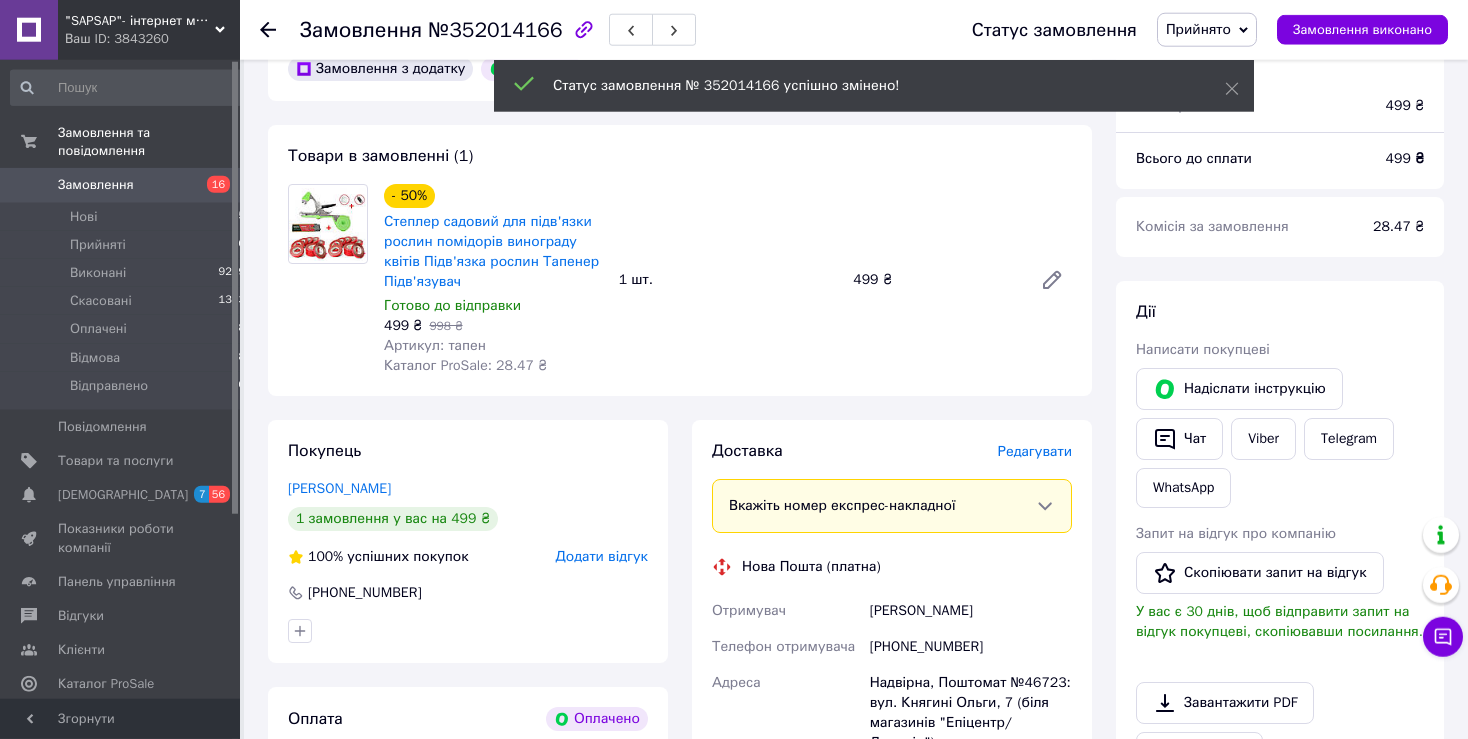 click on "Редагувати" at bounding box center (1035, 451) 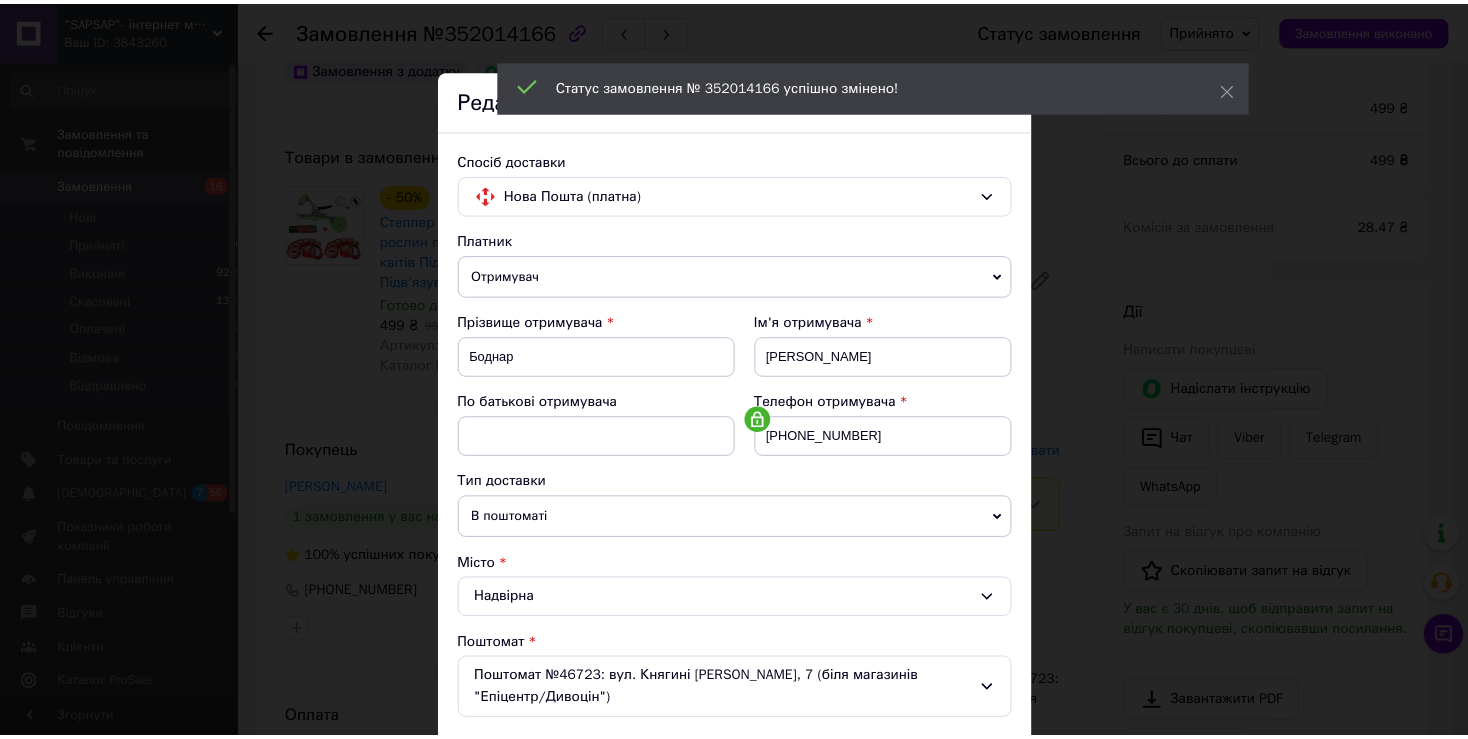 scroll, scrollTop: 583, scrollLeft: 0, axis: vertical 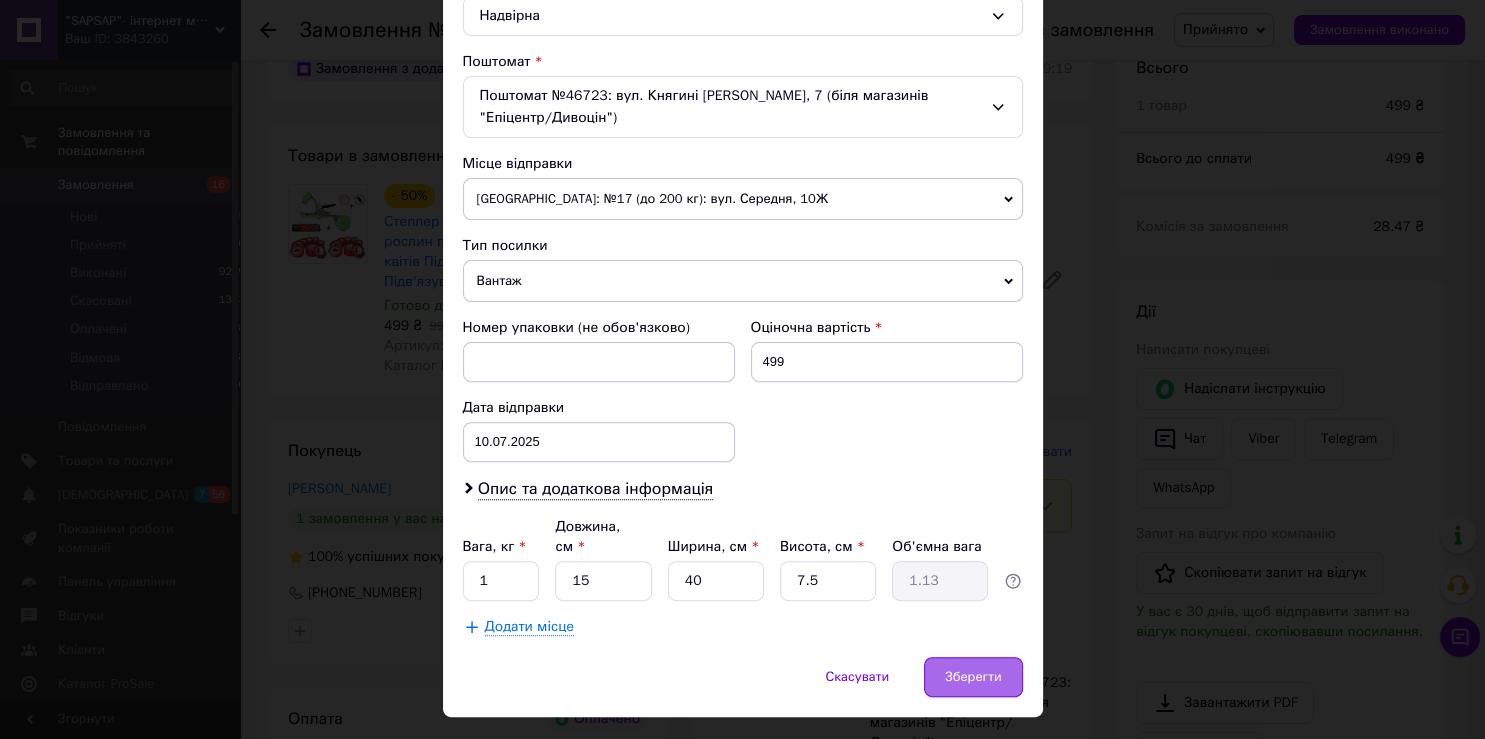 click on "Зберегти" at bounding box center (973, 677) 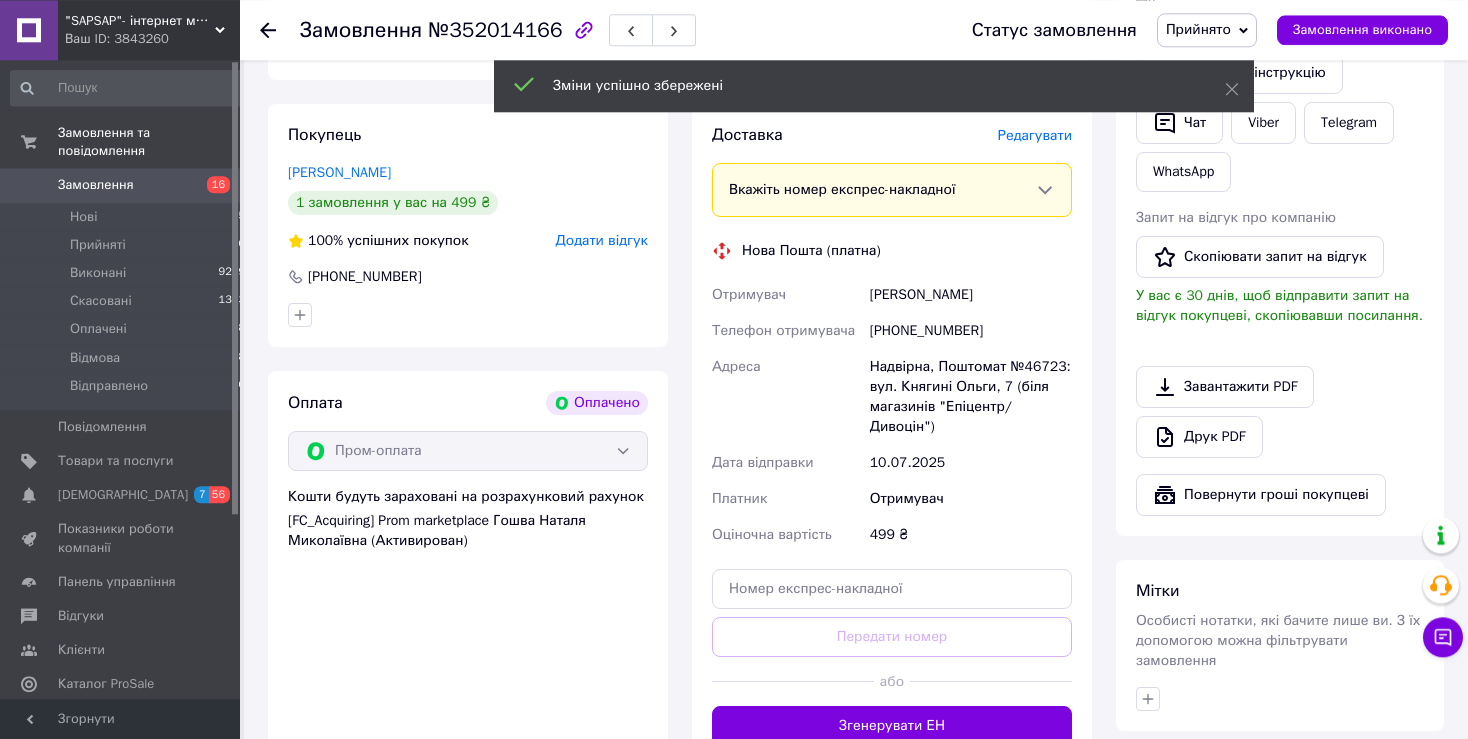 scroll, scrollTop: 927, scrollLeft: 0, axis: vertical 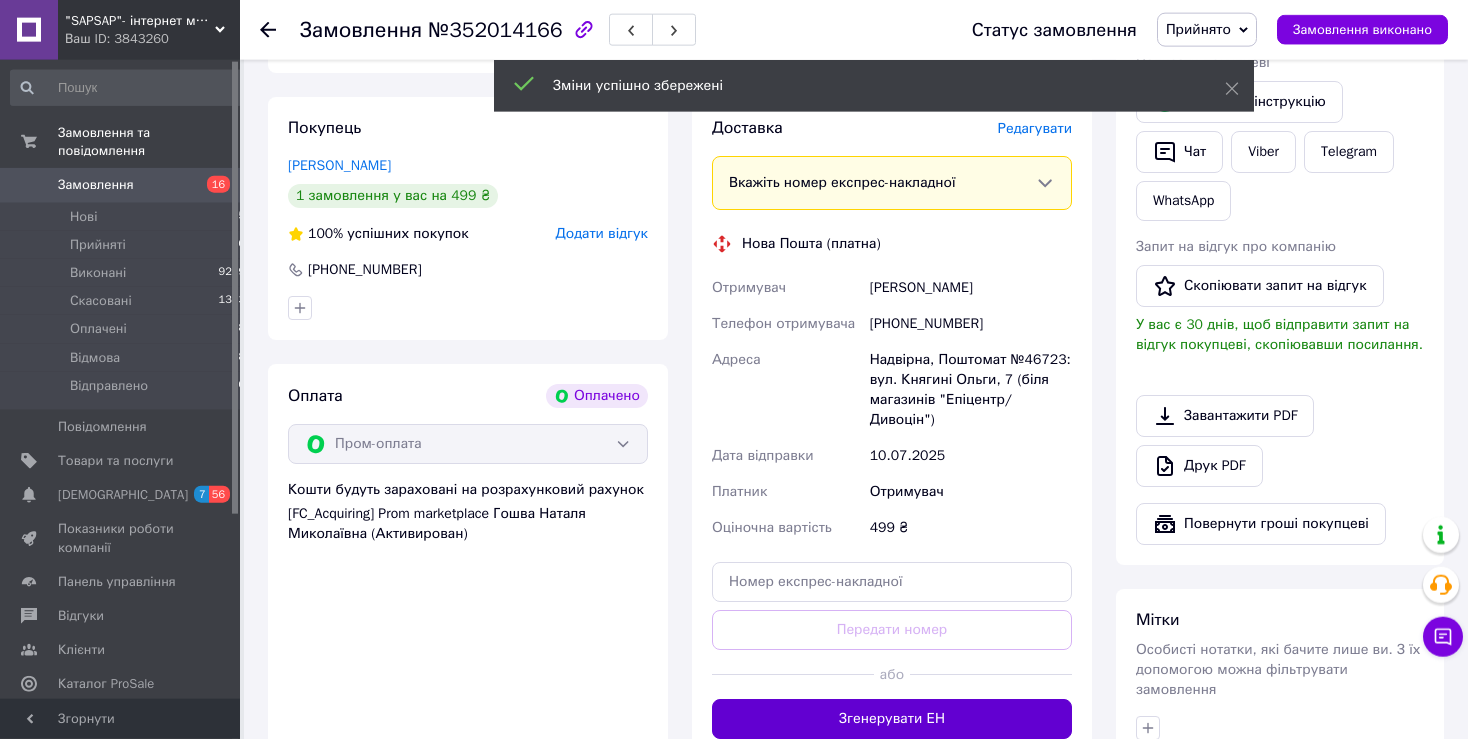 click on "Згенерувати ЕН" at bounding box center (892, 719) 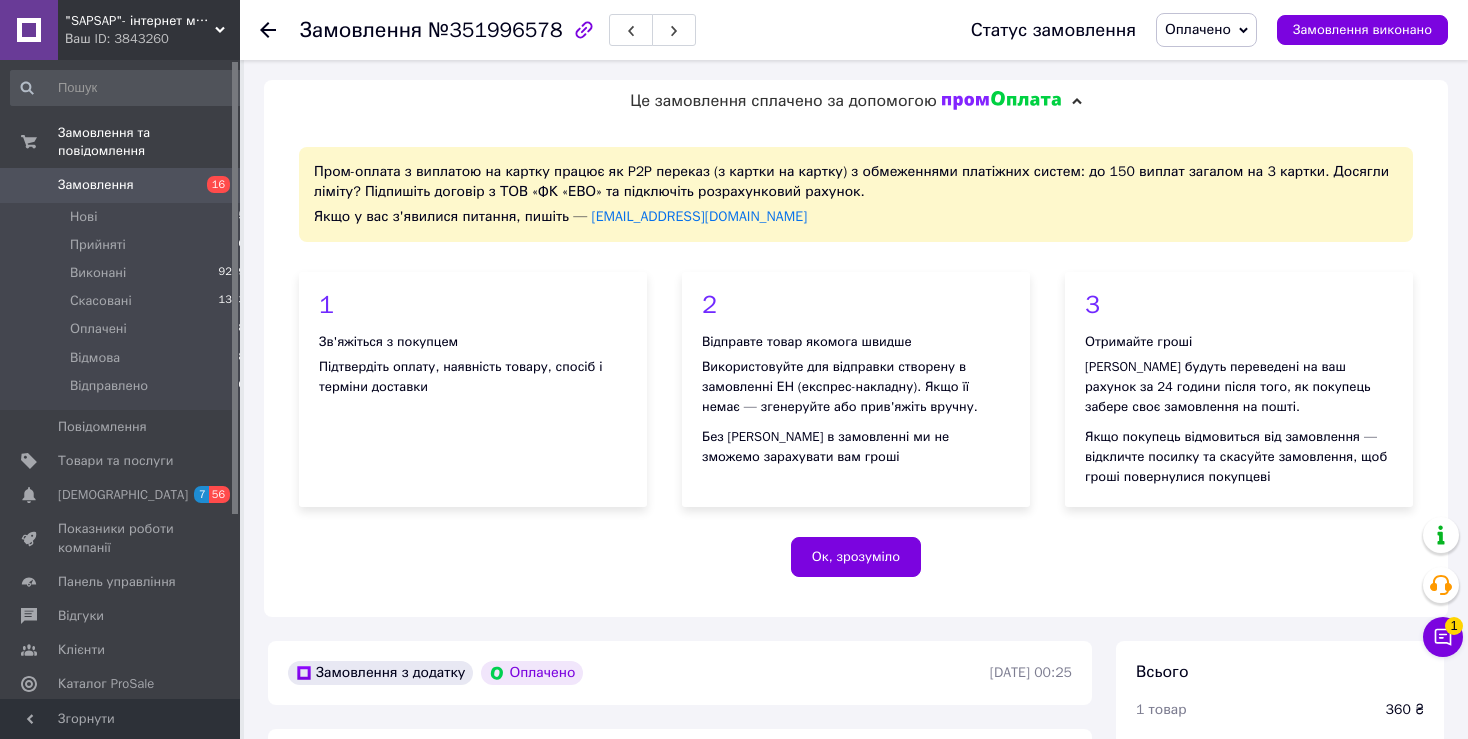 scroll, scrollTop: 0, scrollLeft: 0, axis: both 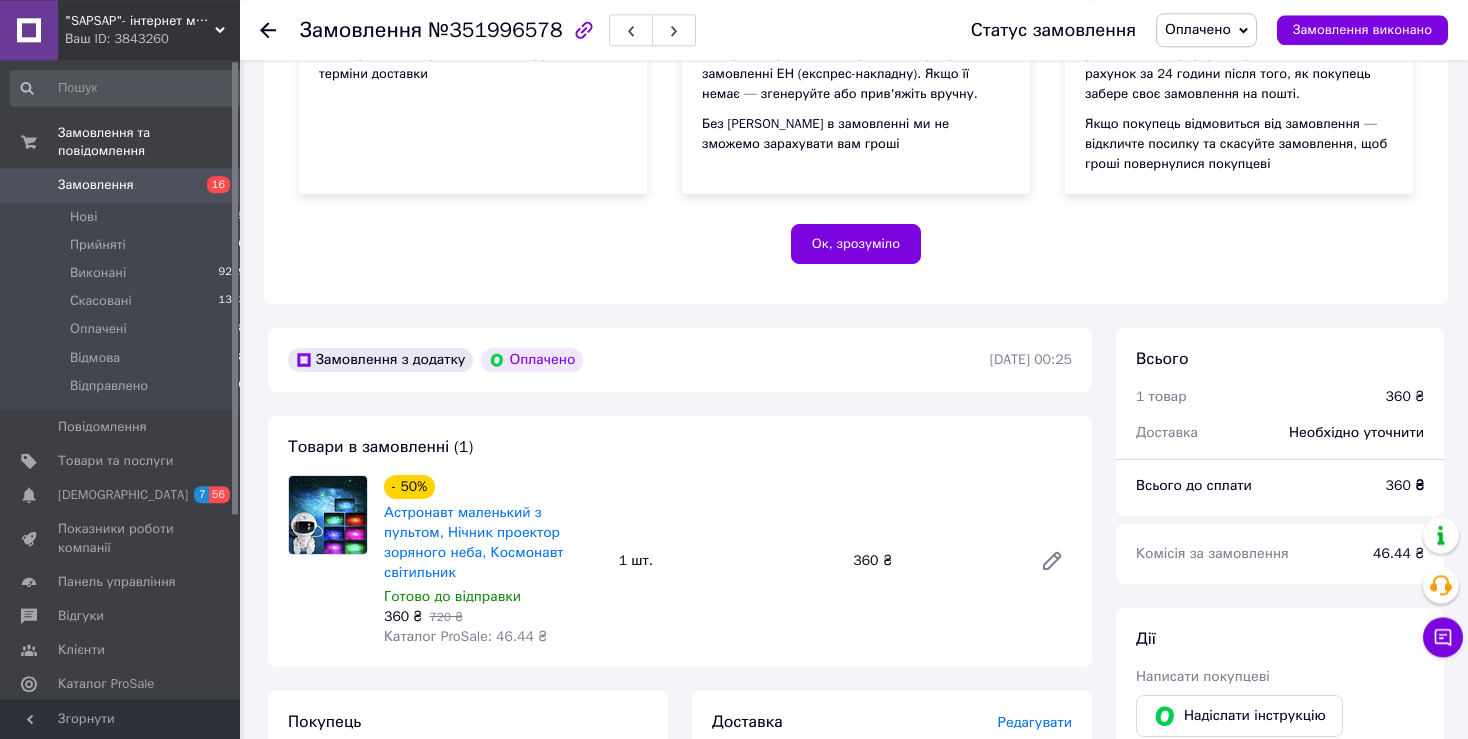 drag, startPoint x: 1218, startPoint y: 31, endPoint x: 1204, endPoint y: 22, distance: 16.643316 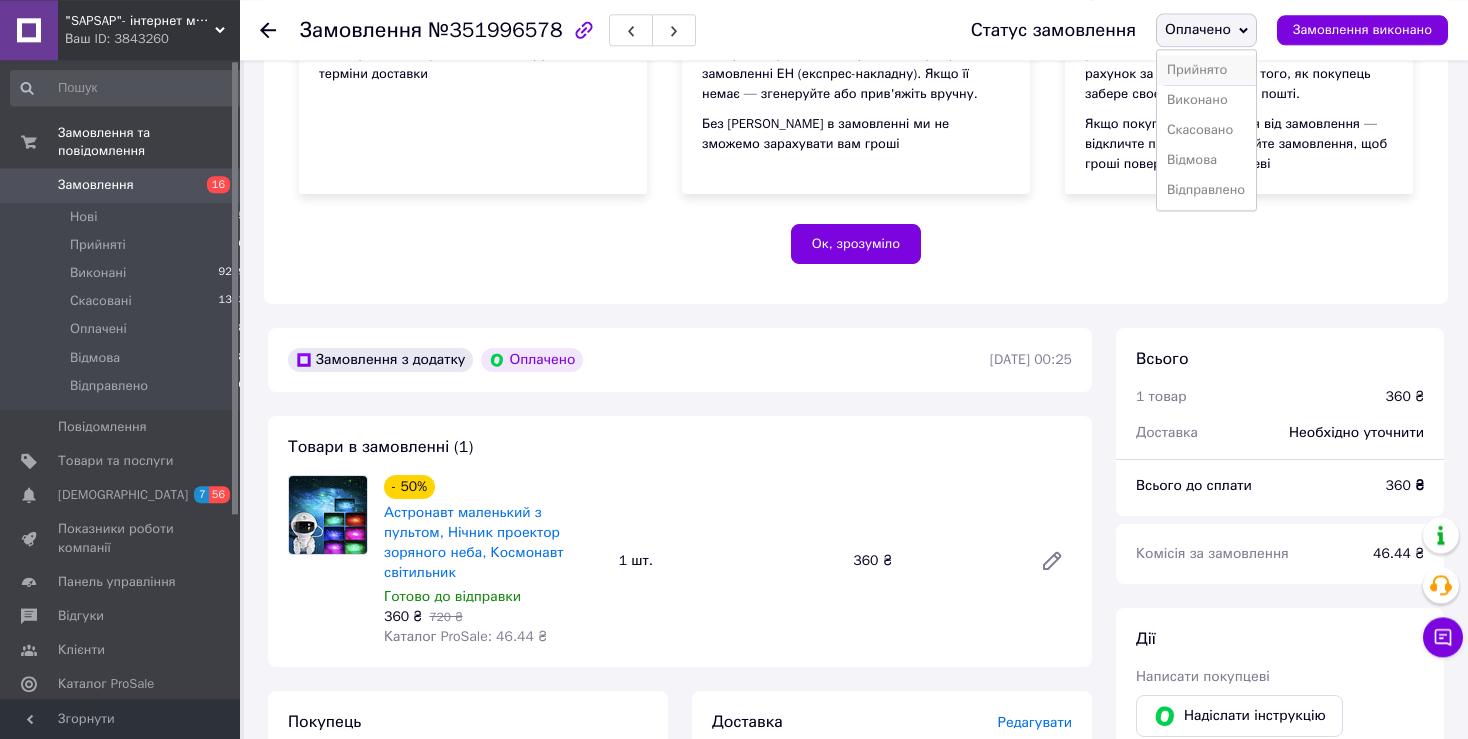click on "Прийнято" at bounding box center (1206, 70) 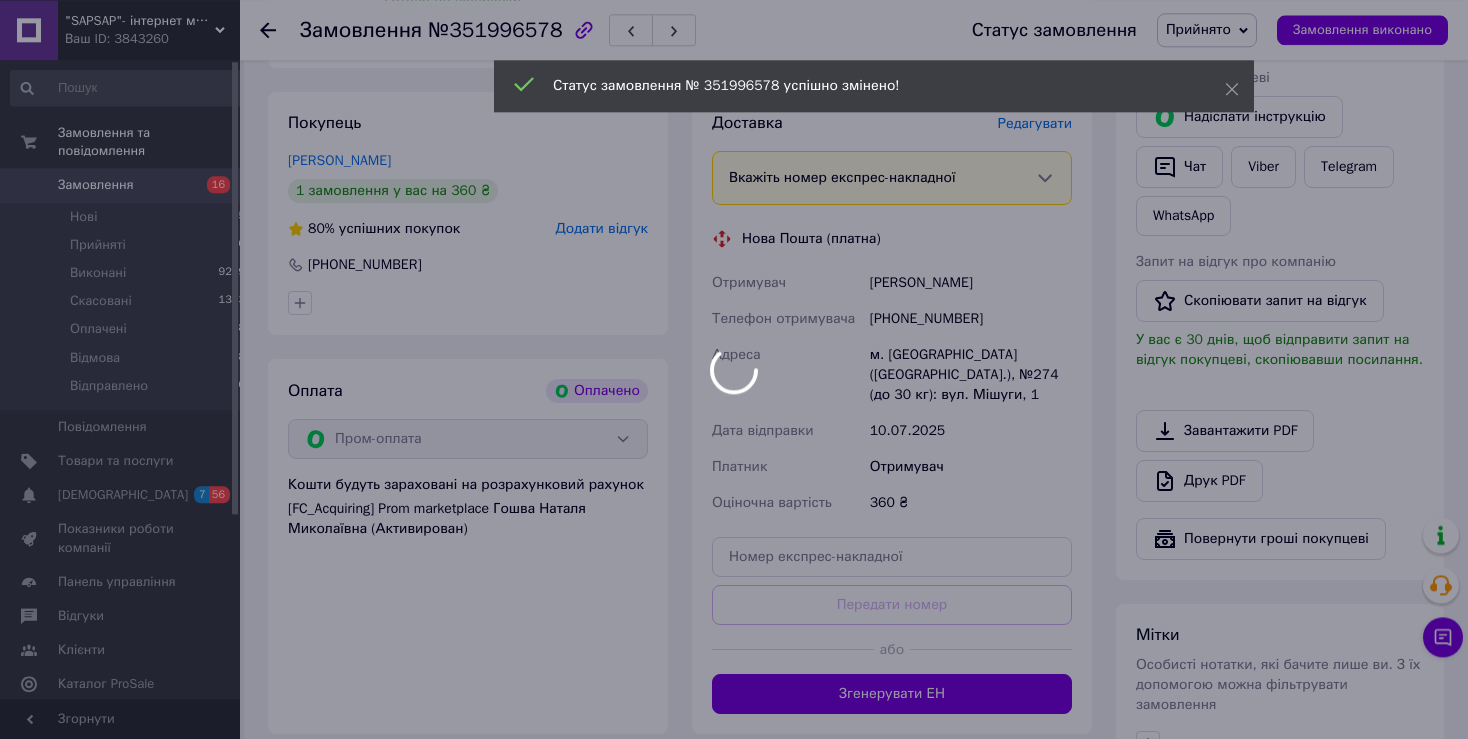scroll, scrollTop: 1032, scrollLeft: 0, axis: vertical 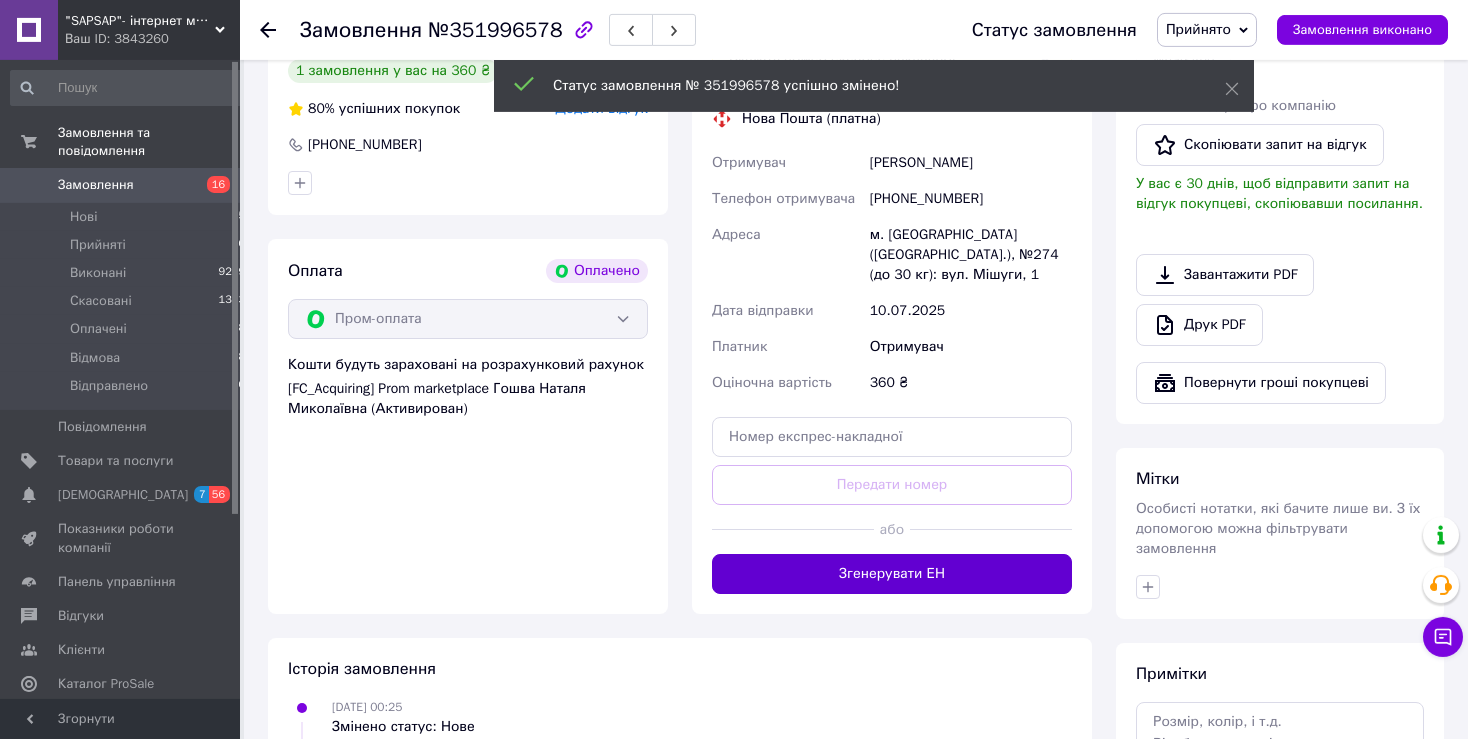 click on "Згенерувати ЕН" at bounding box center (892, 574) 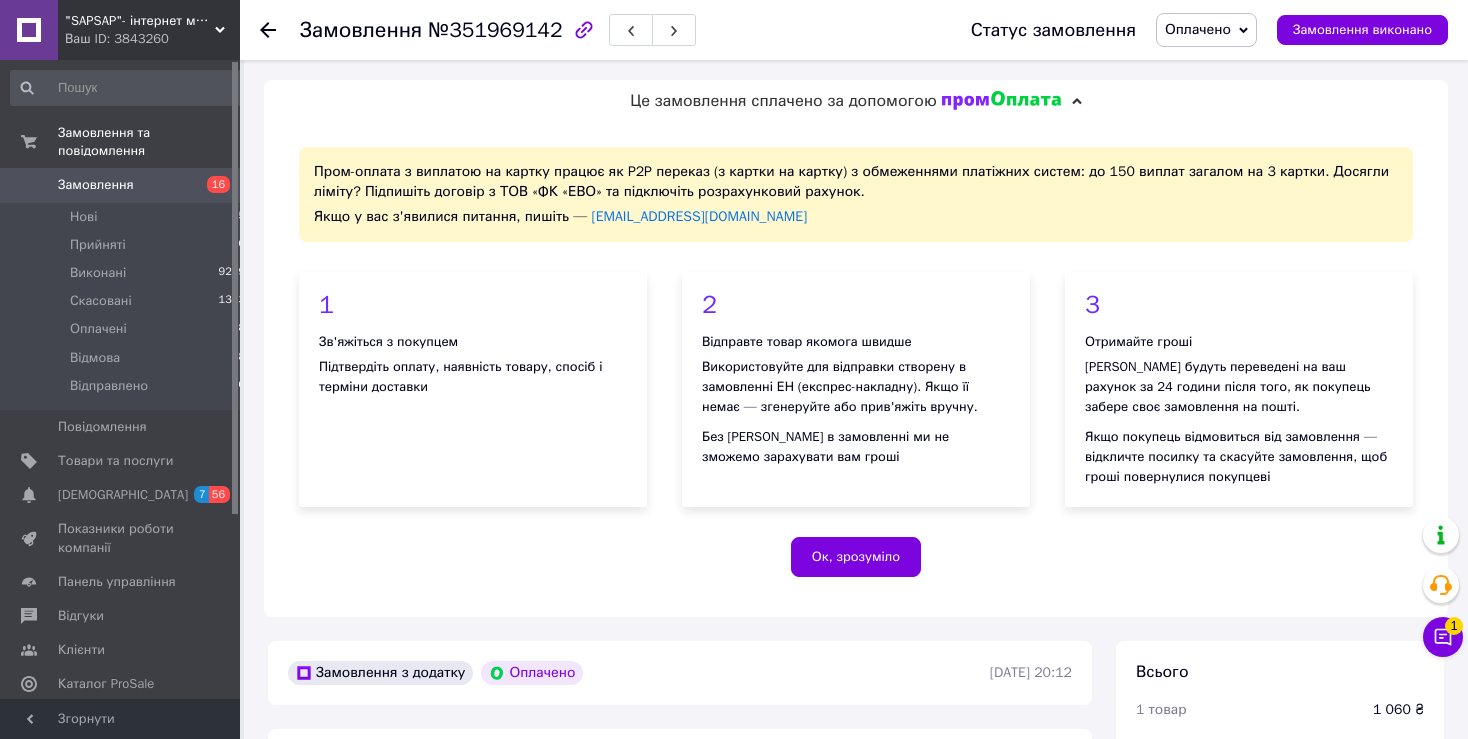 scroll, scrollTop: 0, scrollLeft: 0, axis: both 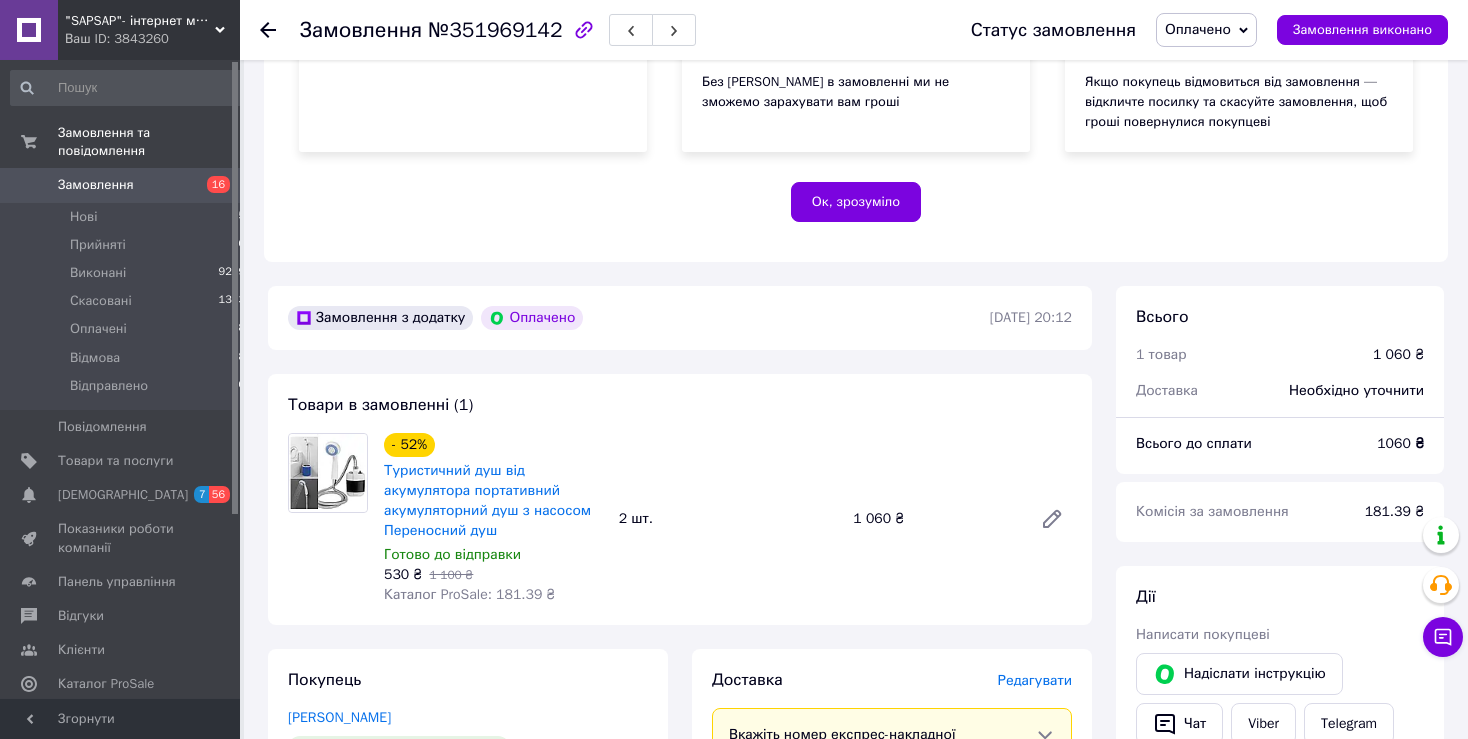 click on "Оплачено" at bounding box center [1198, 29] 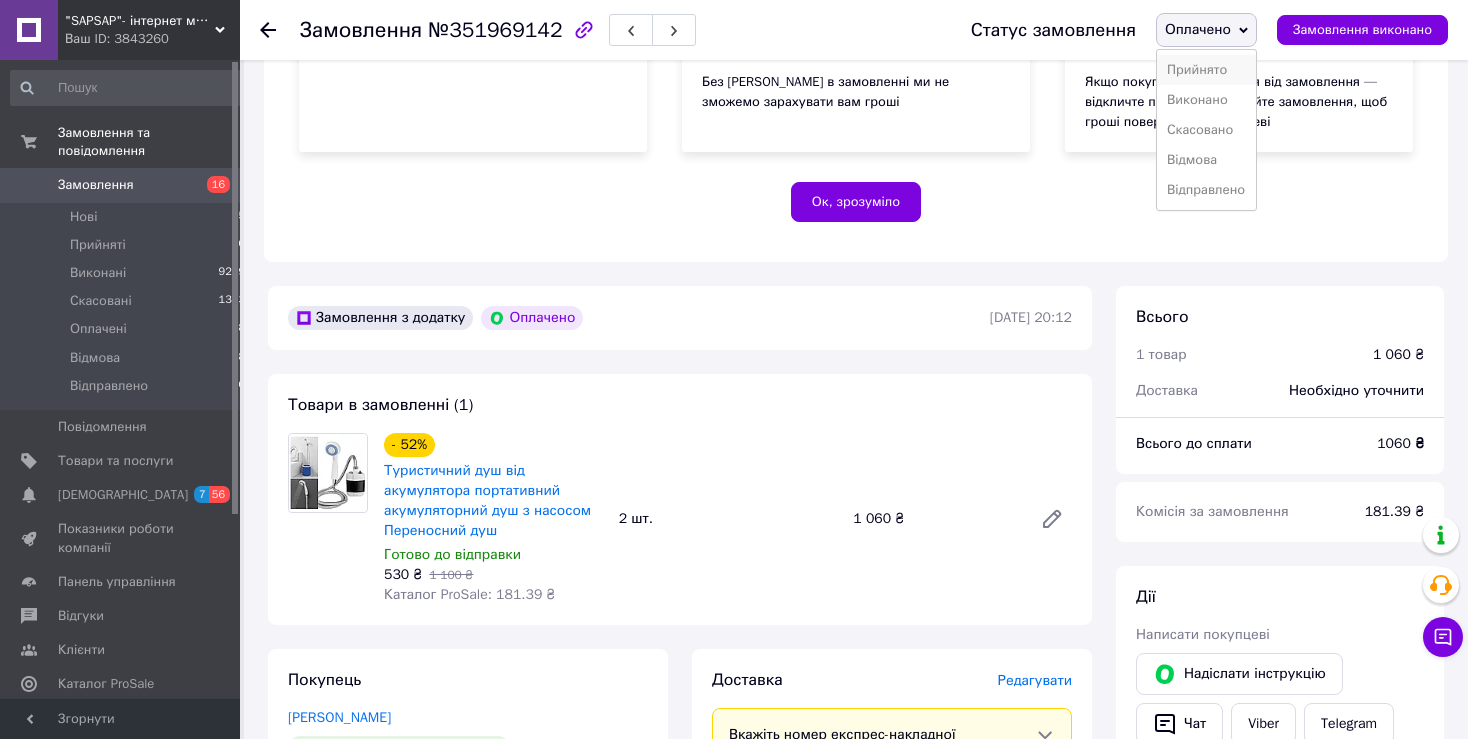 click on "Прийнято" at bounding box center (1206, 70) 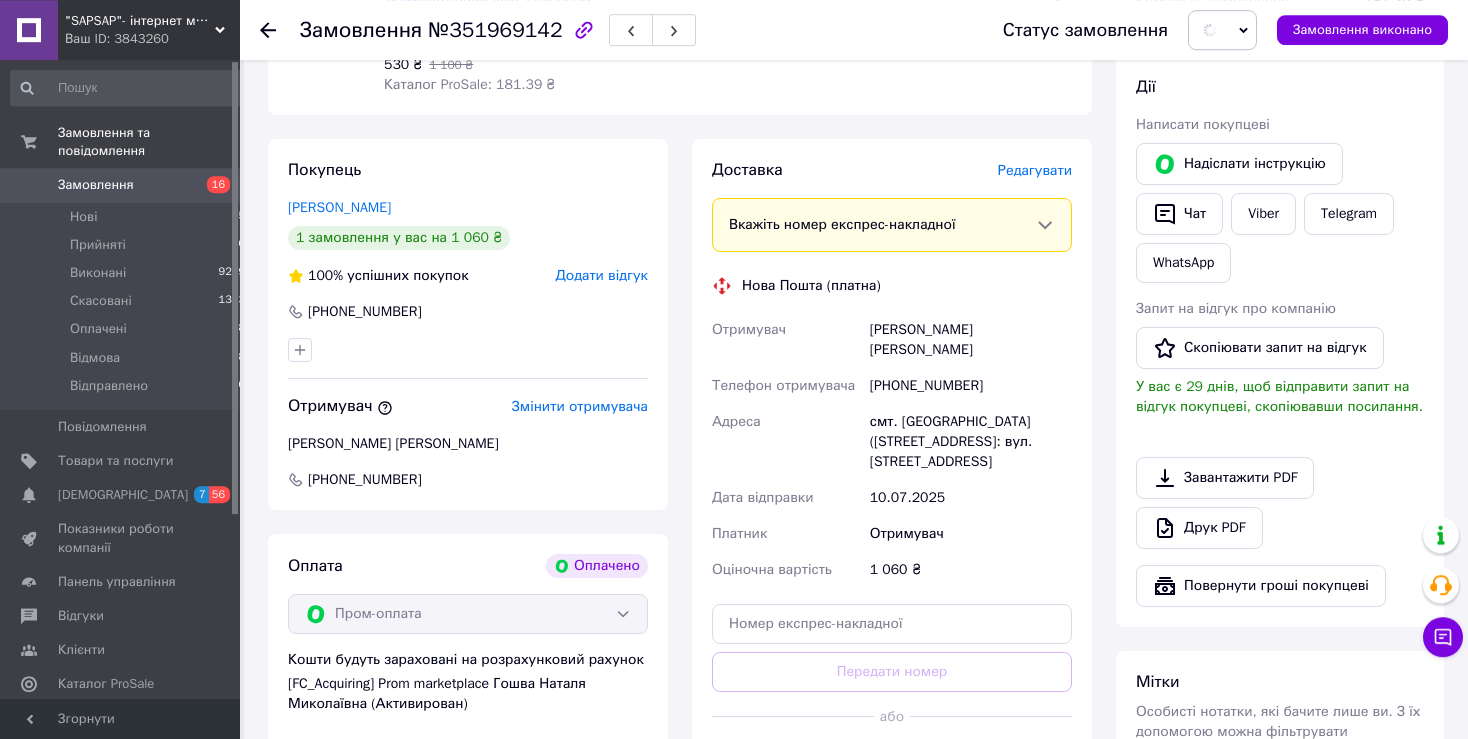 scroll, scrollTop: 920, scrollLeft: 0, axis: vertical 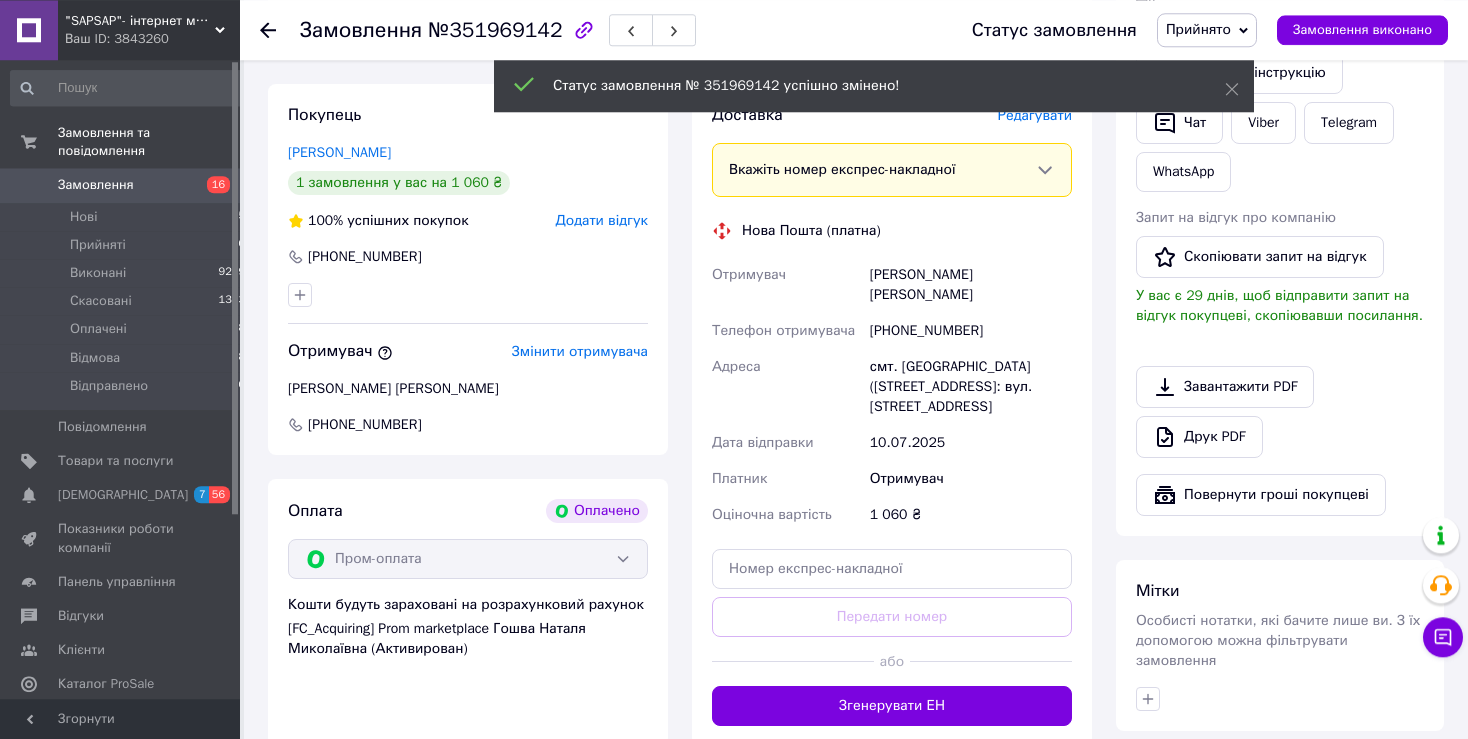 click on "Згенерувати ЕН" at bounding box center (892, 706) 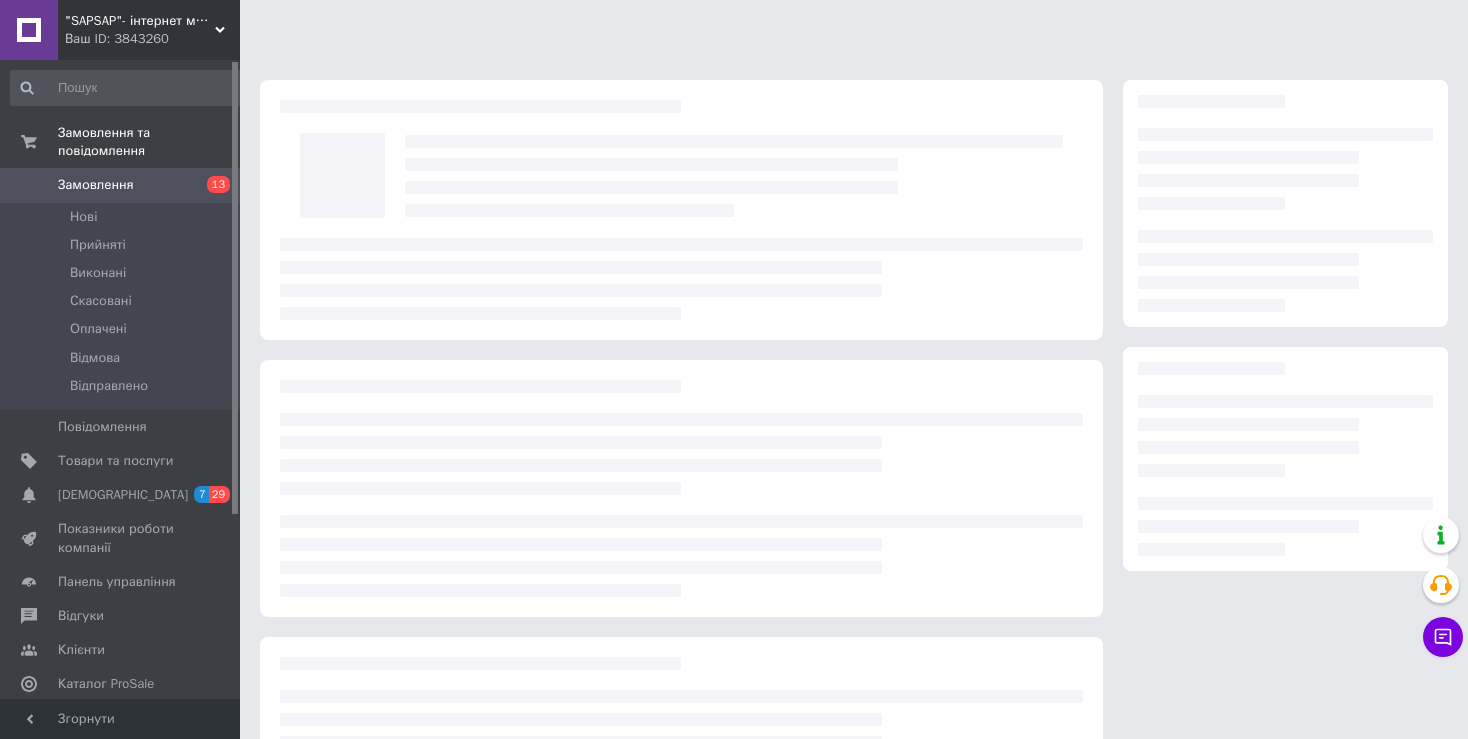 scroll, scrollTop: 0, scrollLeft: 0, axis: both 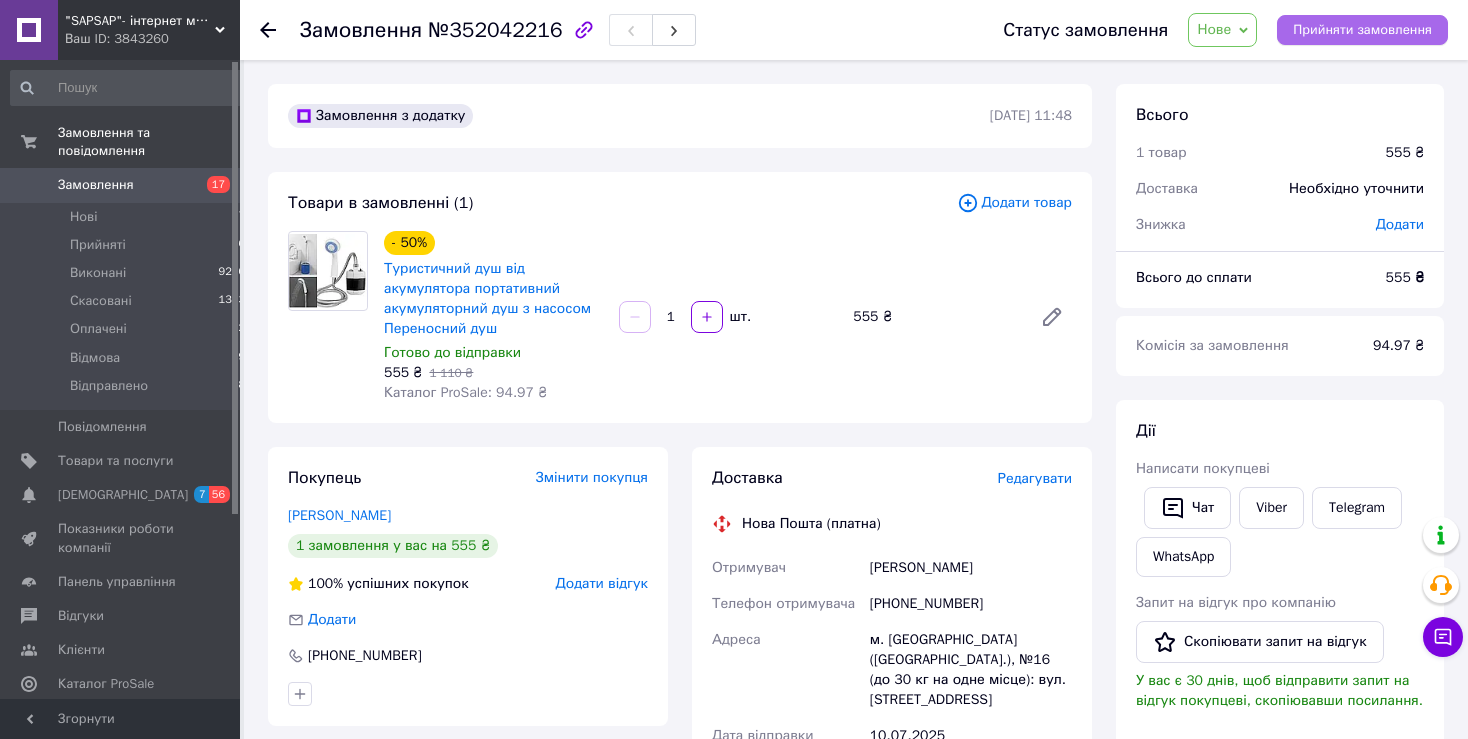 click on "Прийняти замовлення" at bounding box center (1362, 30) 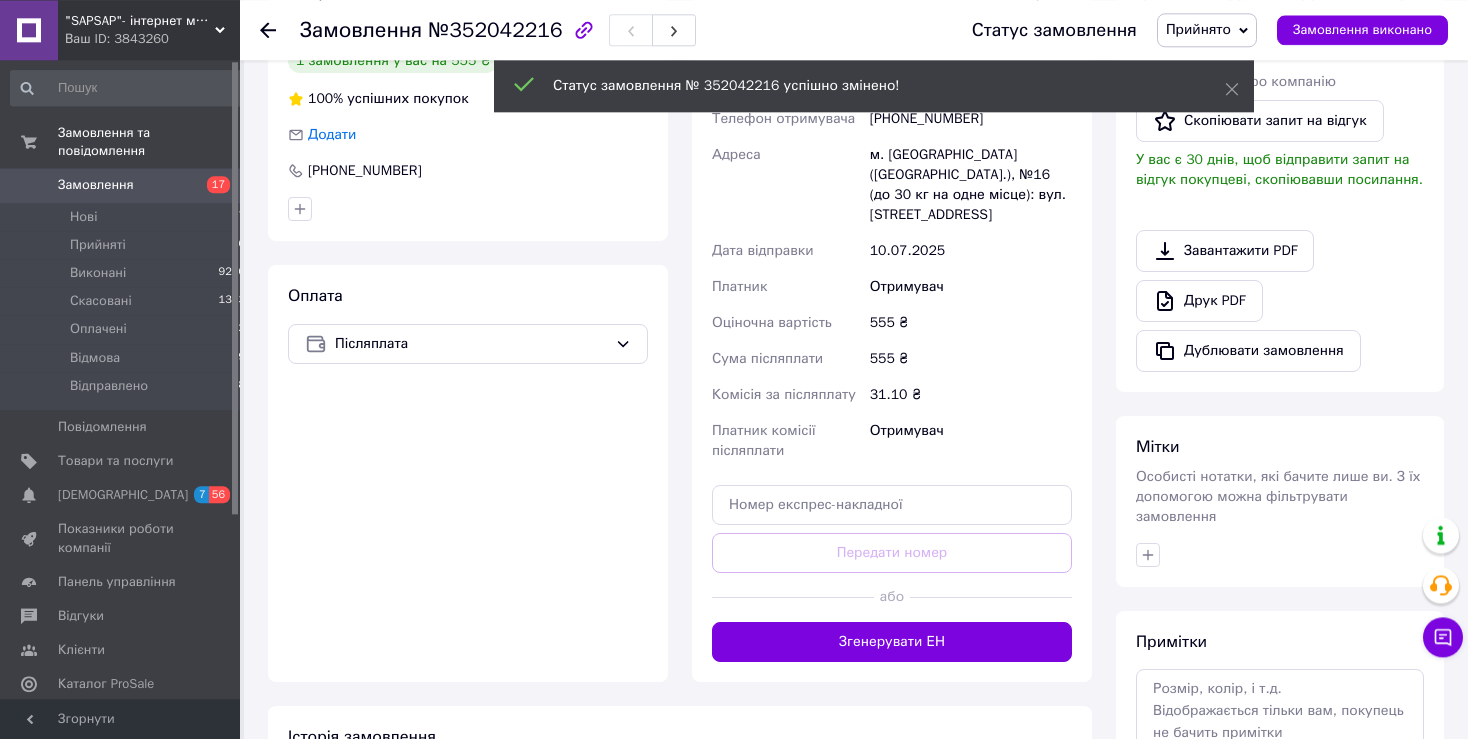 scroll, scrollTop: 486, scrollLeft: 0, axis: vertical 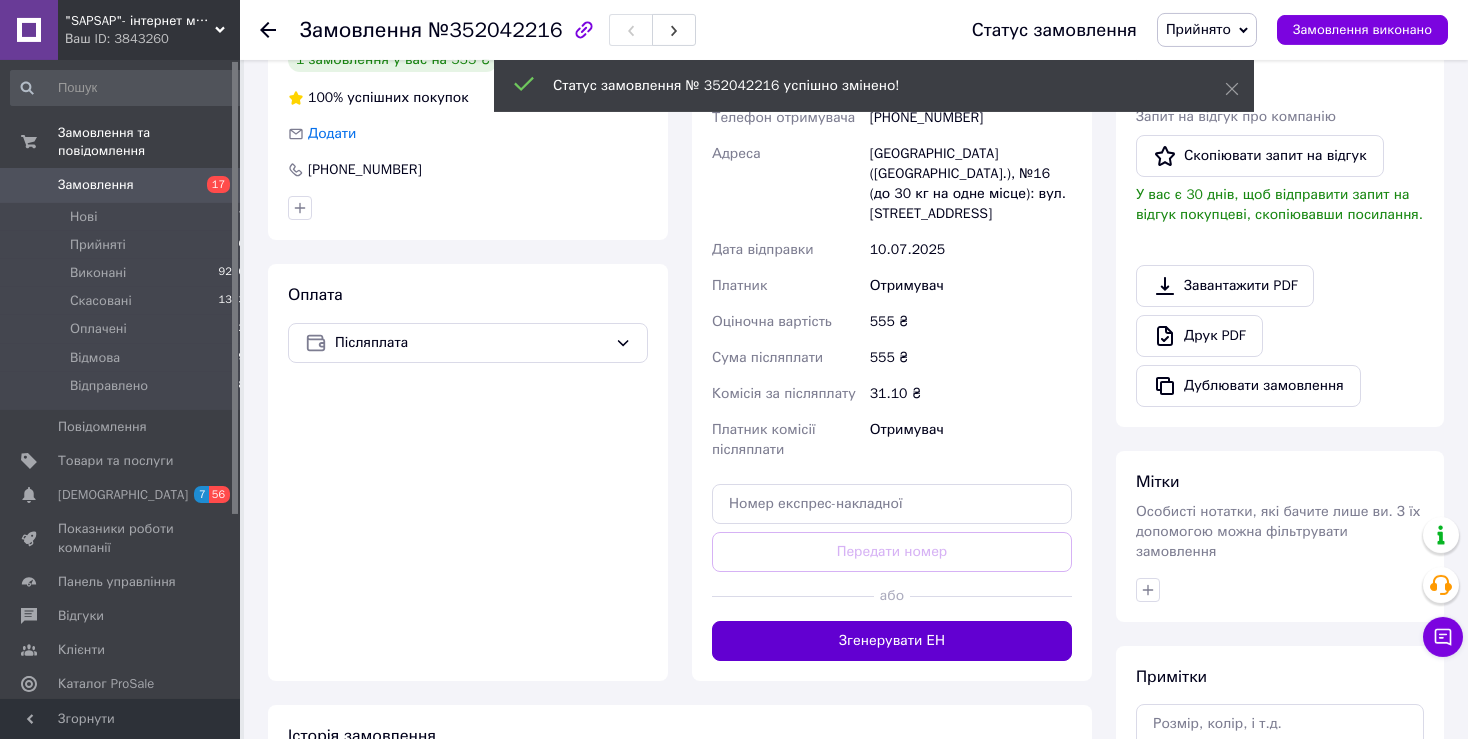 click on "Згенерувати ЕН" at bounding box center [892, 641] 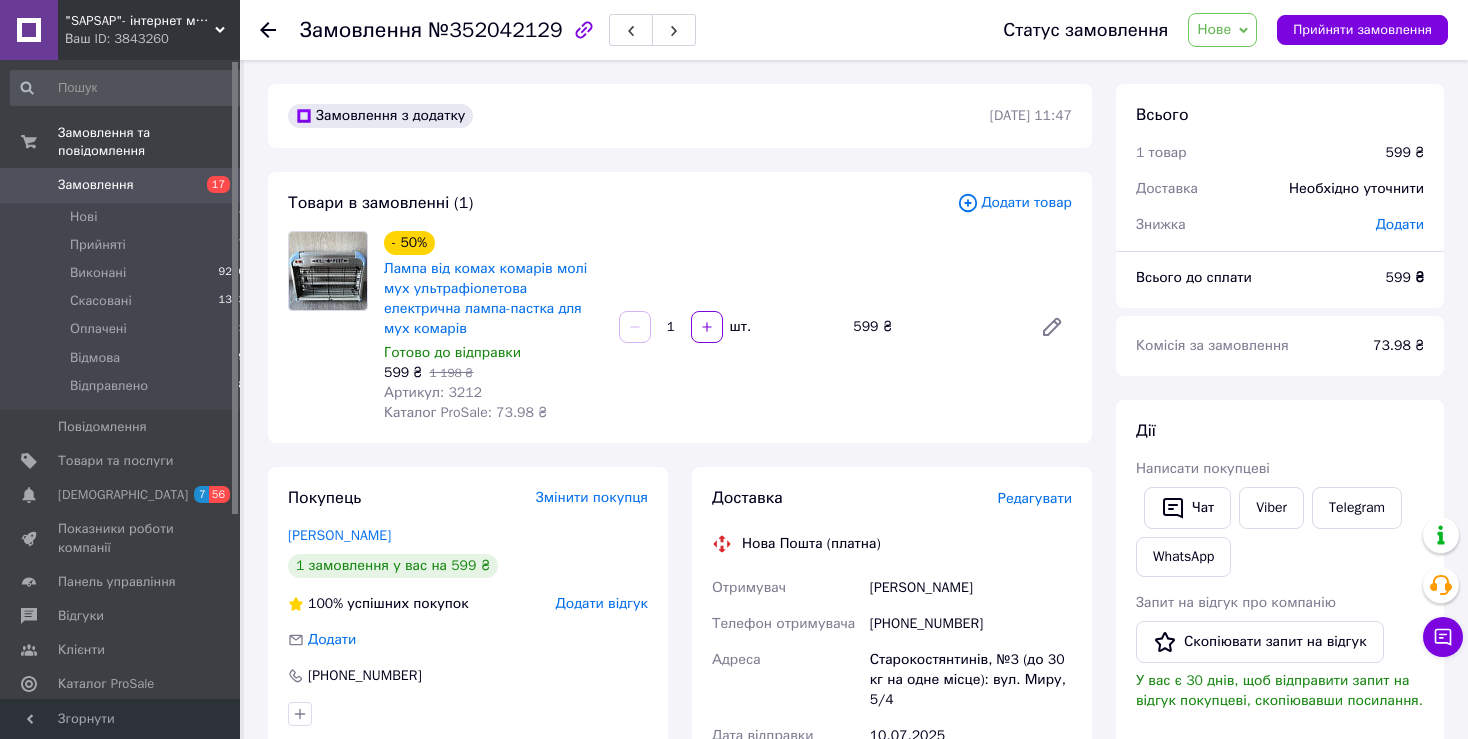 scroll, scrollTop: 0, scrollLeft: 0, axis: both 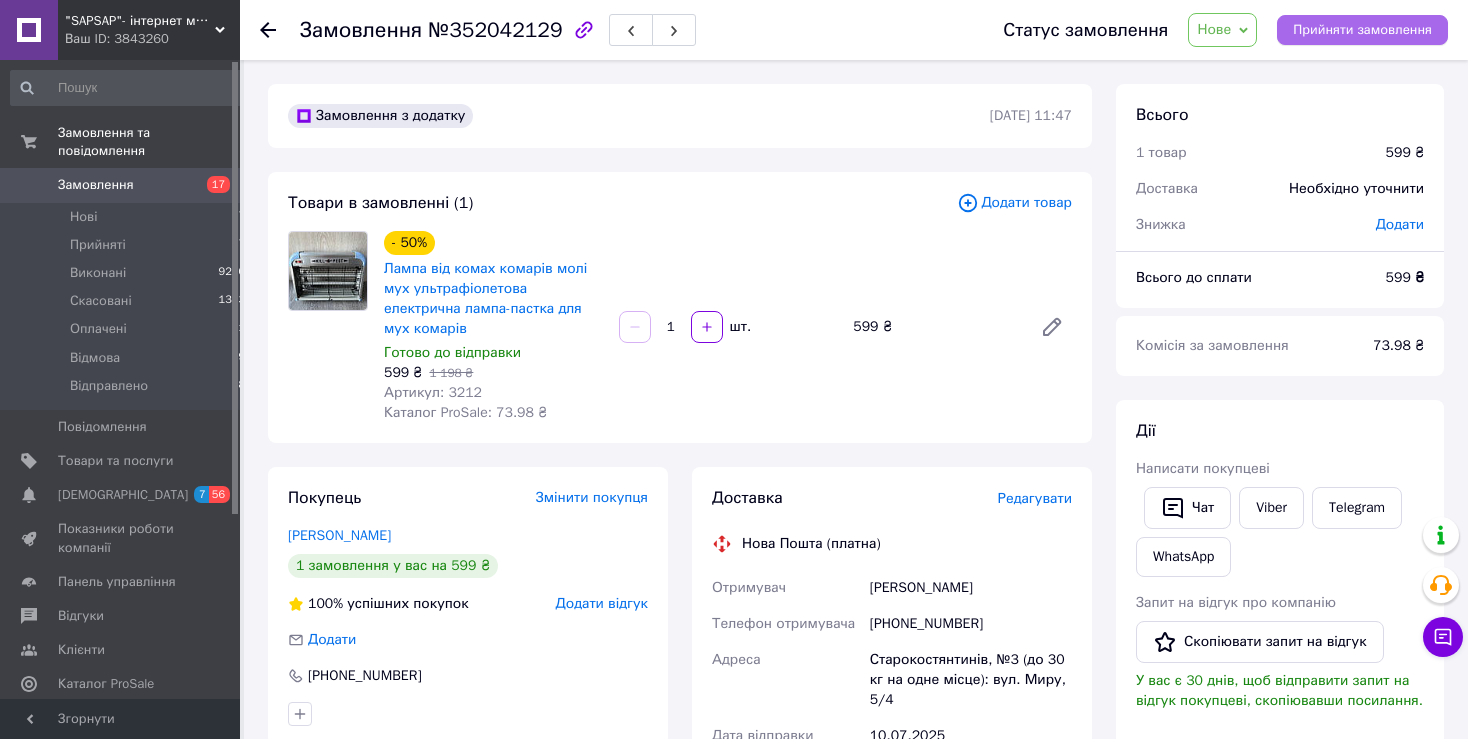 click on "Прийняти замовлення" at bounding box center [1362, 30] 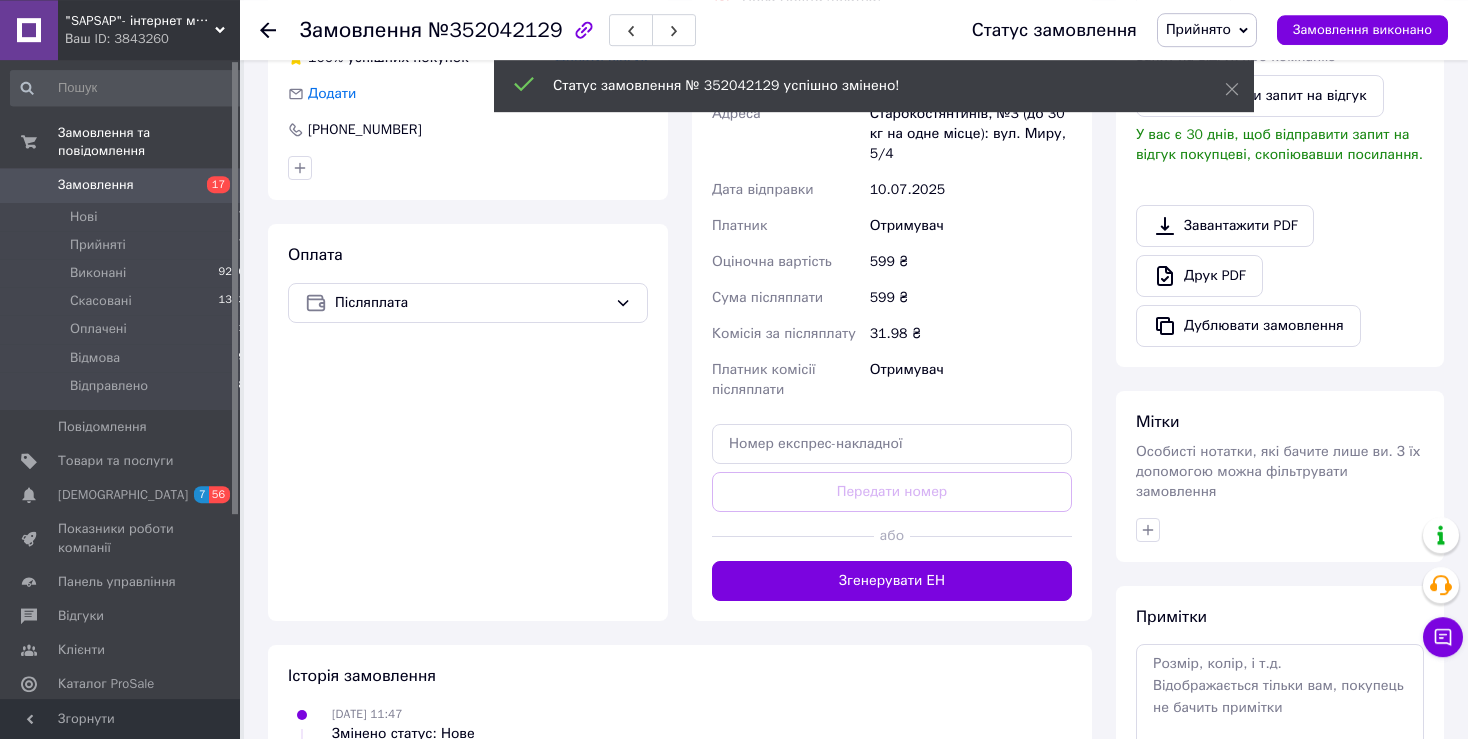 scroll, scrollTop: 547, scrollLeft: 0, axis: vertical 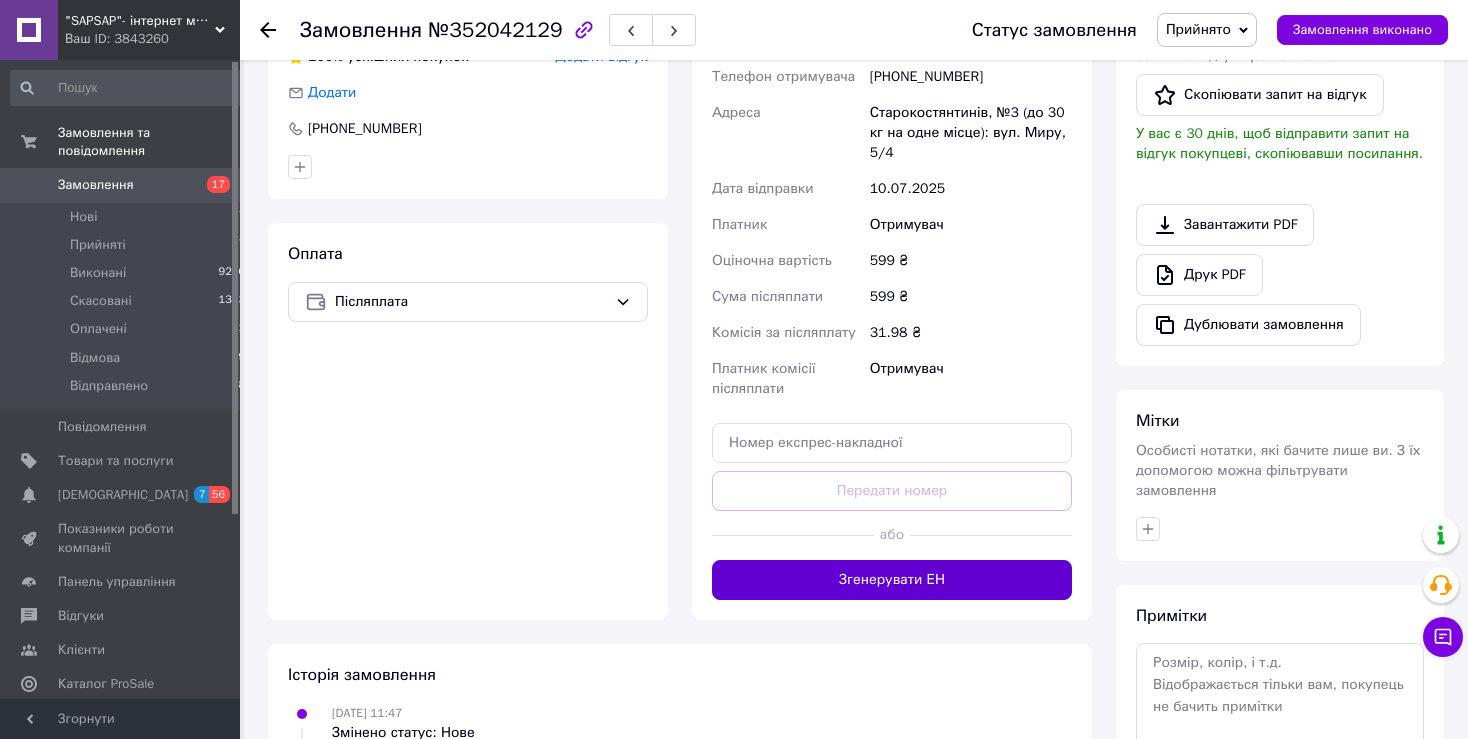 click on "Згенерувати ЕН" at bounding box center [892, 580] 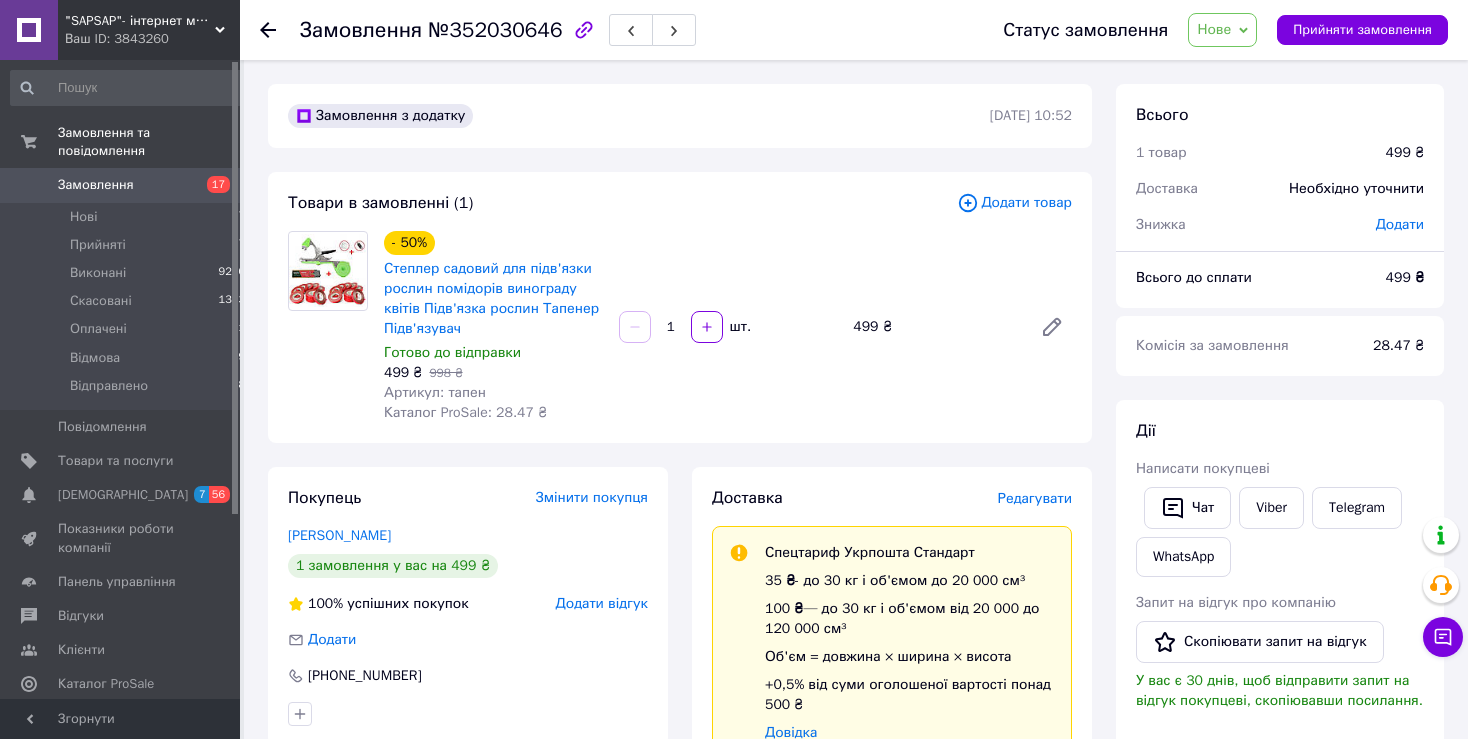 scroll, scrollTop: 0, scrollLeft: 0, axis: both 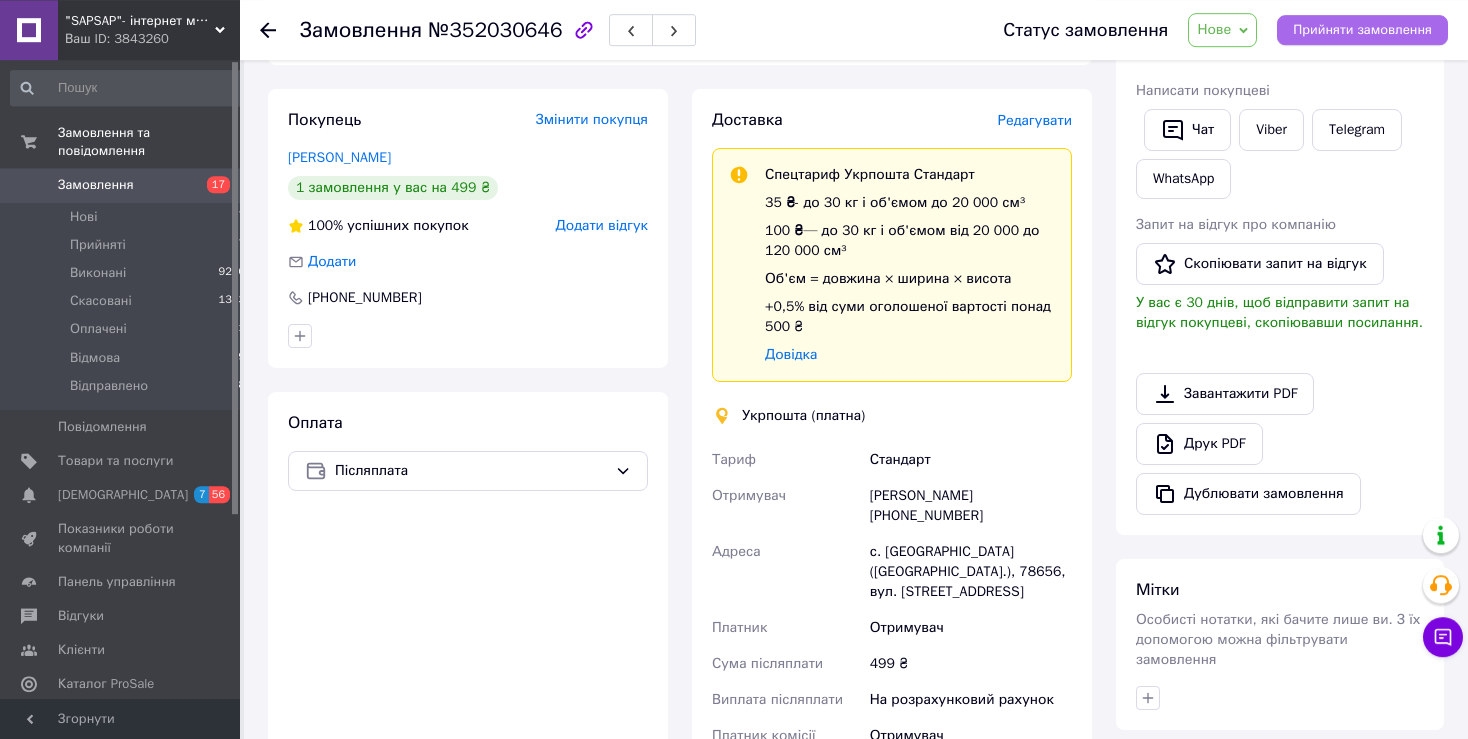 click on "Прийняти замовлення" at bounding box center [1362, 30] 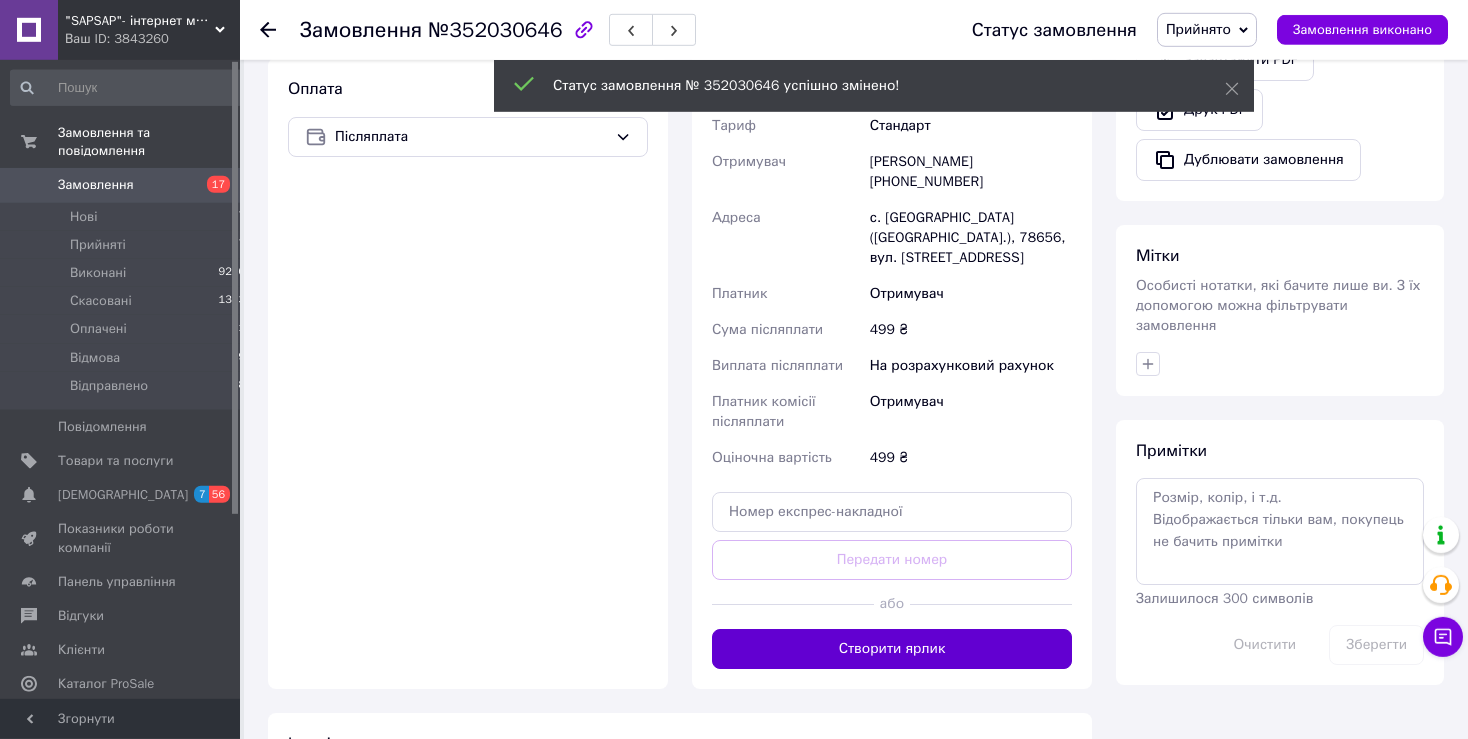 scroll, scrollTop: 717, scrollLeft: 0, axis: vertical 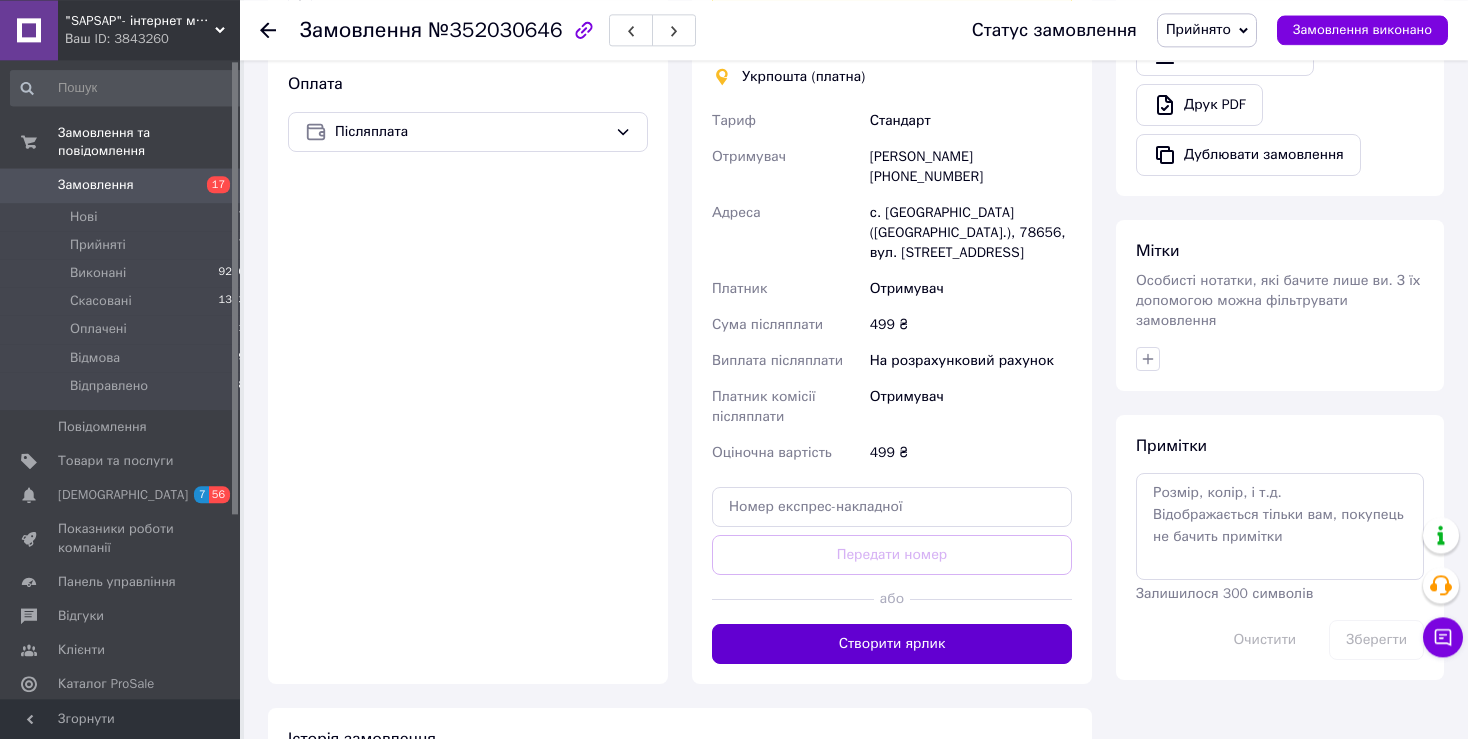 click on "Створити ярлик" at bounding box center (892, 644) 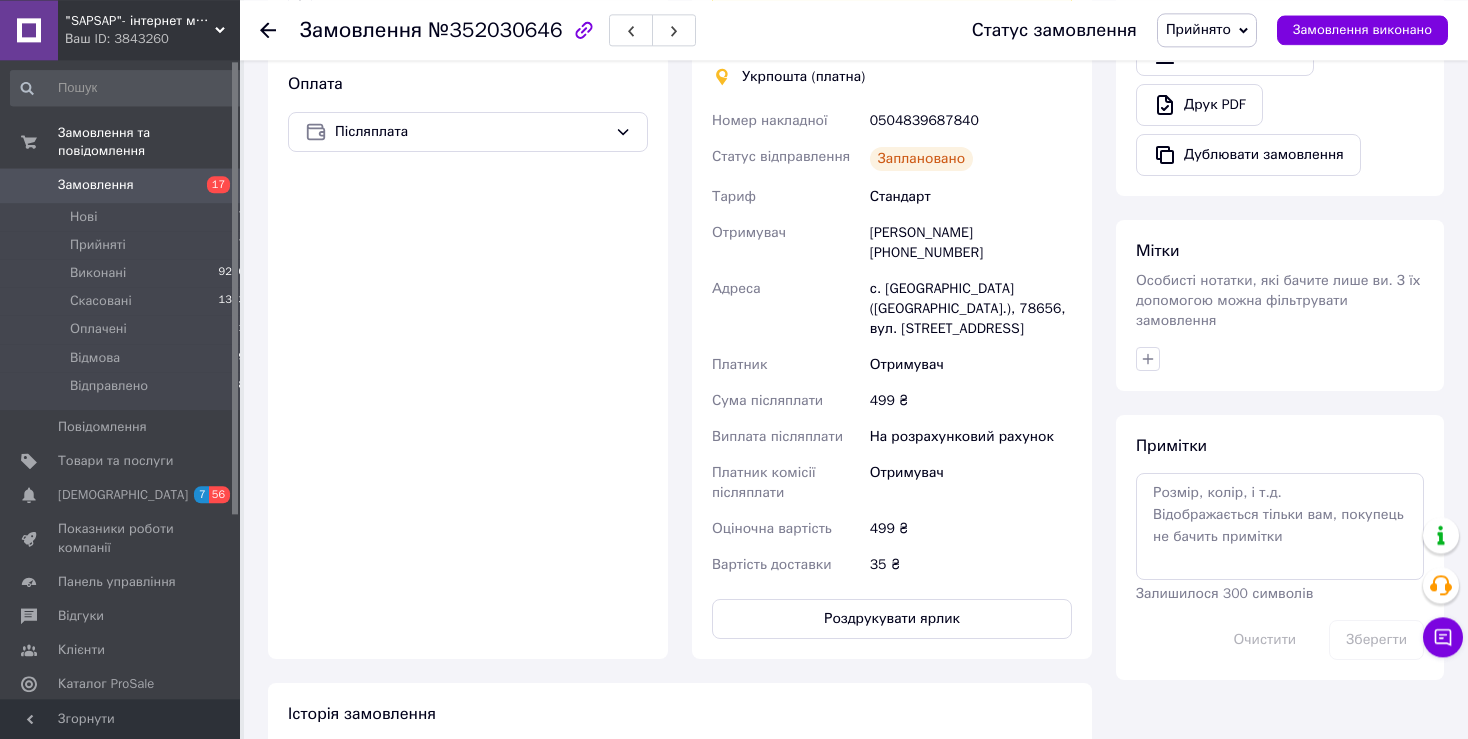 click on "Доставка Редагувати Спецтариф Укрпошта Стандарт 35 ₴  - до 30 кг і об'ємом до 20 000 см³ 100 ₴  — до 30 кг і об'ємом від 20 000 до 120 000 см³ Об'єм = довжина × ширина × висота +0,5% від суми оголошеної вартості понад 500 ₴ Довідка Укрпошта (платна) Номер накладної 0504839687840 Статус відправлення Заплановано Тариф Стандарт Отримувач Олександр Матійчук +380978574633 Адреса с. Розтоки (Івано-Франківська обл.), 78656, вул. Лугова, 1 Платник Отримувач Сума післяплати 499 ₴ Виплата післяплати На розрахунковий рахунок Платник комісії післяплати Отримувач Оціночна вартість 499 ₴ 35 ₴ Тариф     *" at bounding box center (892, 204) 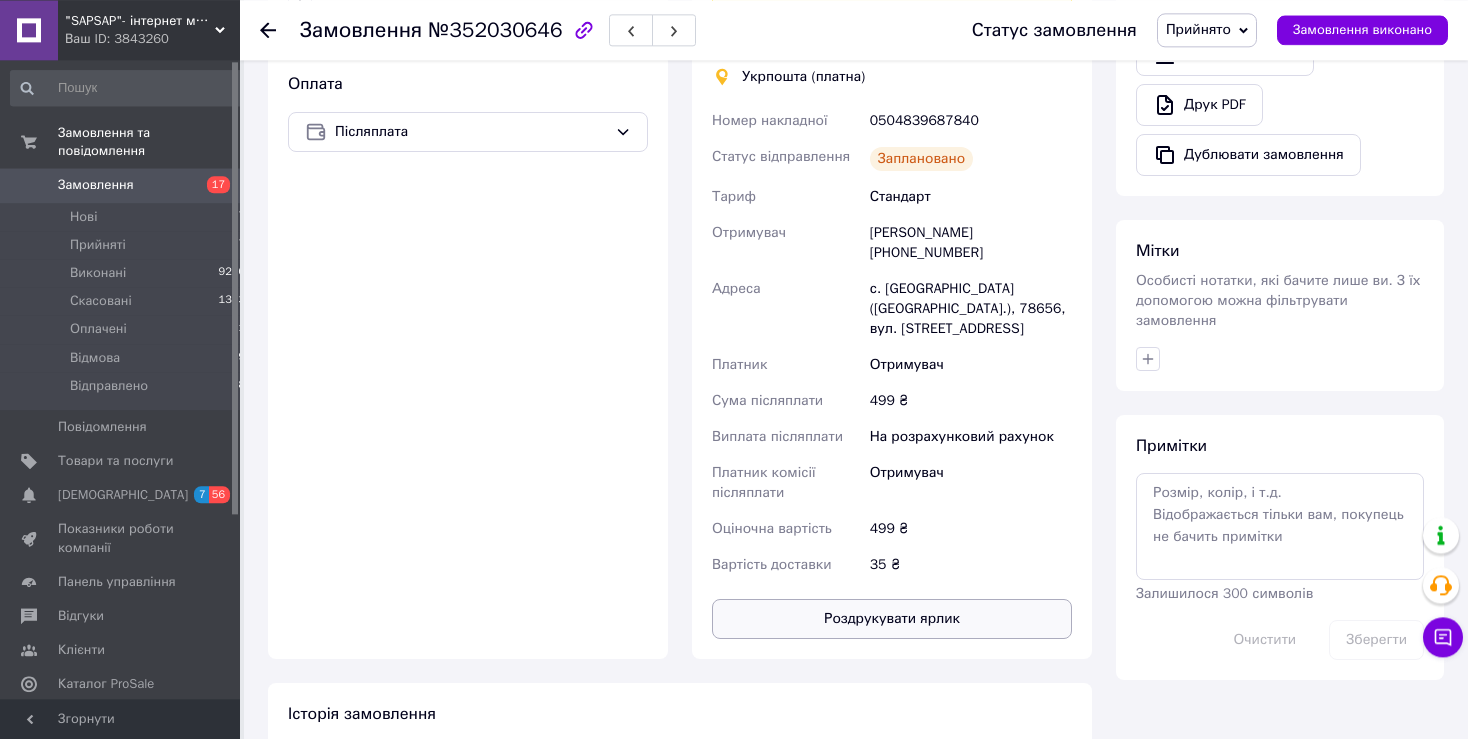 click on "Роздрукувати ярлик" at bounding box center [892, 619] 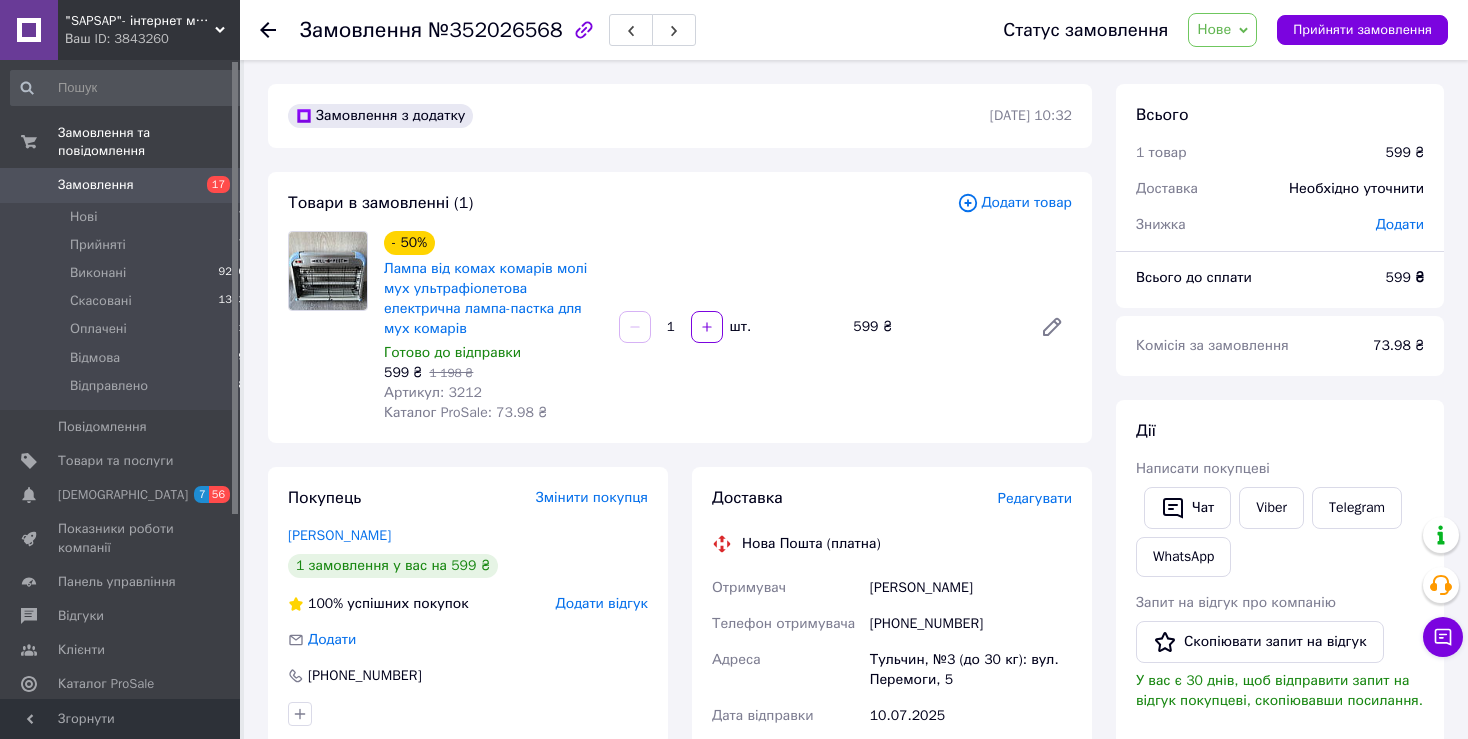 scroll, scrollTop: 0, scrollLeft: 0, axis: both 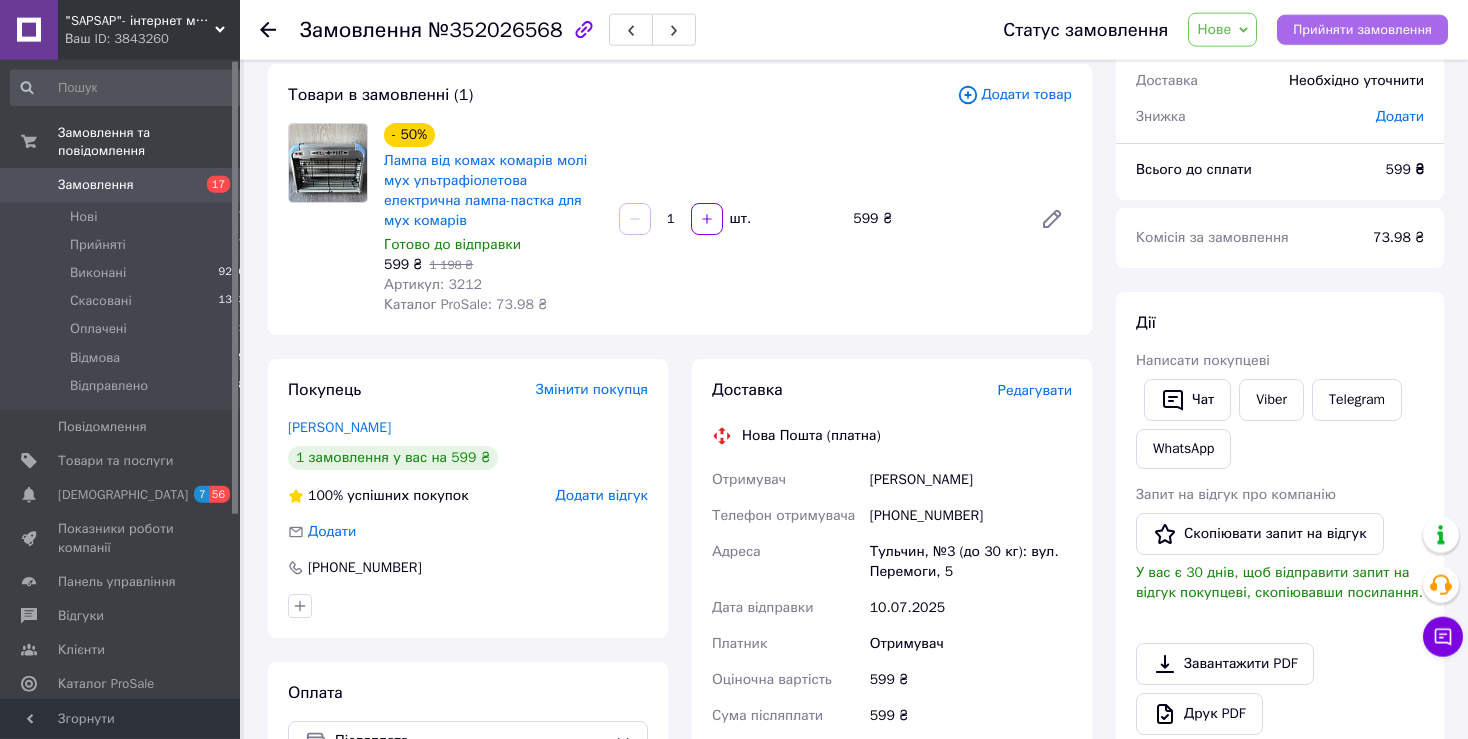 click on "Прийняти замовлення" at bounding box center (1362, 30) 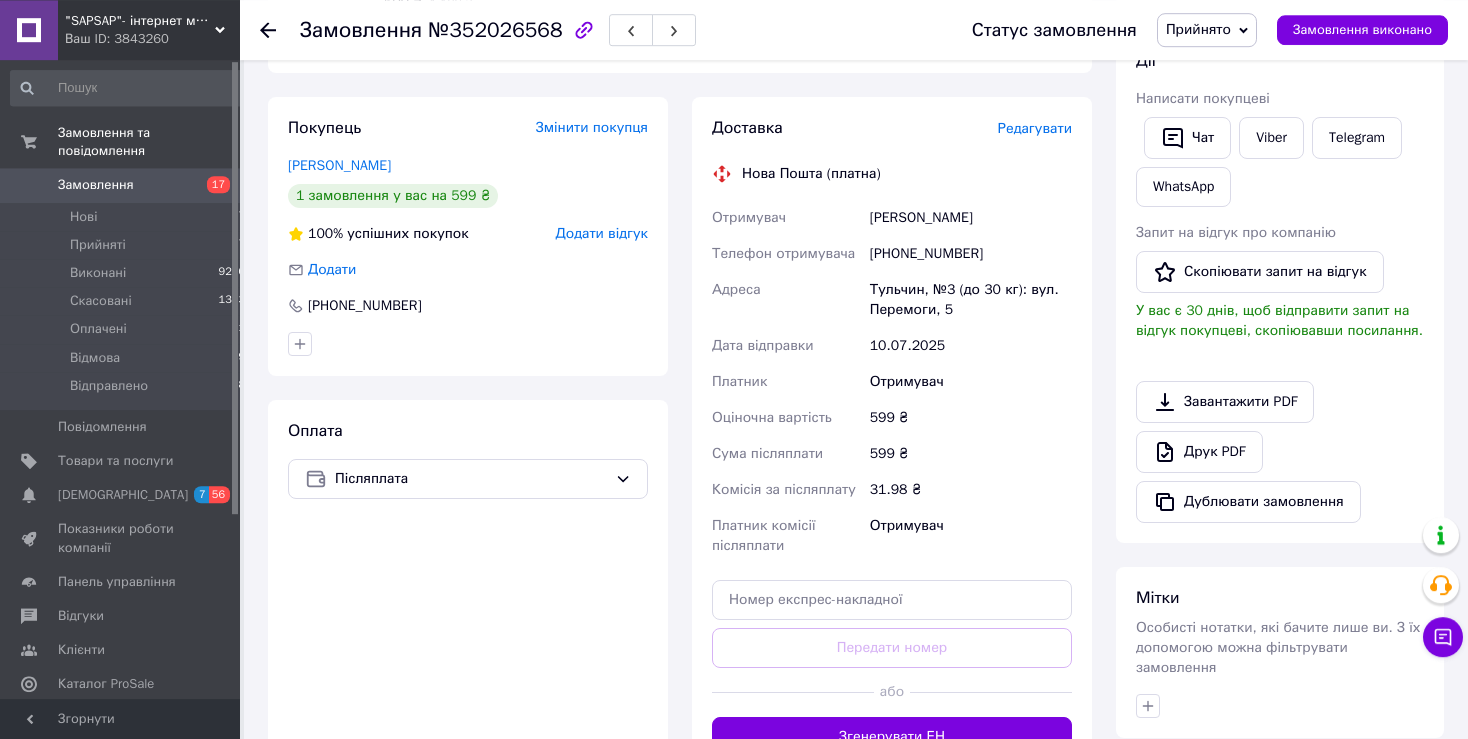 scroll, scrollTop: 376, scrollLeft: 0, axis: vertical 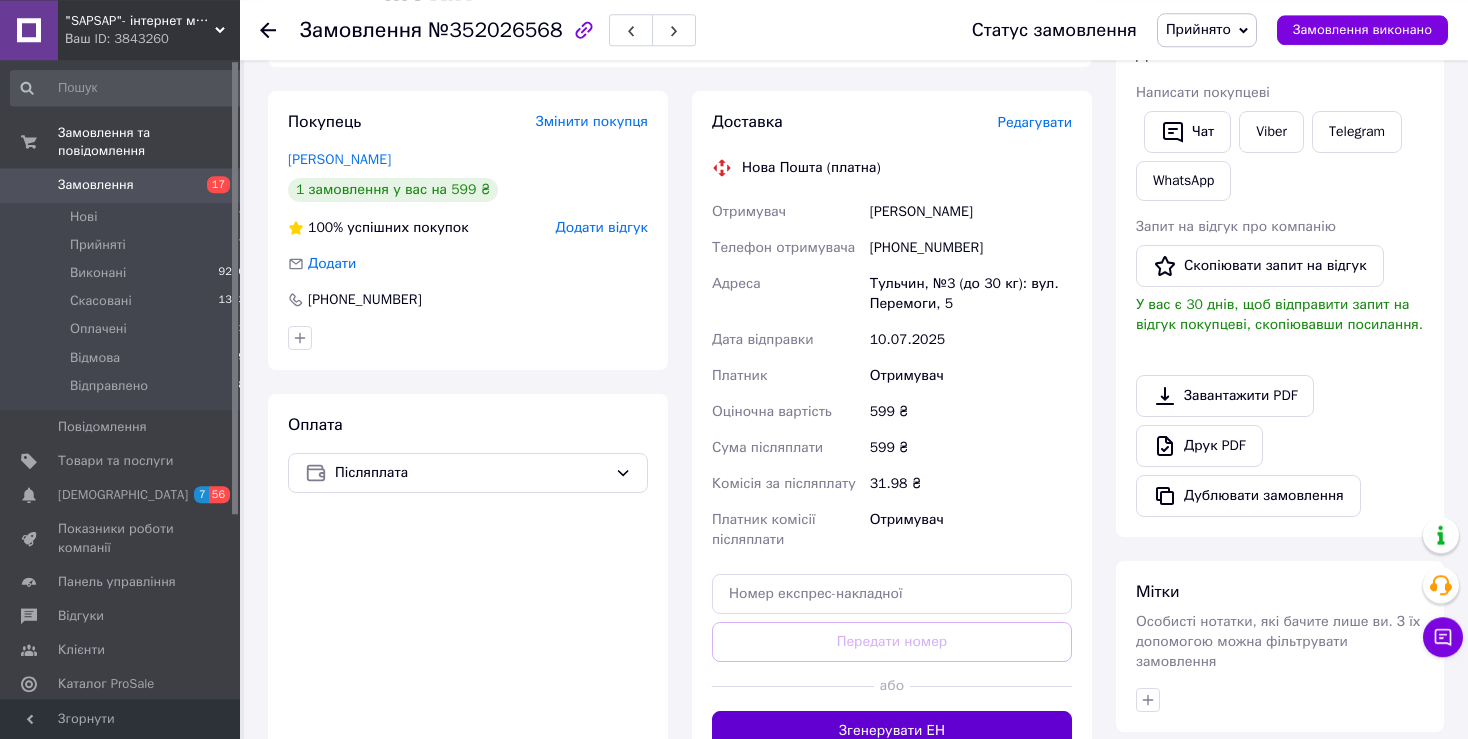click on "Згенерувати ЕН" at bounding box center [892, 731] 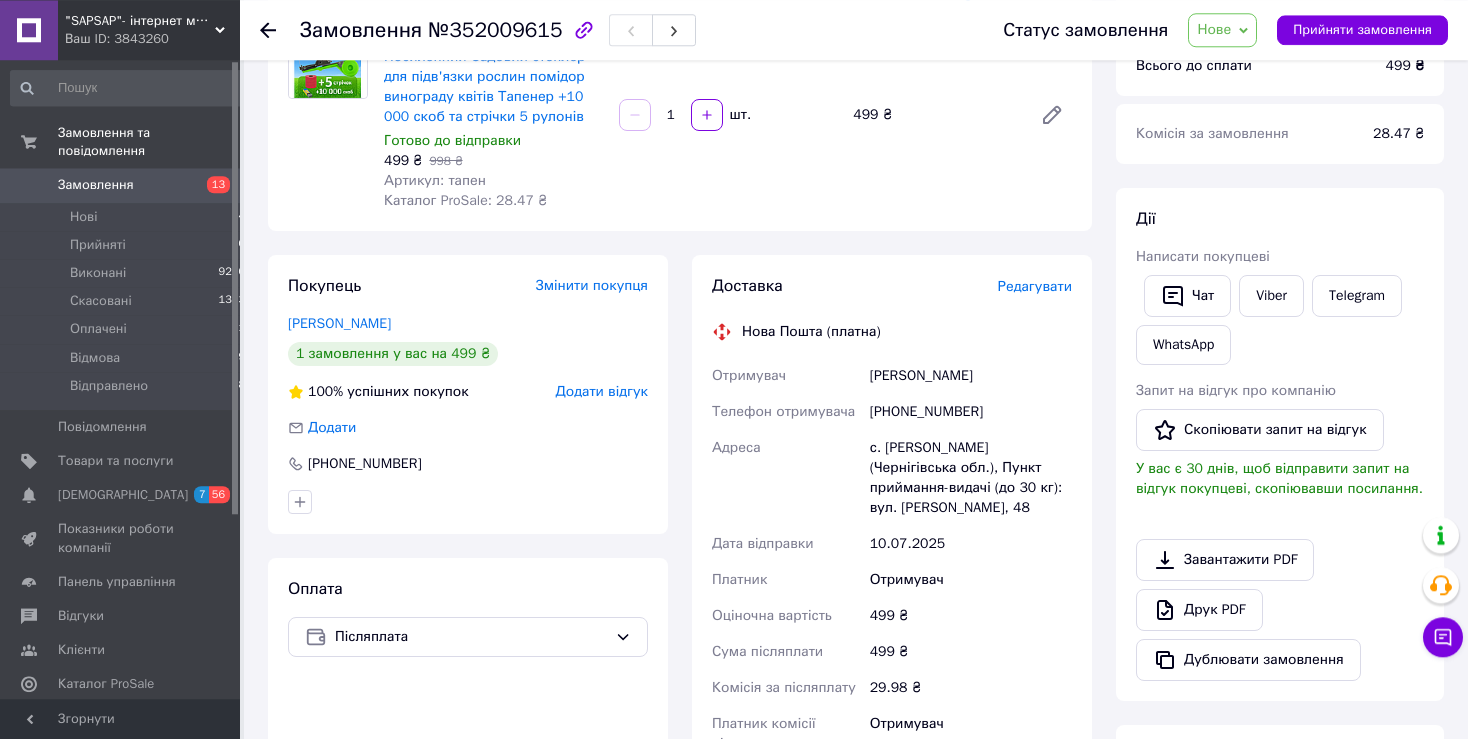 scroll, scrollTop: 216, scrollLeft: 0, axis: vertical 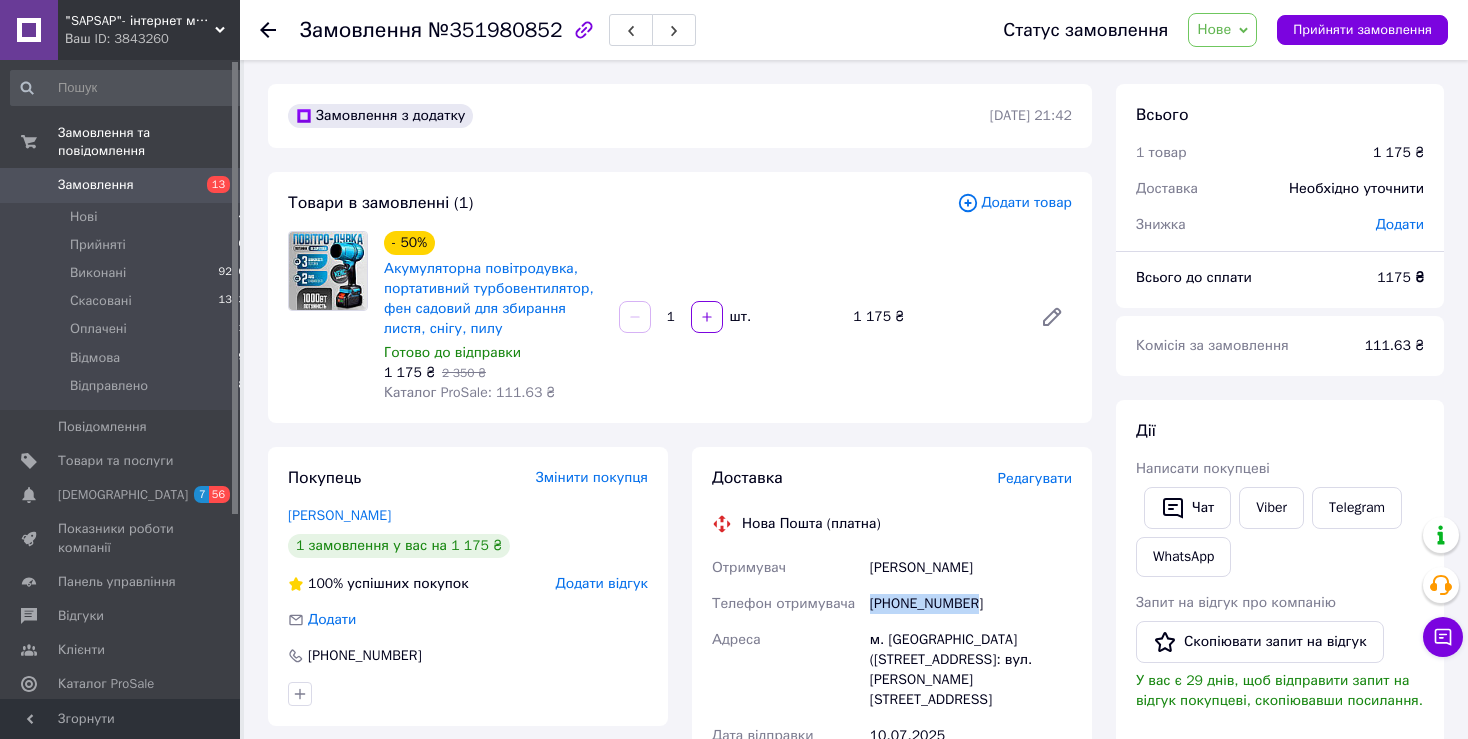 drag, startPoint x: 984, startPoint y: 601, endPoint x: 872, endPoint y: 611, distance: 112.44554 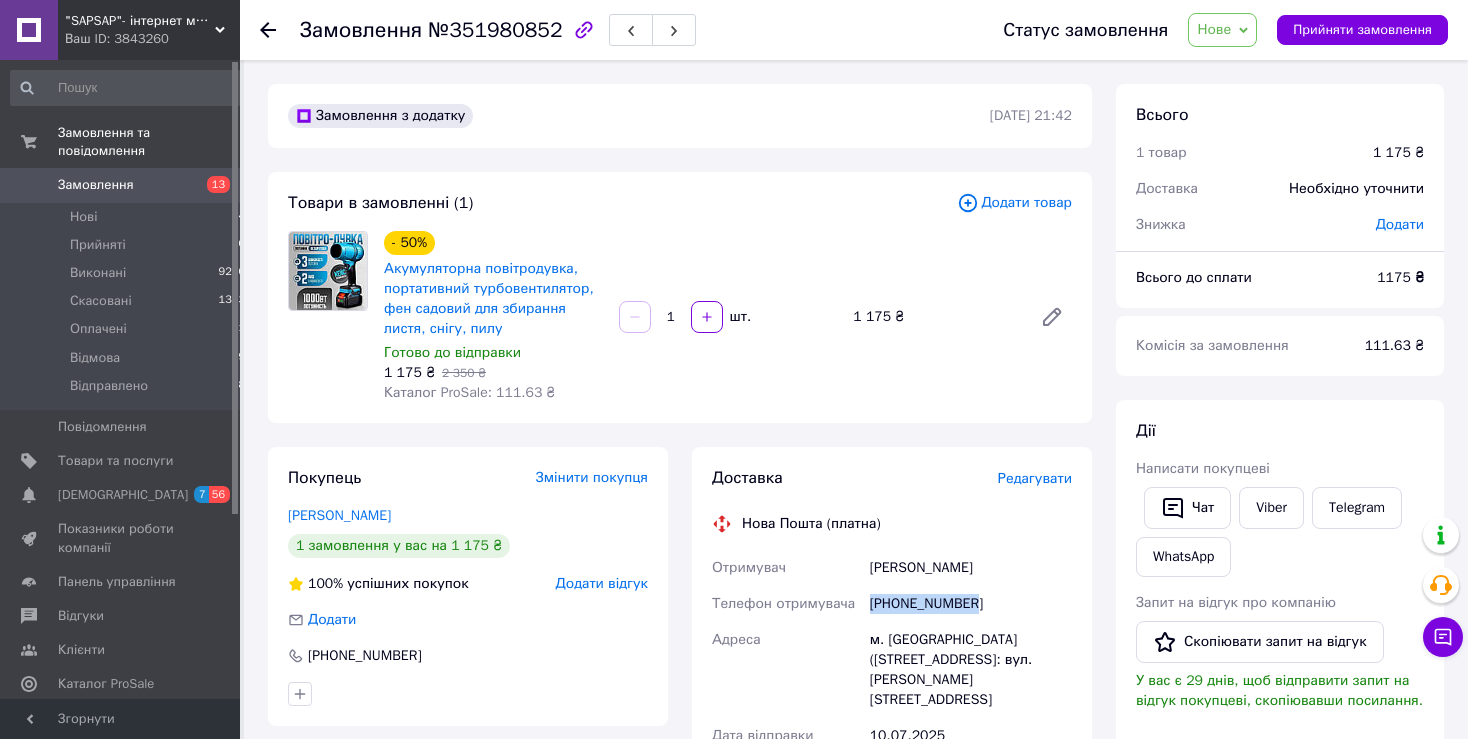 copy on "+380505383155" 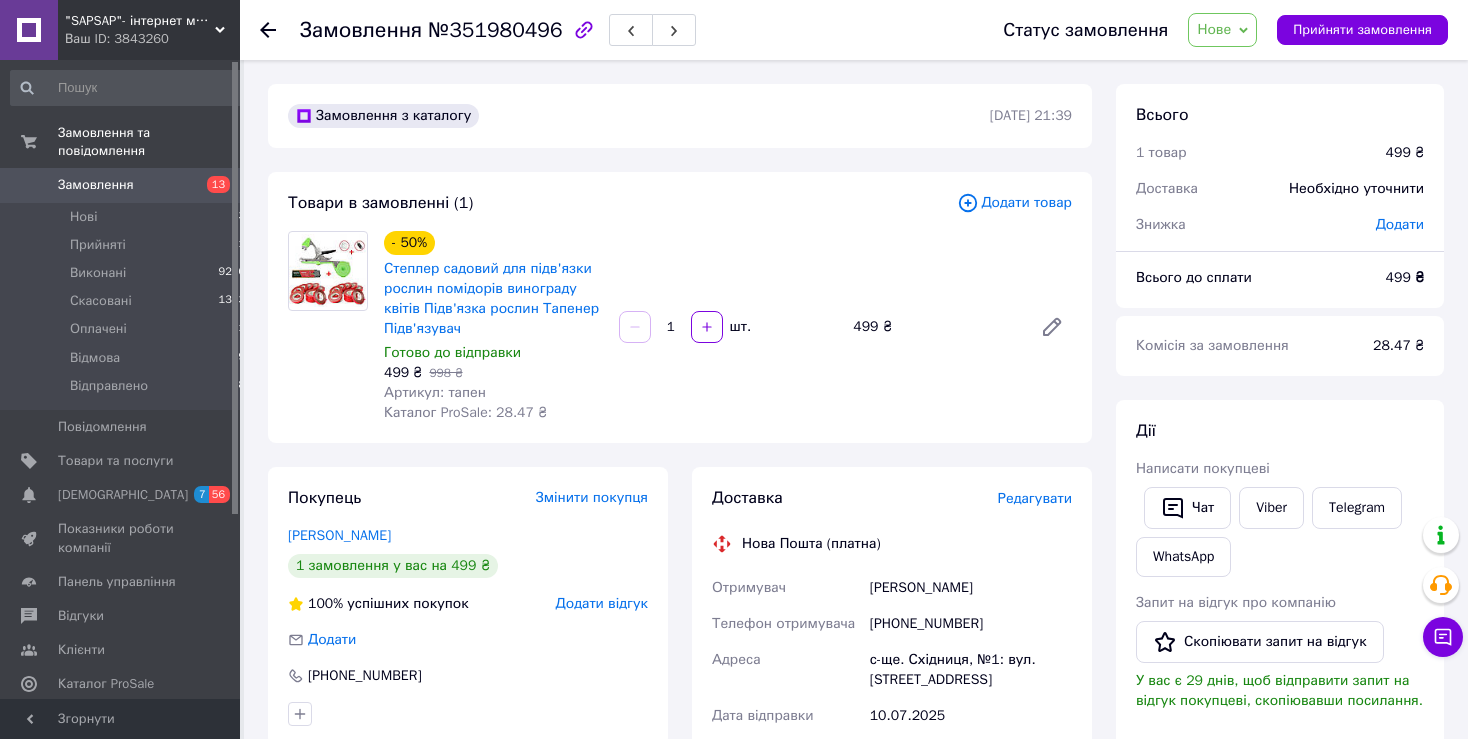 scroll, scrollTop: 0, scrollLeft: 0, axis: both 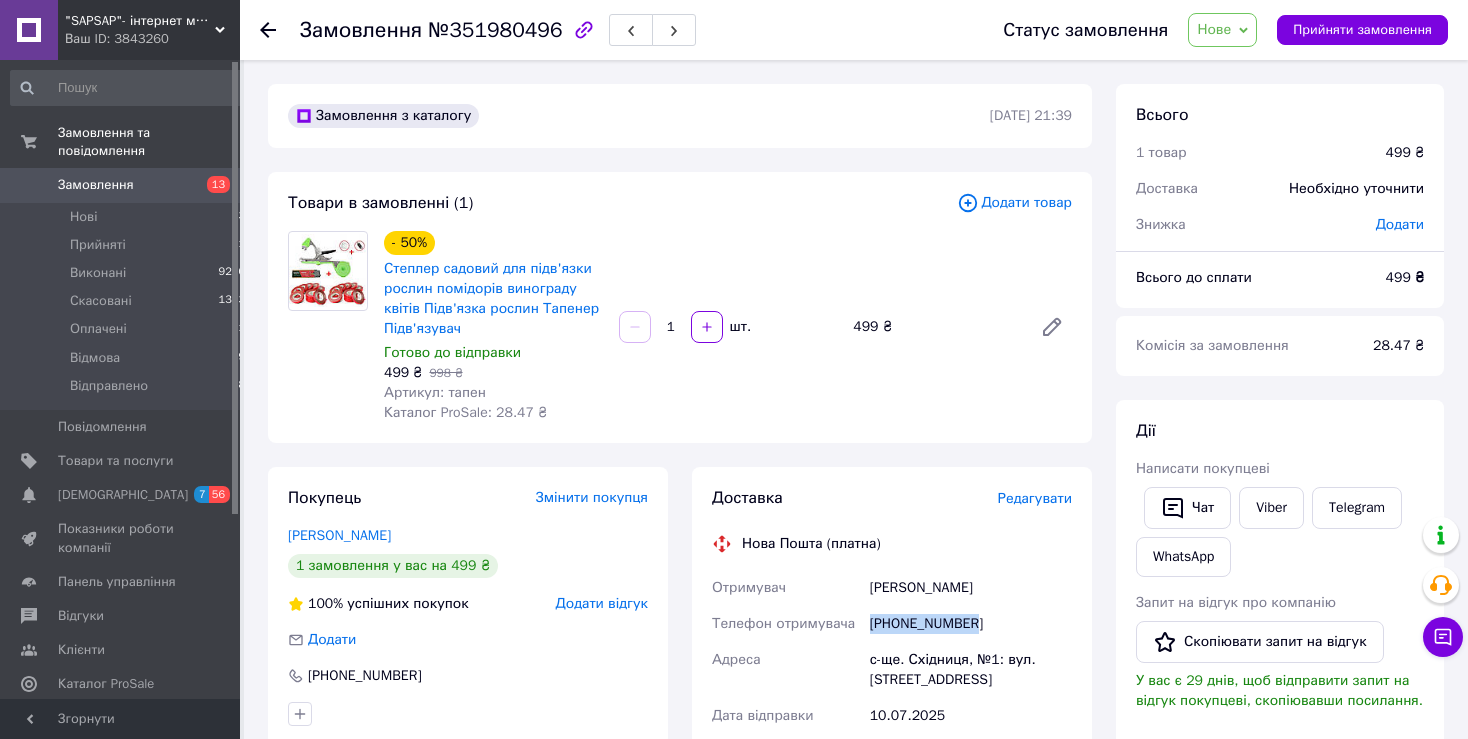 drag, startPoint x: 972, startPoint y: 620, endPoint x: 867, endPoint y: 625, distance: 105.11898 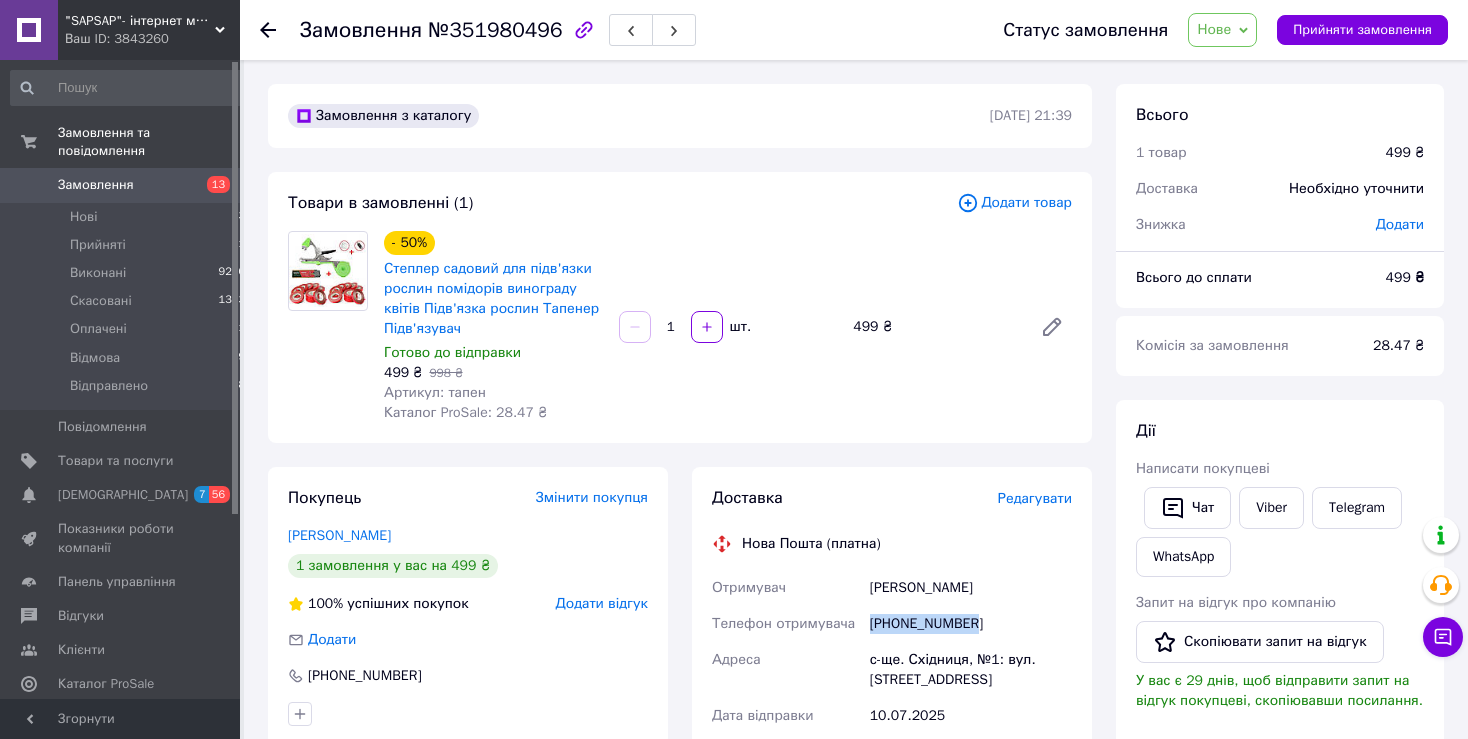 copy on "+380669014832" 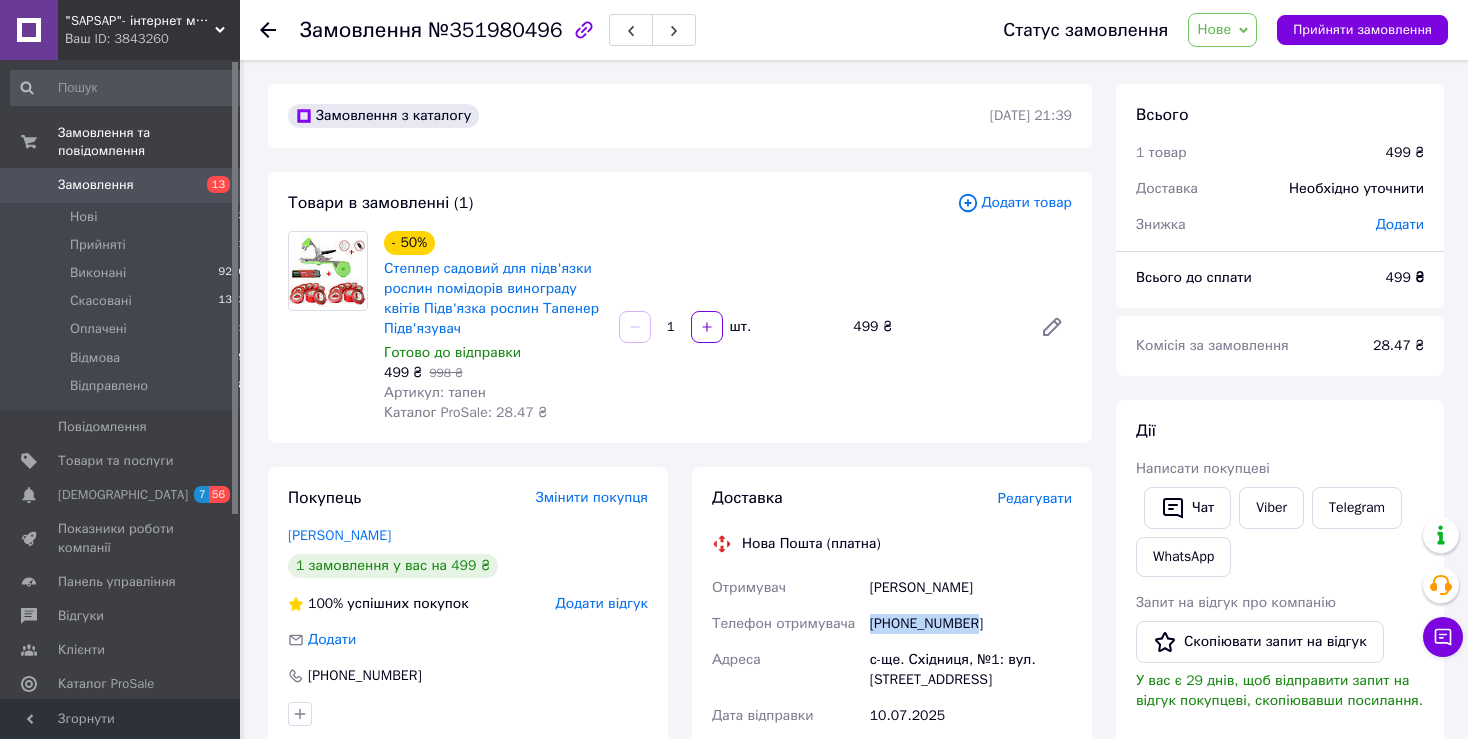 scroll, scrollTop: 4, scrollLeft: 0, axis: vertical 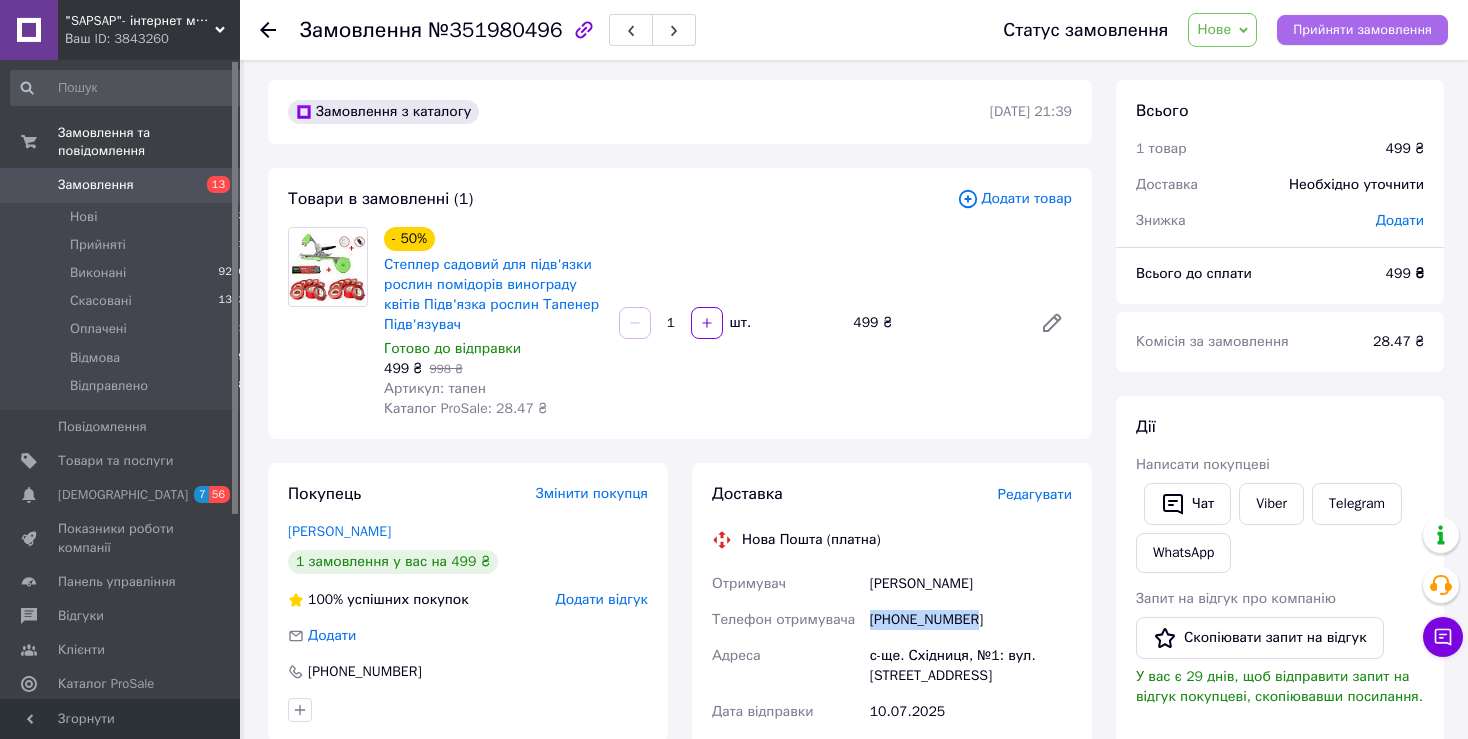 click on "Прийняти замовлення" at bounding box center [1362, 30] 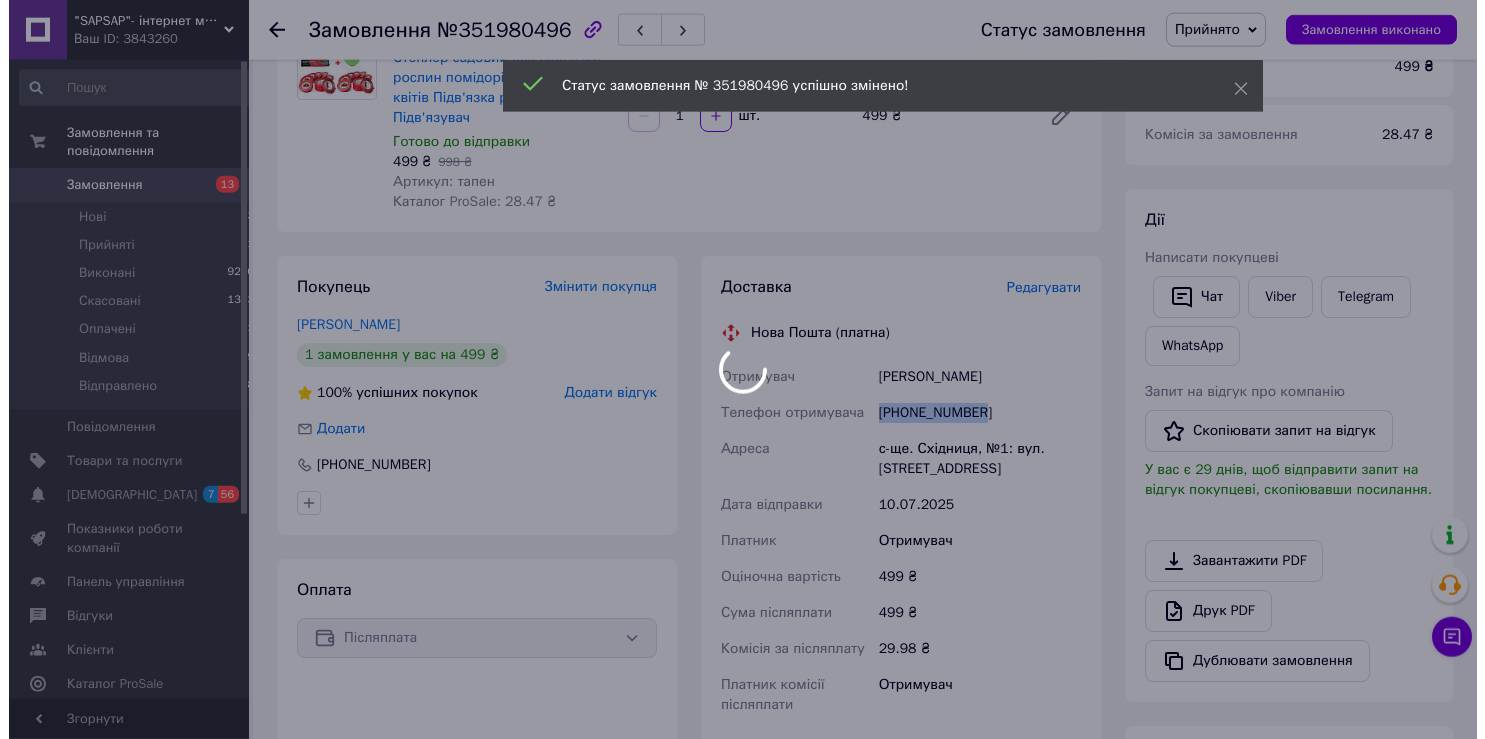 scroll, scrollTop: 208, scrollLeft: 0, axis: vertical 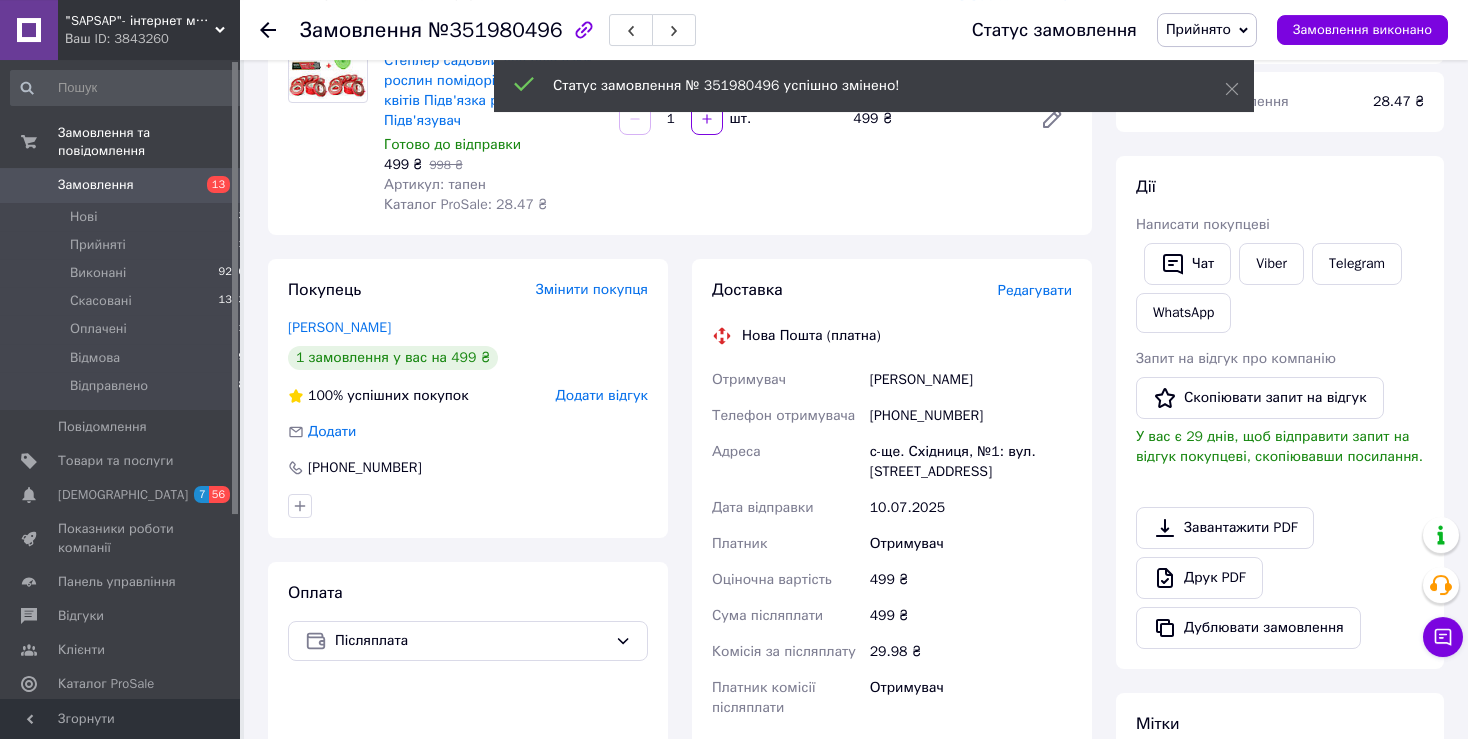 click on "Редагувати" at bounding box center [1035, 290] 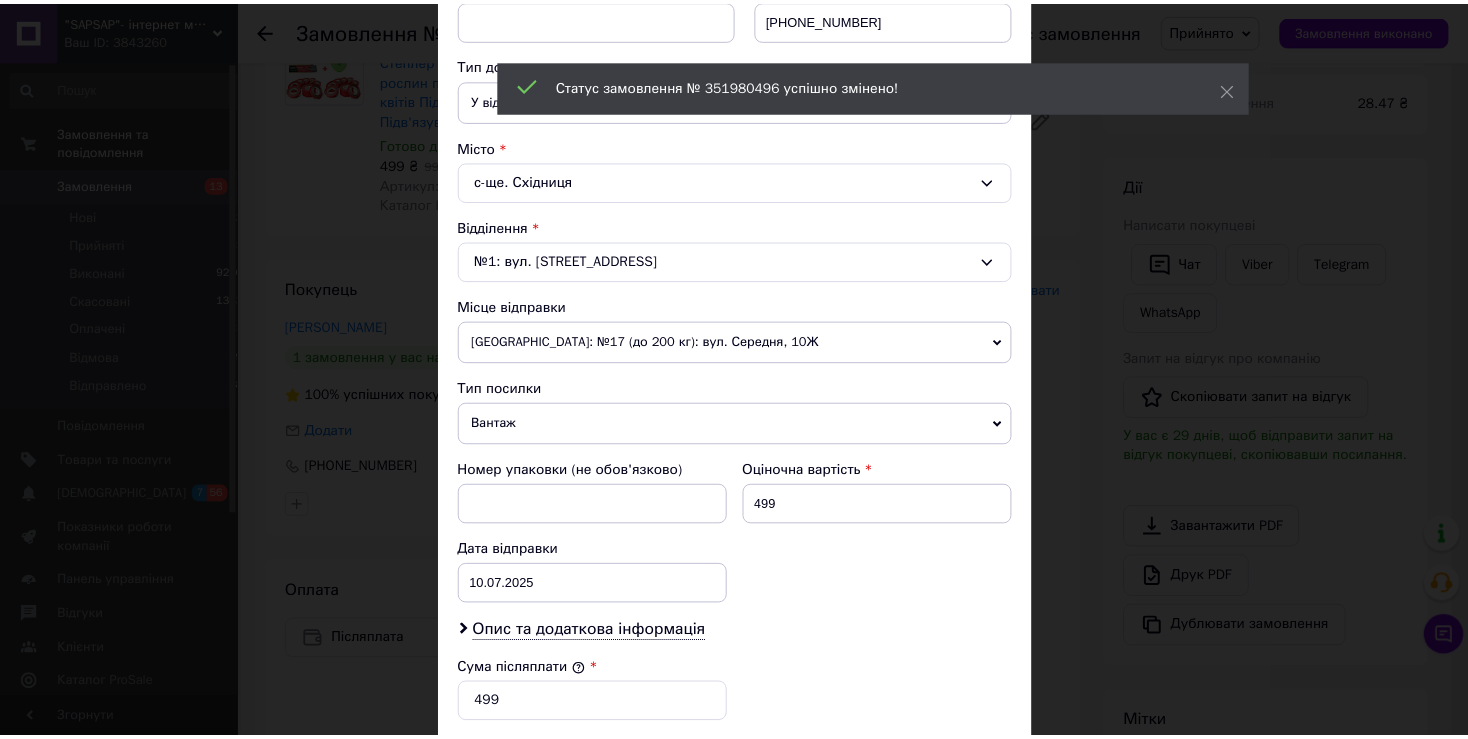 scroll, scrollTop: 781, scrollLeft: 0, axis: vertical 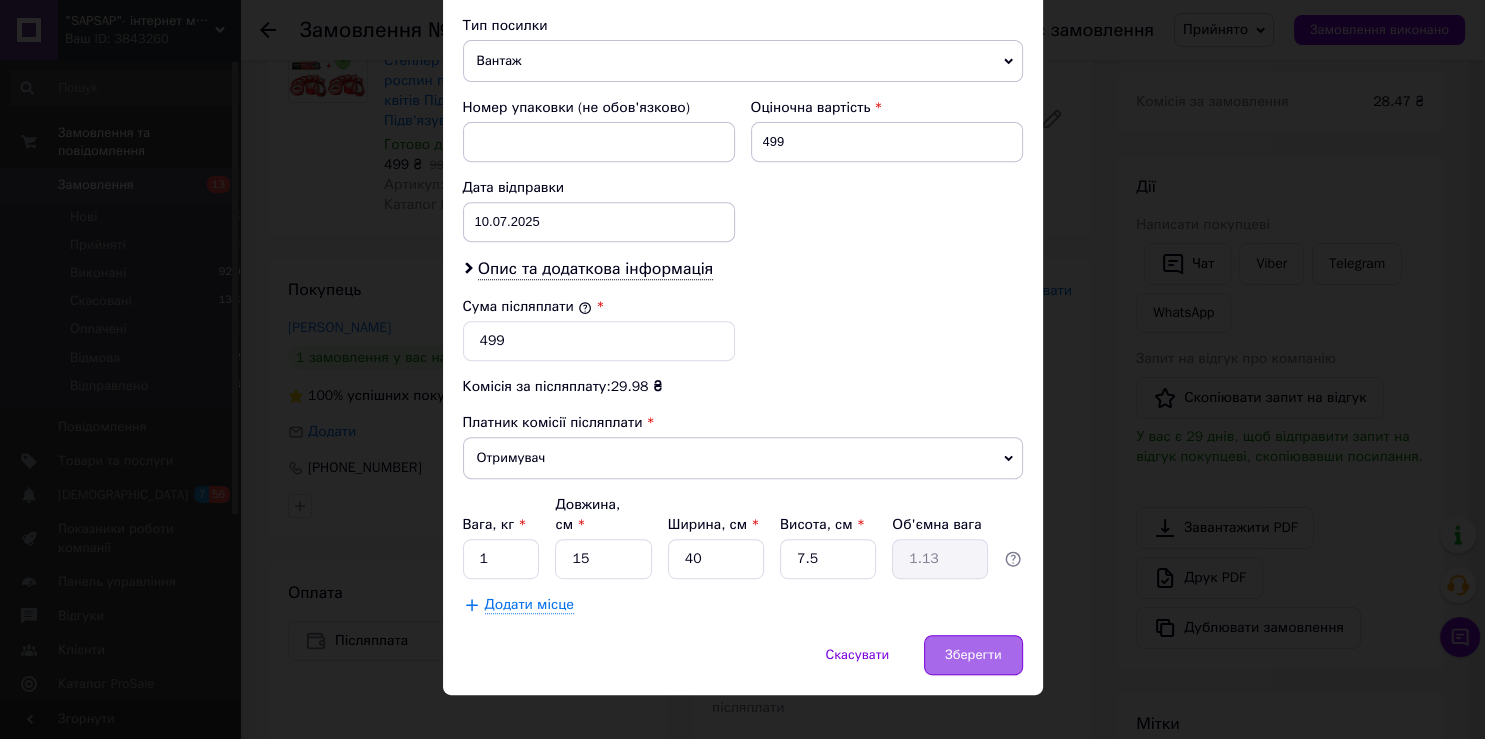 click on "Зберегти" at bounding box center (973, 655) 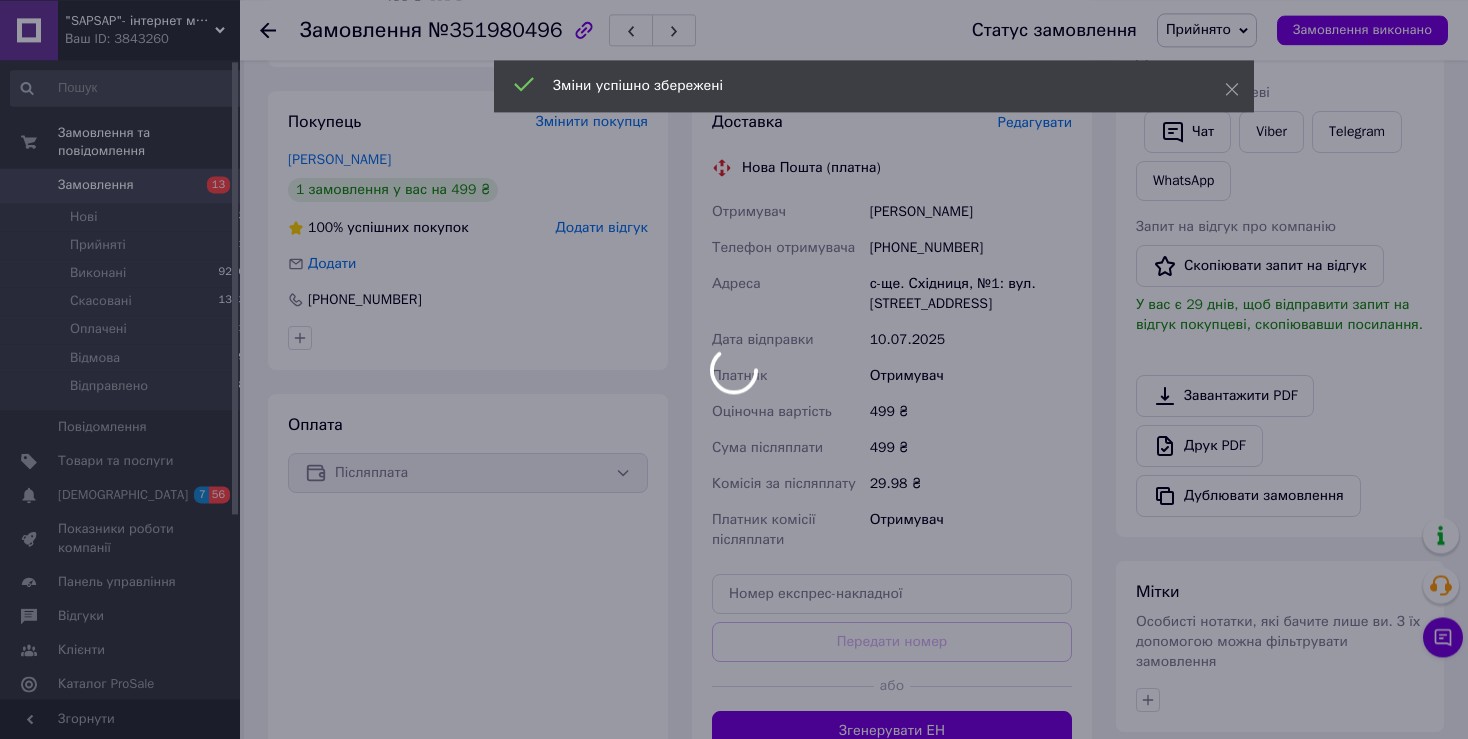 scroll, scrollTop: 507, scrollLeft: 0, axis: vertical 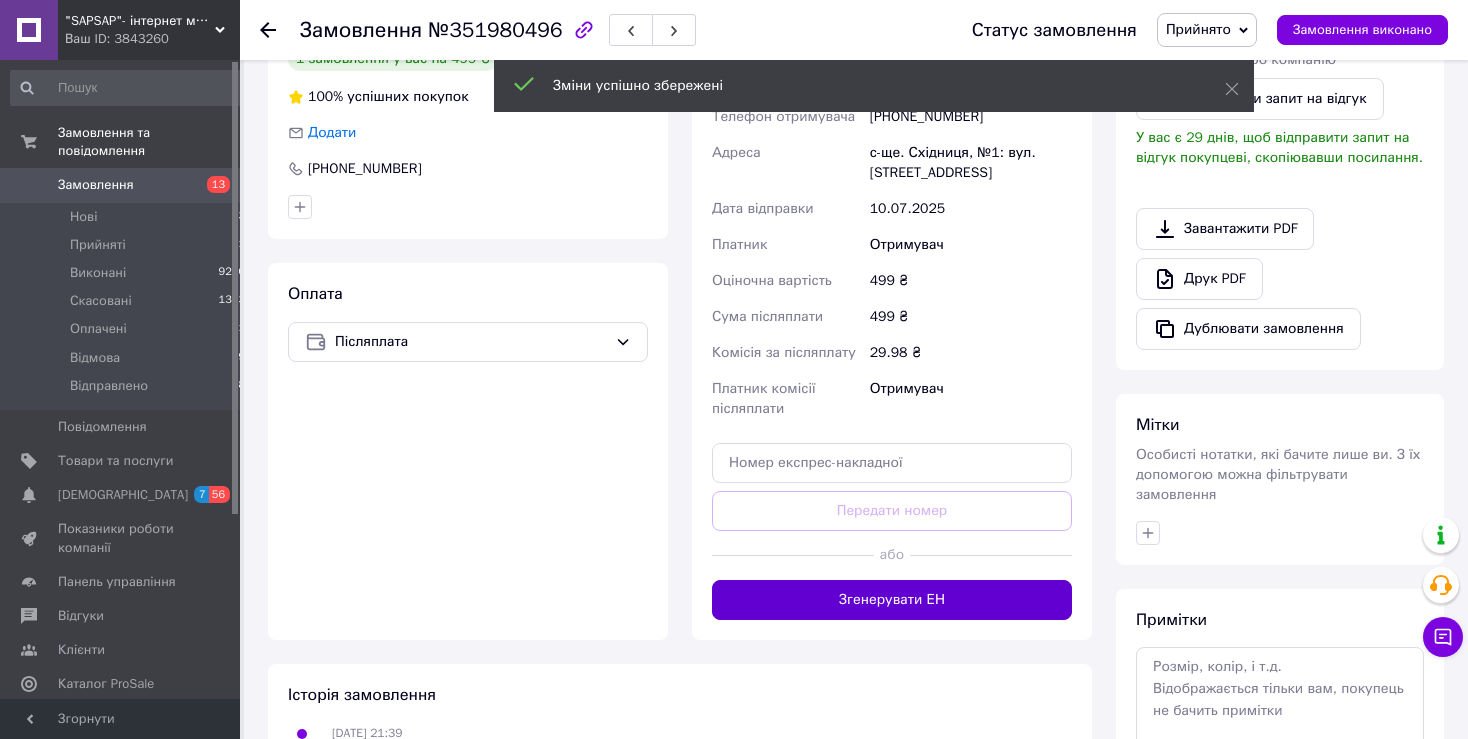 click on "Згенерувати ЕН" at bounding box center (892, 600) 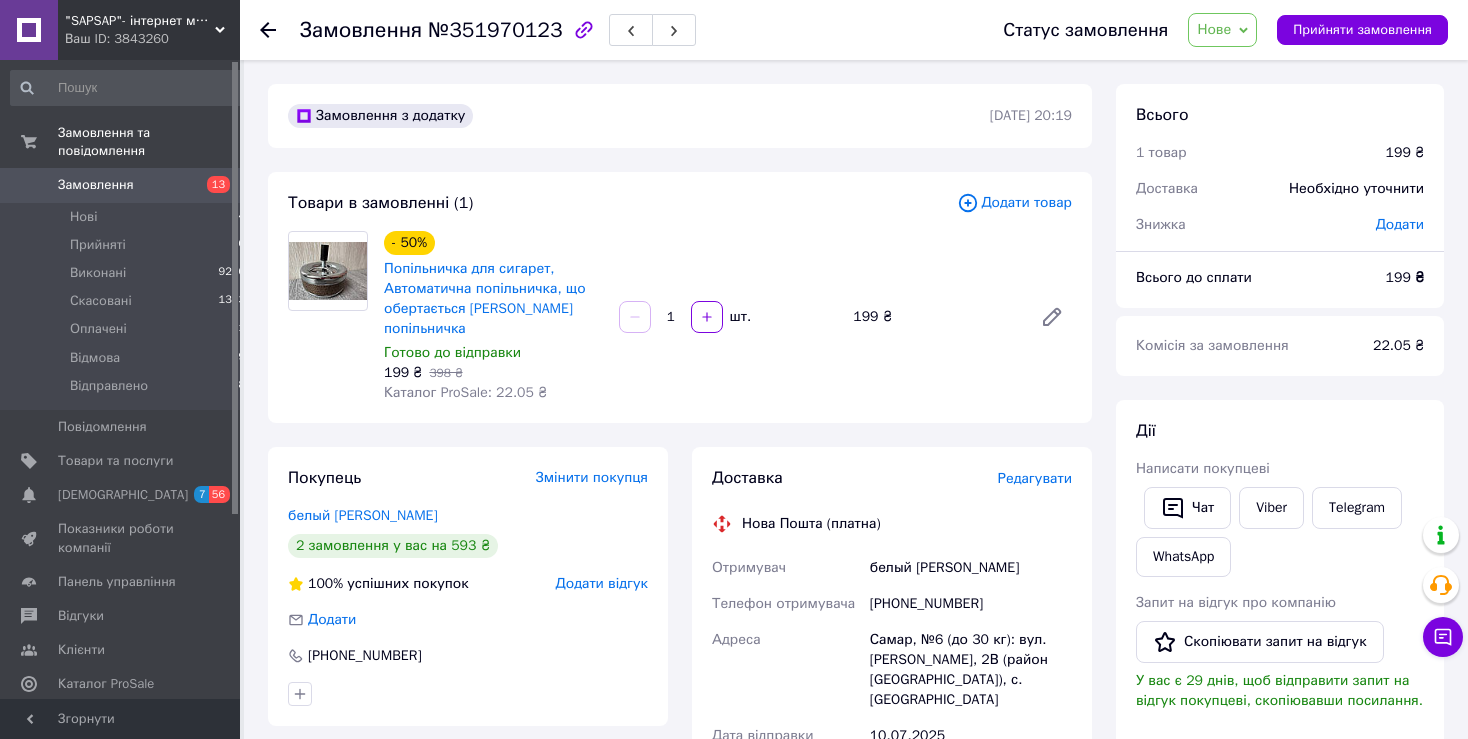 scroll, scrollTop: 0, scrollLeft: 0, axis: both 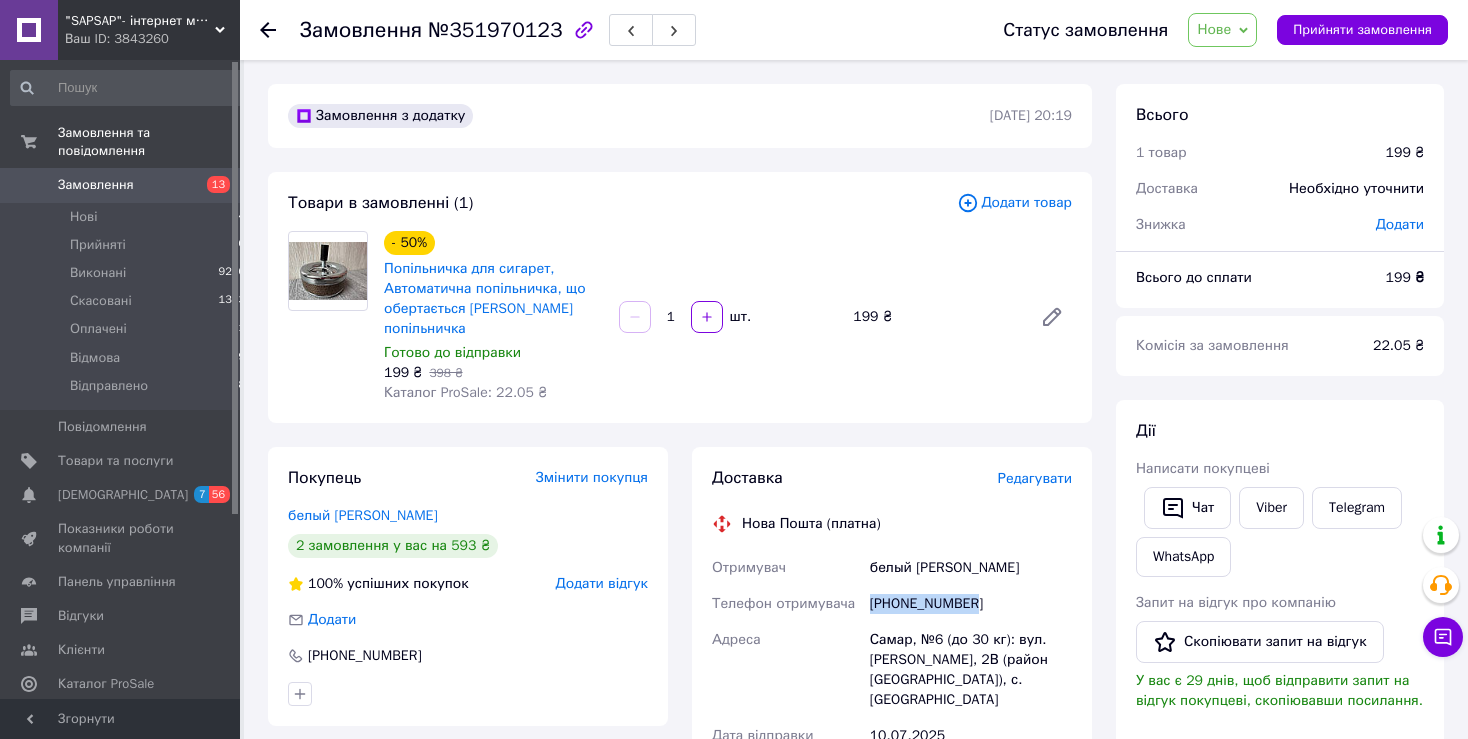 drag, startPoint x: 984, startPoint y: 598, endPoint x: 868, endPoint y: 604, distance: 116.15507 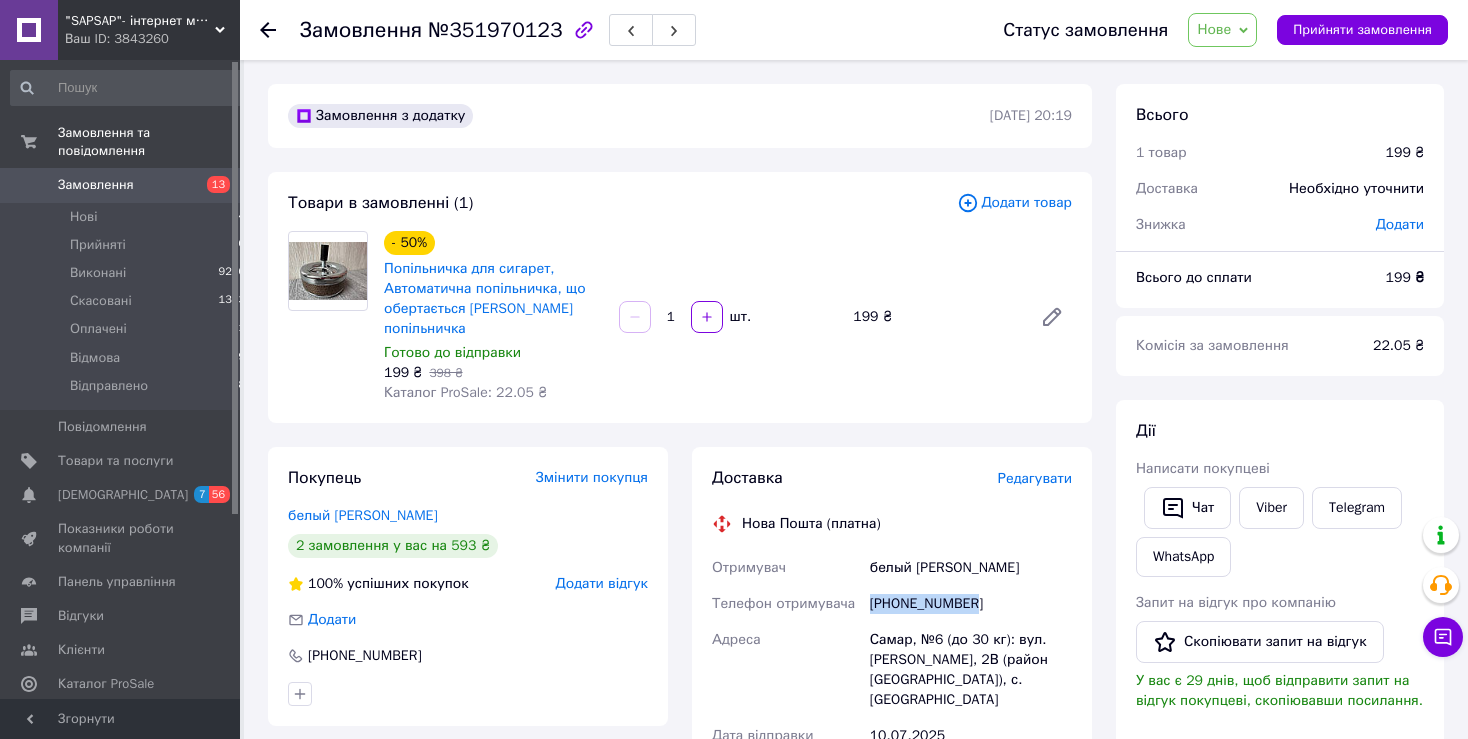 copy on "[PHONE_NUMBER]" 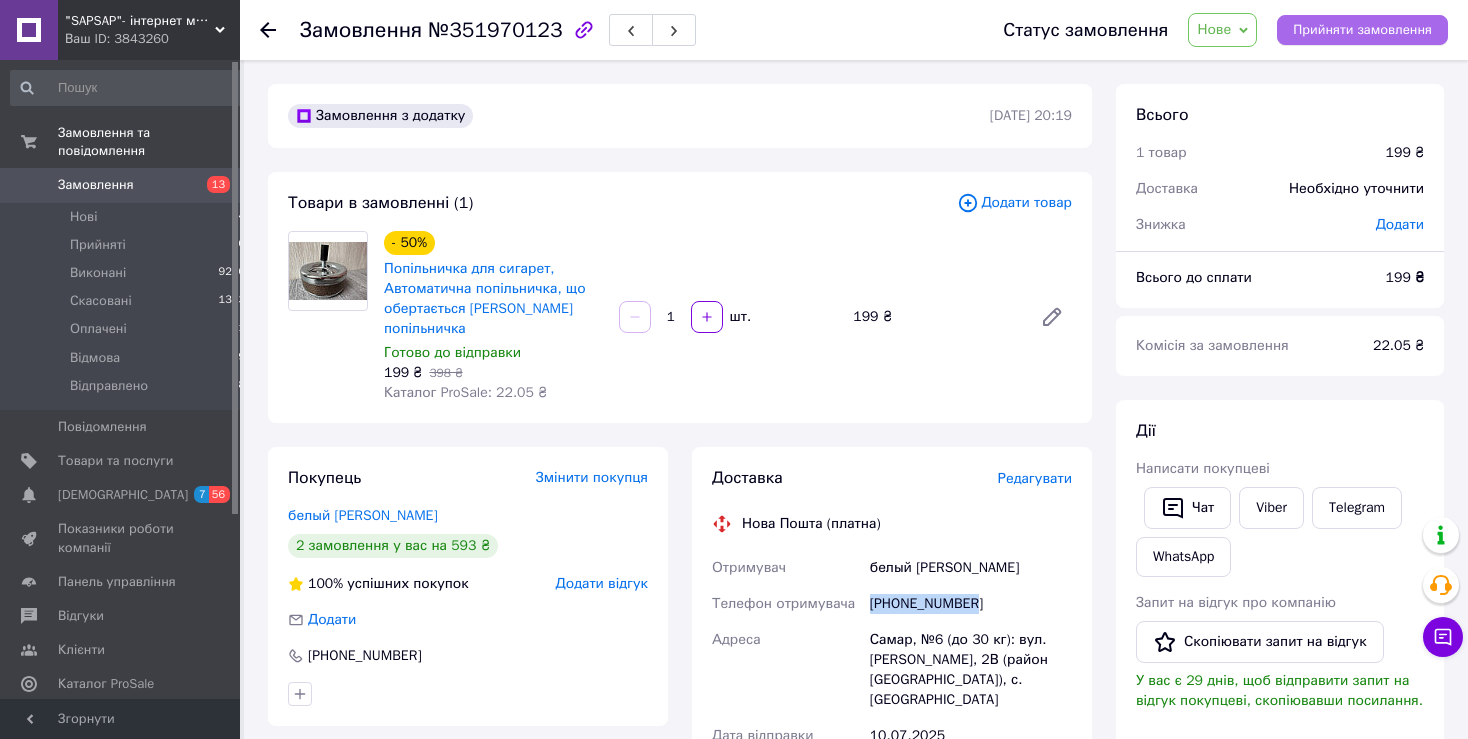 click on "Прийняти замовлення" at bounding box center (1362, 30) 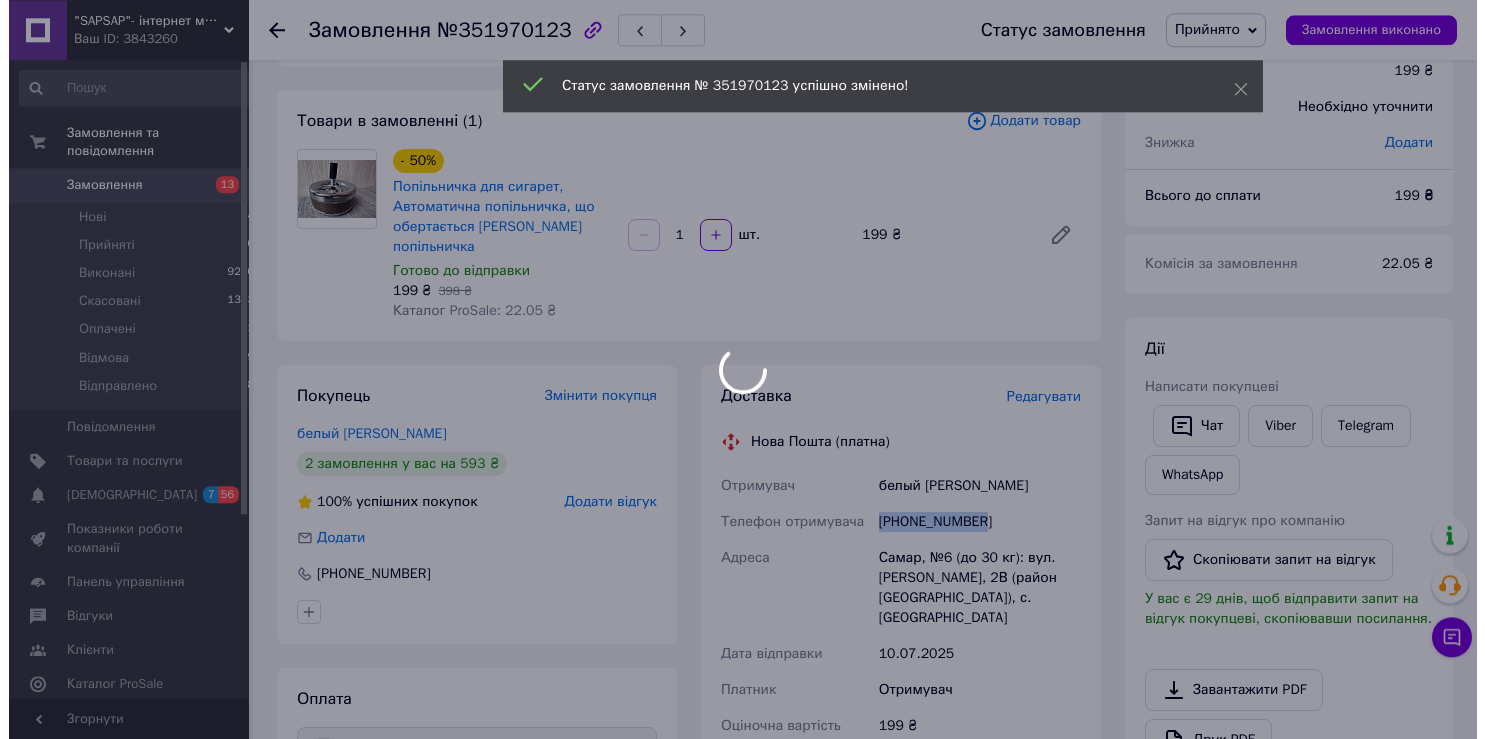 scroll, scrollTop: 97, scrollLeft: 0, axis: vertical 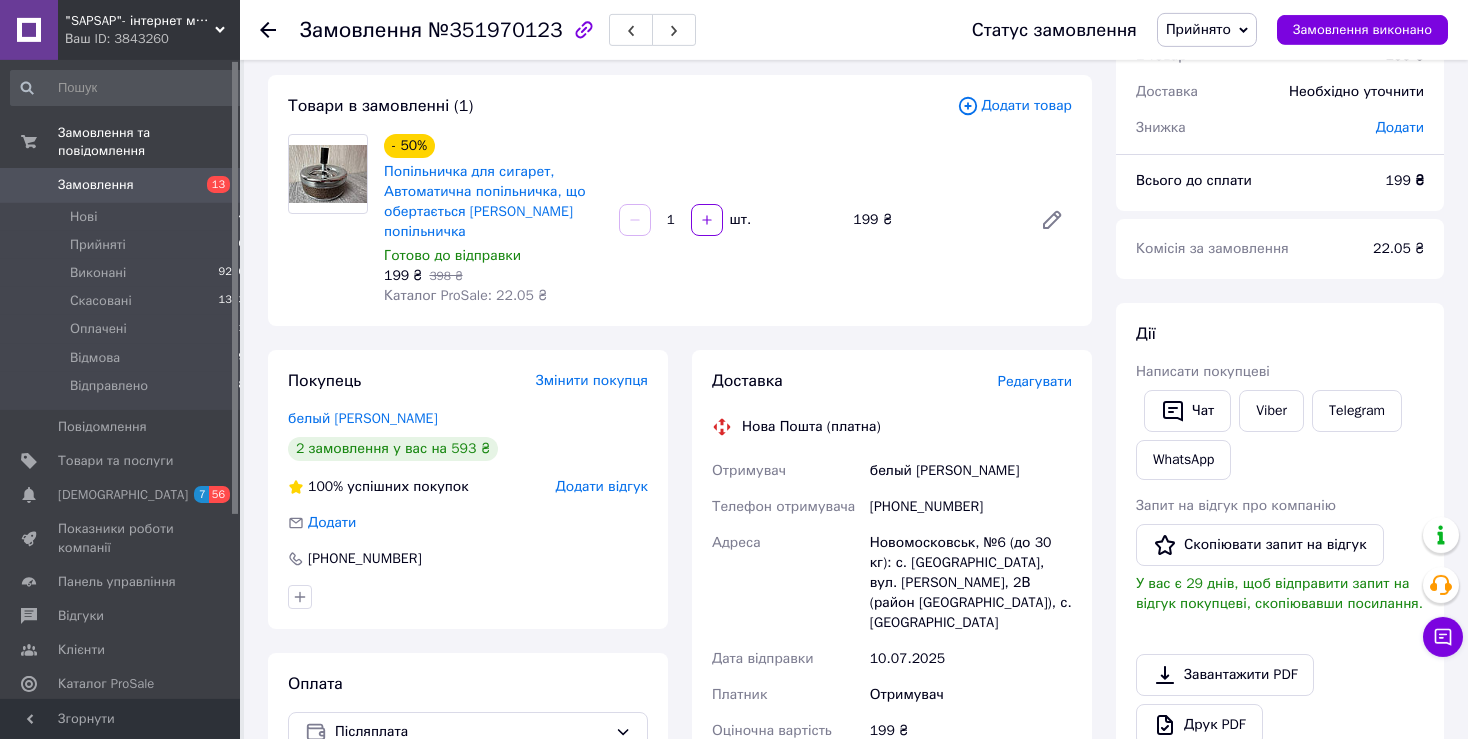 click on "Редагувати" at bounding box center [1035, 381] 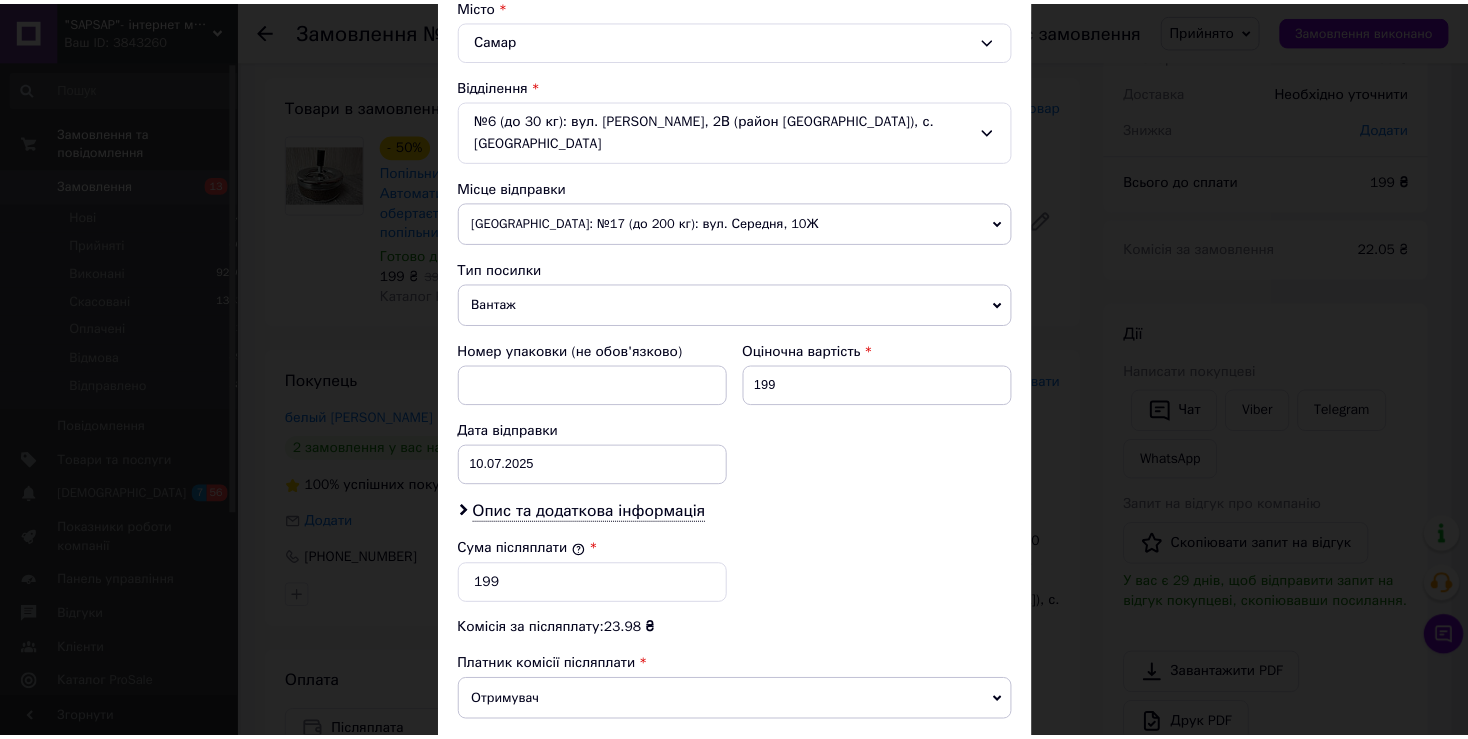 scroll, scrollTop: 781, scrollLeft: 0, axis: vertical 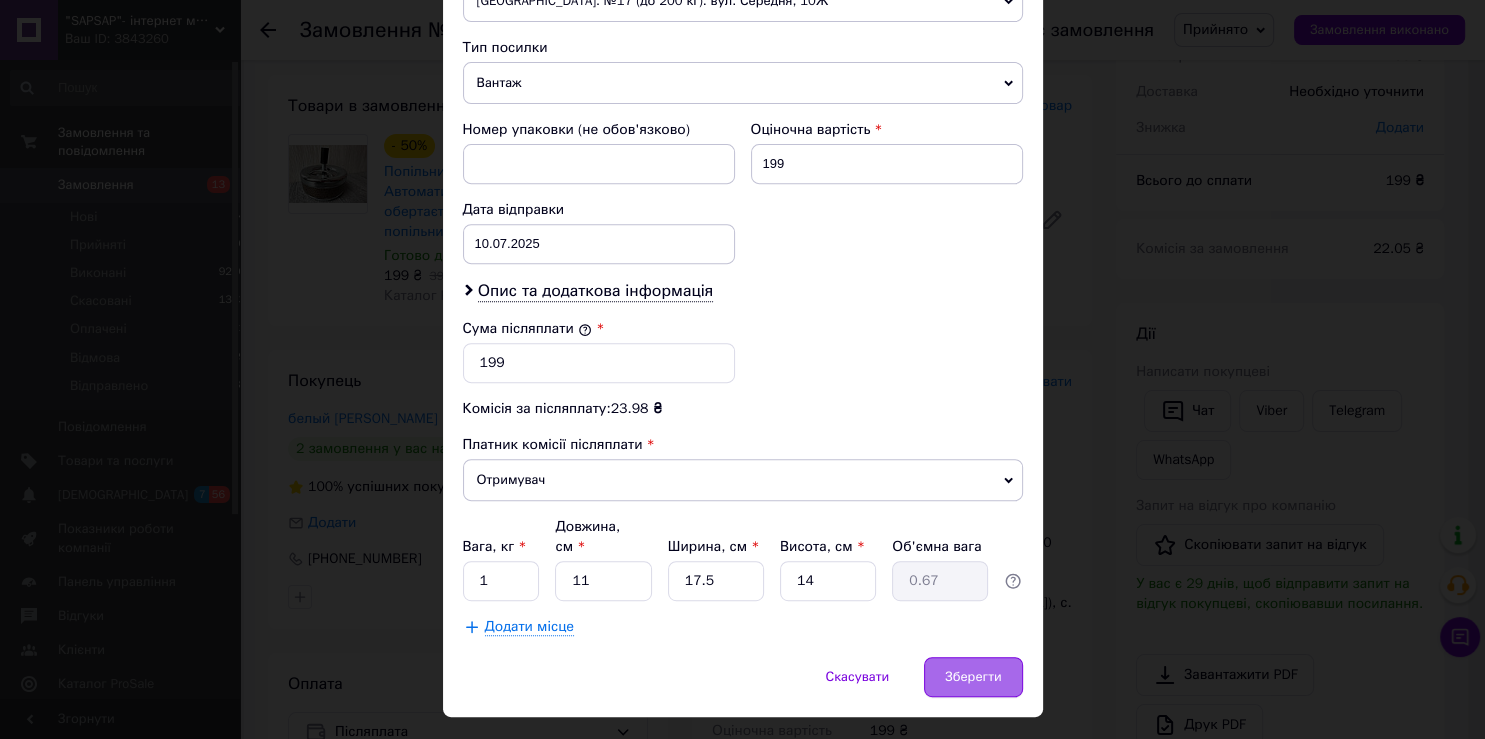 click on "Зберегти" at bounding box center (973, 677) 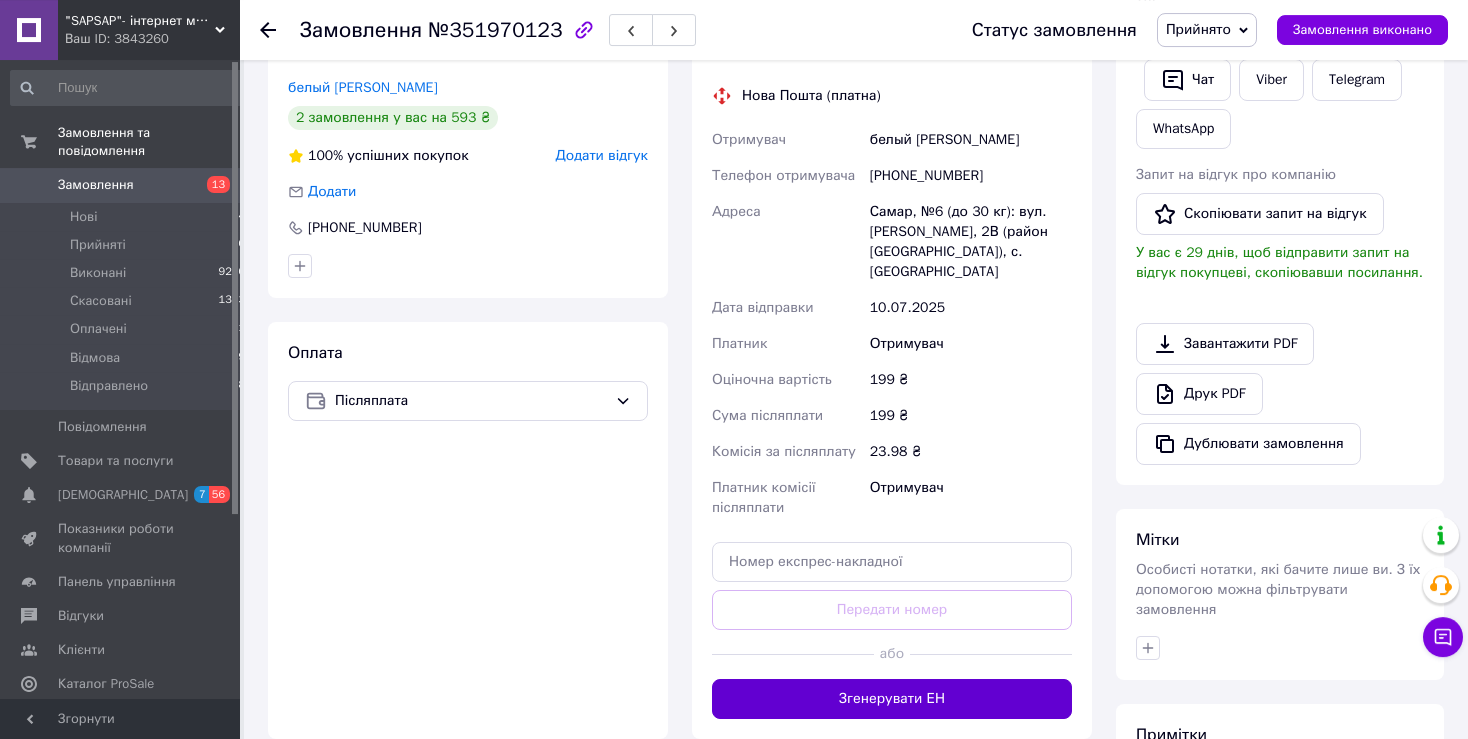 scroll, scrollTop: 428, scrollLeft: 0, axis: vertical 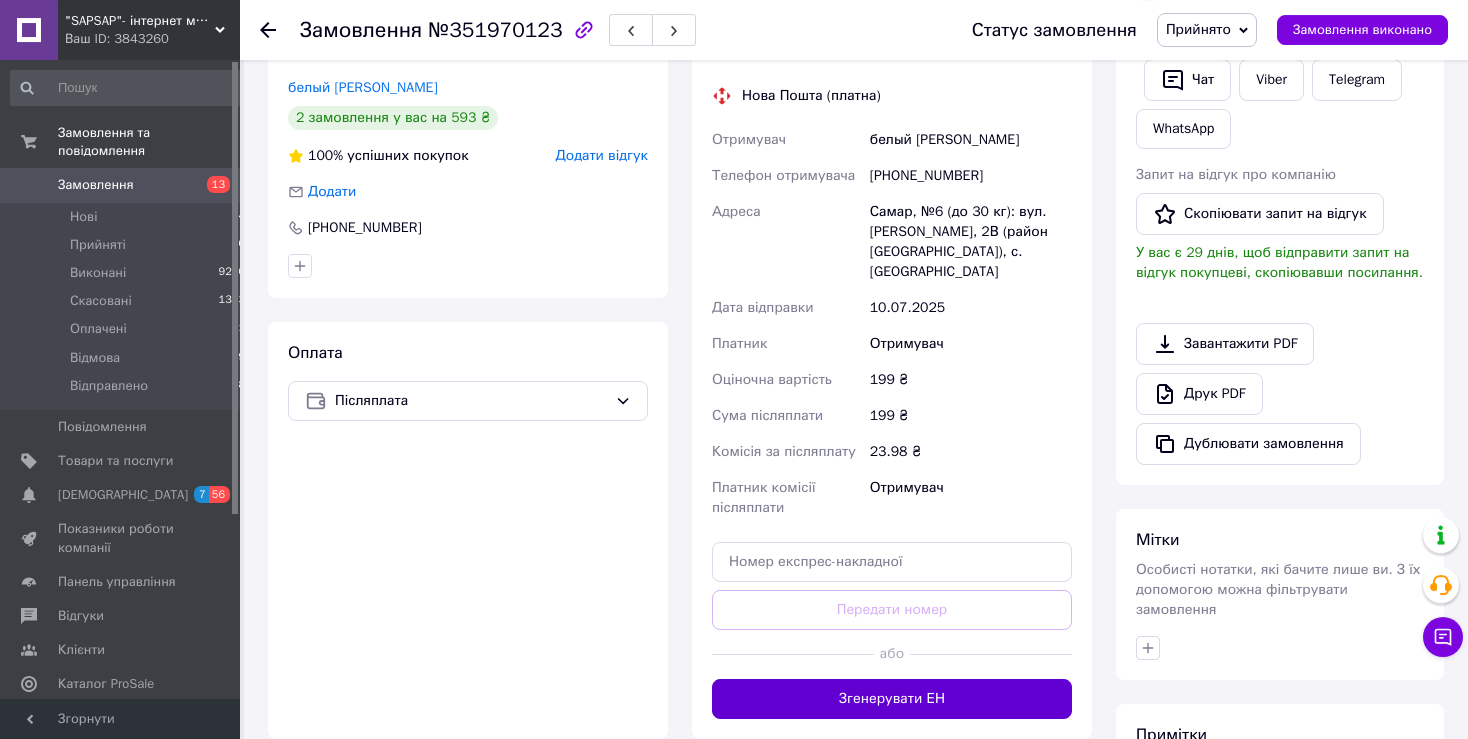 click on "Згенерувати ЕН" at bounding box center (892, 699) 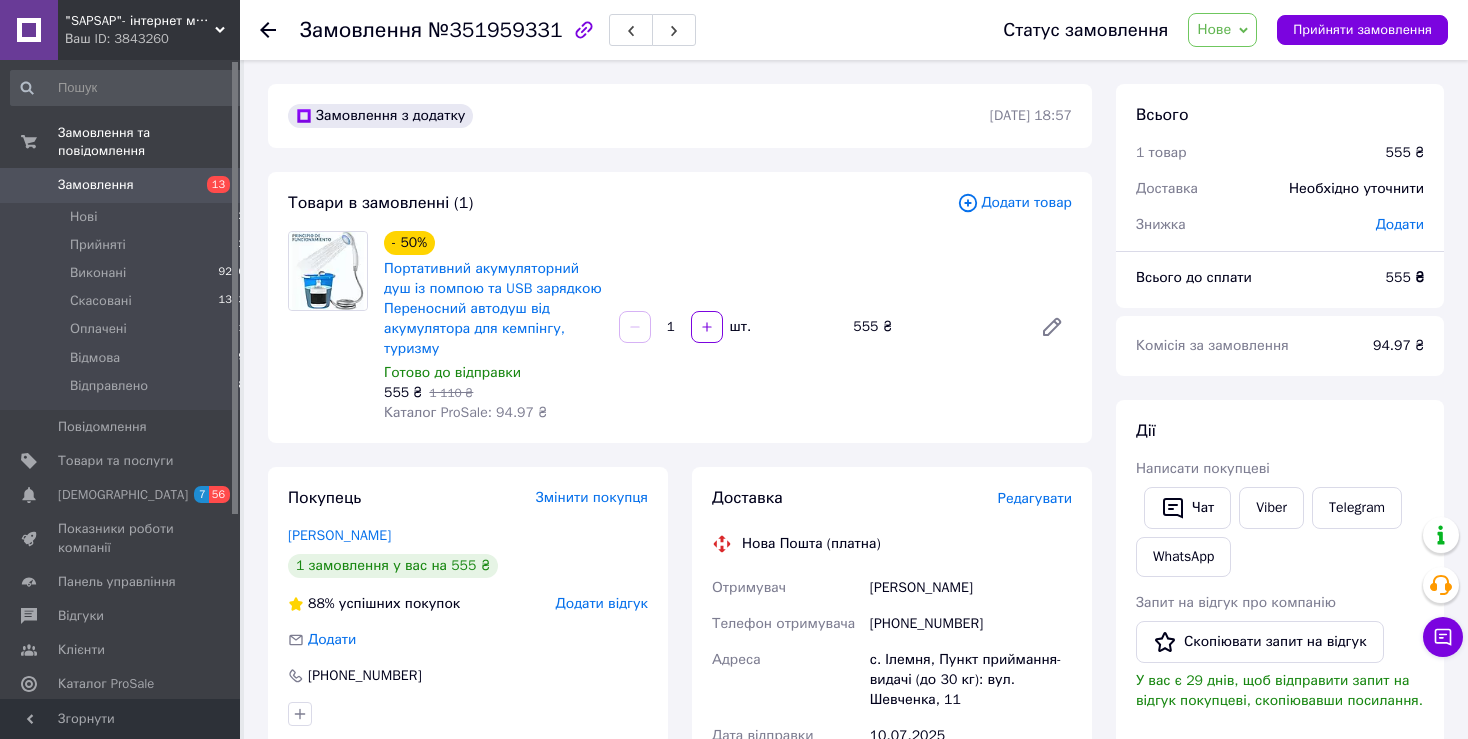 scroll, scrollTop: 0, scrollLeft: 0, axis: both 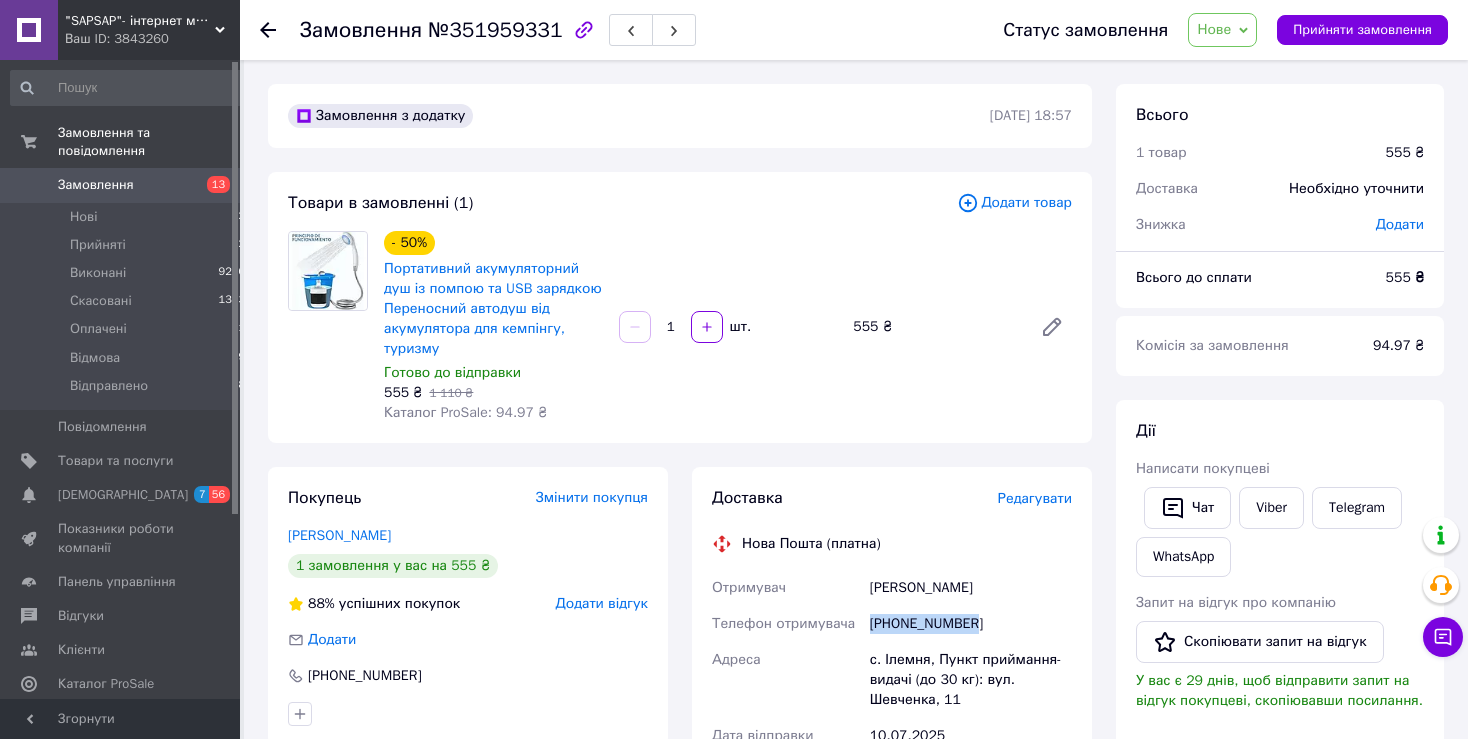 drag, startPoint x: 972, startPoint y: 626, endPoint x: 874, endPoint y: 626, distance: 98 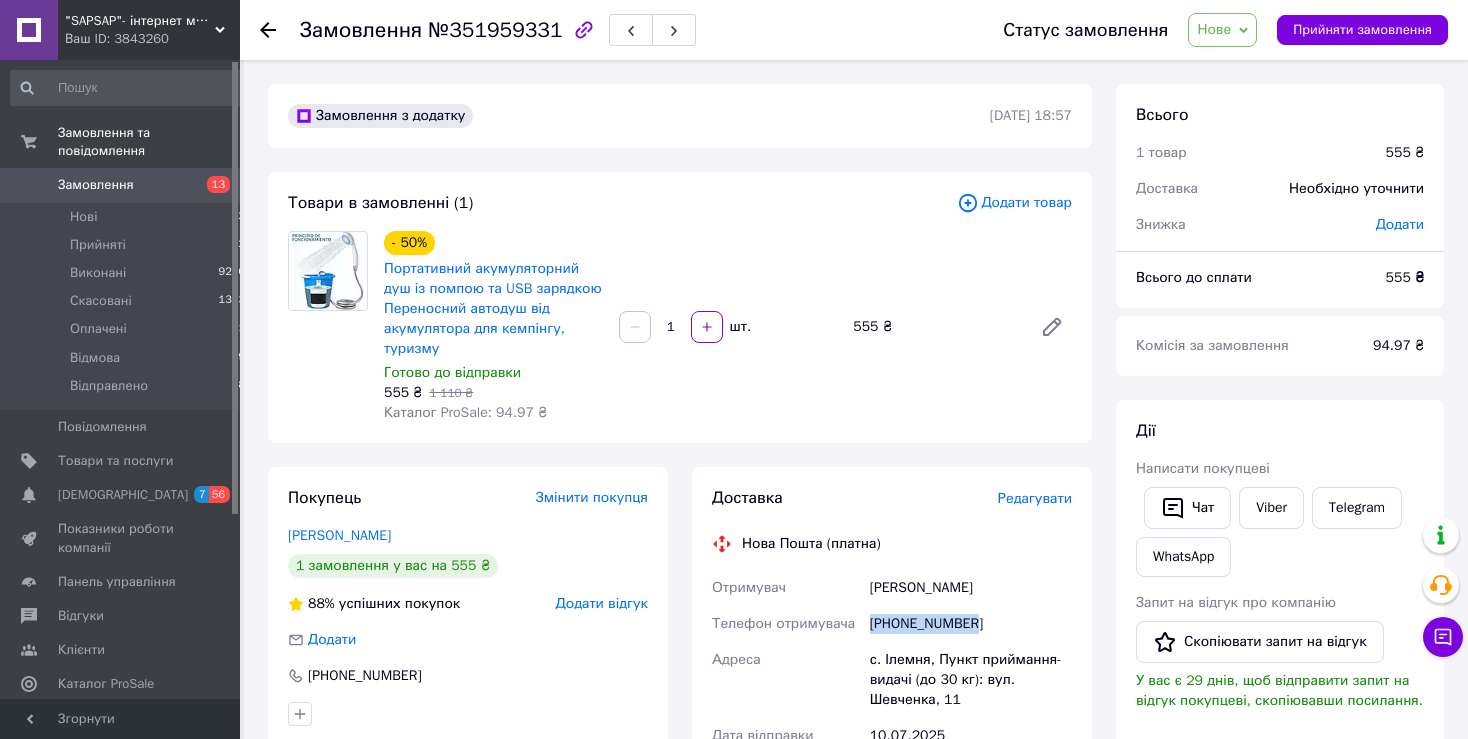 copy on "[PHONE_NUMBER]" 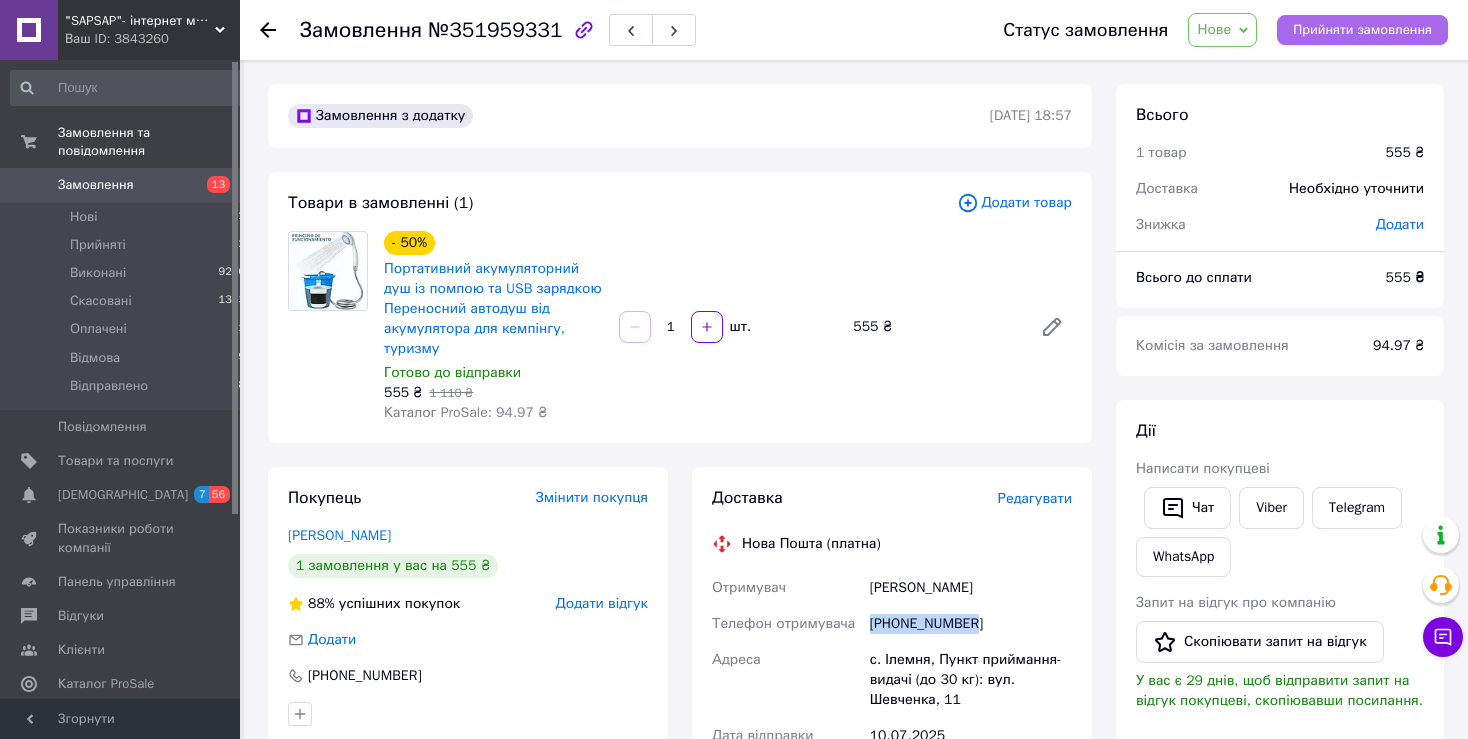 click on "Прийняти замовлення" at bounding box center [1362, 30] 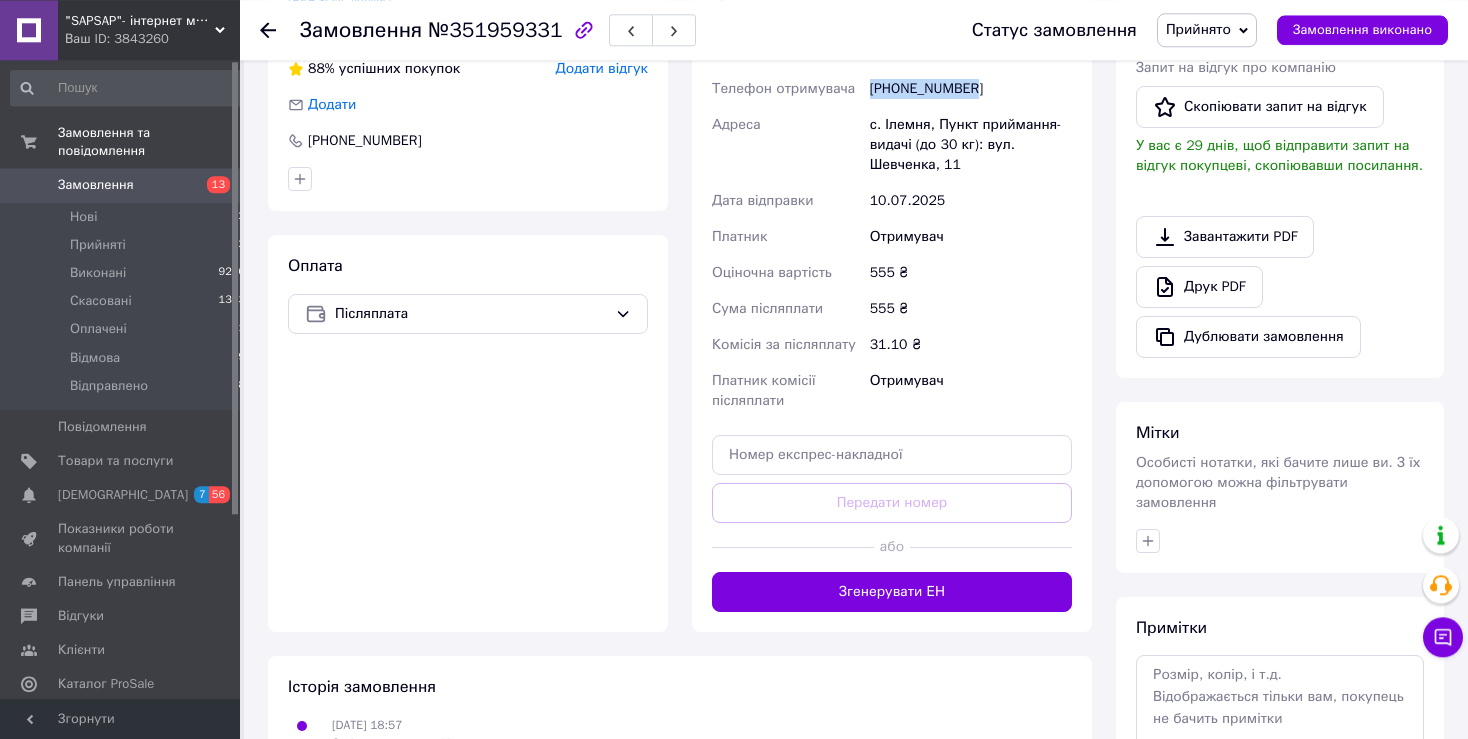 scroll, scrollTop: 550, scrollLeft: 0, axis: vertical 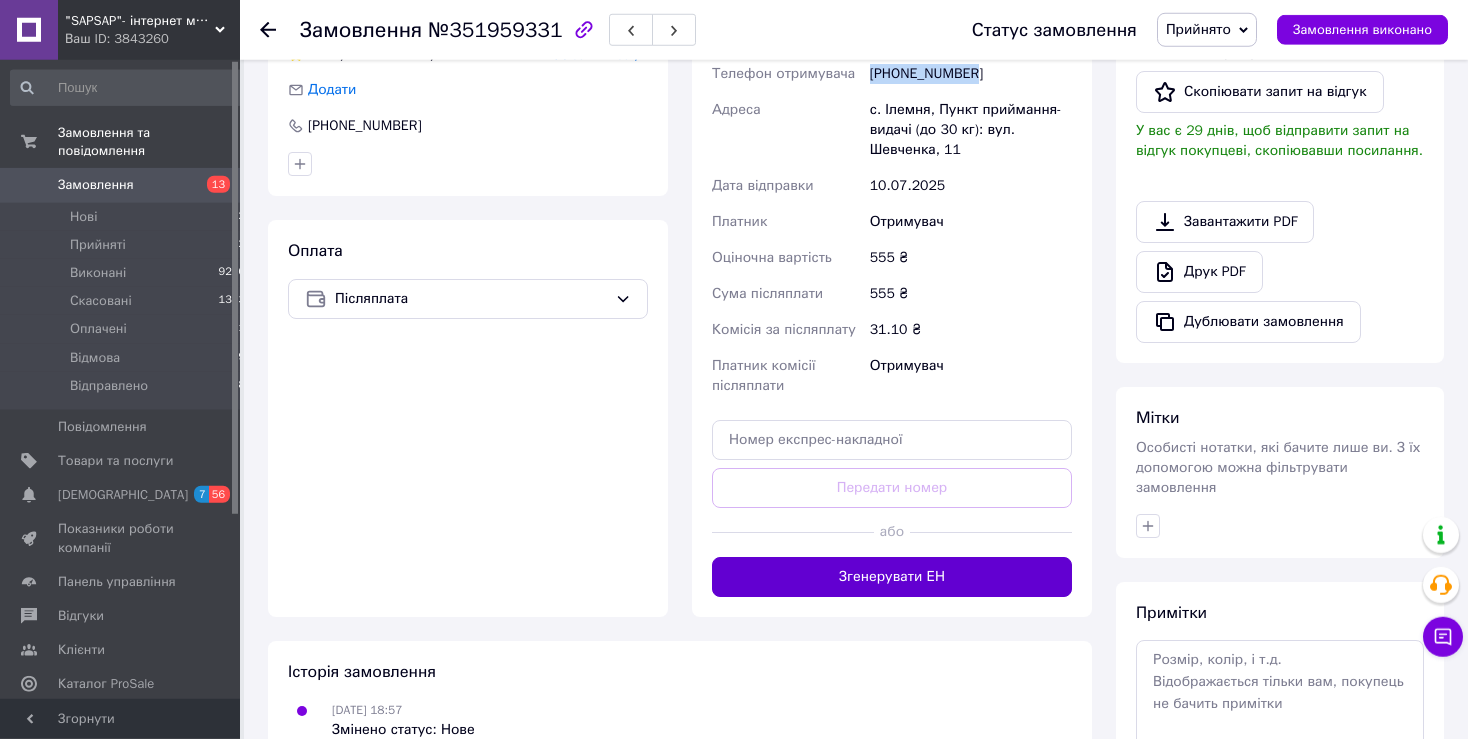 click on "Згенерувати ЕН" at bounding box center (892, 577) 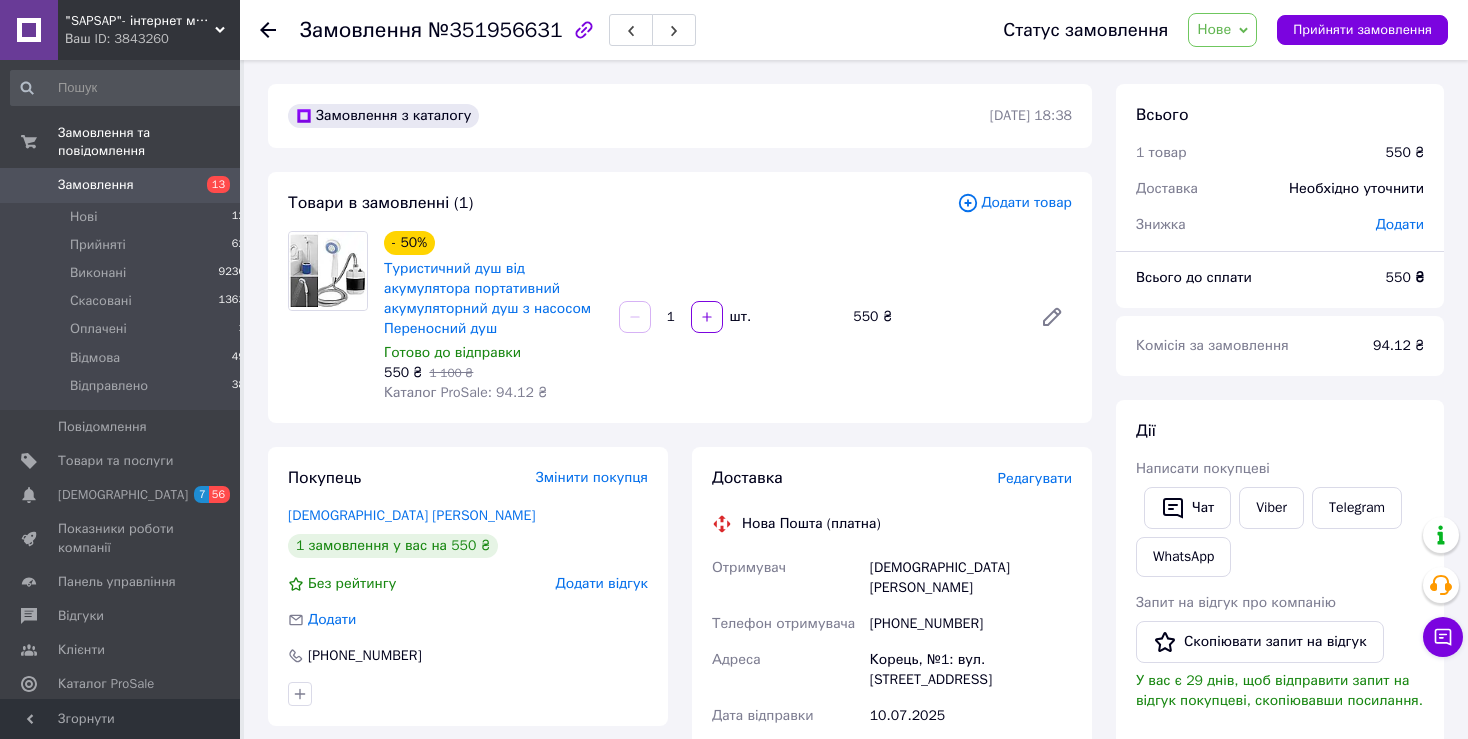 scroll, scrollTop: 0, scrollLeft: 0, axis: both 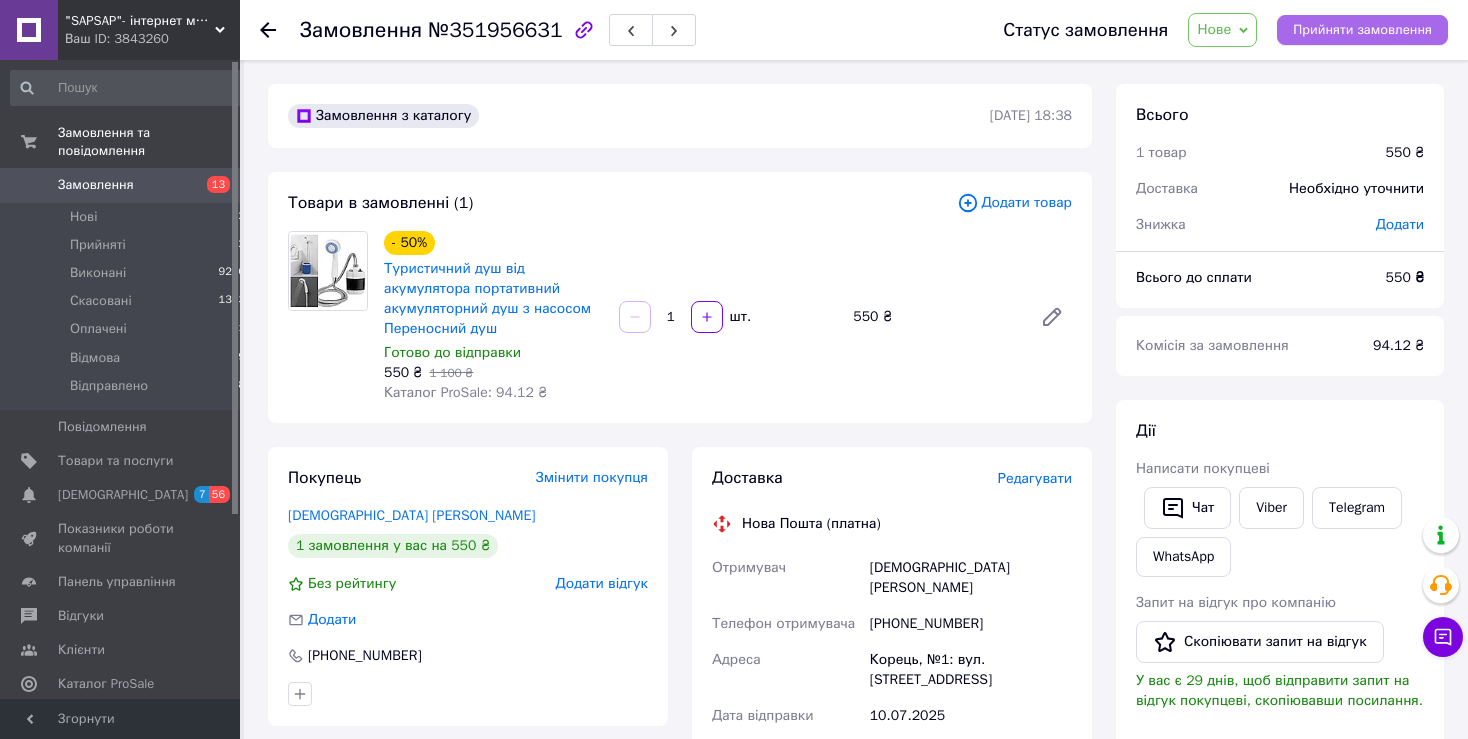 click on "Прийняти замовлення" at bounding box center [1362, 30] 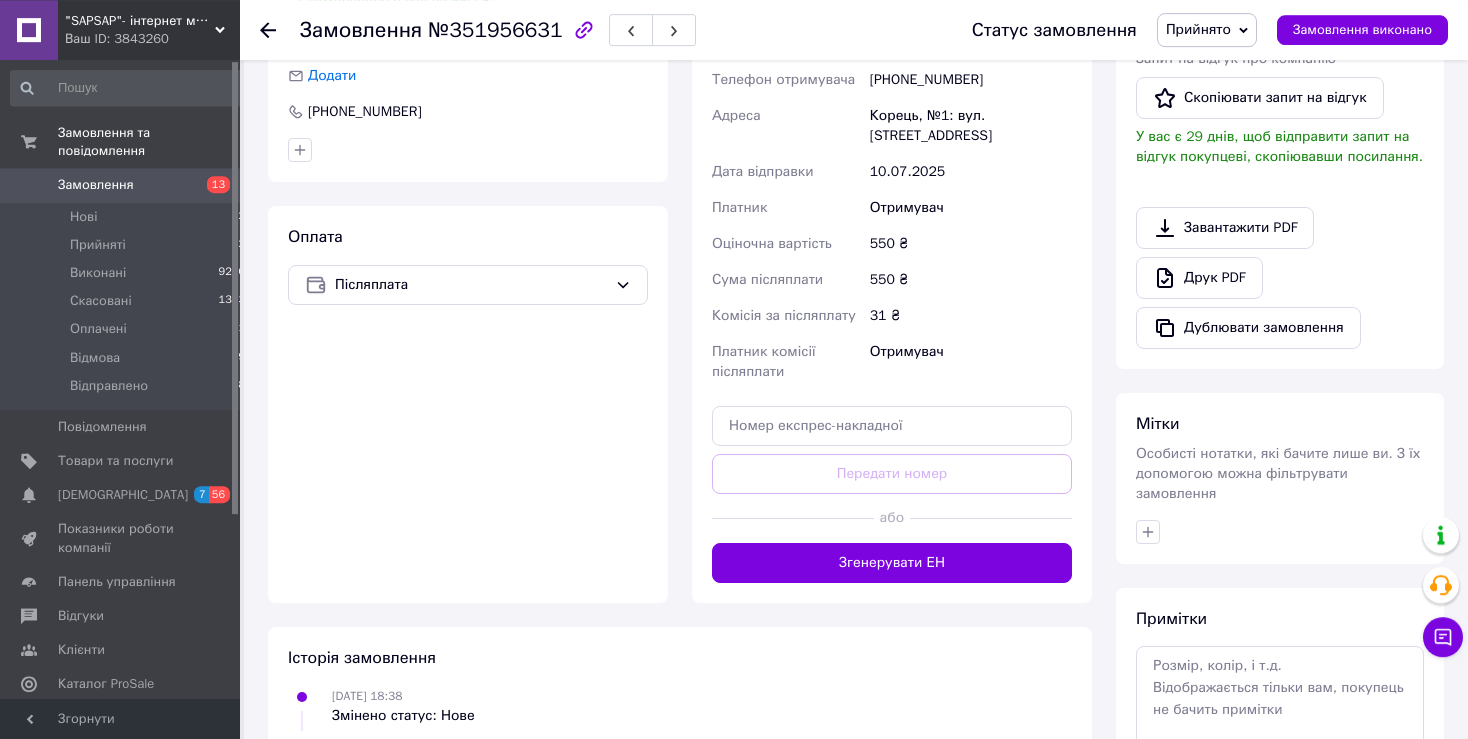 scroll, scrollTop: 659, scrollLeft: 0, axis: vertical 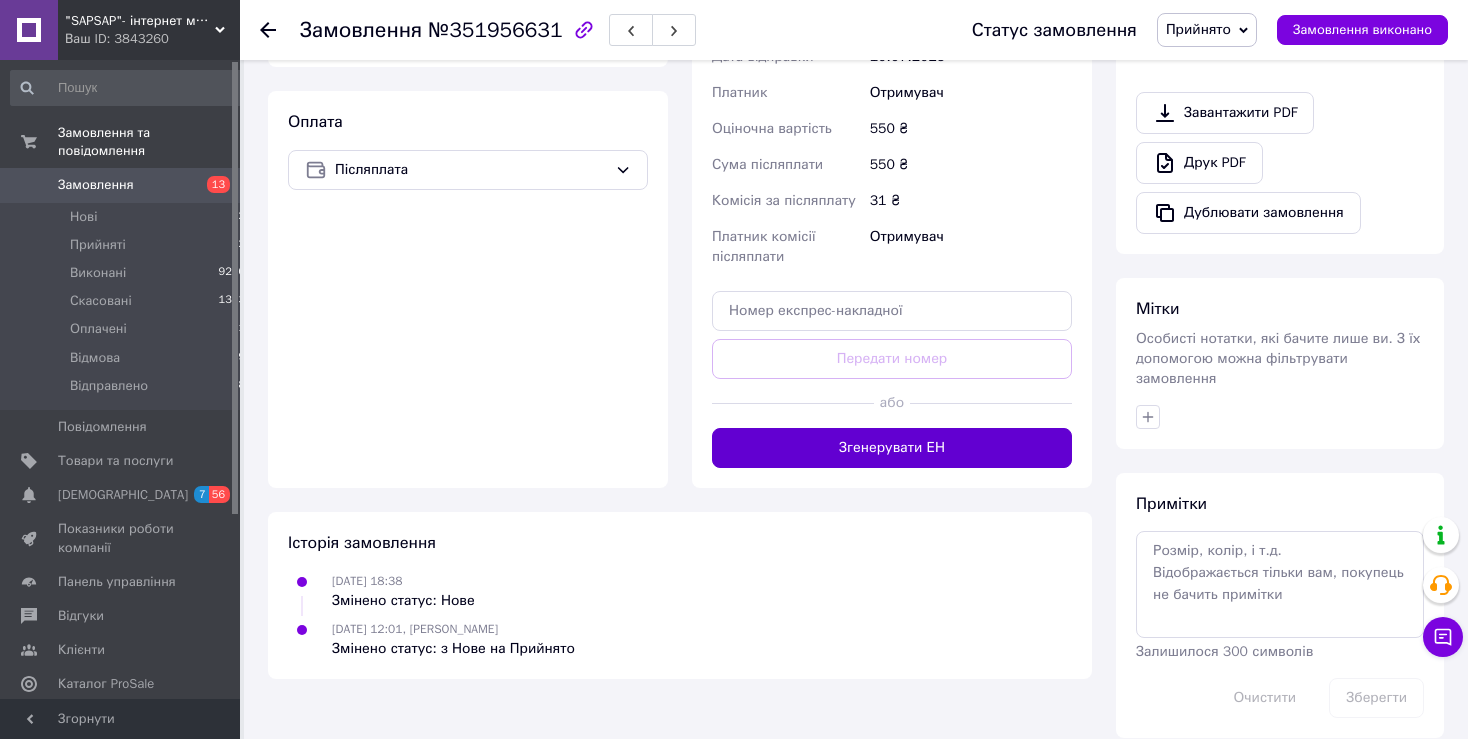 click on "Згенерувати ЕН" at bounding box center [892, 448] 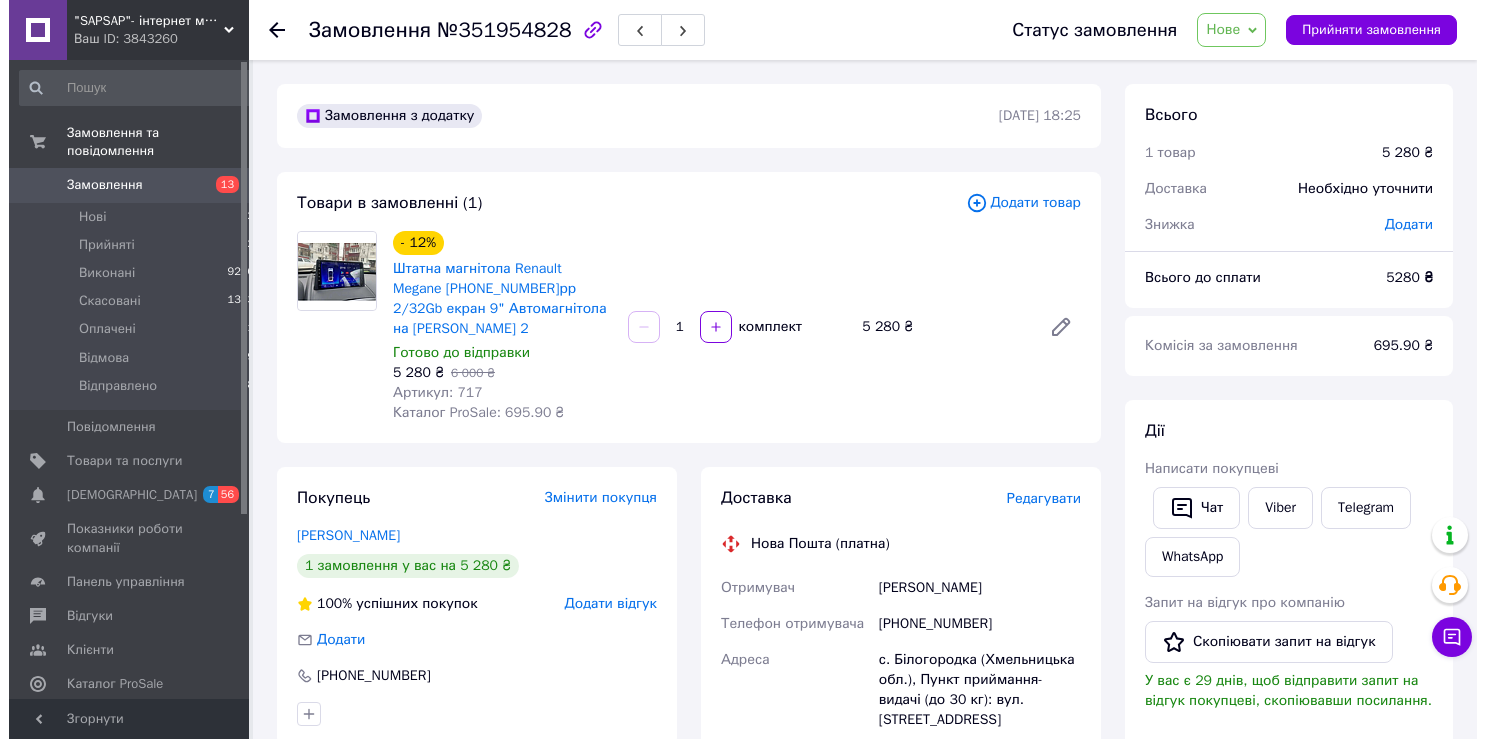 scroll, scrollTop: 0, scrollLeft: 0, axis: both 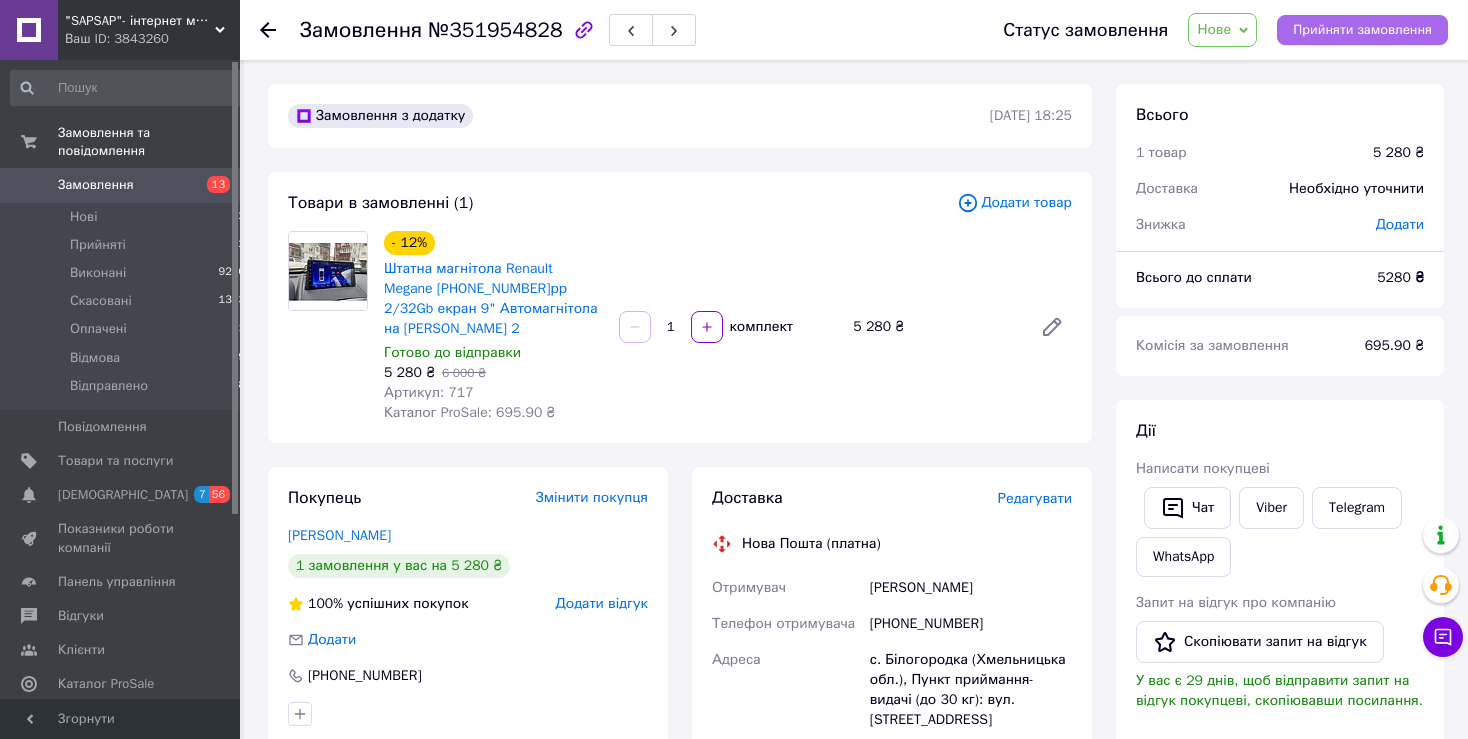 click on "Прийняти замовлення" at bounding box center (1362, 30) 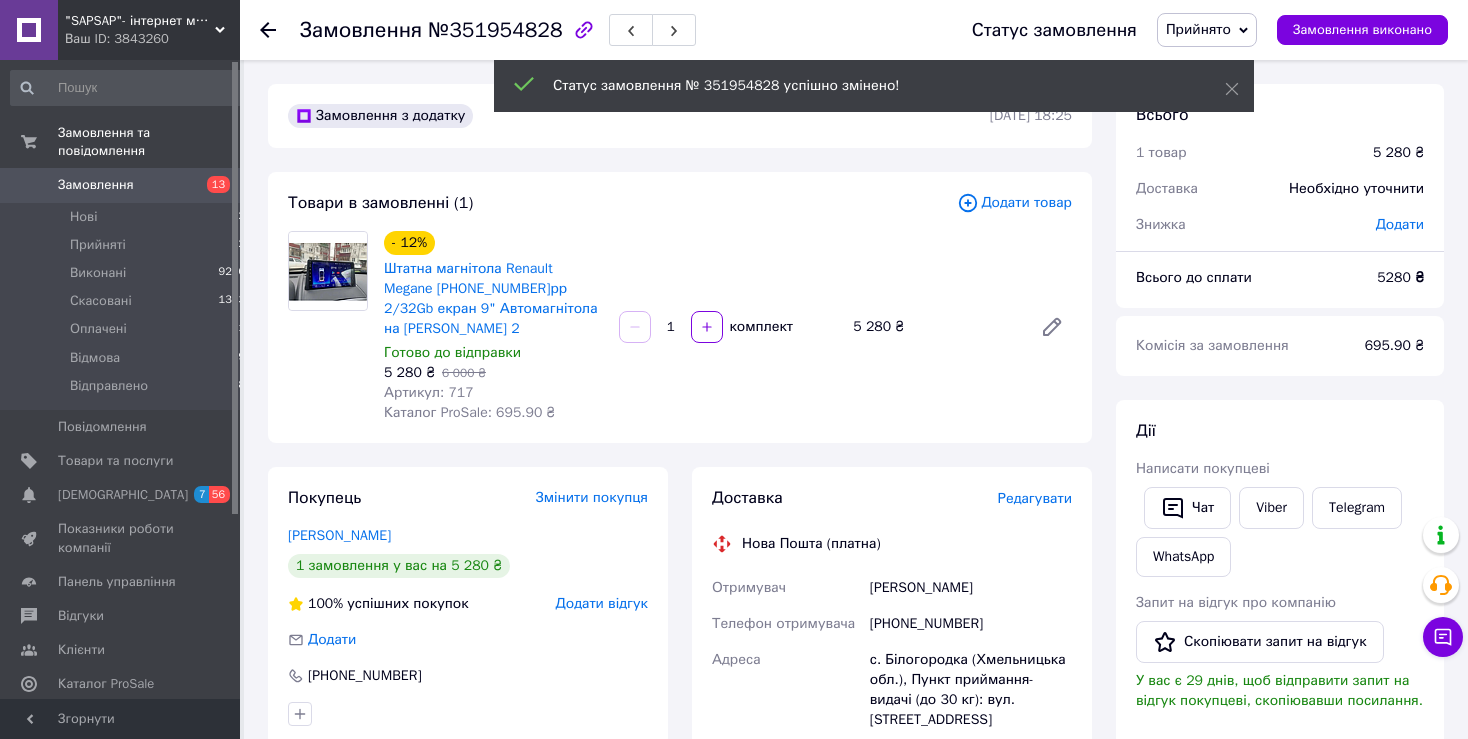 click on "Редагувати" at bounding box center (1035, 498) 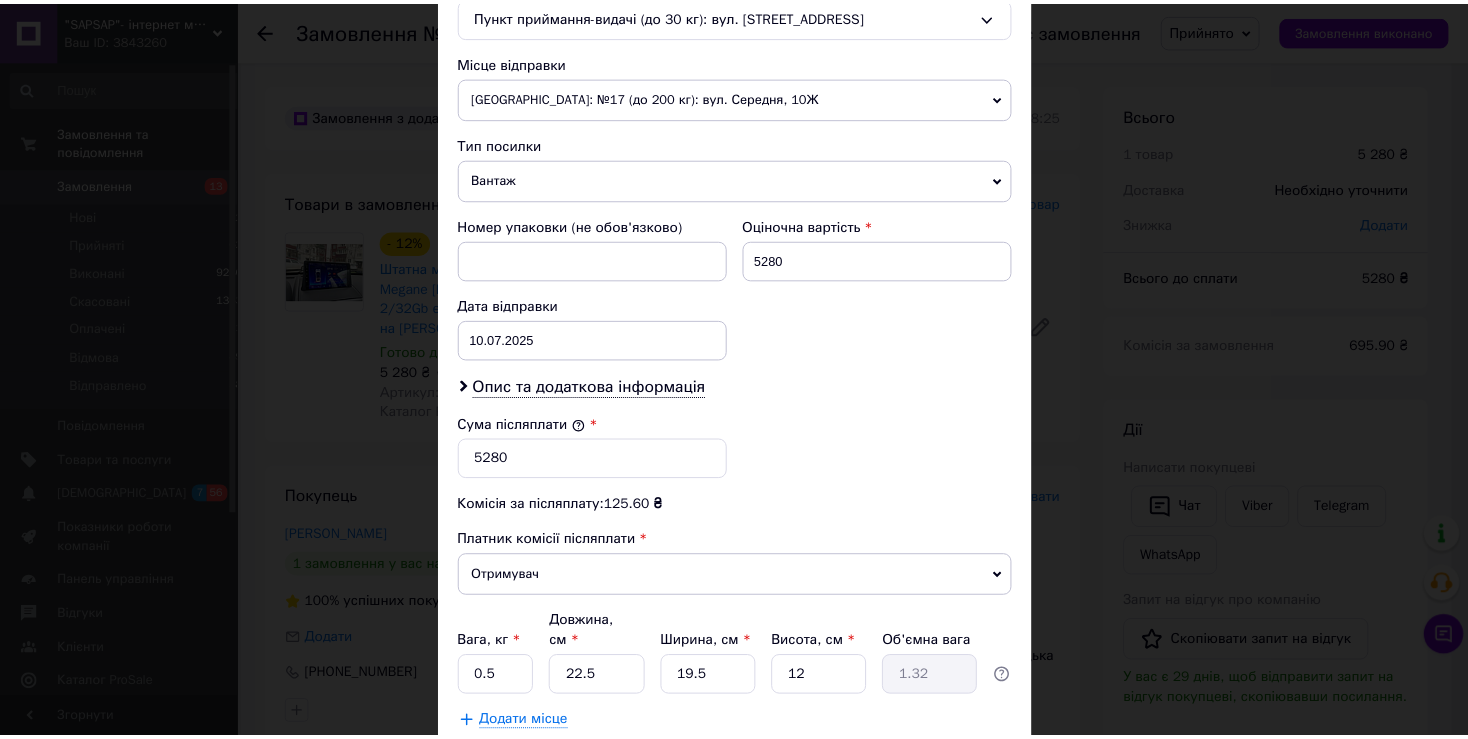 scroll, scrollTop: 781, scrollLeft: 0, axis: vertical 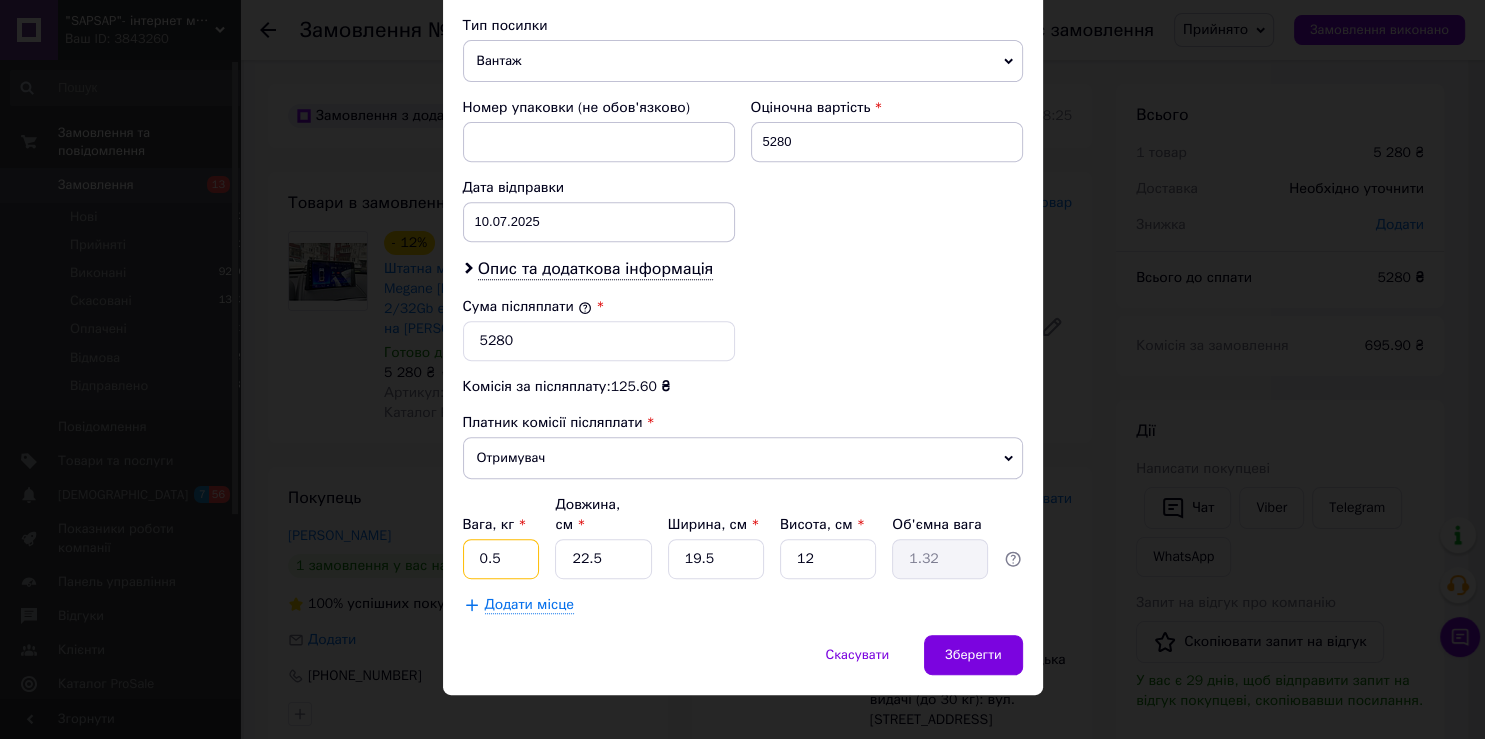 click on "0.5" at bounding box center (501, 559) 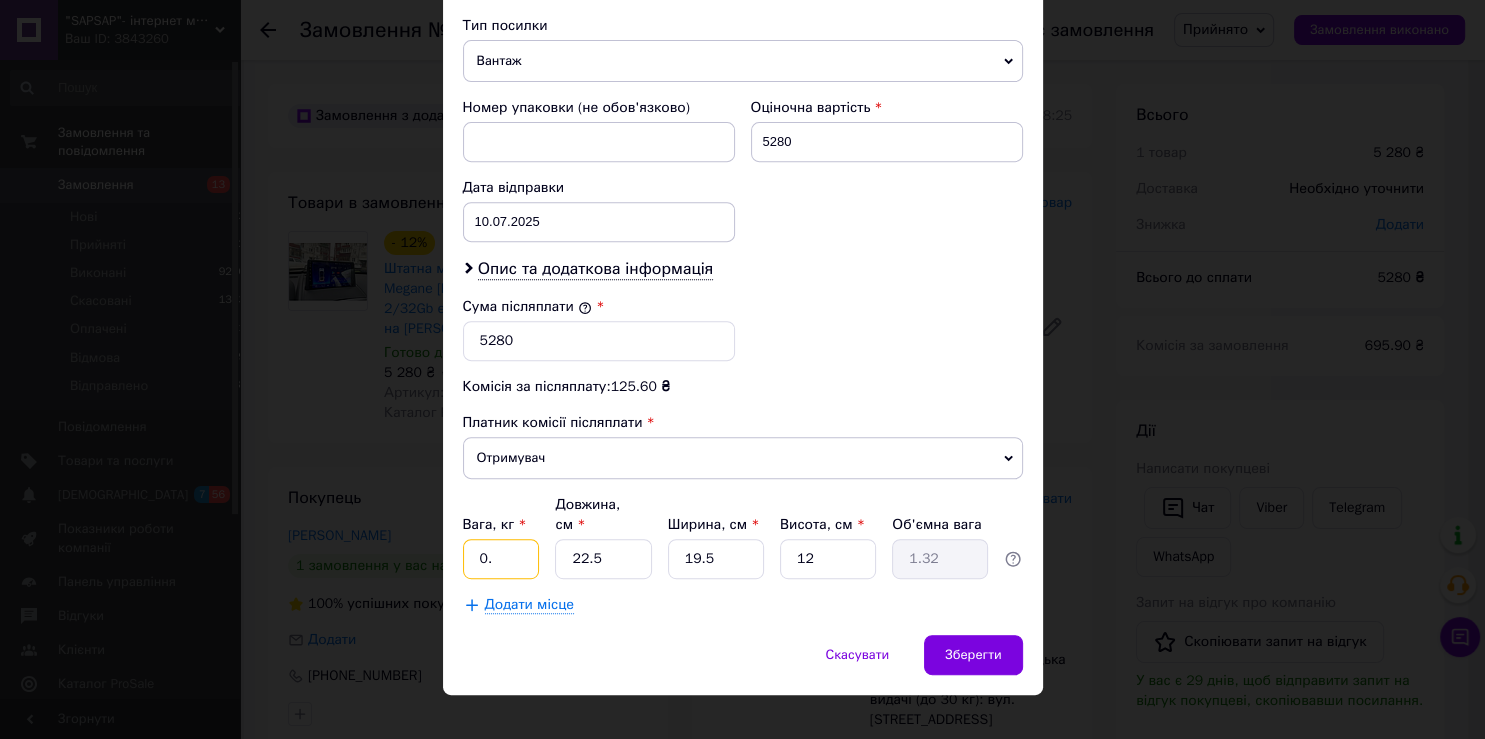 type on "0" 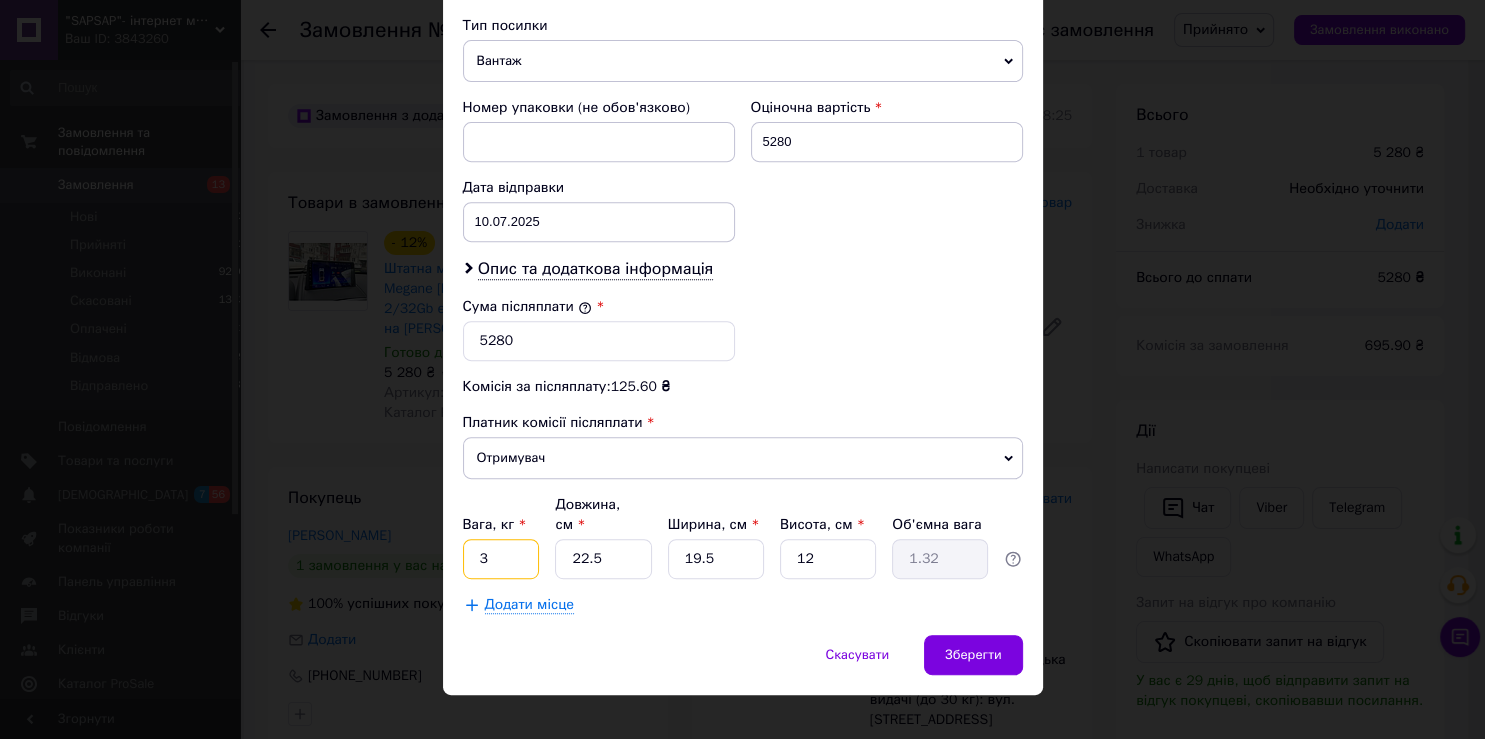 type on "3" 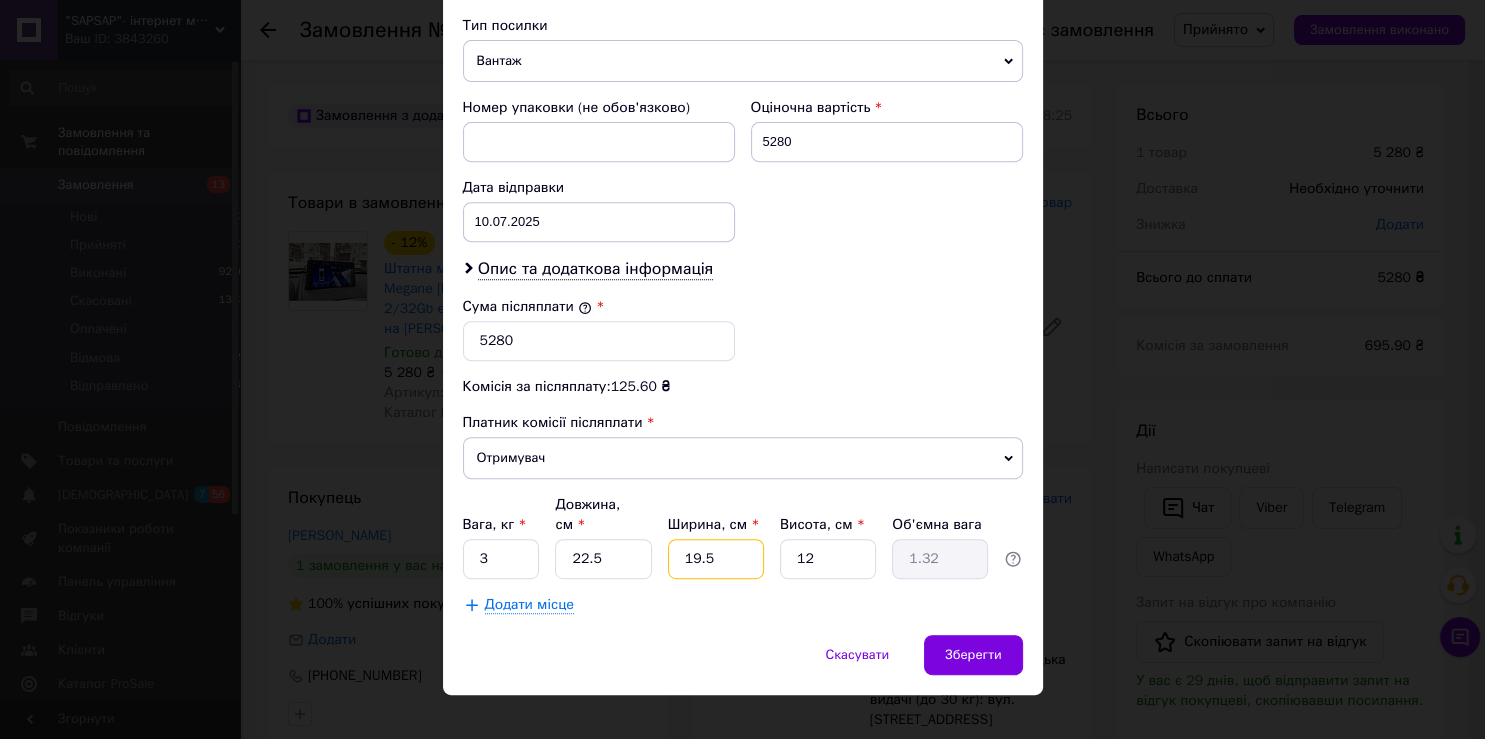 click on "19.5" at bounding box center [716, 559] 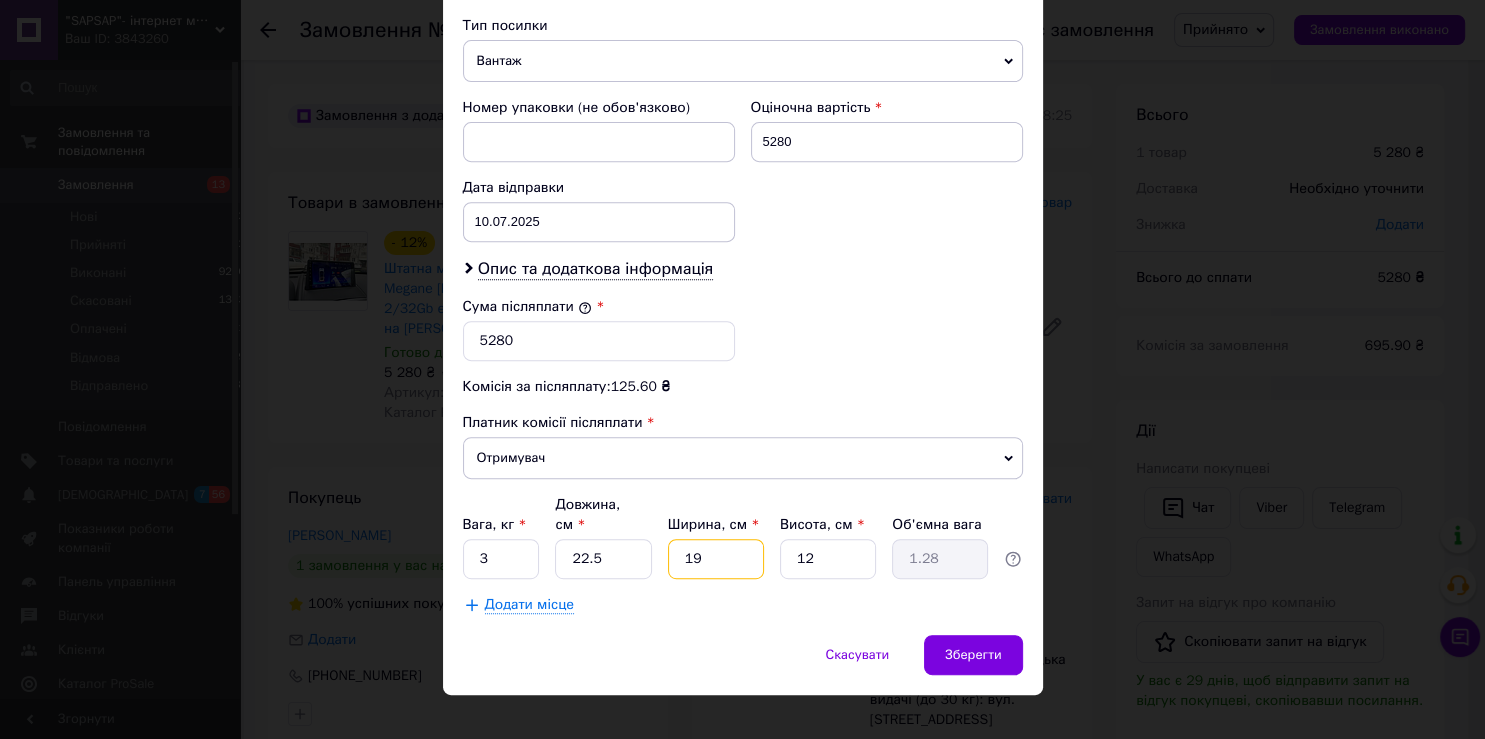 type on "1" 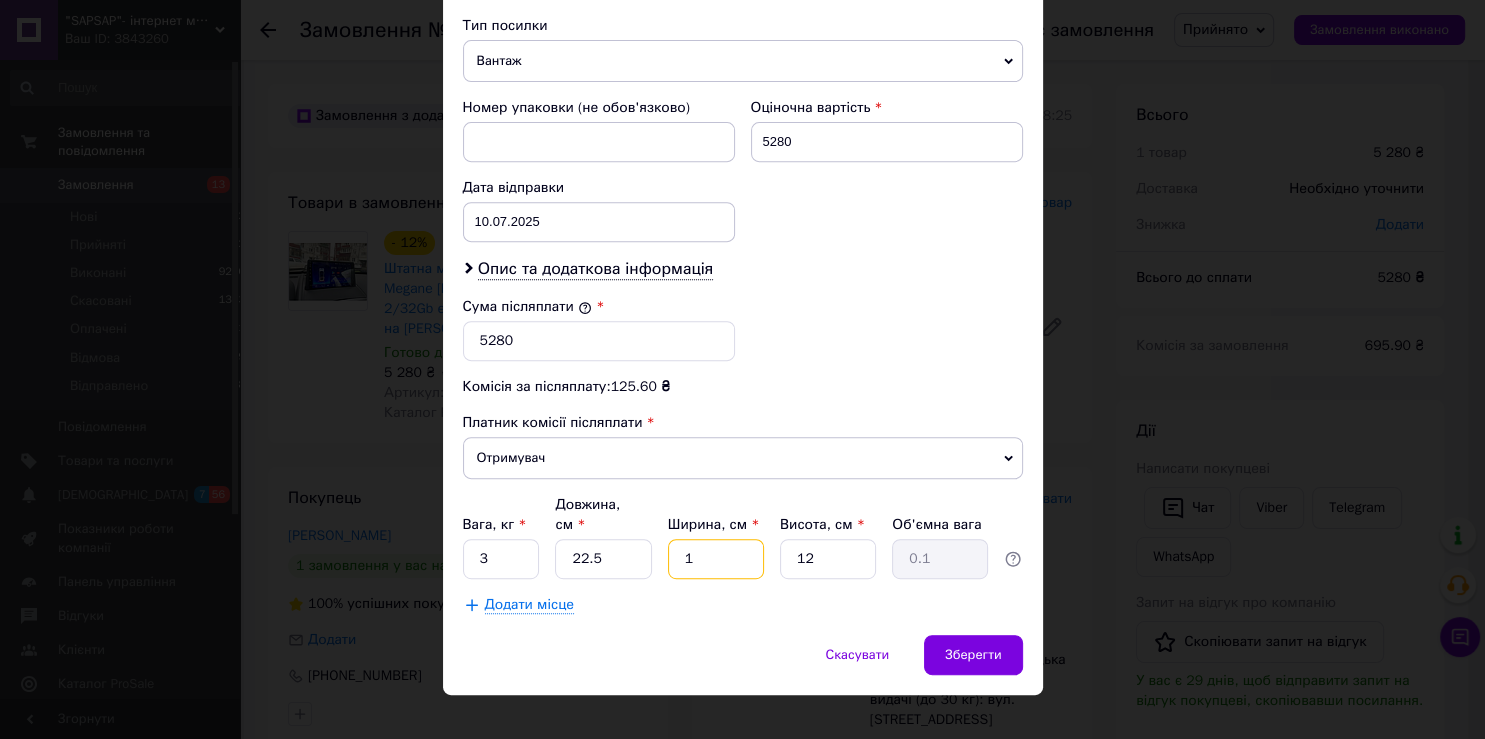 type 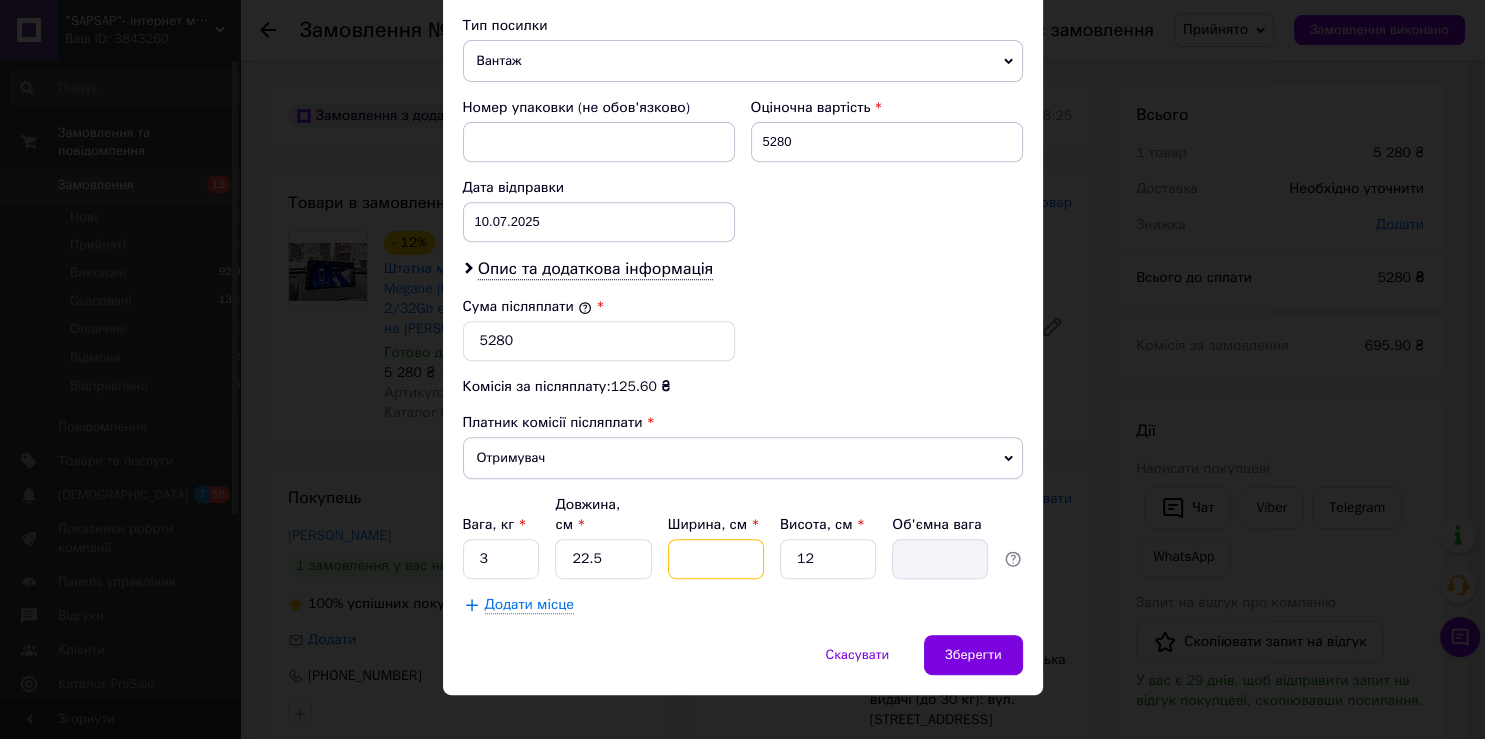 type on "4" 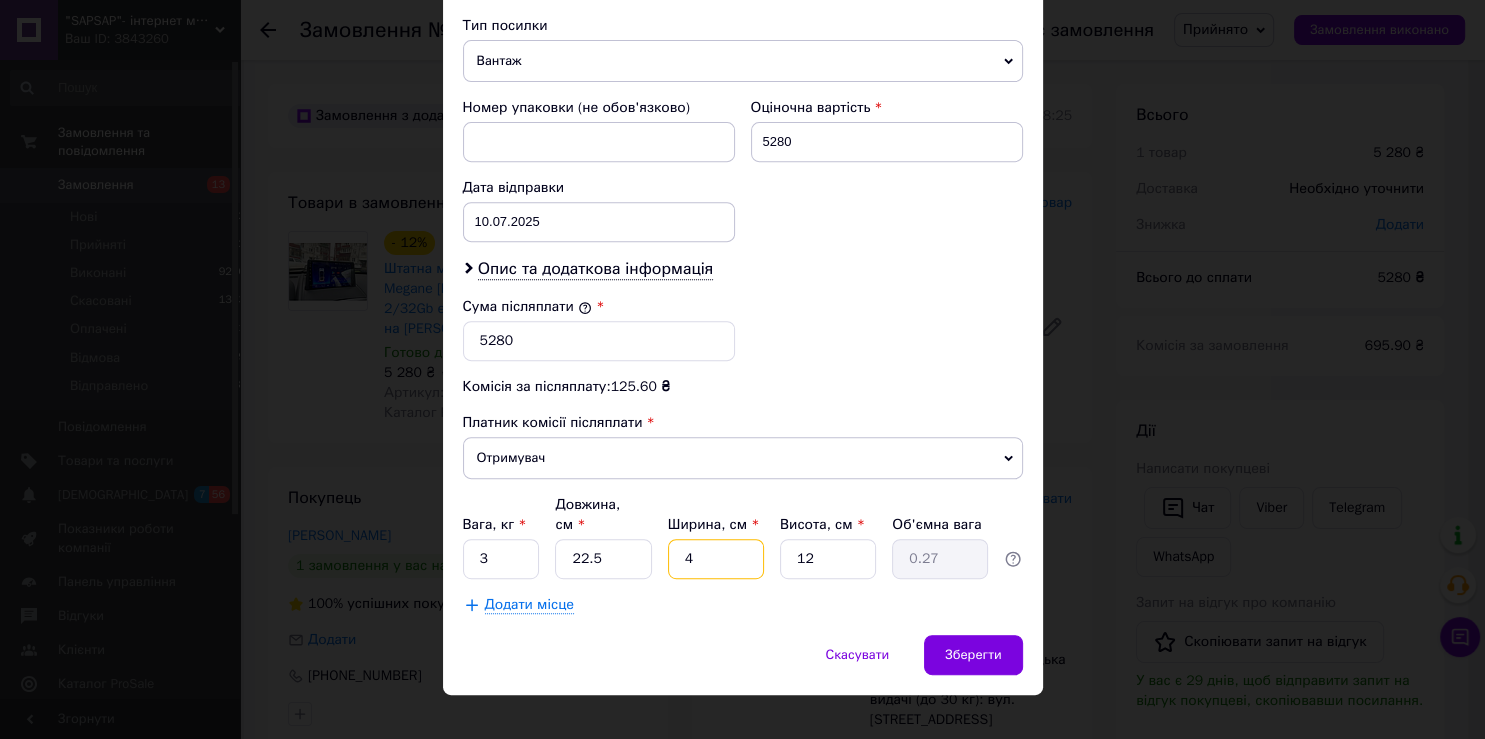 type on "40" 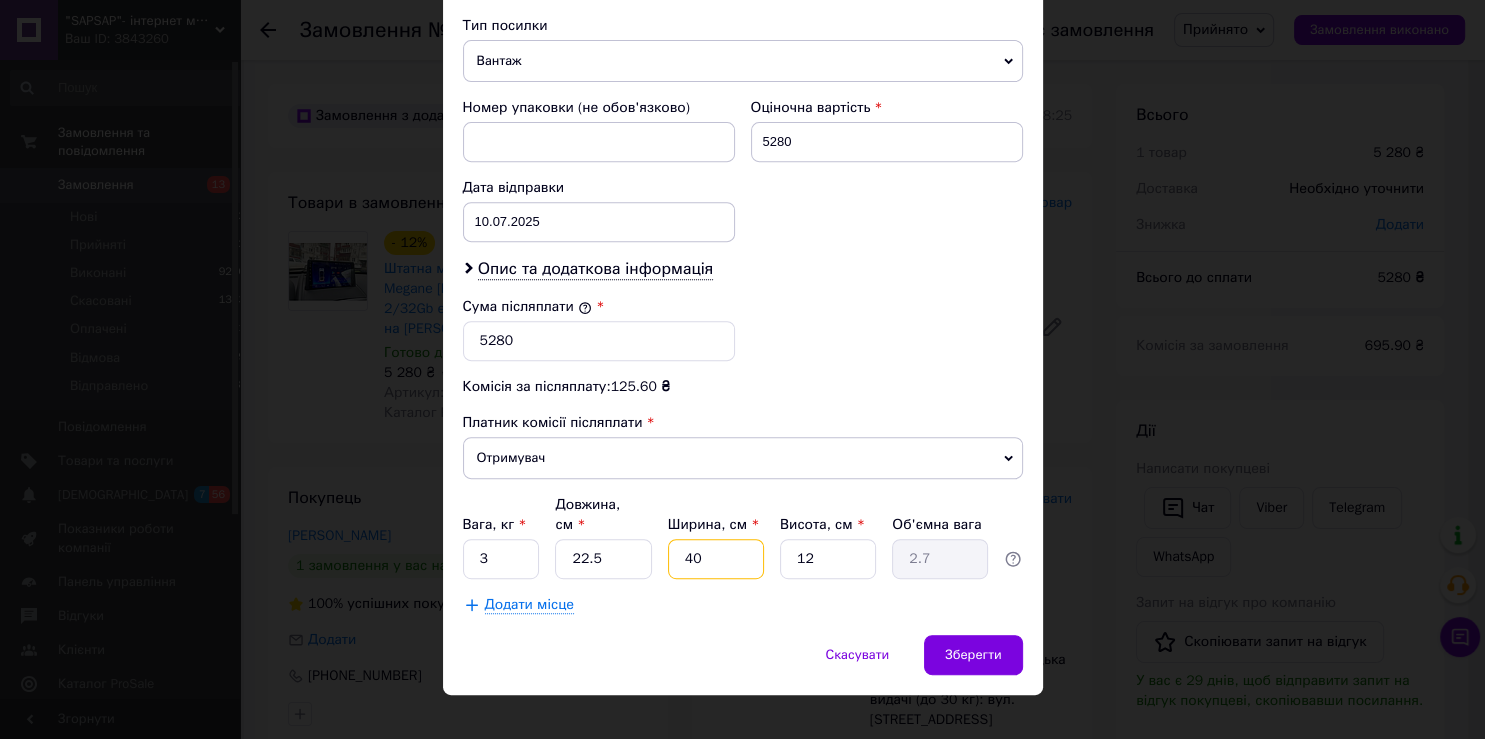 type on "40" 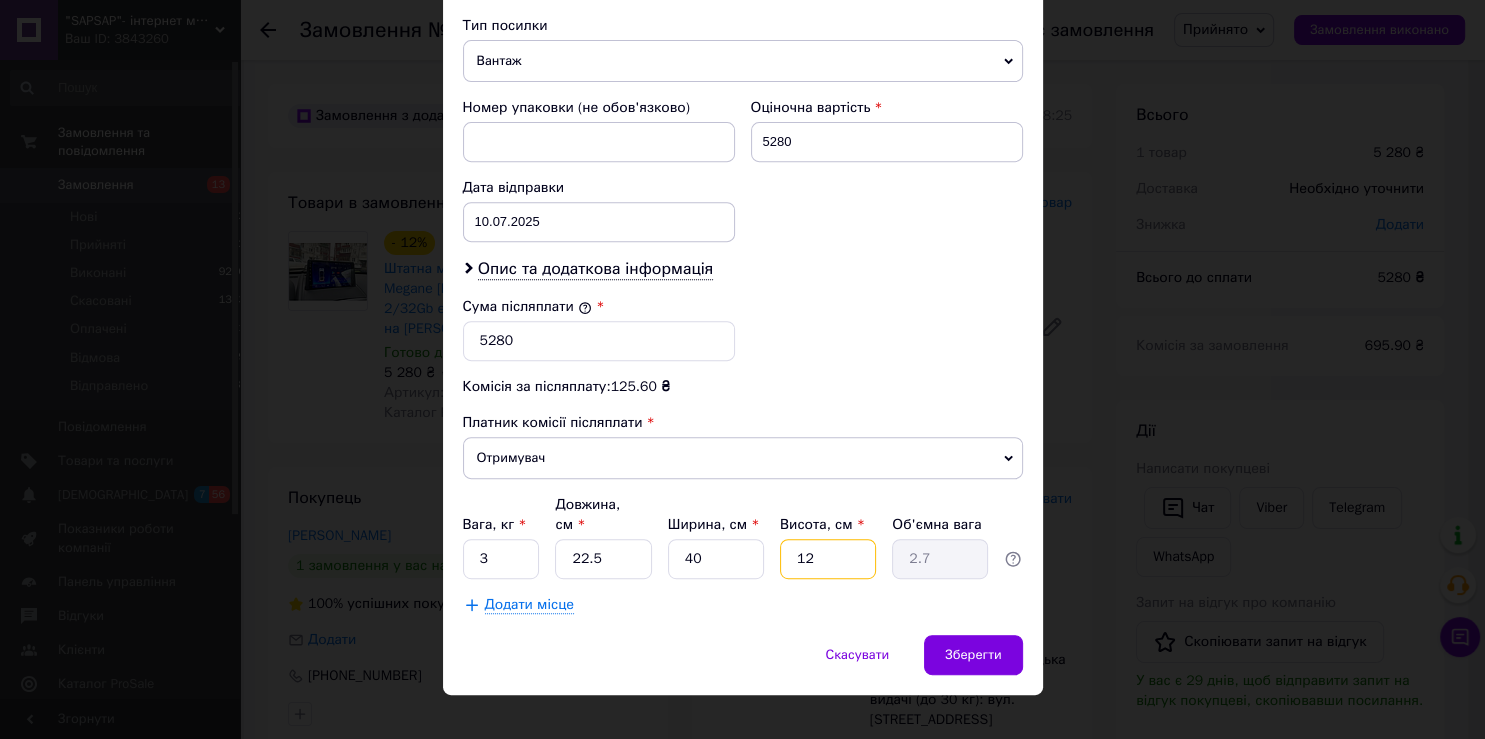 click on "12" at bounding box center [828, 559] 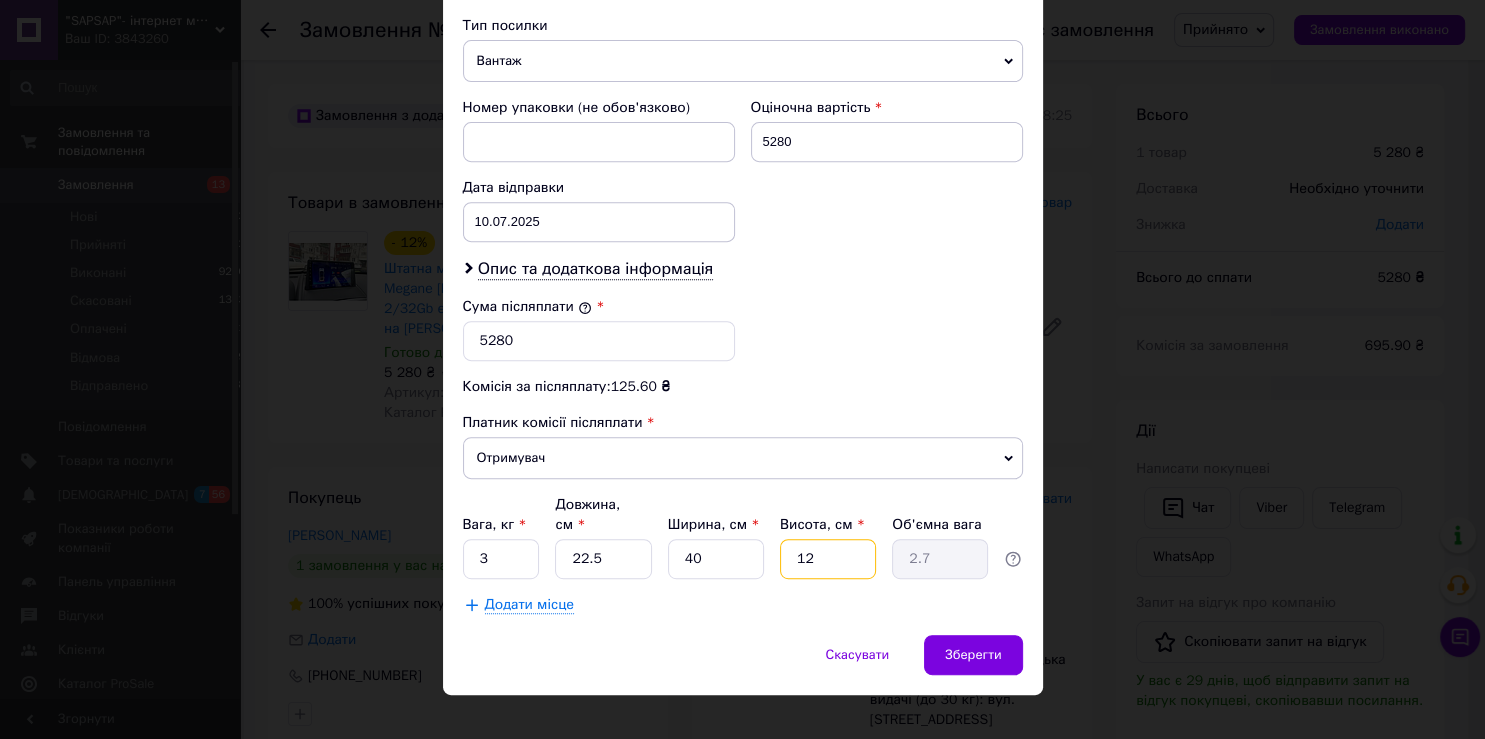 type on "0.23" 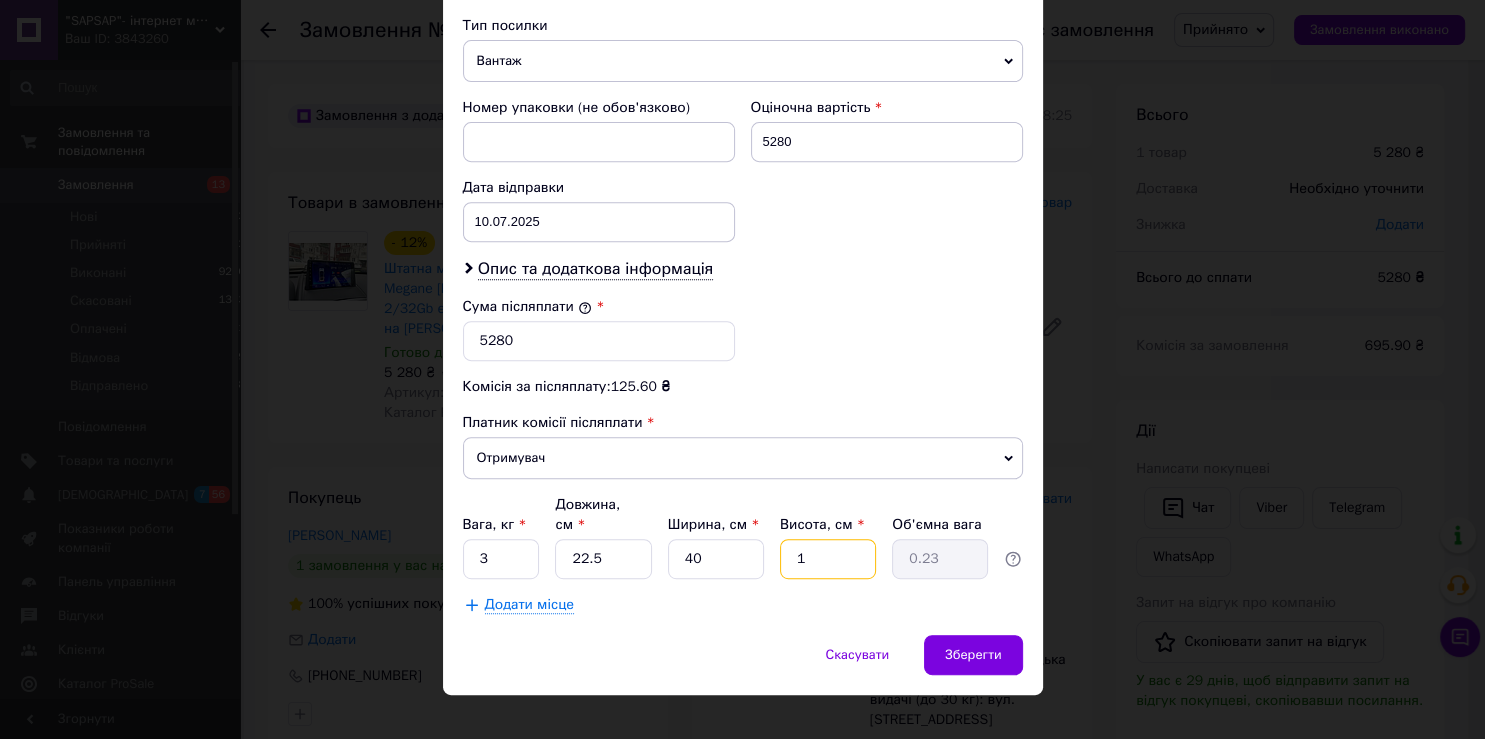 type 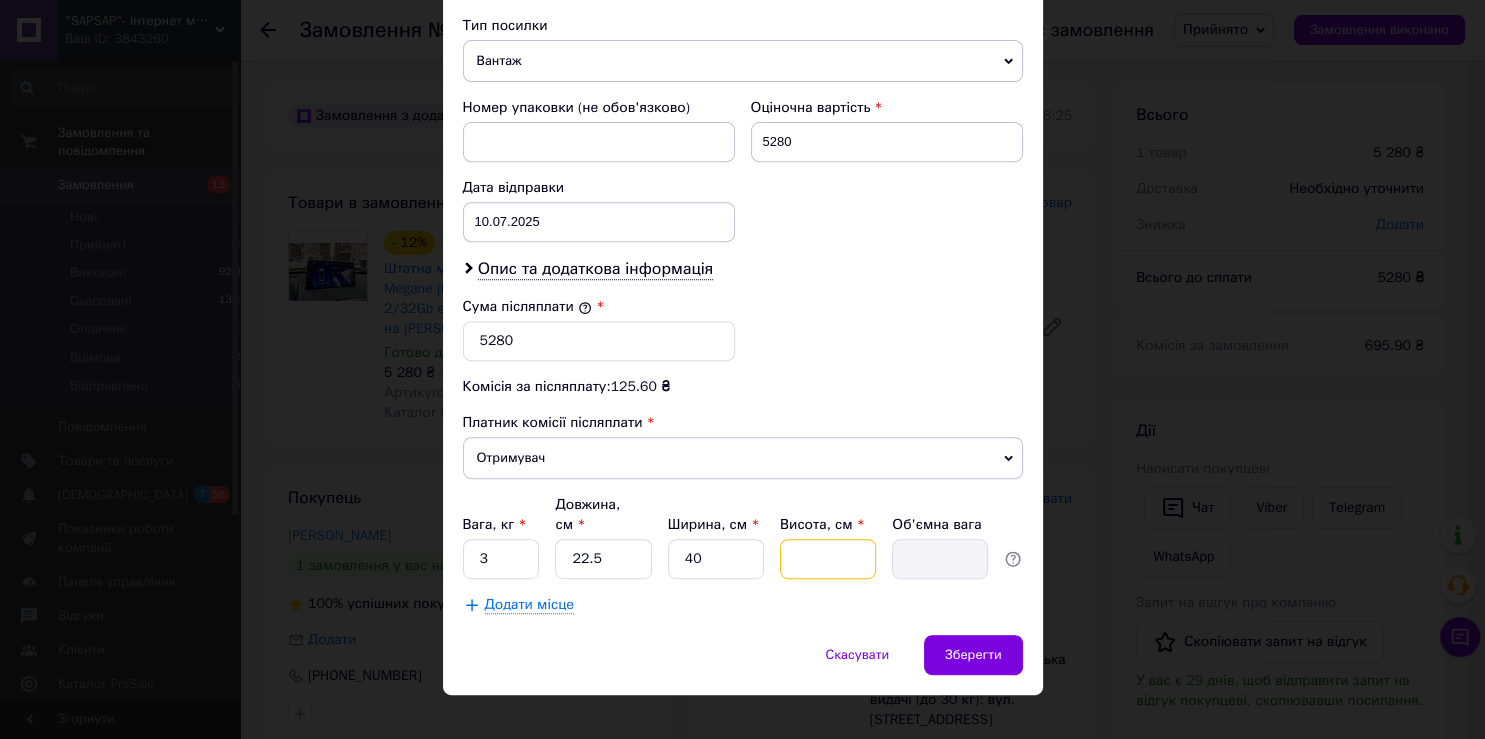 type on "2" 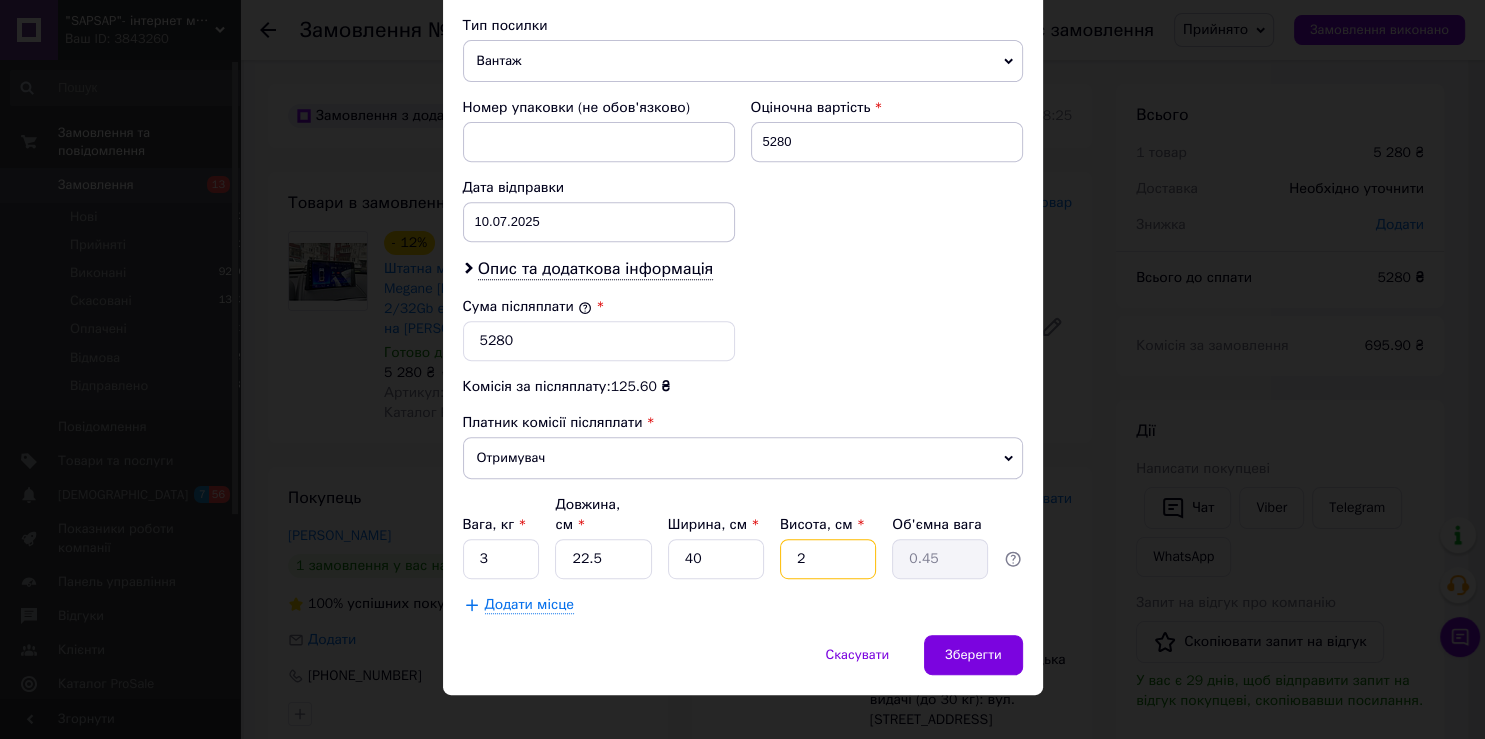 type on "20" 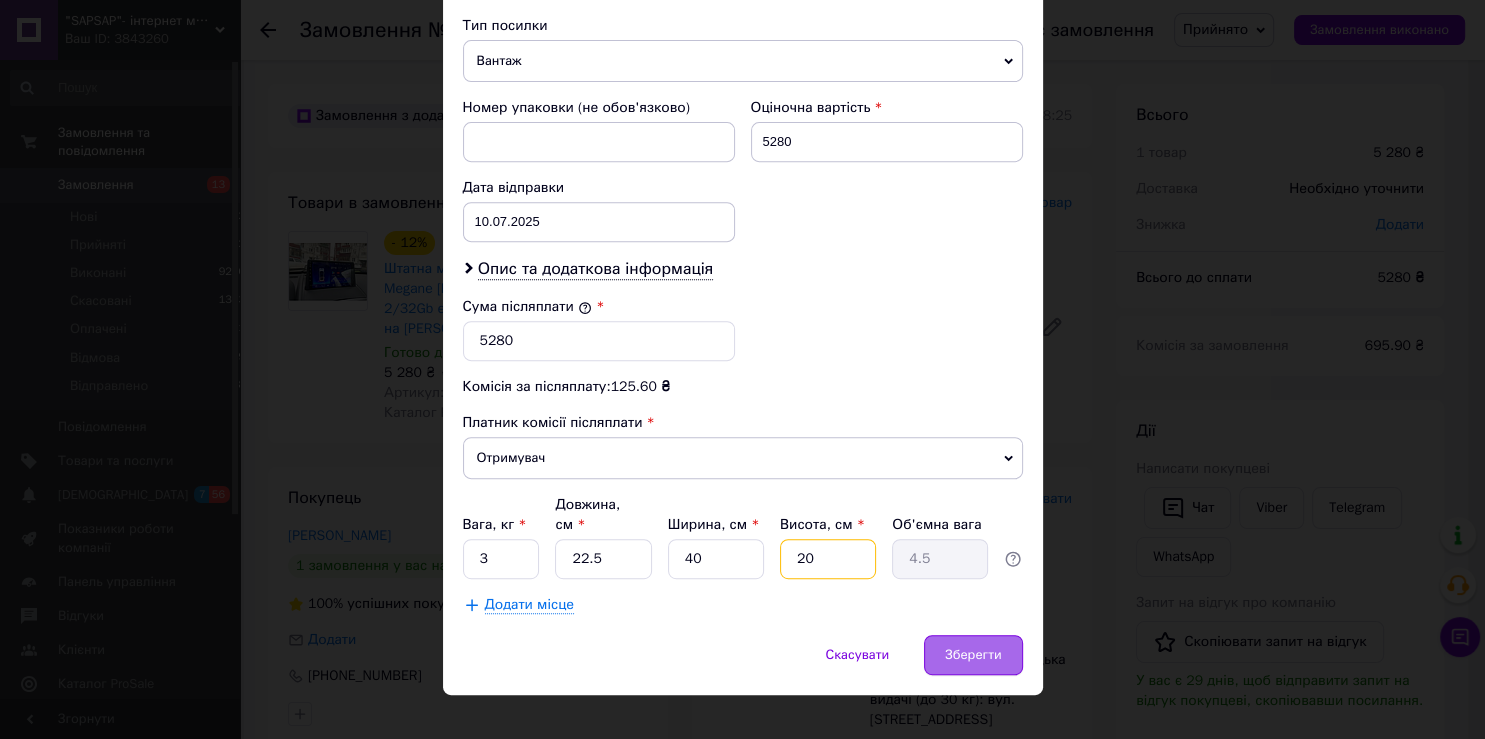 type on "20" 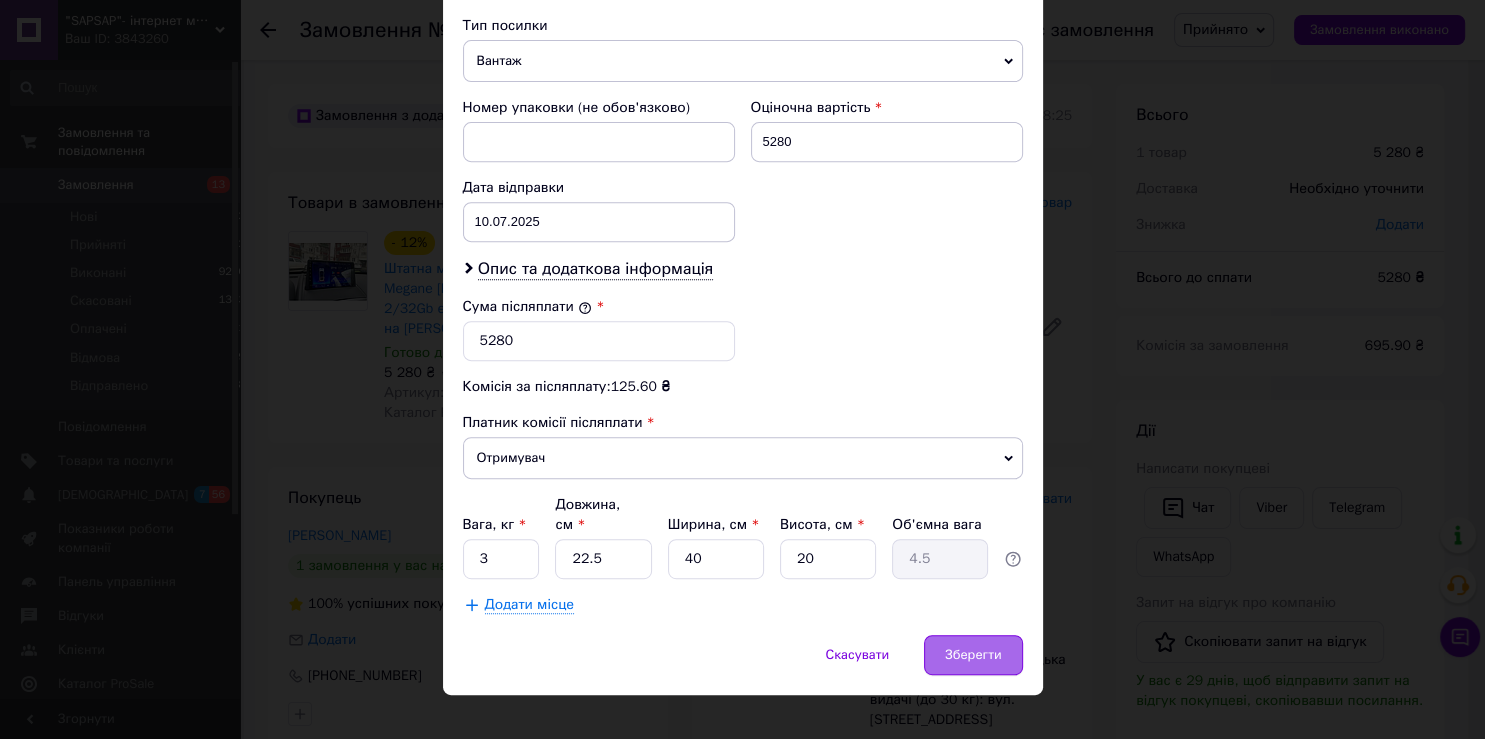 click on "Зберегти" at bounding box center (973, 655) 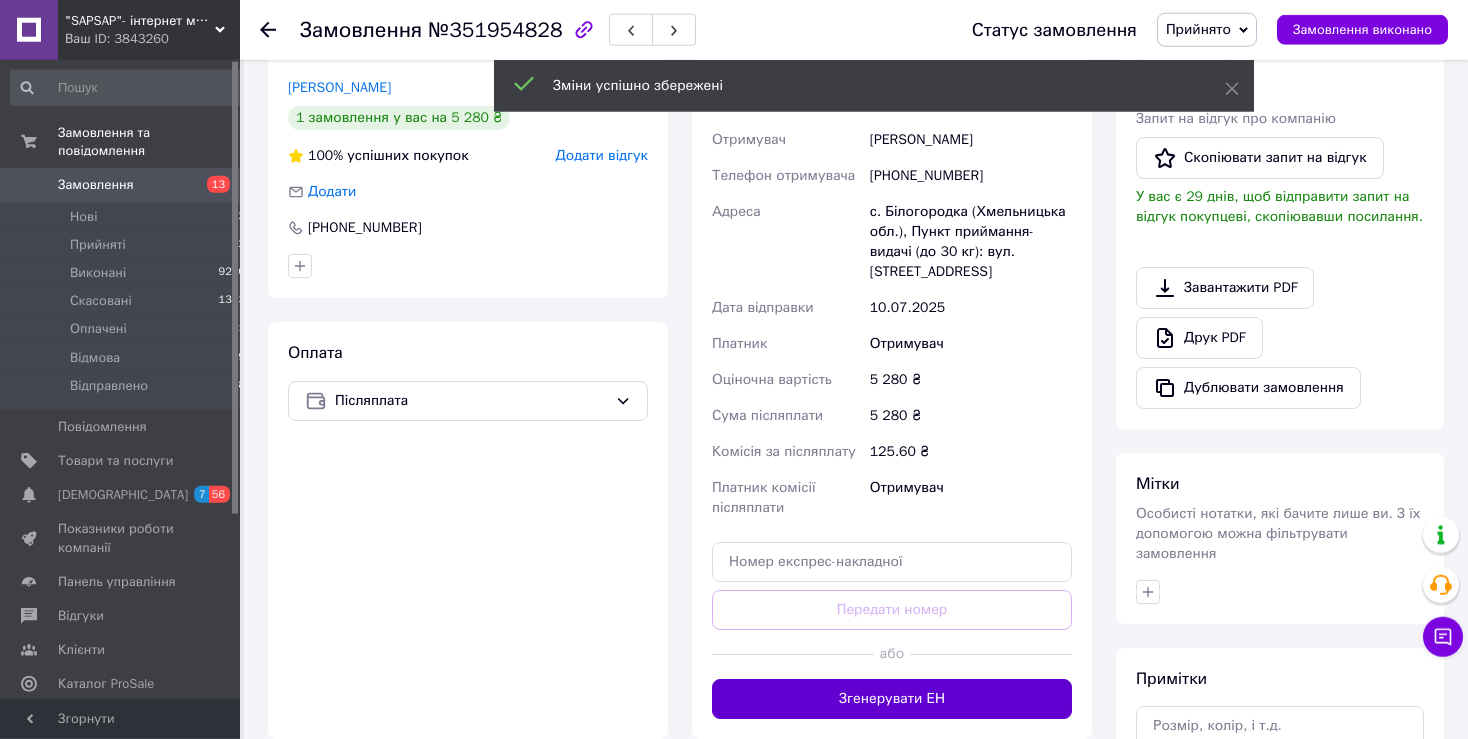 scroll, scrollTop: 452, scrollLeft: 0, axis: vertical 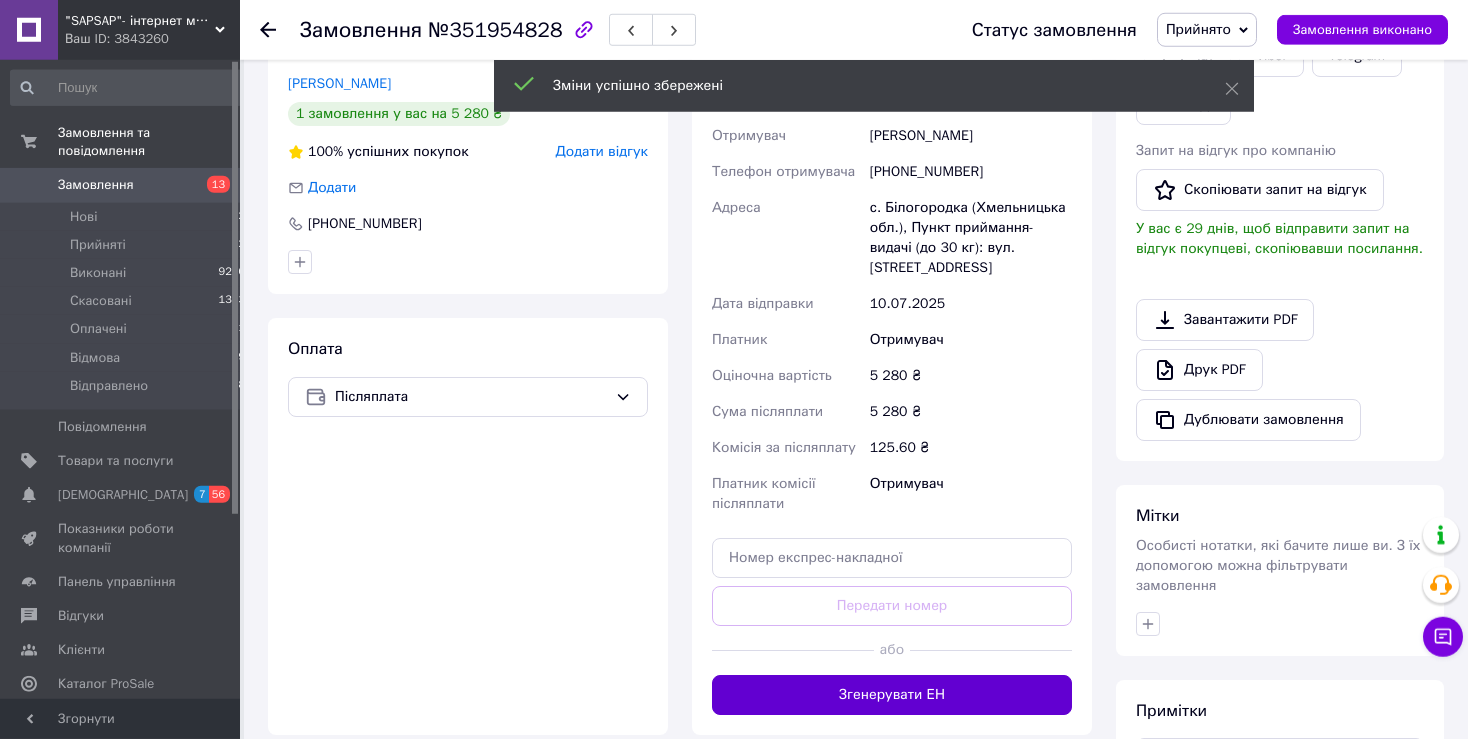 click on "Згенерувати ЕН" at bounding box center [892, 695] 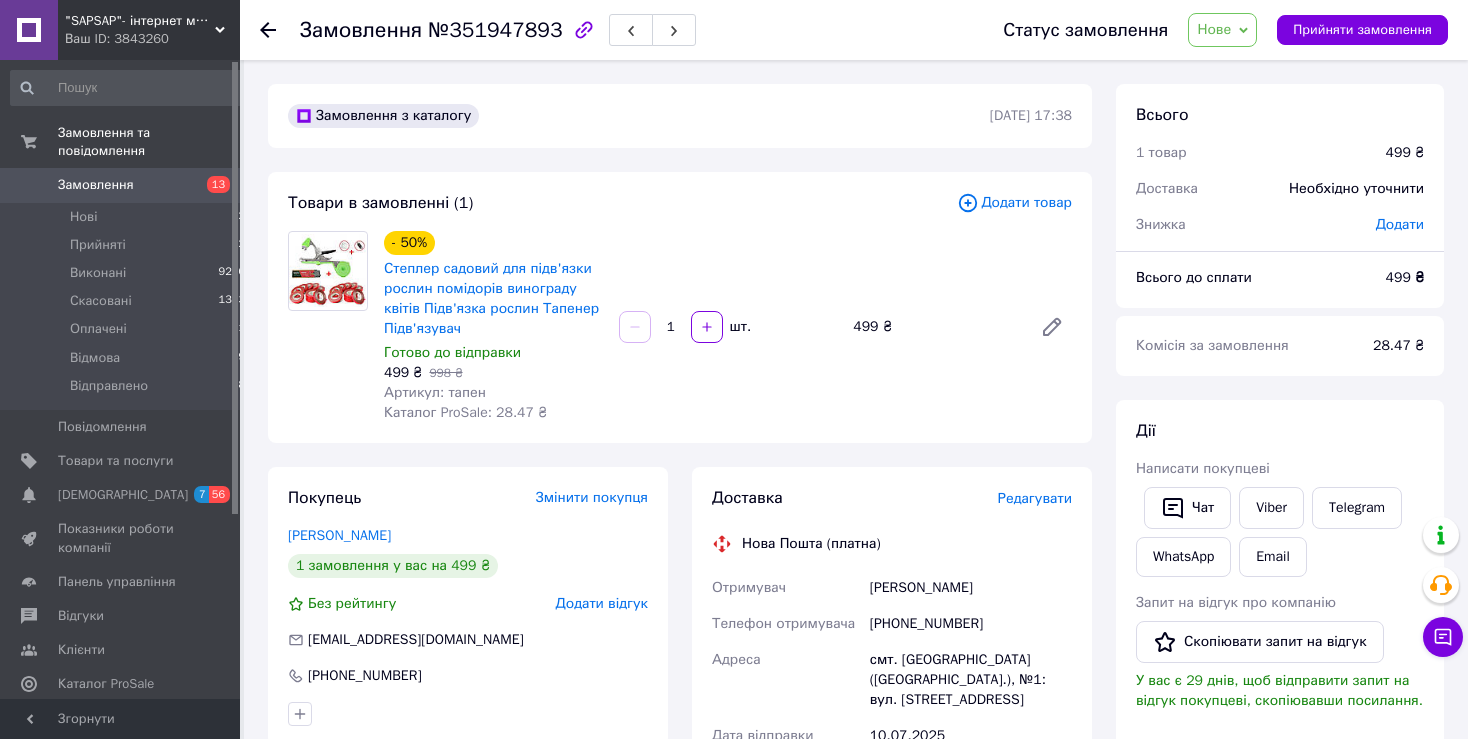 scroll, scrollTop: 0, scrollLeft: 0, axis: both 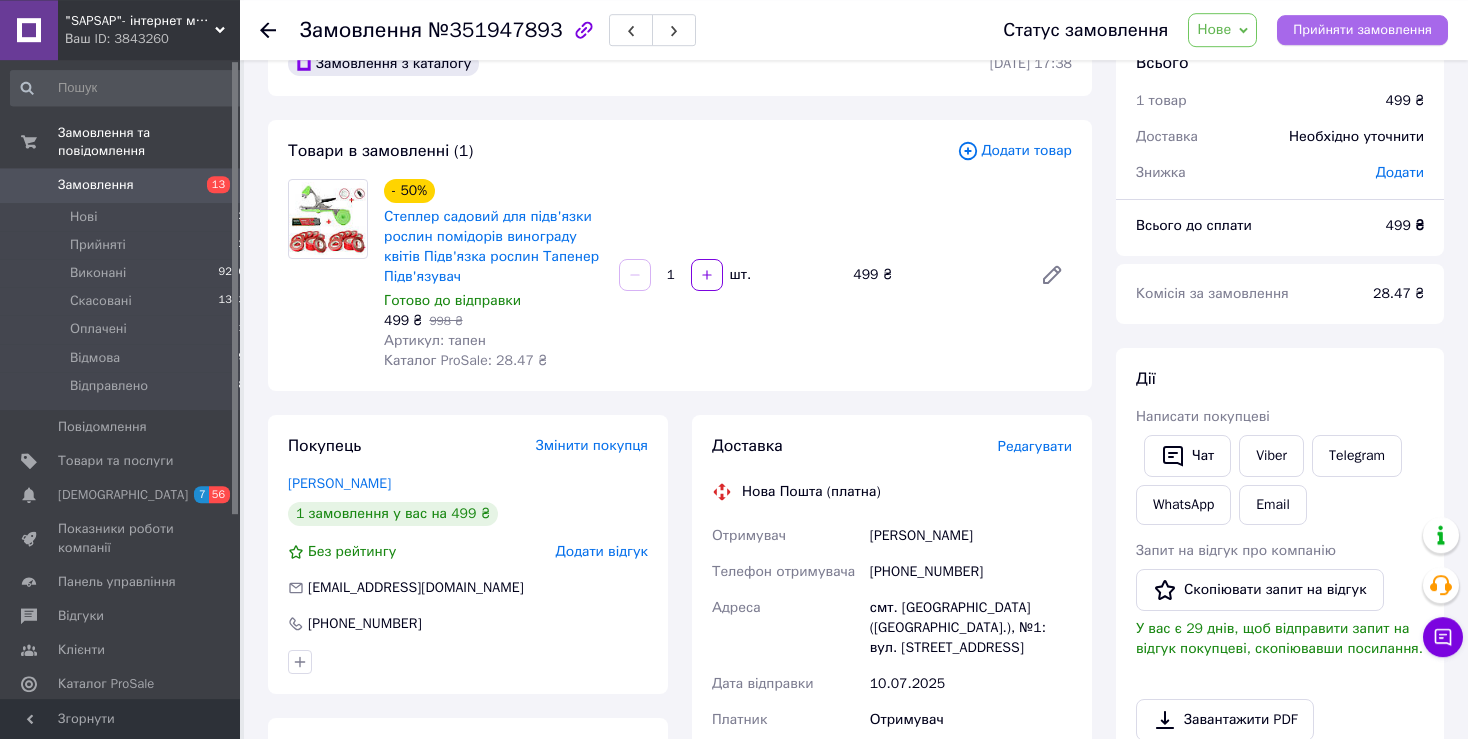 click on "Прийняти замовлення" at bounding box center (1362, 30) 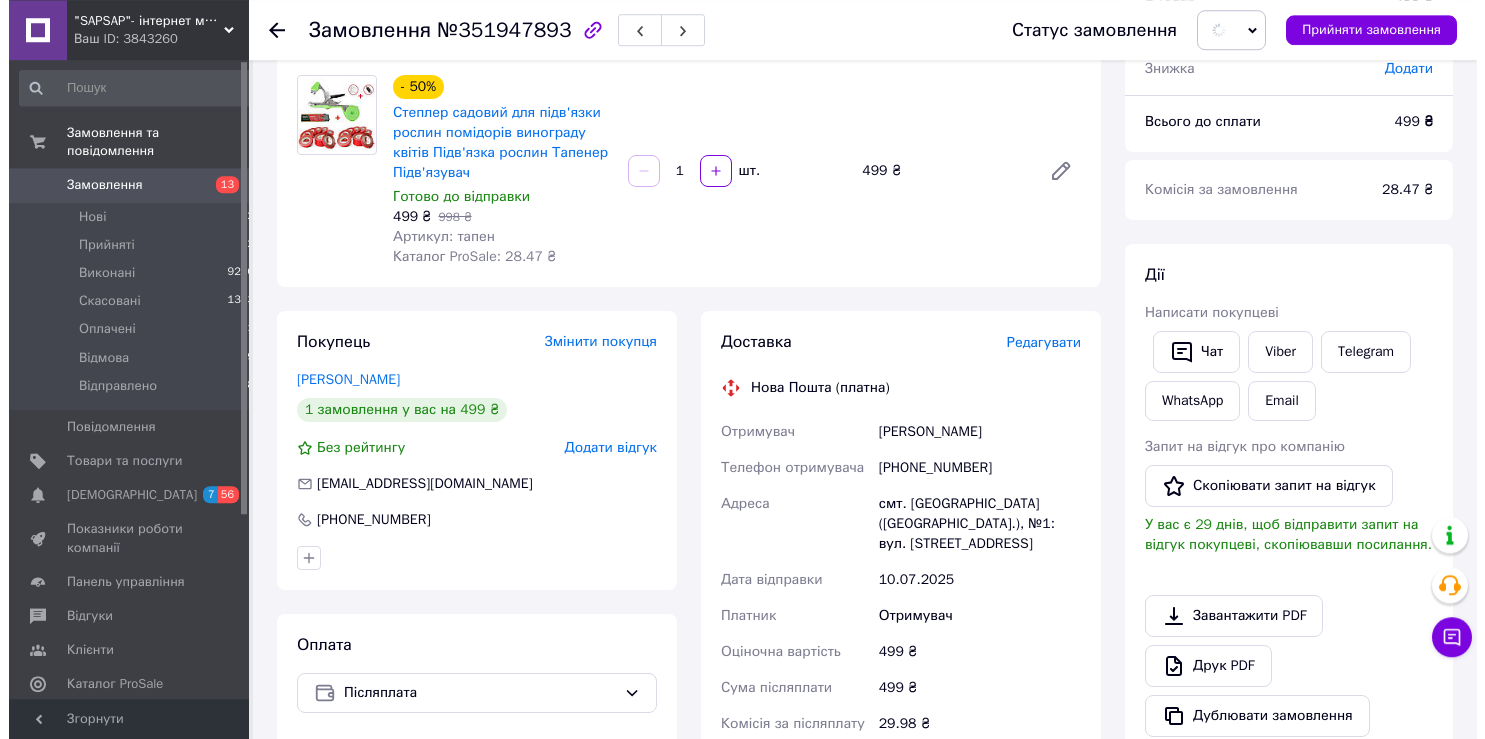 scroll, scrollTop: 157, scrollLeft: 0, axis: vertical 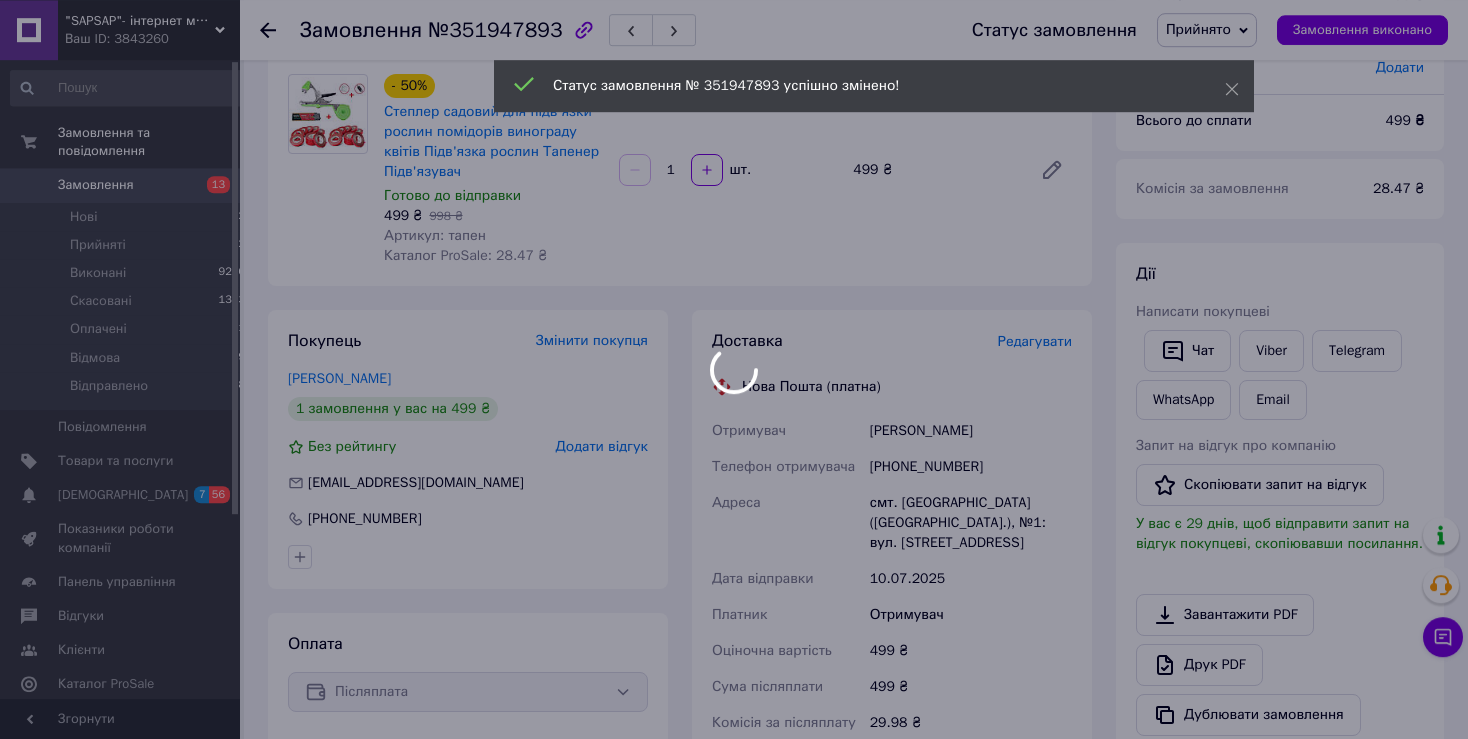click at bounding box center [734, 369] 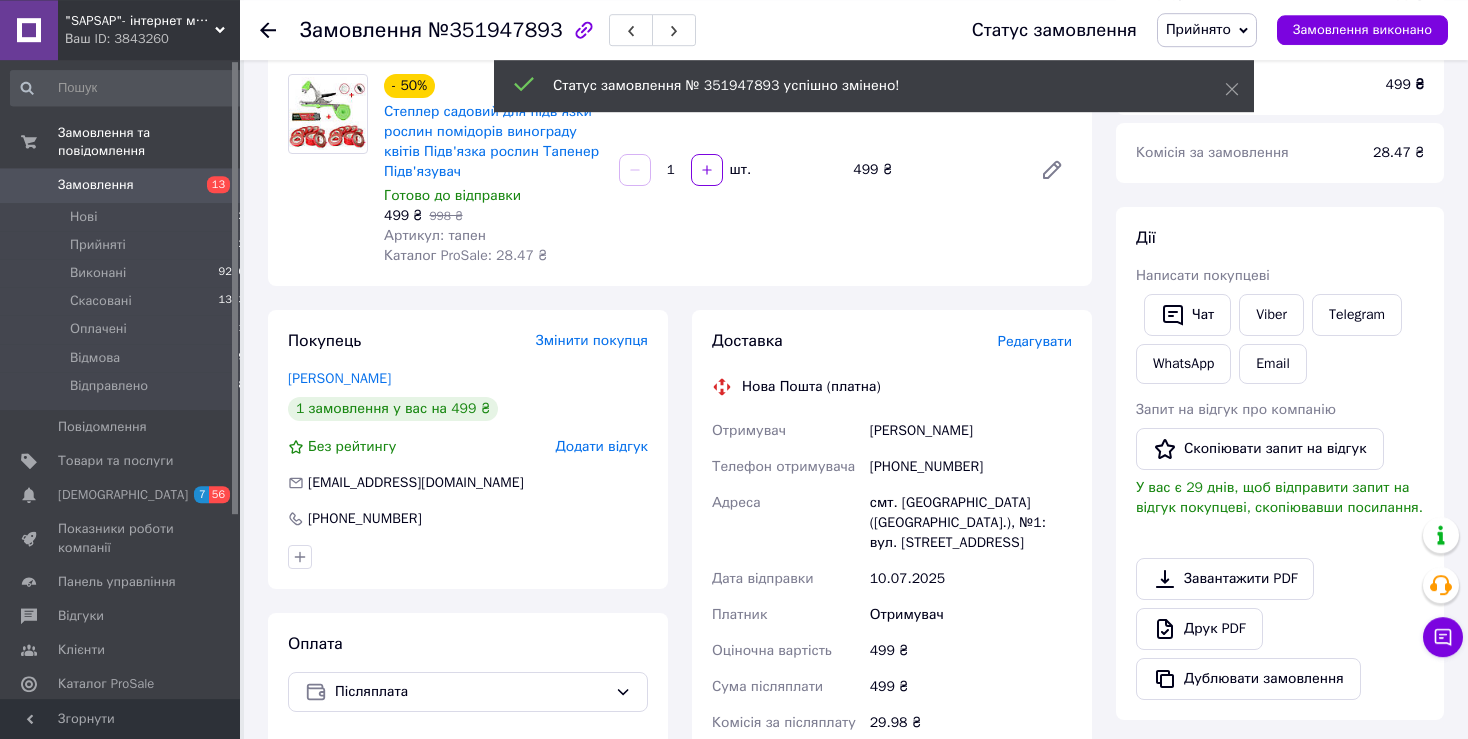 click on "Редагувати" at bounding box center (1035, 341) 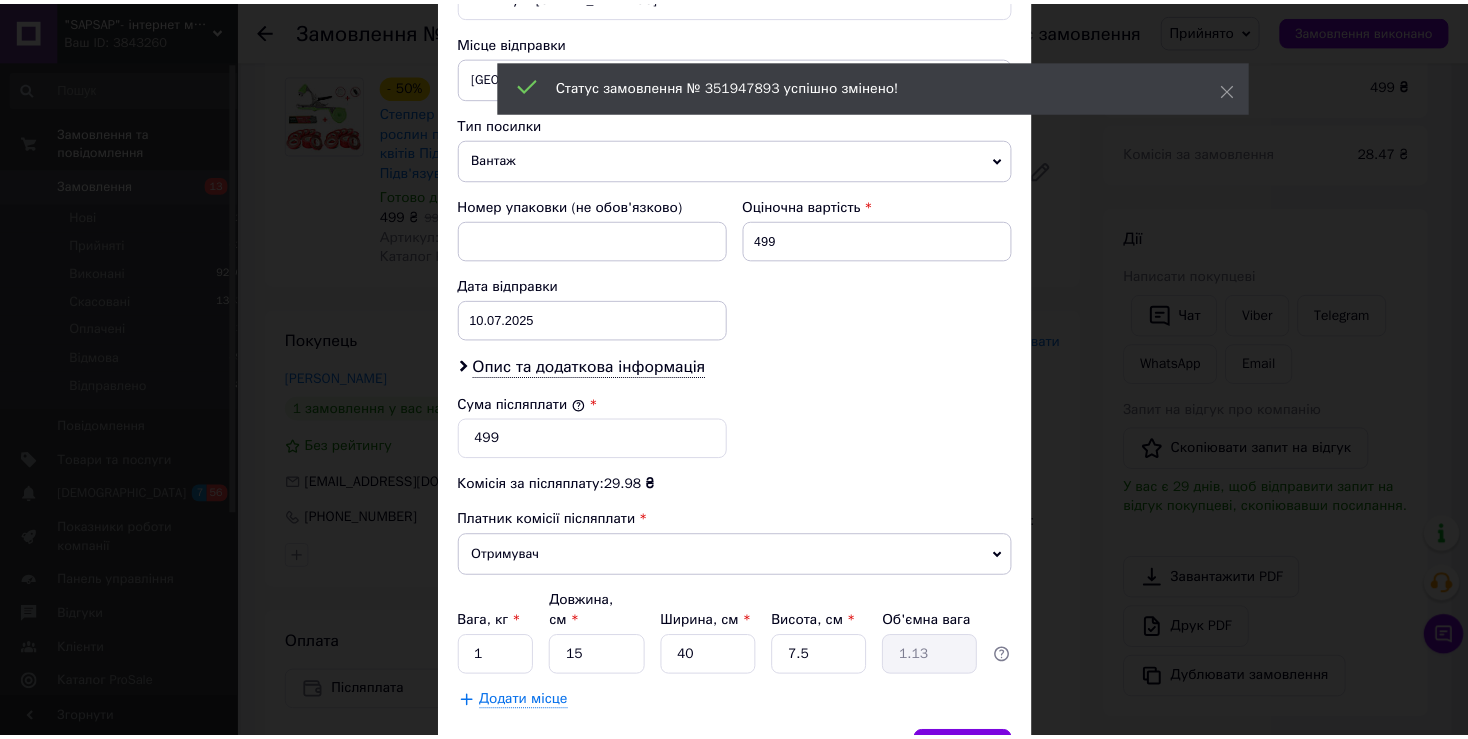 scroll, scrollTop: 781, scrollLeft: 0, axis: vertical 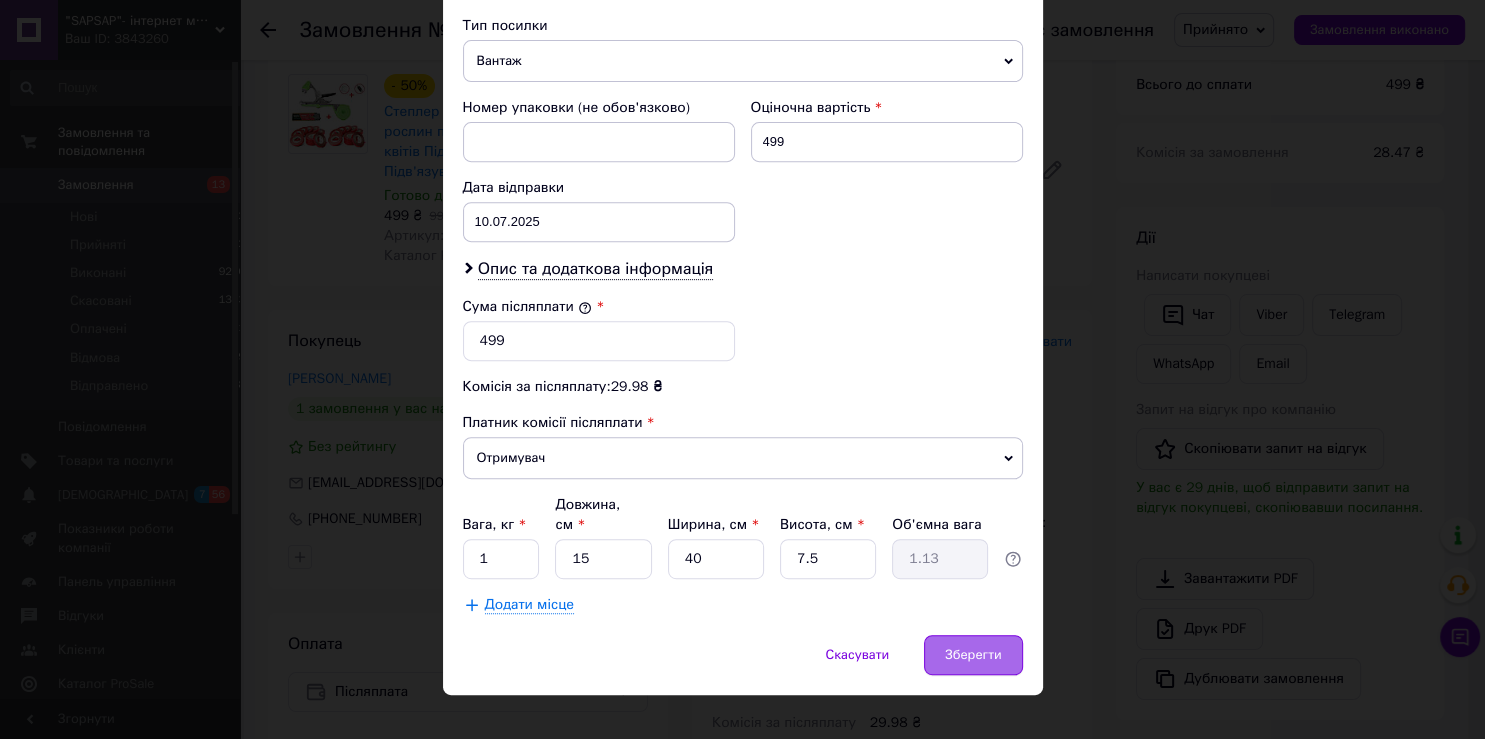 click on "Зберегти" at bounding box center [973, 655] 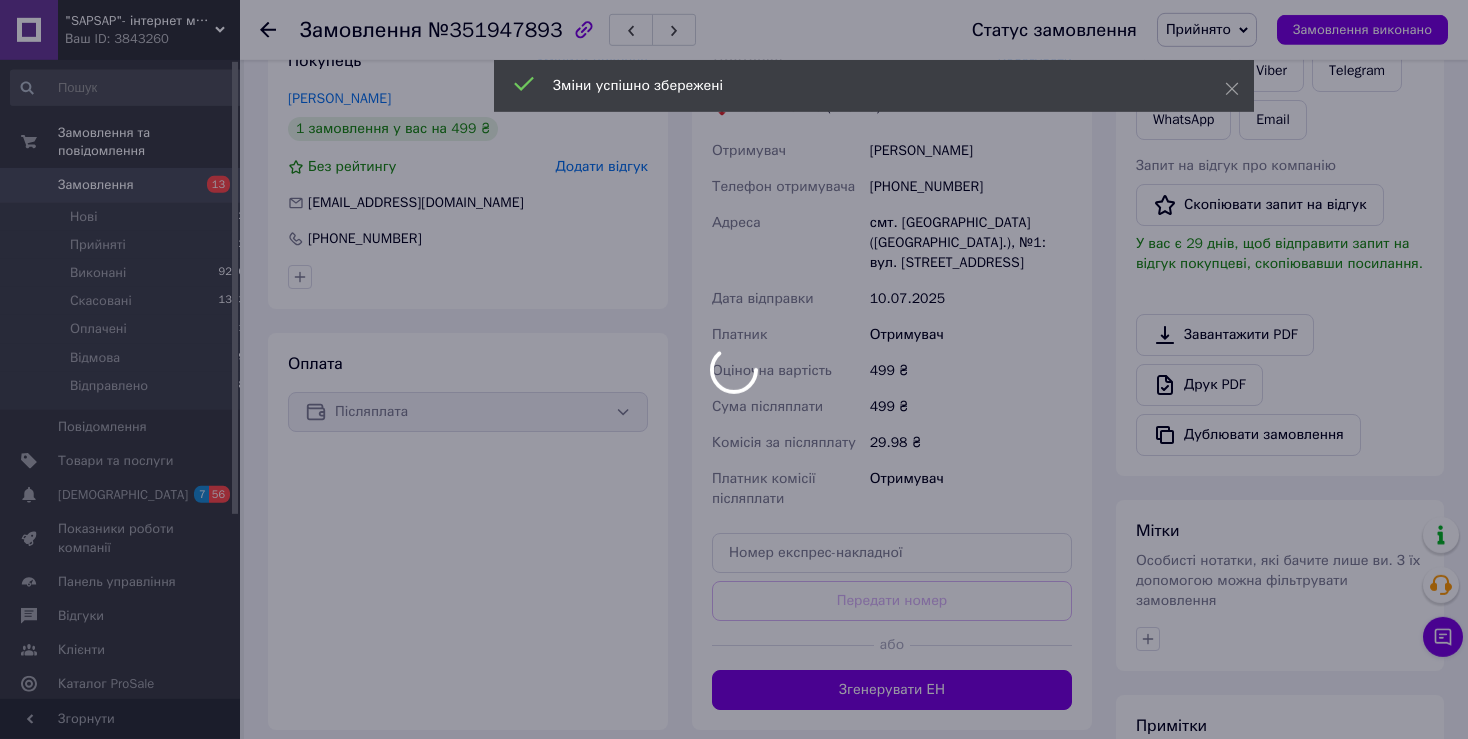 scroll, scrollTop: 441, scrollLeft: 0, axis: vertical 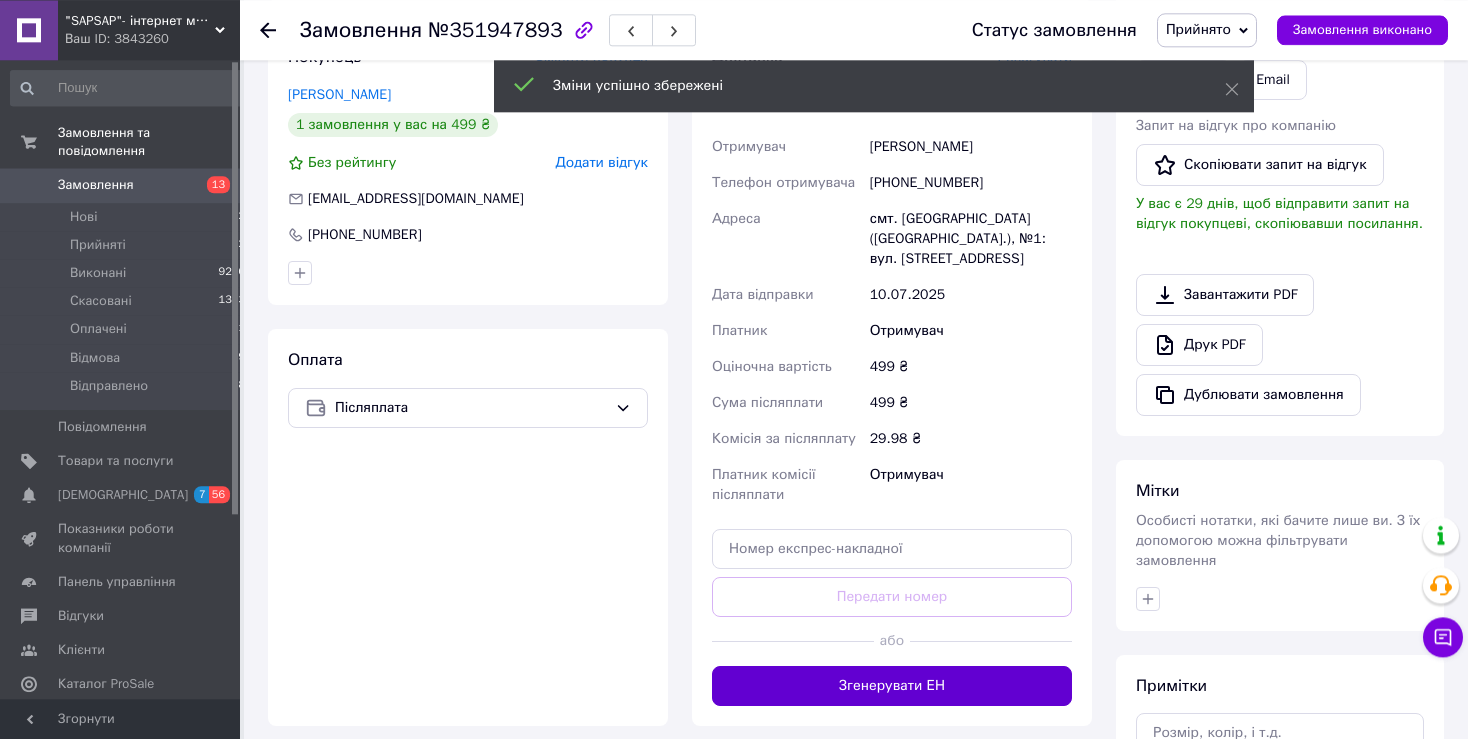 click on "Згенерувати ЕН" at bounding box center (892, 686) 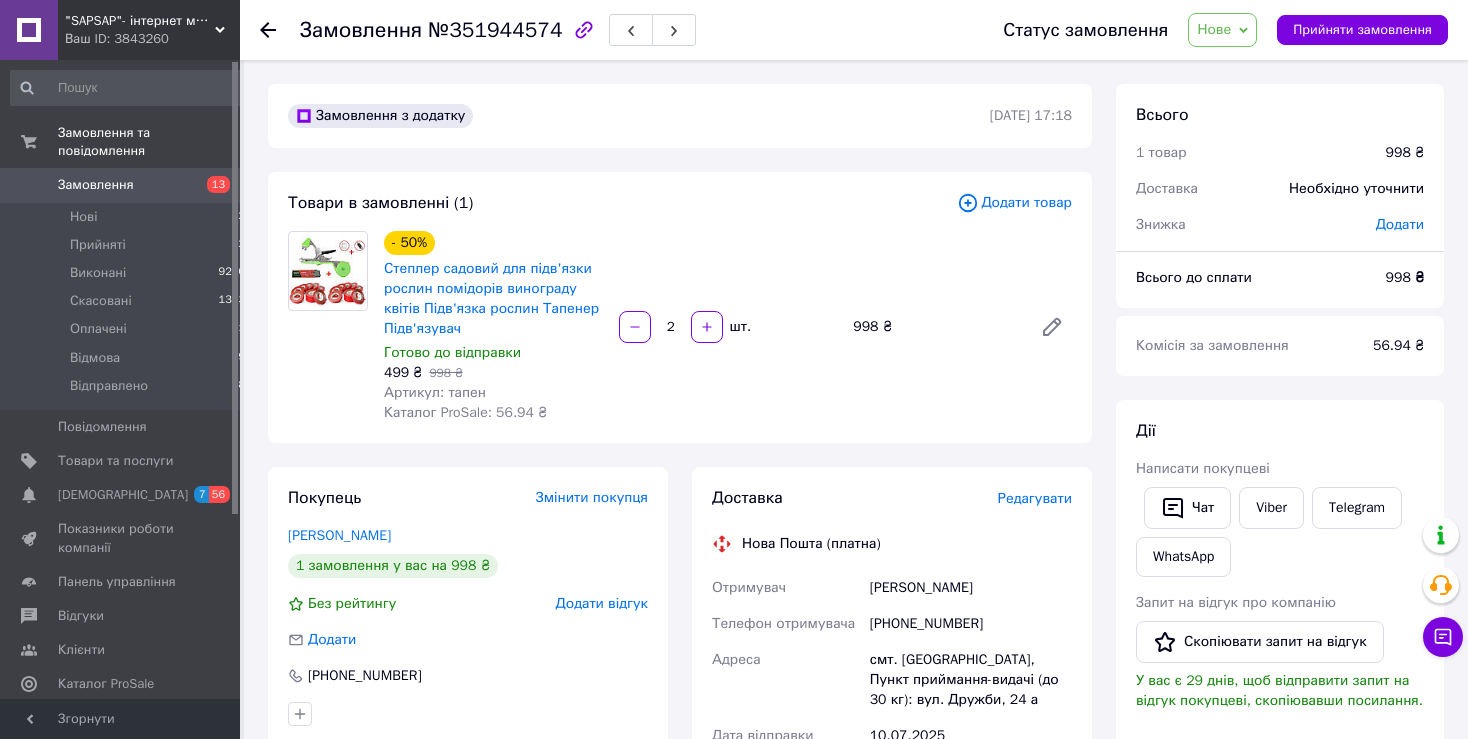 scroll, scrollTop: 0, scrollLeft: 0, axis: both 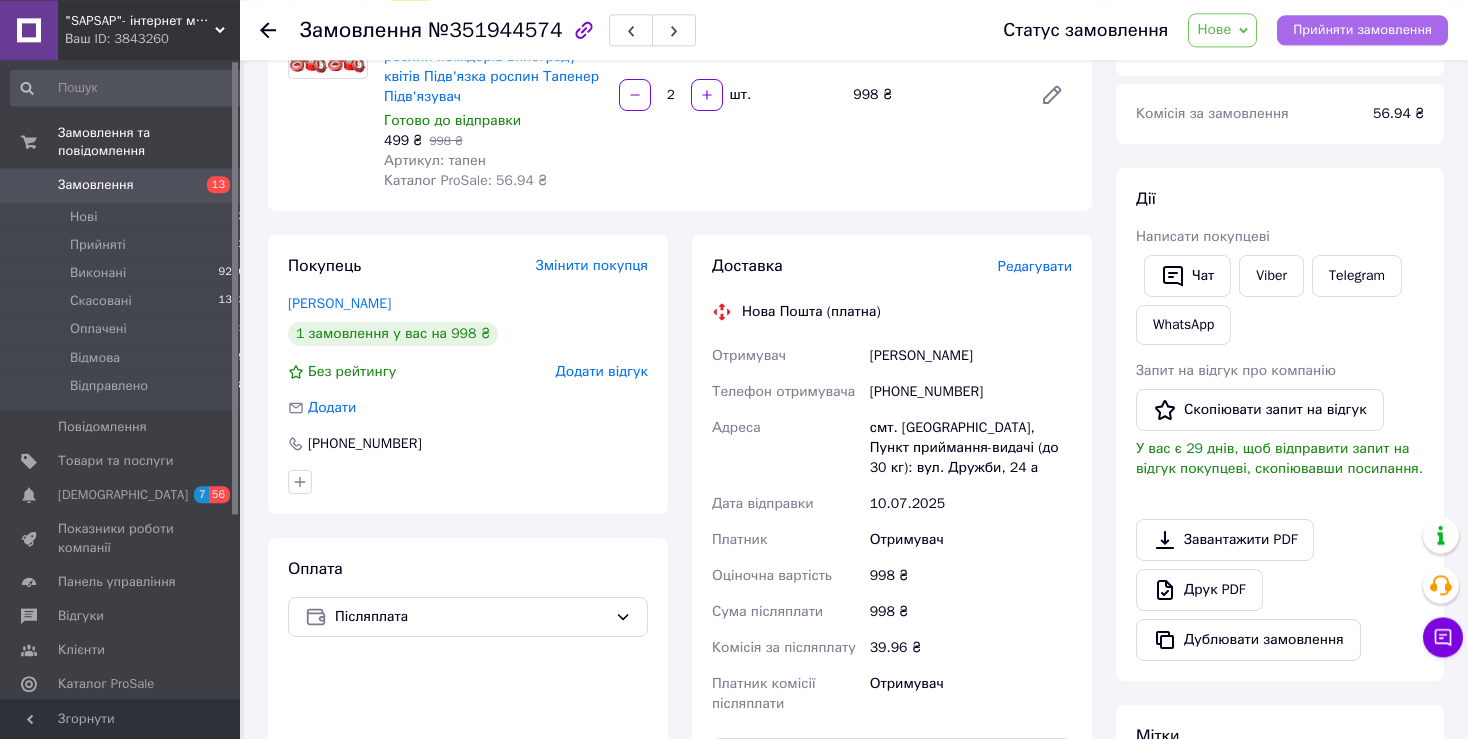click on "Прийняти замовлення" at bounding box center (1362, 30) 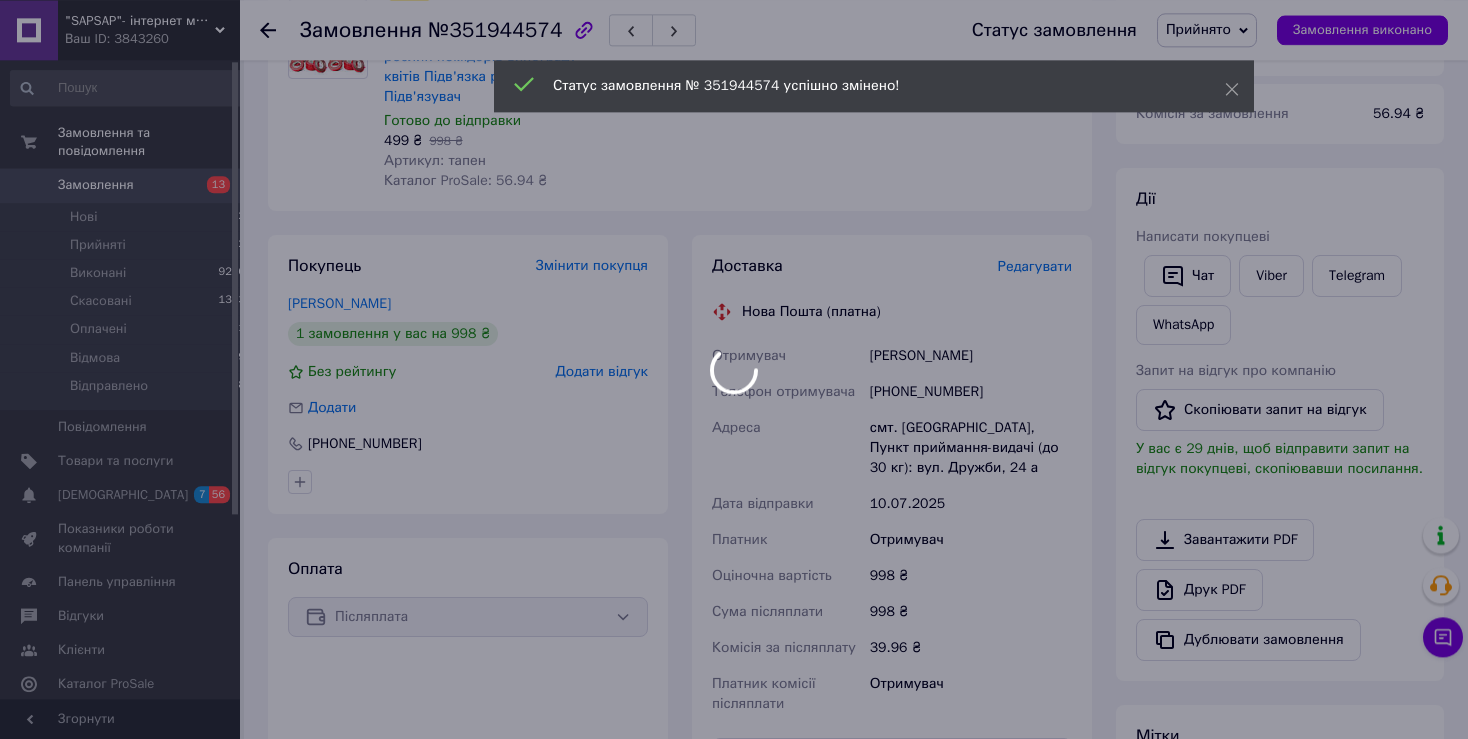 click on ""SAPSAP"- інтернет магазин Ваш ID: 3843260 Сайт "SAPSAP"- інтернет магазин Кабінет покупця Перевірити стан системи Сторінка на порталі "Need Shop"- интернет-магазин Довідка Вийти Замовлення та повідомлення Замовлення 13 Нові 12 Прийняті 62 Виконані 9230 Скасовані 1363 Оплачені 1 Відмова 49 Відправлено 38 Повідомлення 0 Товари та послуги Сповіщення 7 56 Показники роботи компанії Панель управління Відгуки Клієнти Каталог ProSale Аналітика Інструменти веб-майстра та SEO Управління сайтом Гаманець компанії [PERSON_NAME] Prom топ - 50%   2" at bounding box center [734, 478] 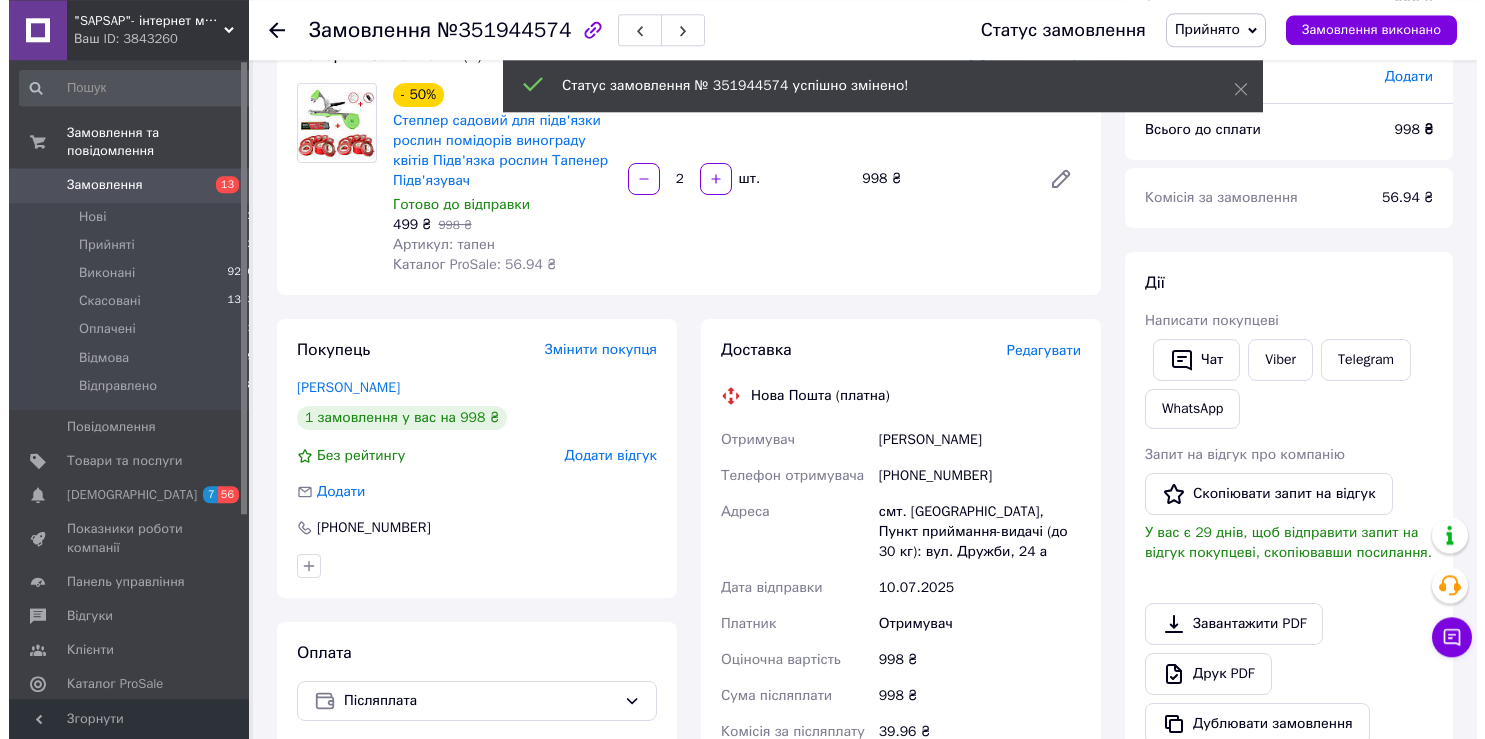scroll, scrollTop: 124, scrollLeft: 0, axis: vertical 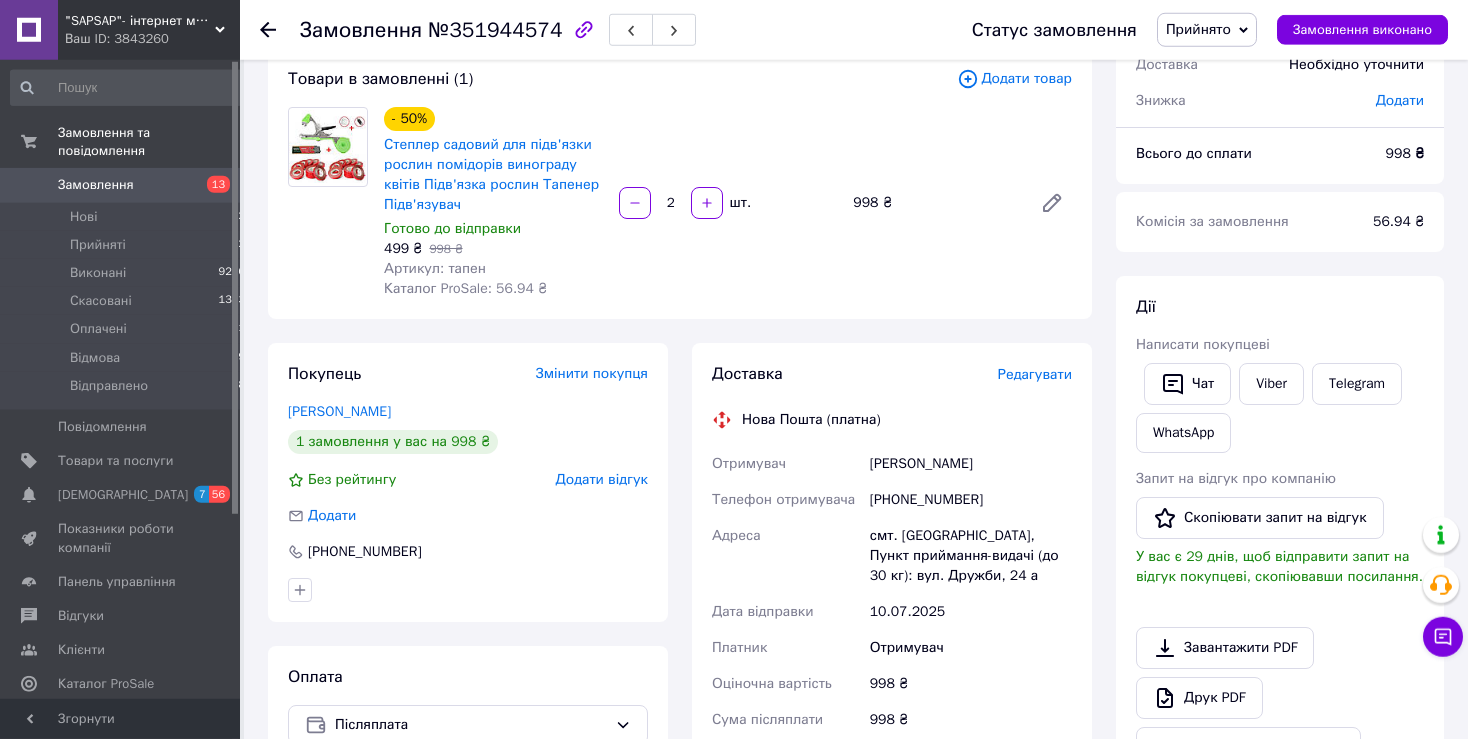 click on "Редагувати" at bounding box center (1035, 374) 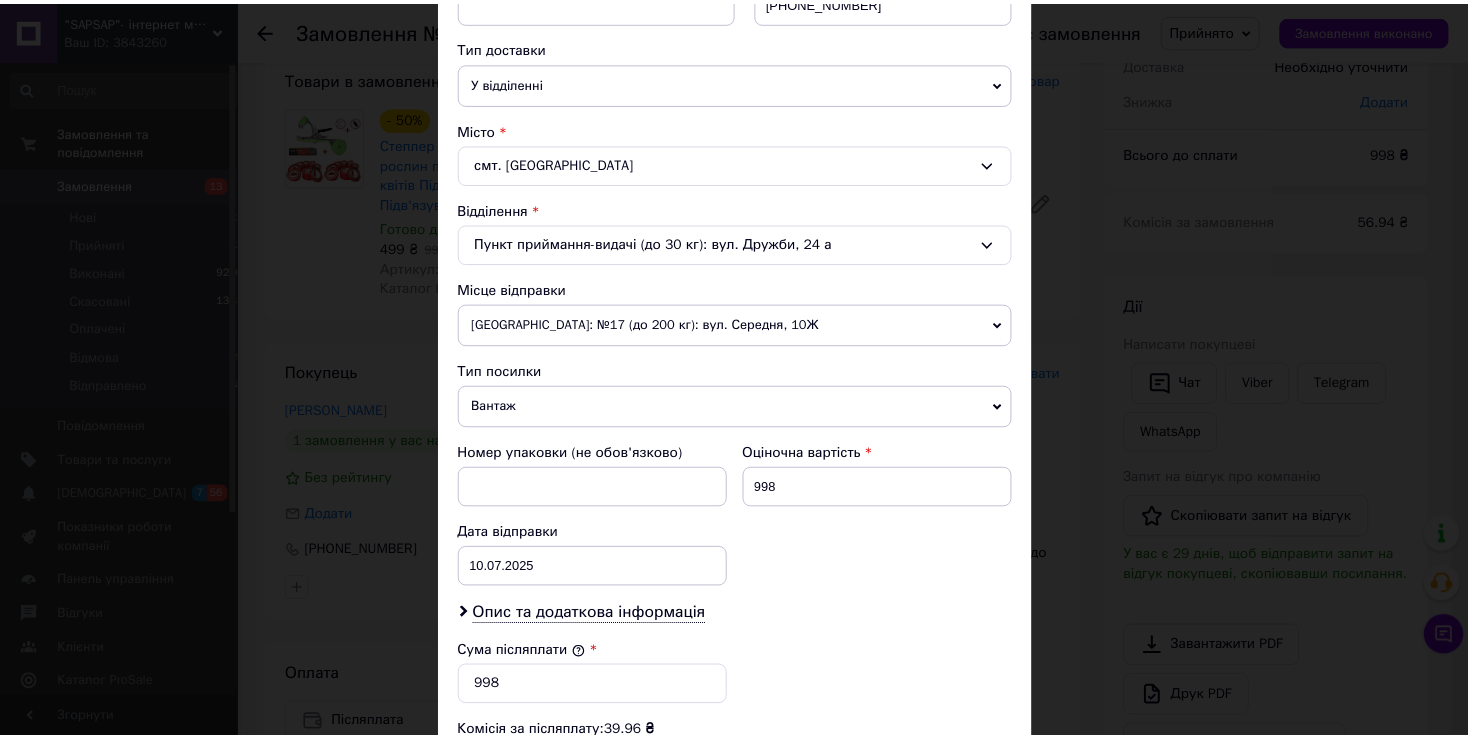 scroll, scrollTop: 781, scrollLeft: 0, axis: vertical 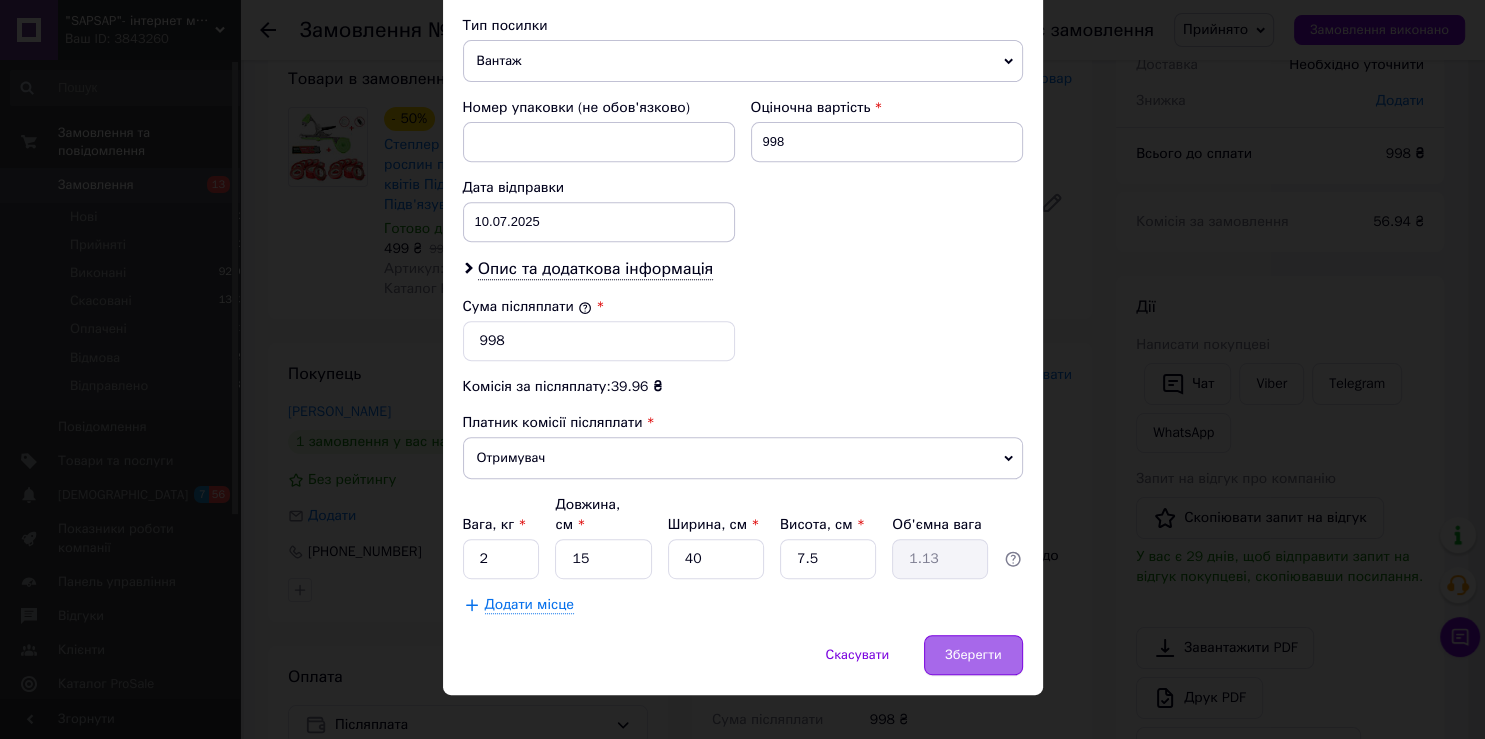 click on "Зберегти" at bounding box center [973, 655] 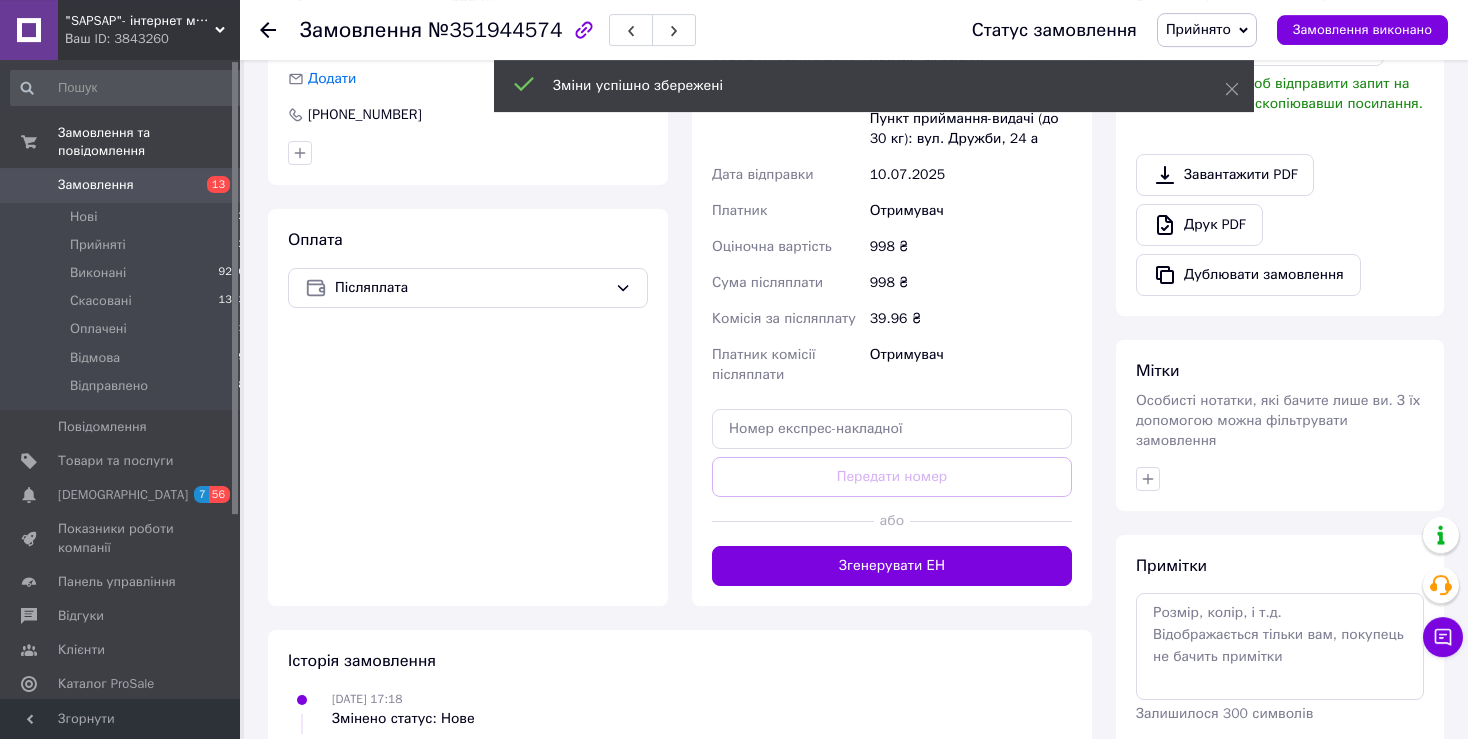 scroll, scrollTop: 571, scrollLeft: 0, axis: vertical 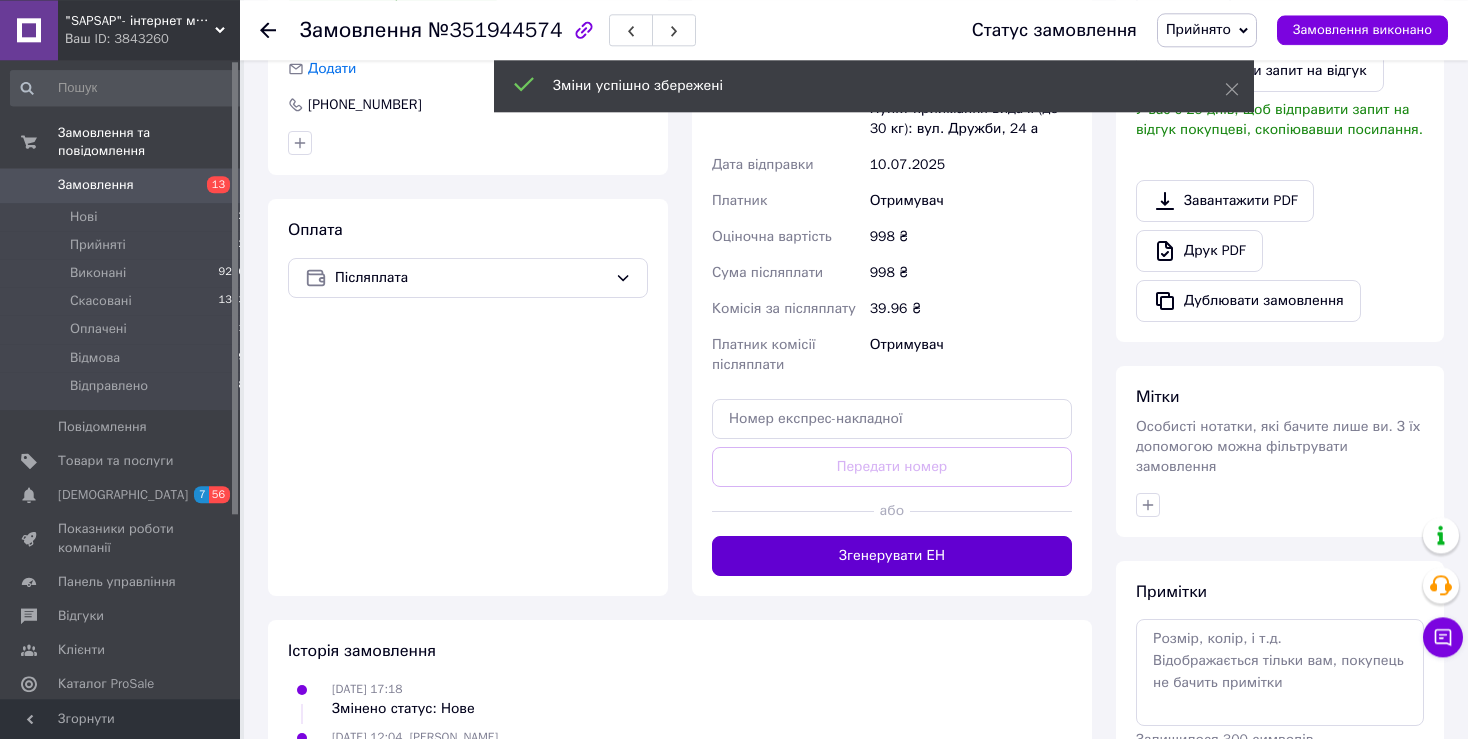 click on "Згенерувати ЕН" at bounding box center [892, 556] 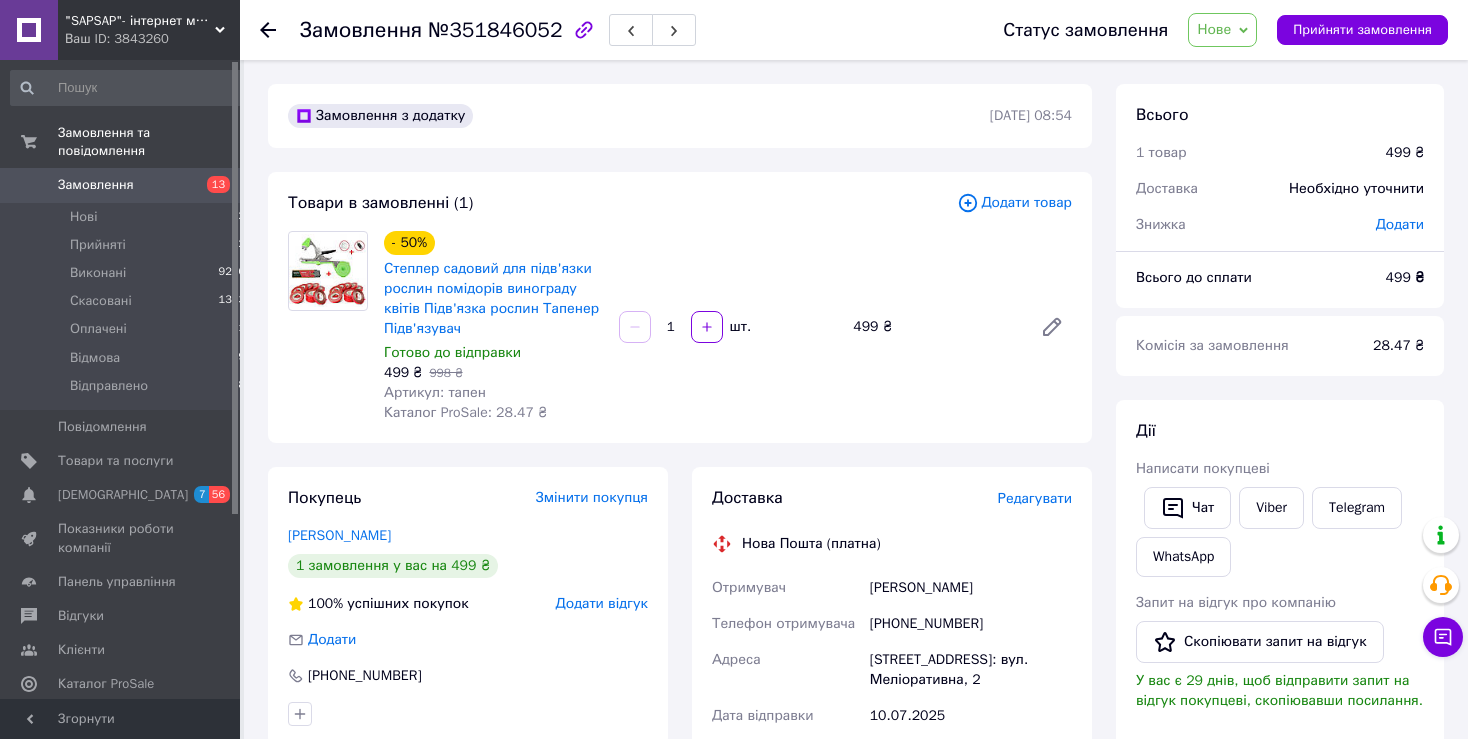scroll, scrollTop: 0, scrollLeft: 0, axis: both 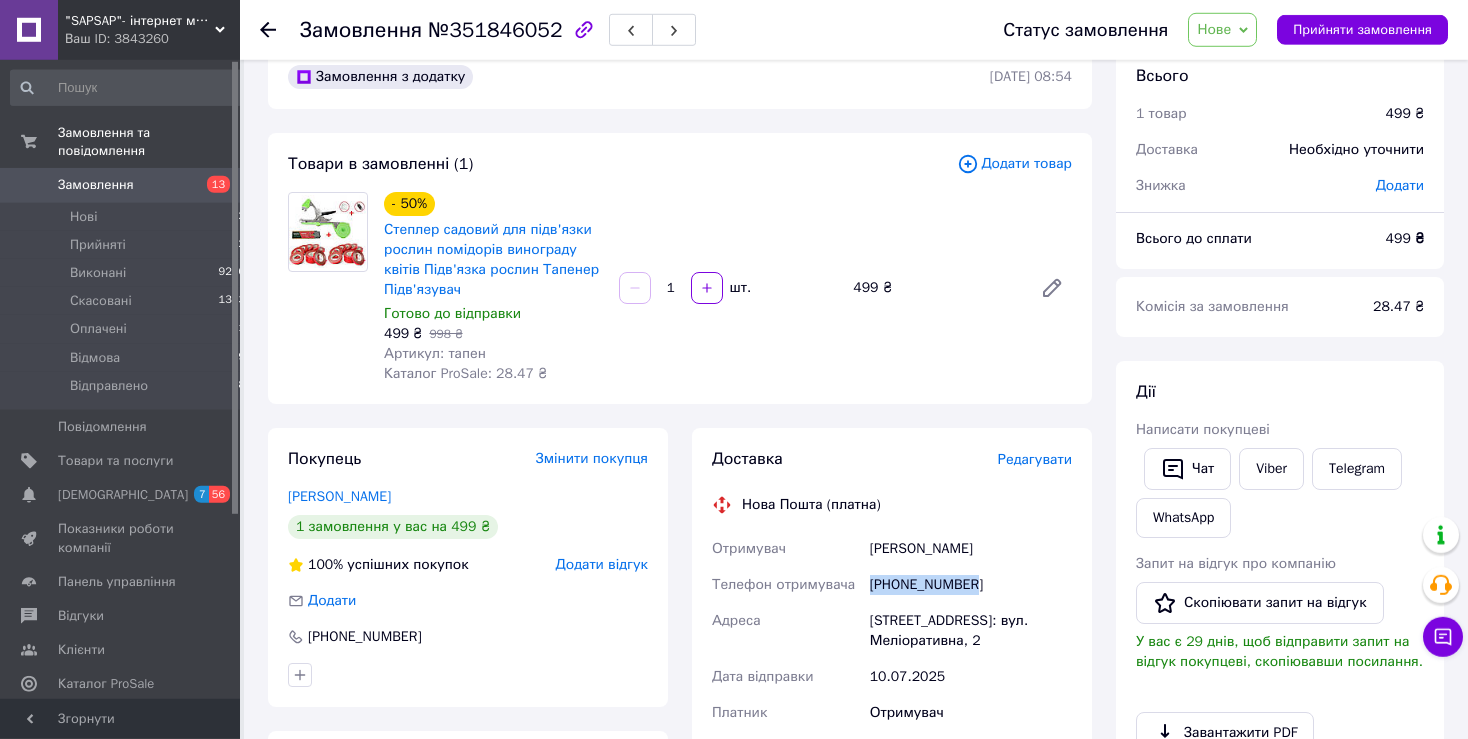 drag, startPoint x: 988, startPoint y: 585, endPoint x: 872, endPoint y: 582, distance: 116.03879 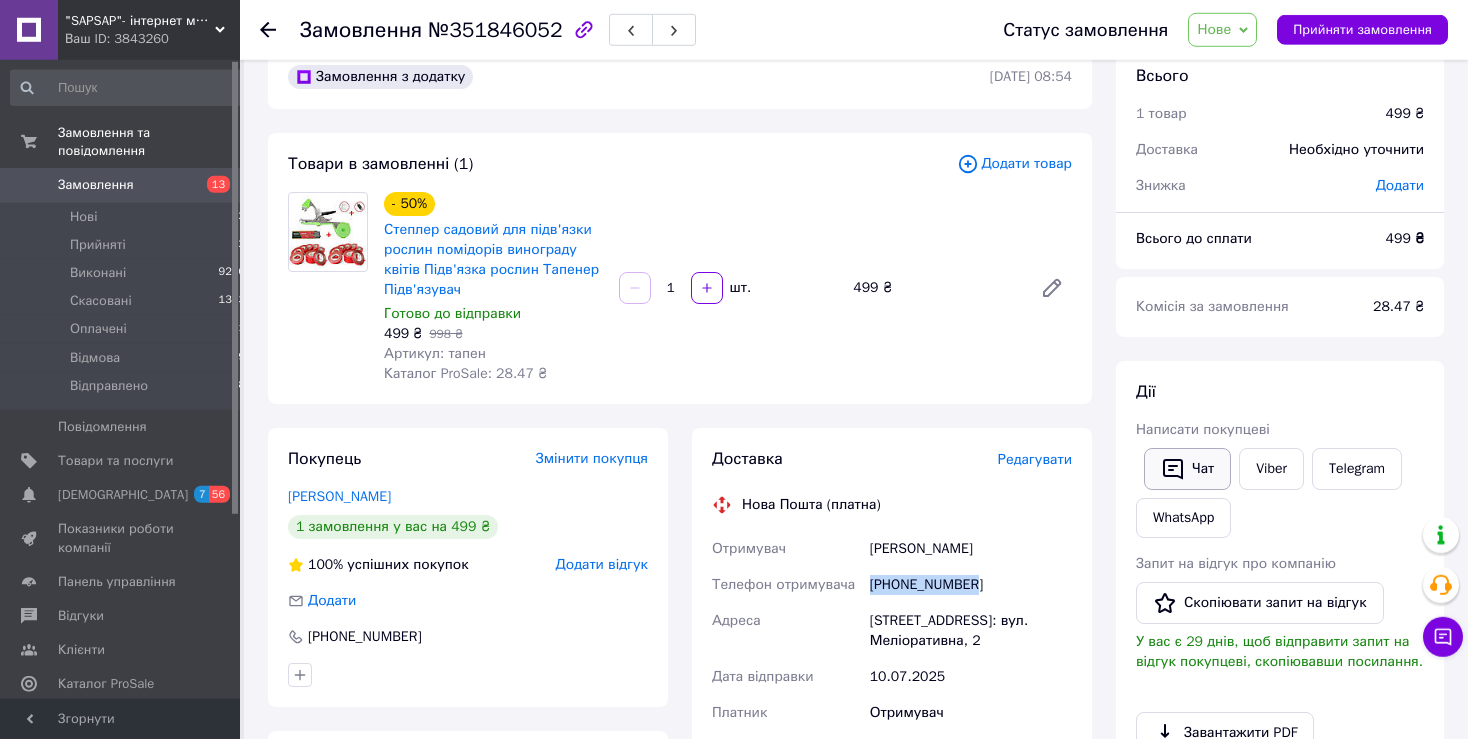 click 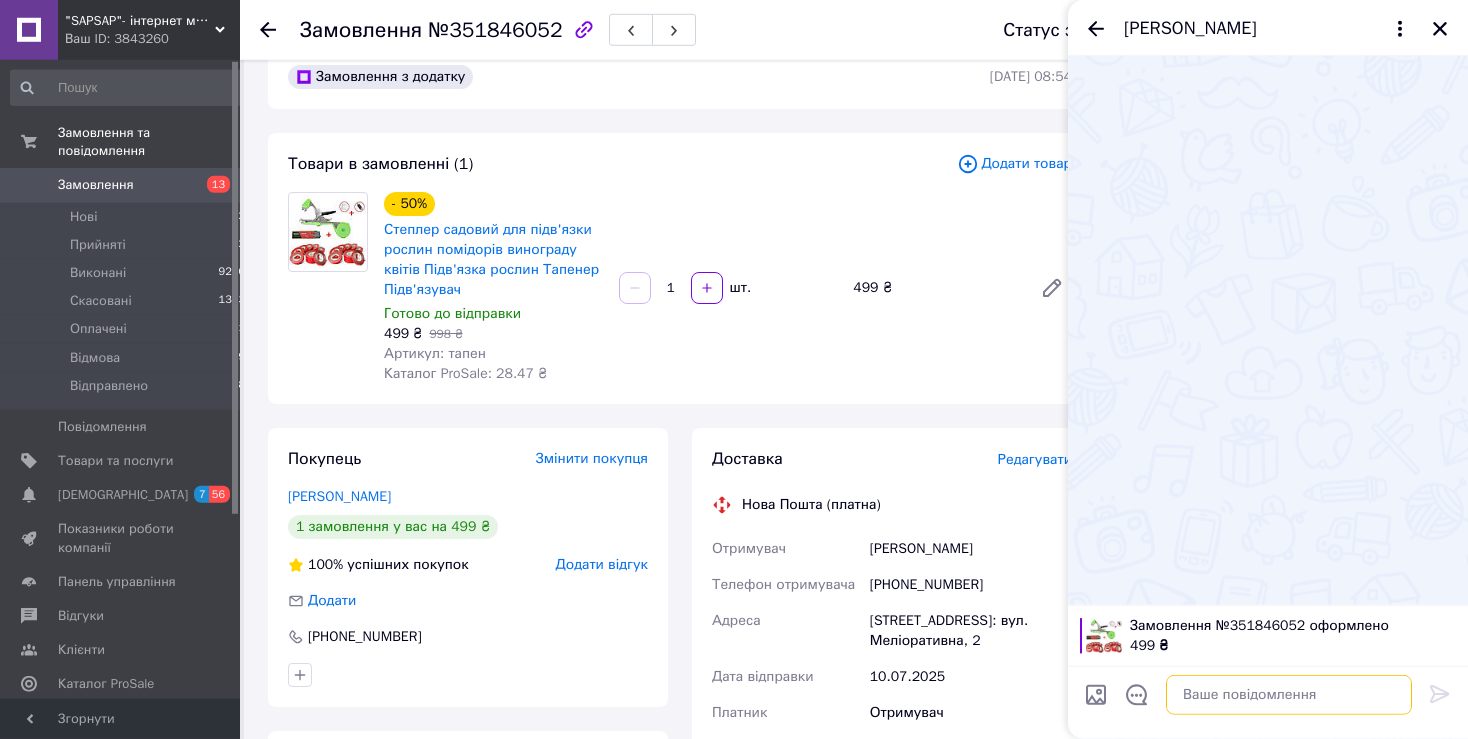 click at bounding box center [1289, 695] 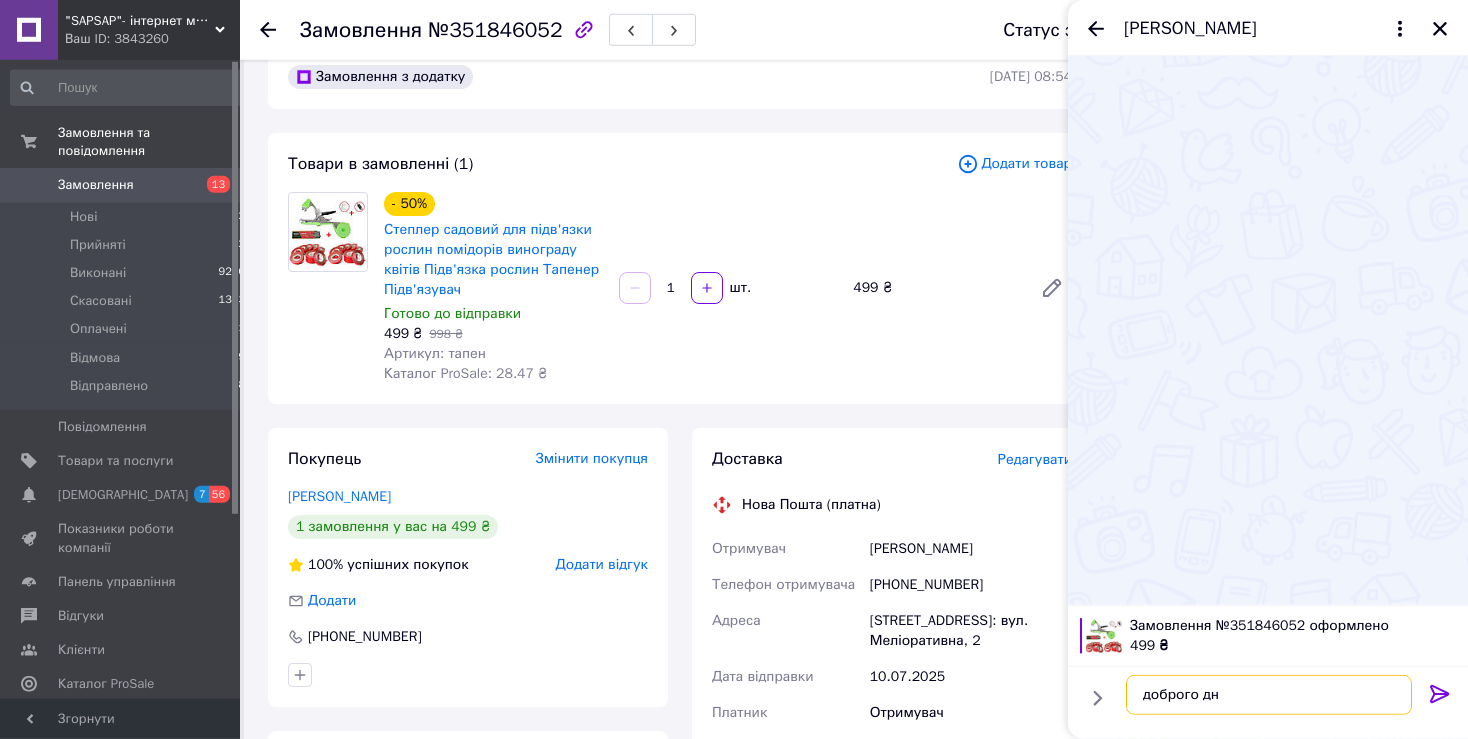 type on "доброго дня" 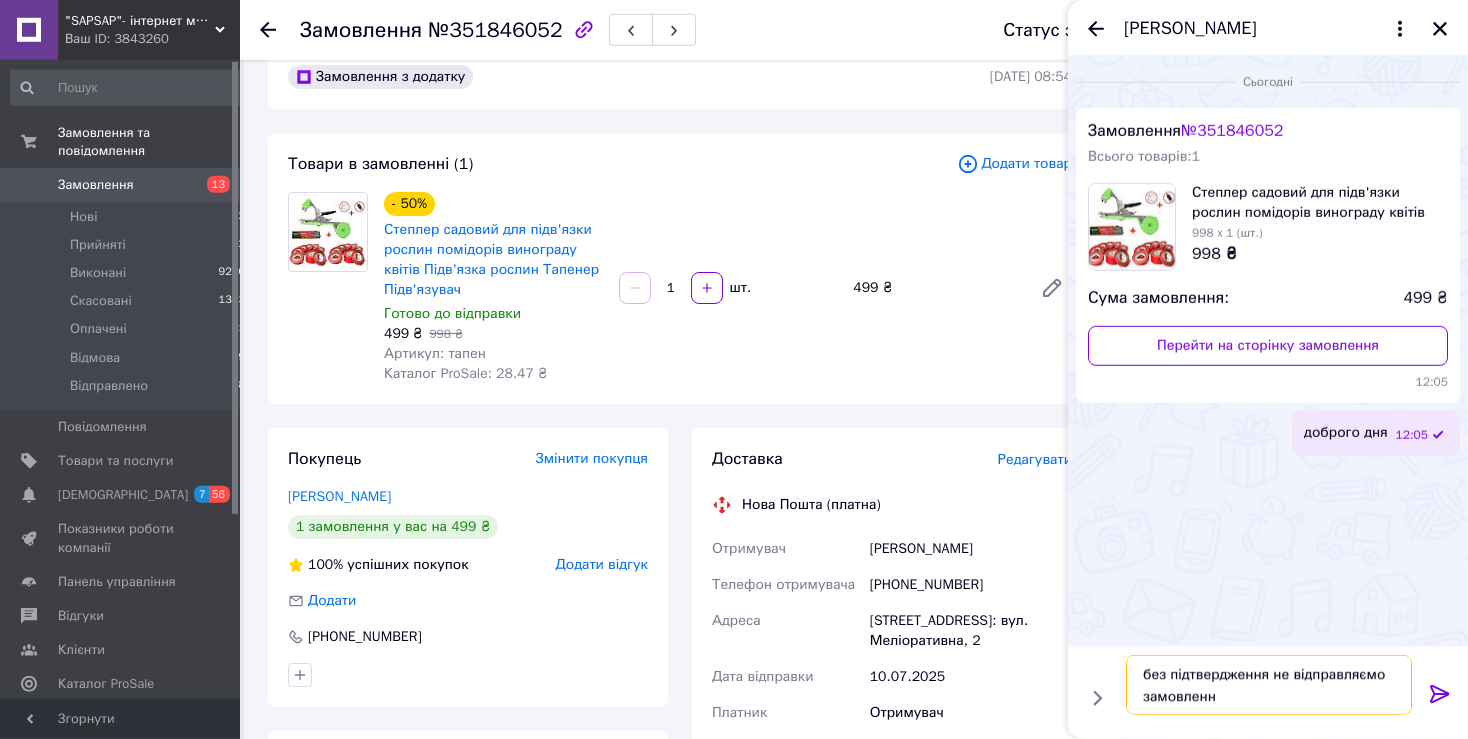 type on "без підтвердження не відправляємо замовлення" 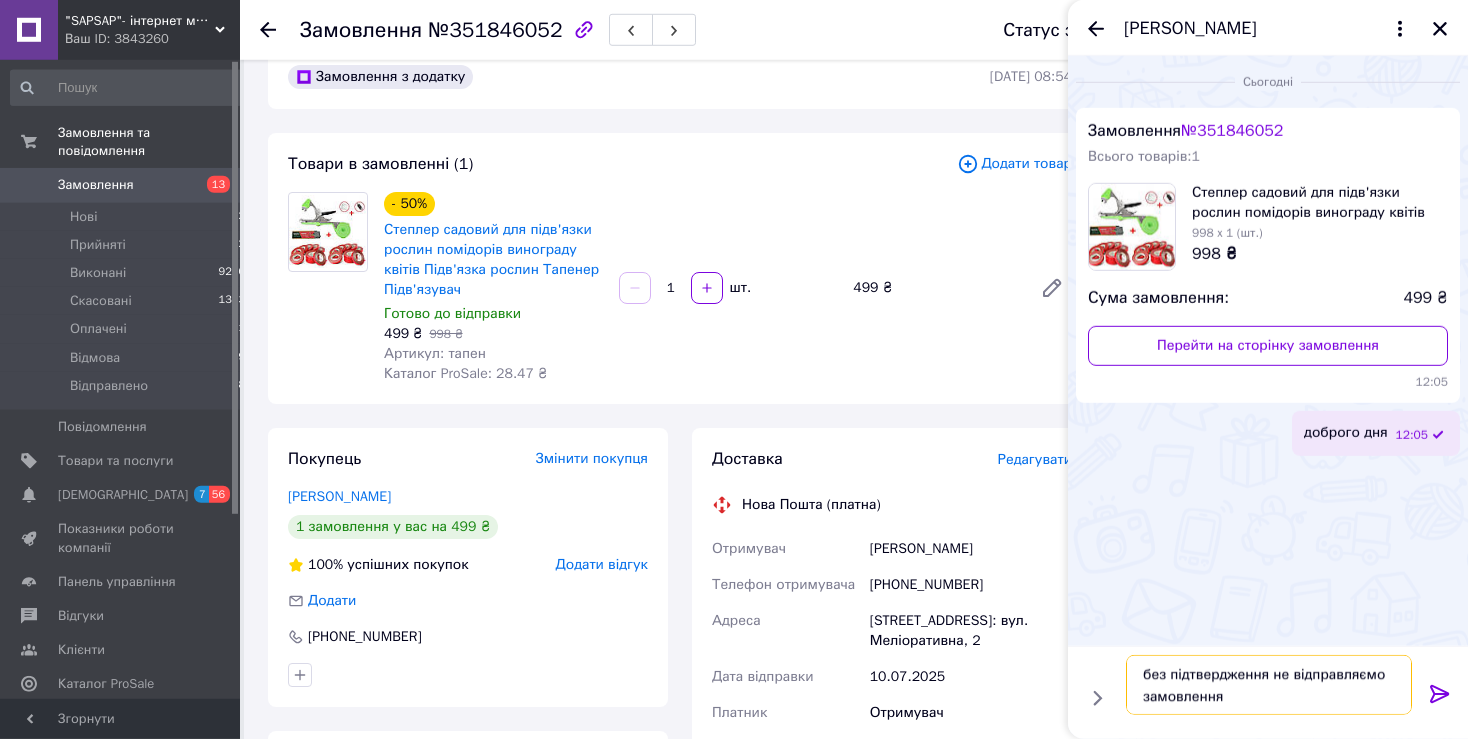 type 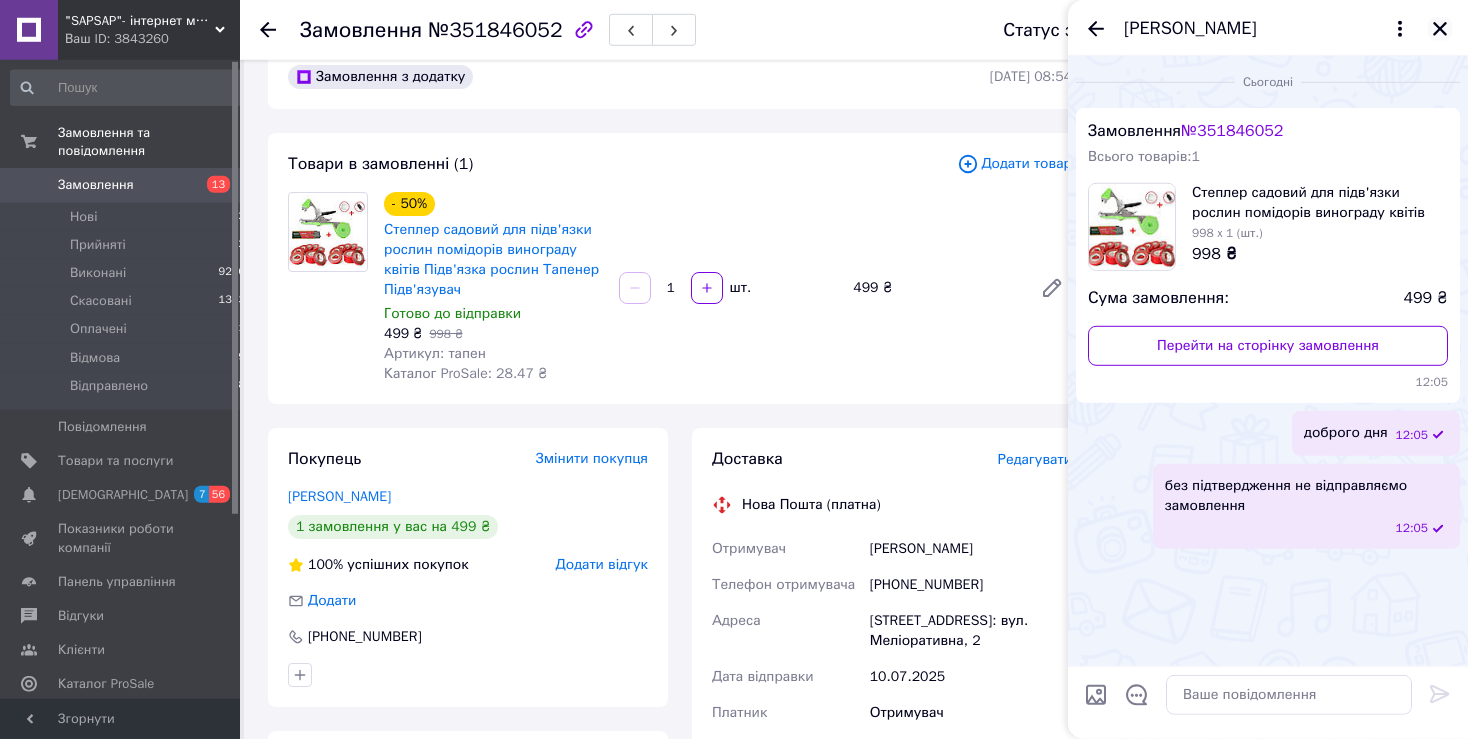 click 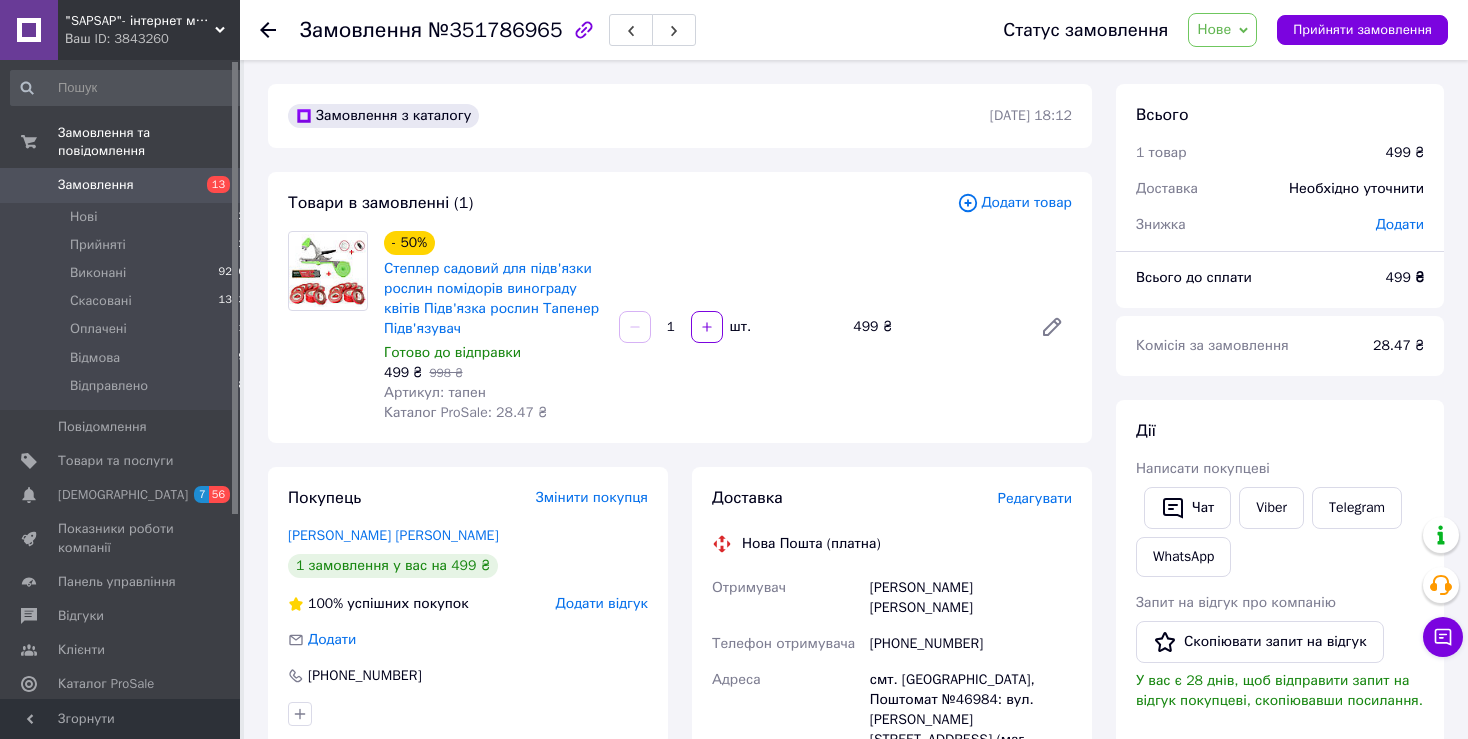 scroll, scrollTop: 0, scrollLeft: 0, axis: both 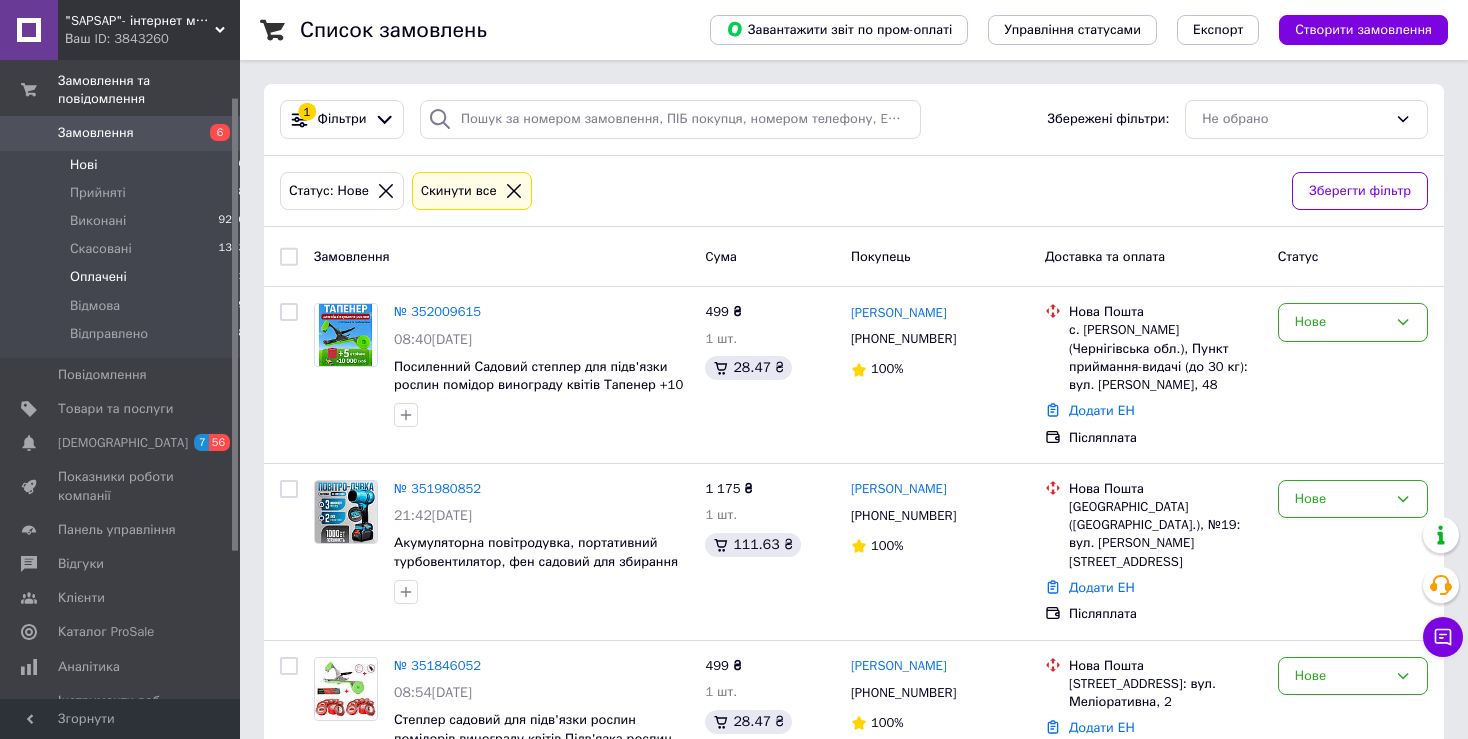 click on "Оплачені" at bounding box center [98, 277] 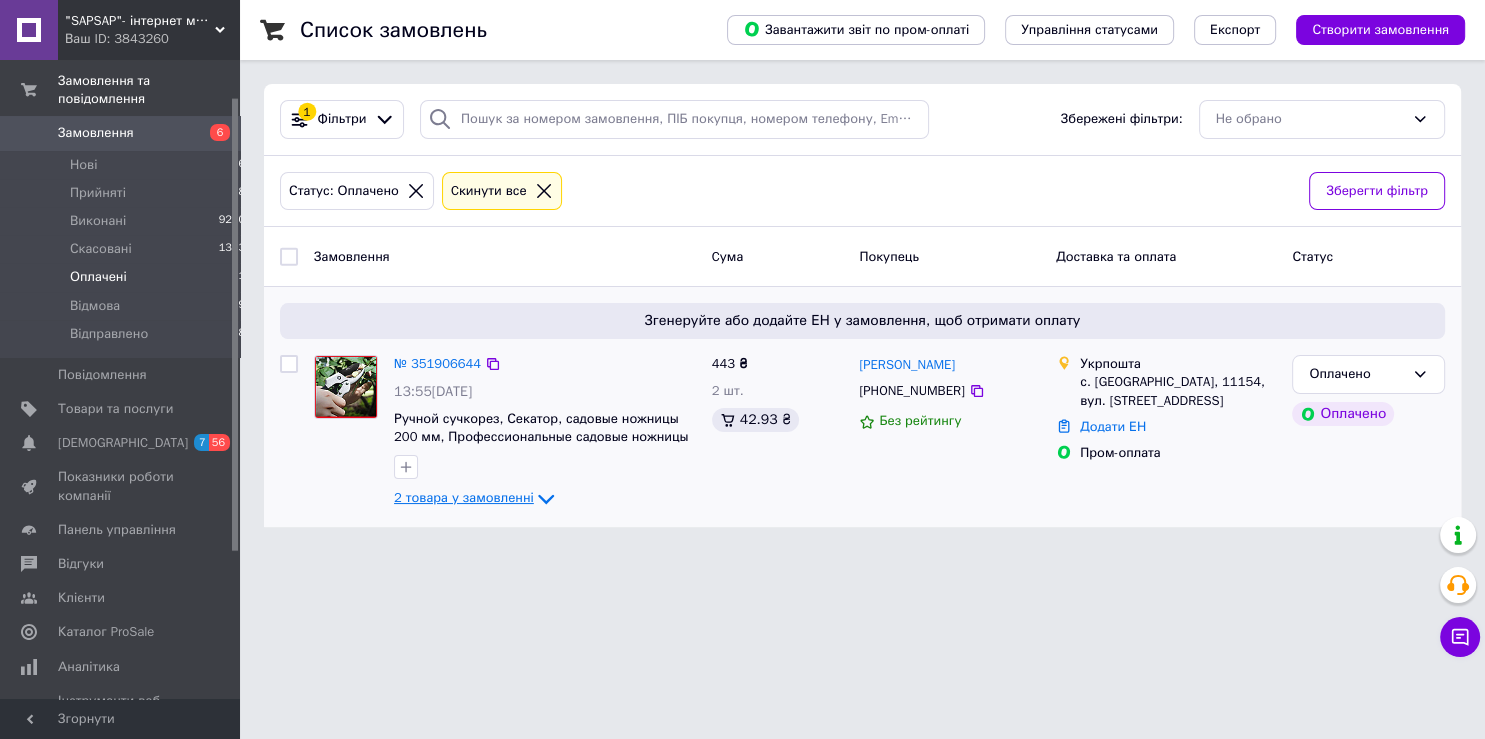 click 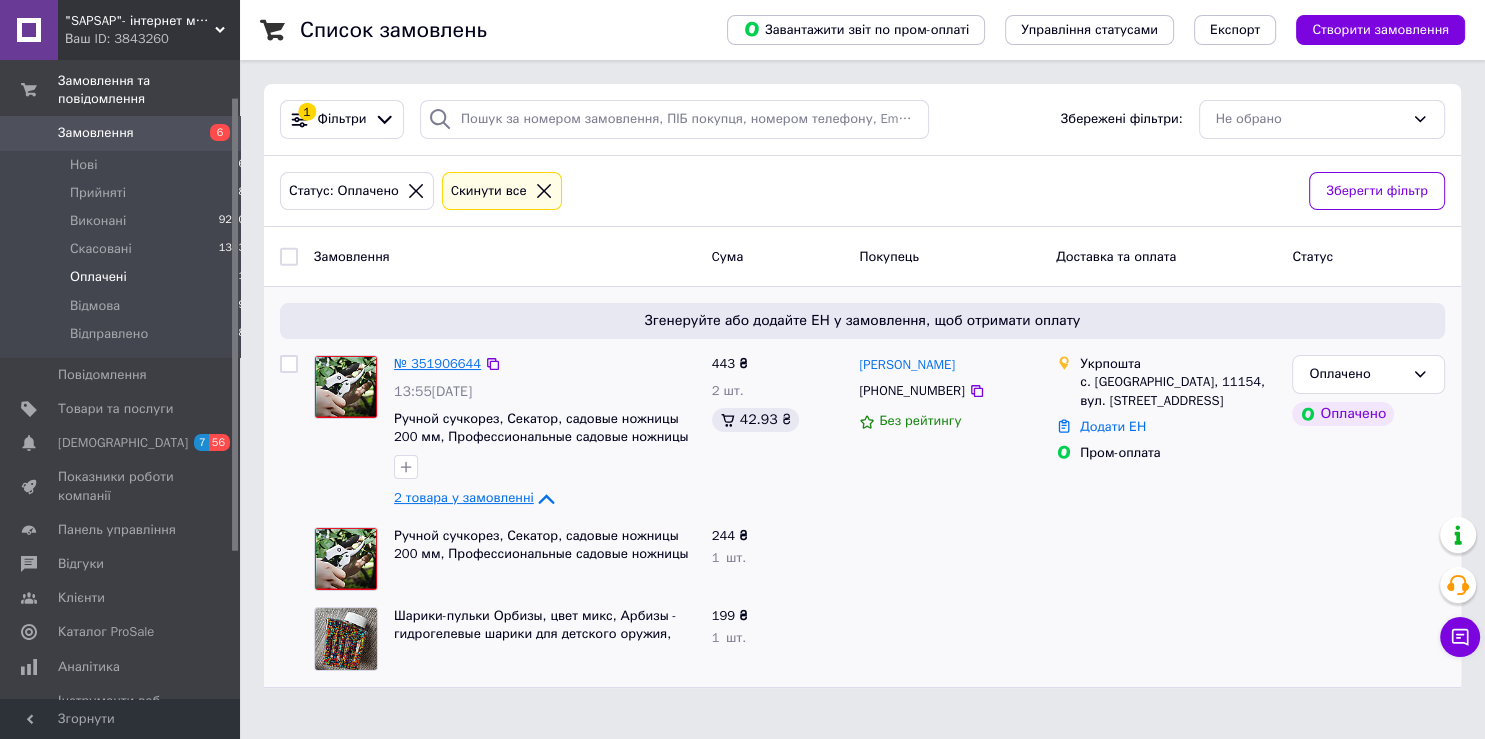 click on "№ 351906644" at bounding box center [437, 363] 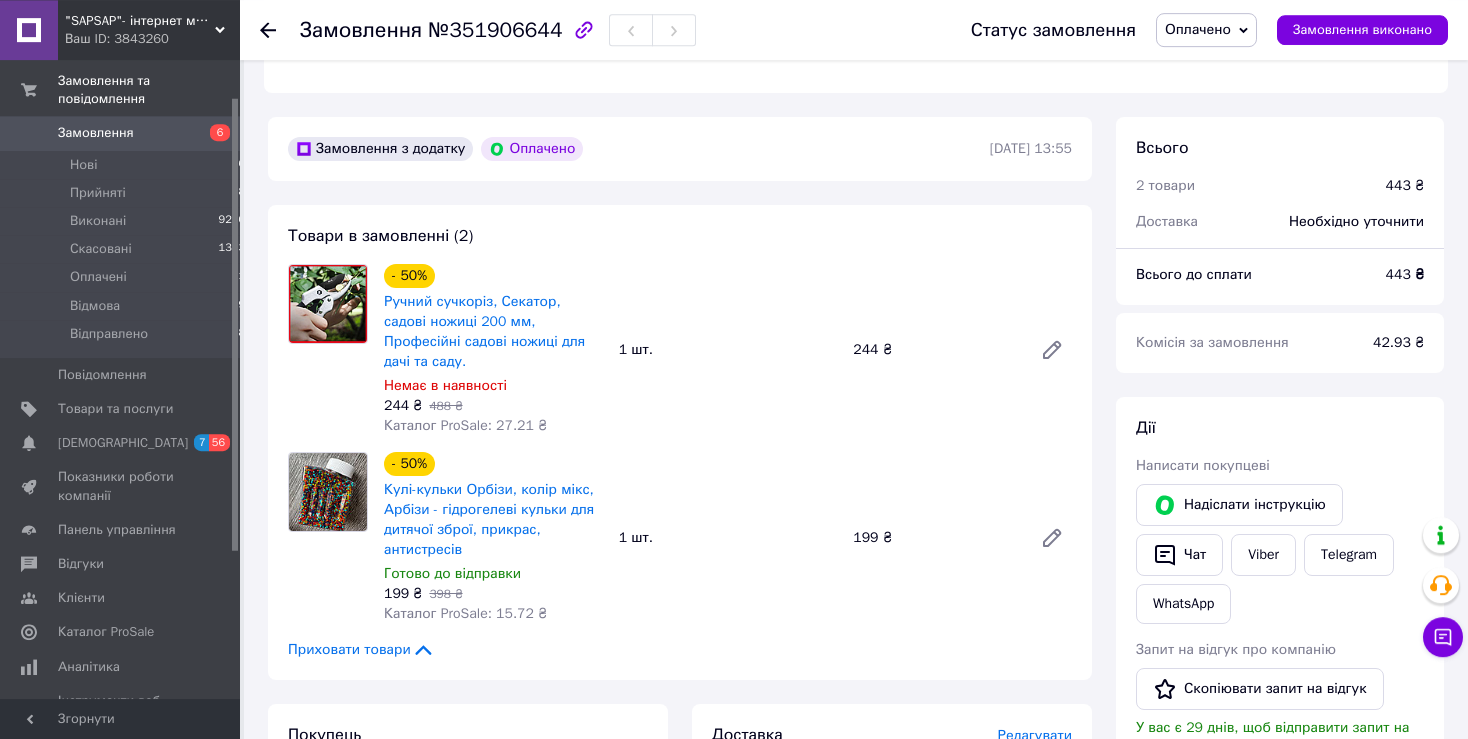 scroll, scrollTop: 526, scrollLeft: 0, axis: vertical 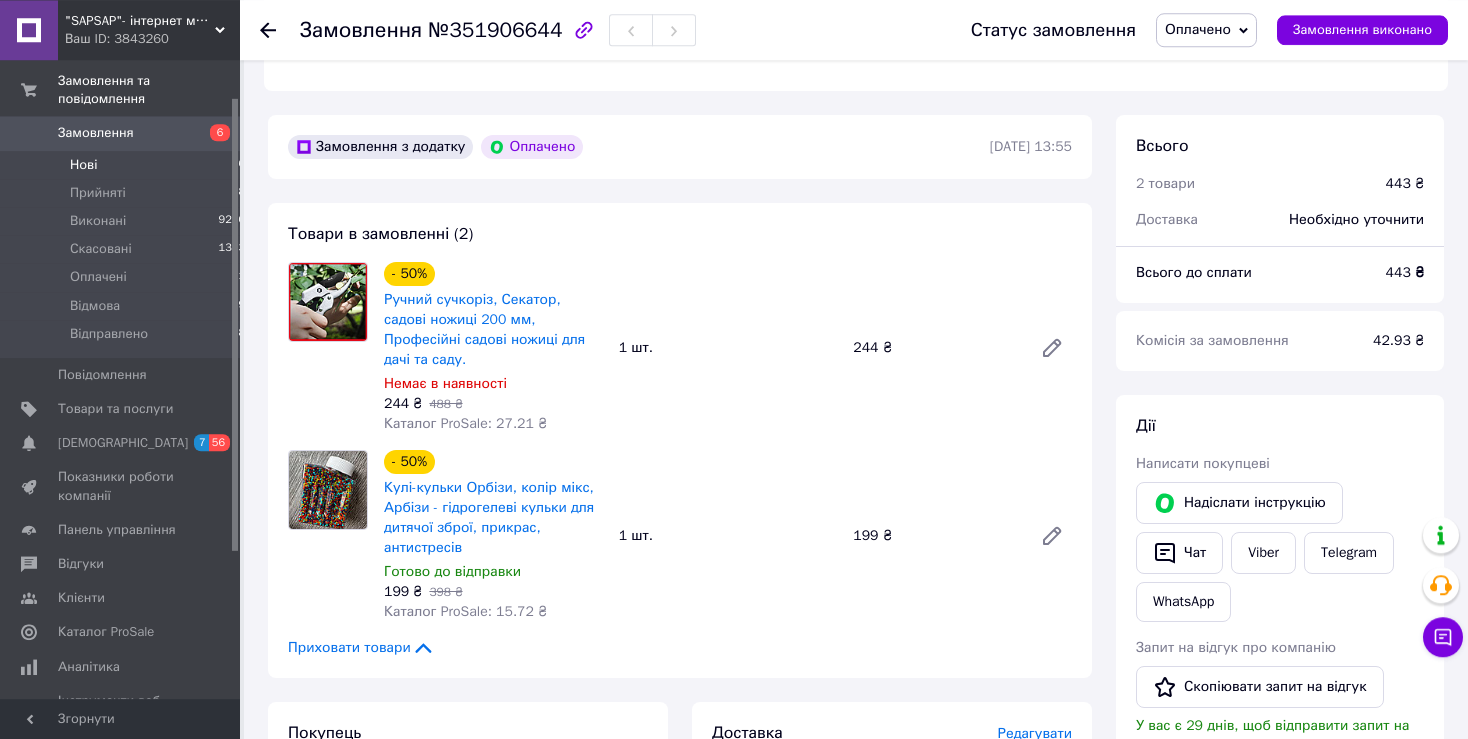 click on "Нові" at bounding box center [83, 165] 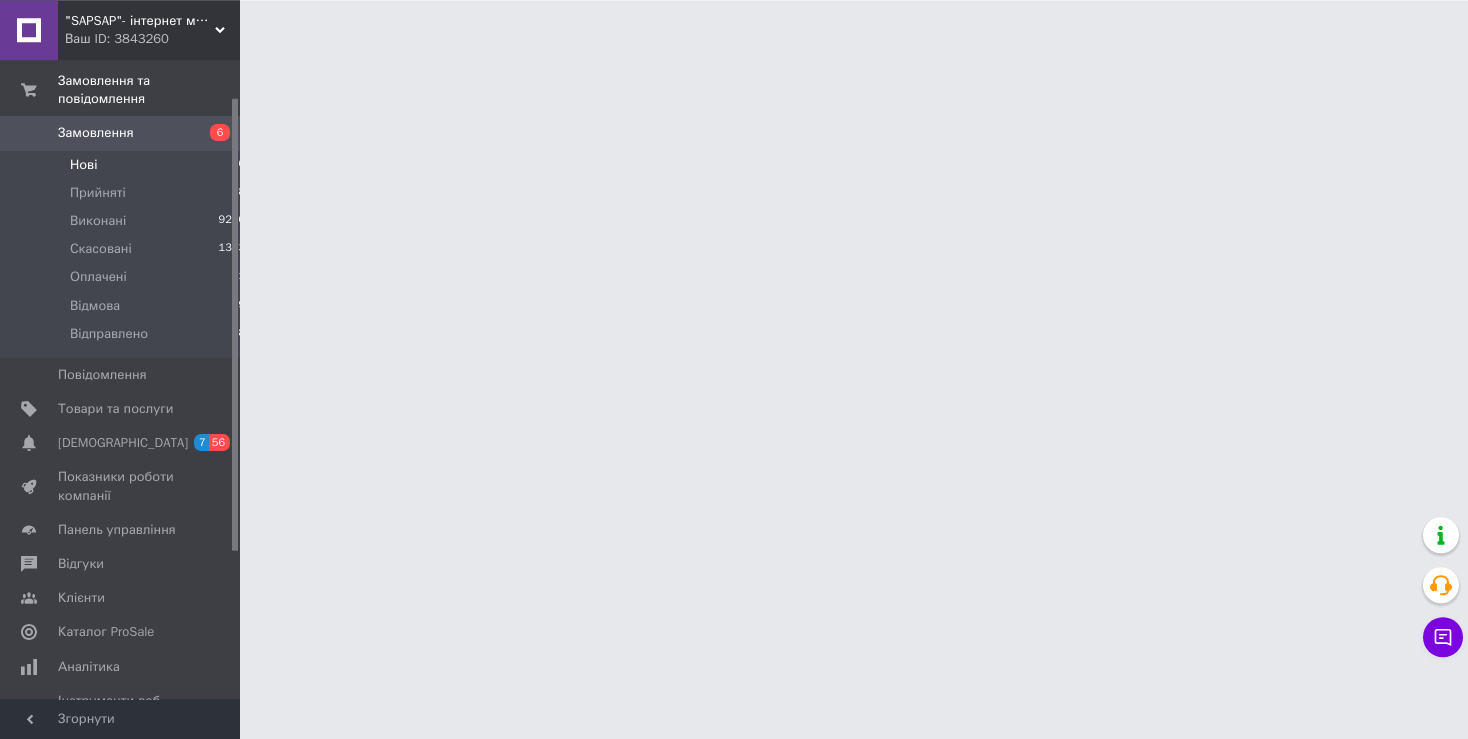 scroll, scrollTop: 0, scrollLeft: 0, axis: both 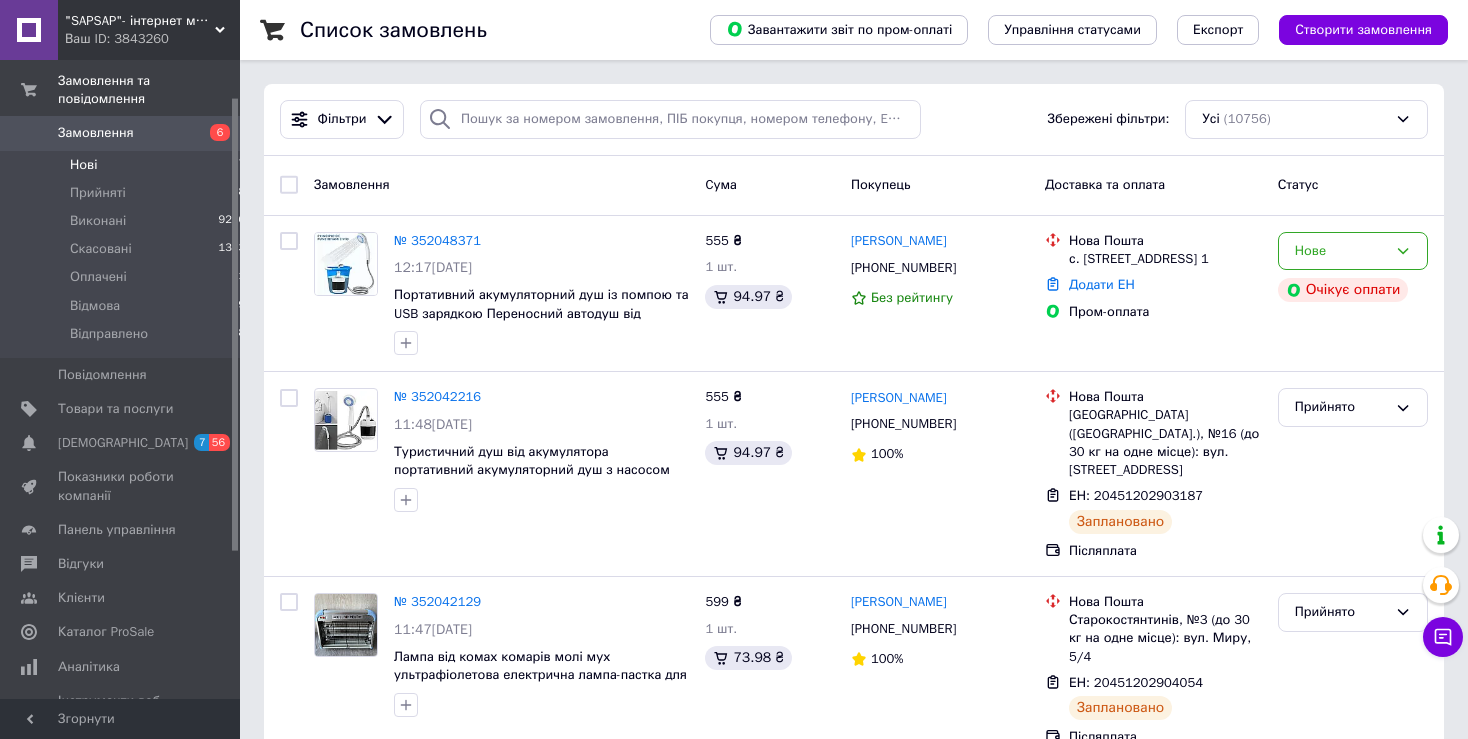 click on "Нові" at bounding box center [83, 165] 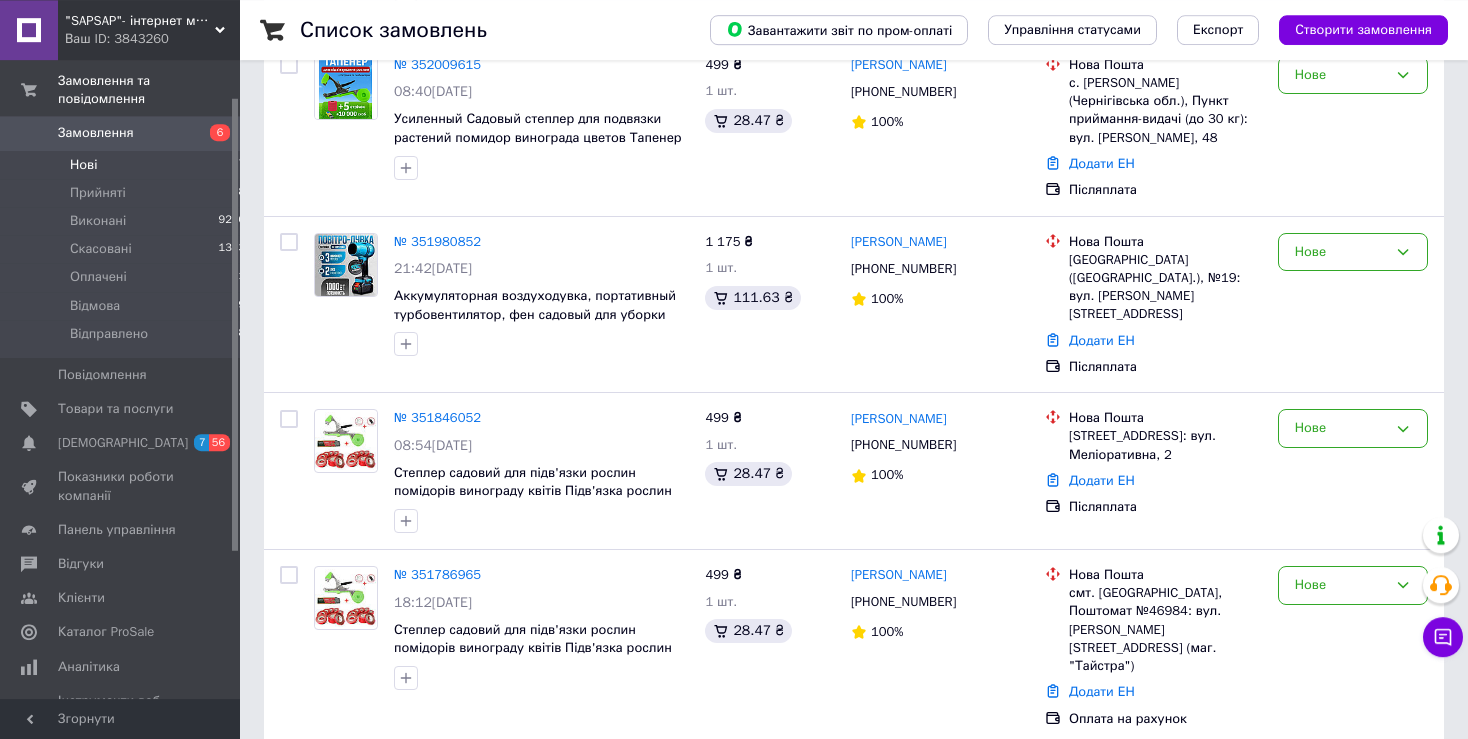 scroll, scrollTop: 404, scrollLeft: 0, axis: vertical 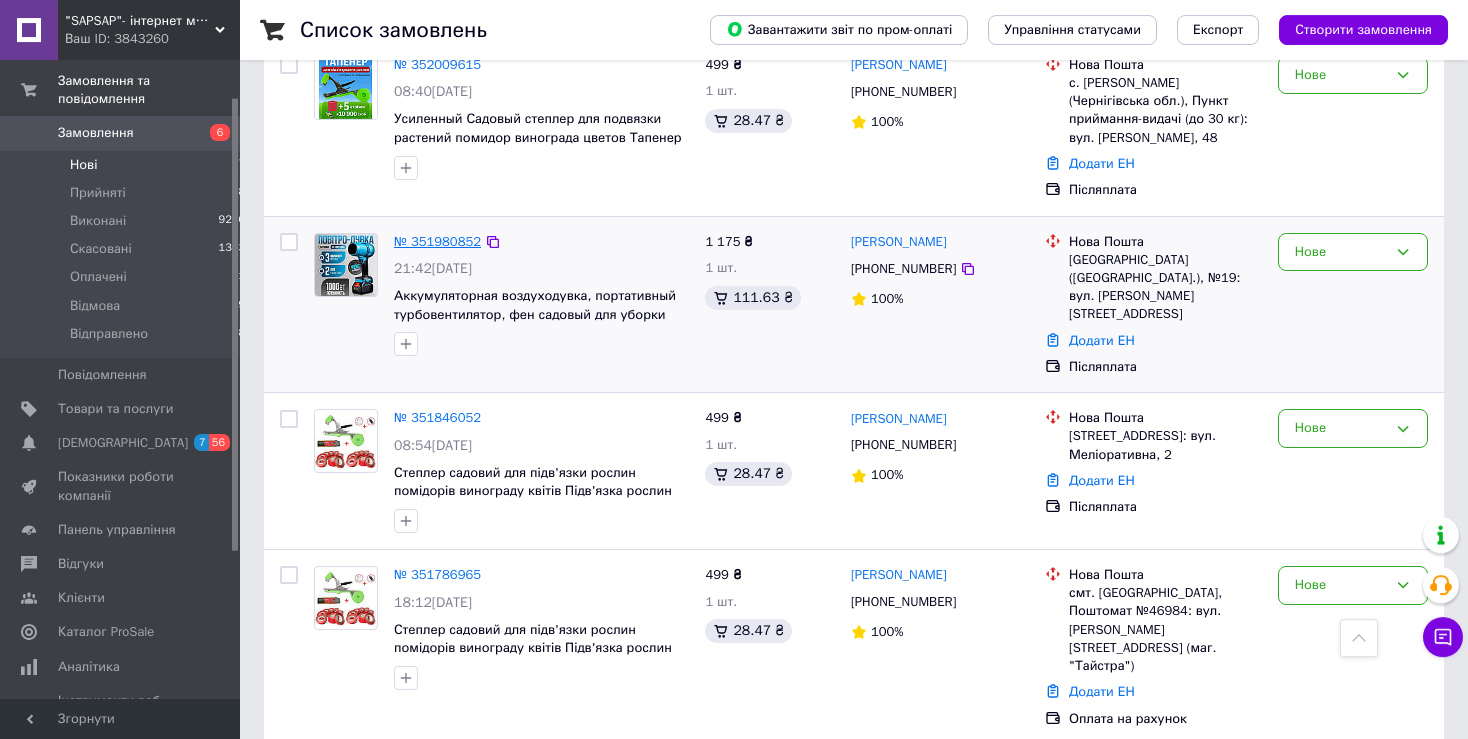 click on "№ 351980852" at bounding box center (437, 241) 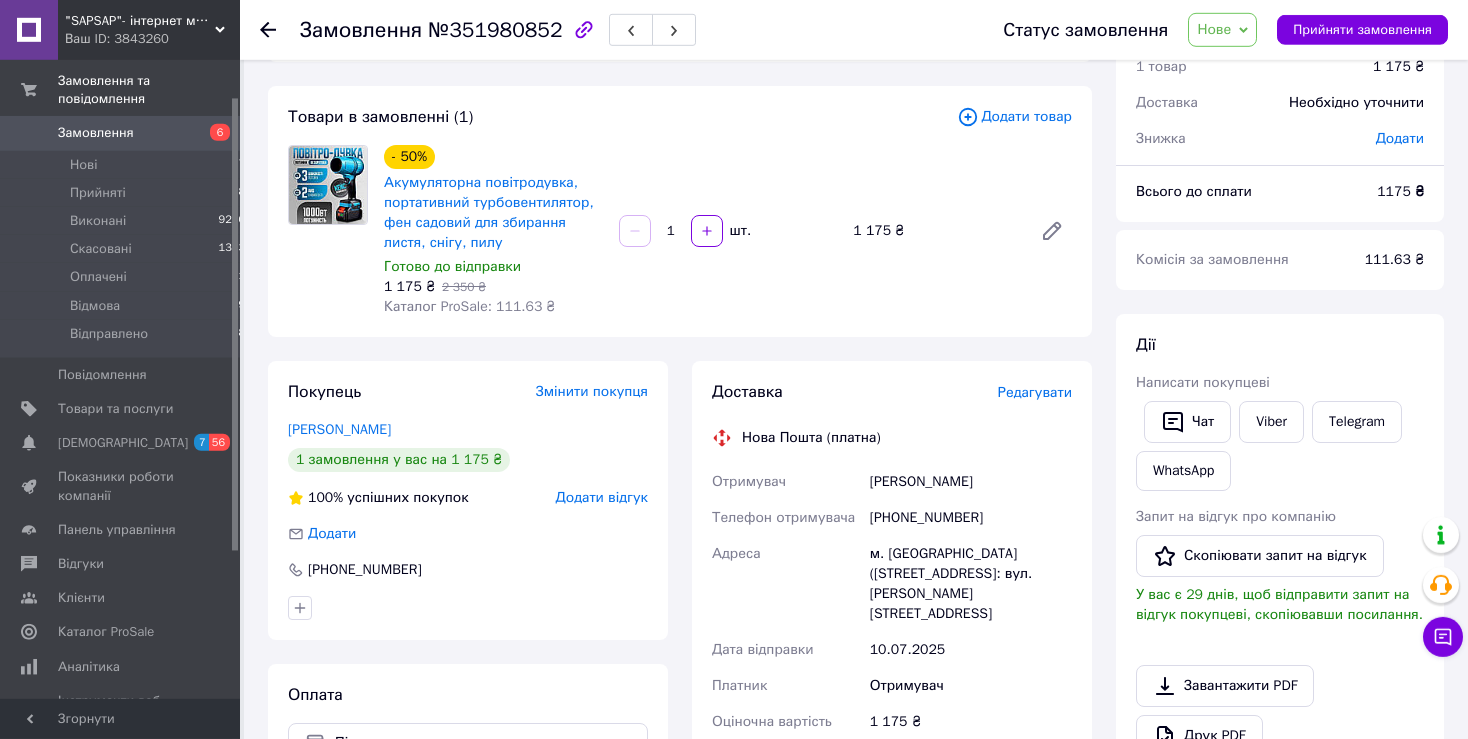 scroll, scrollTop: 83, scrollLeft: 0, axis: vertical 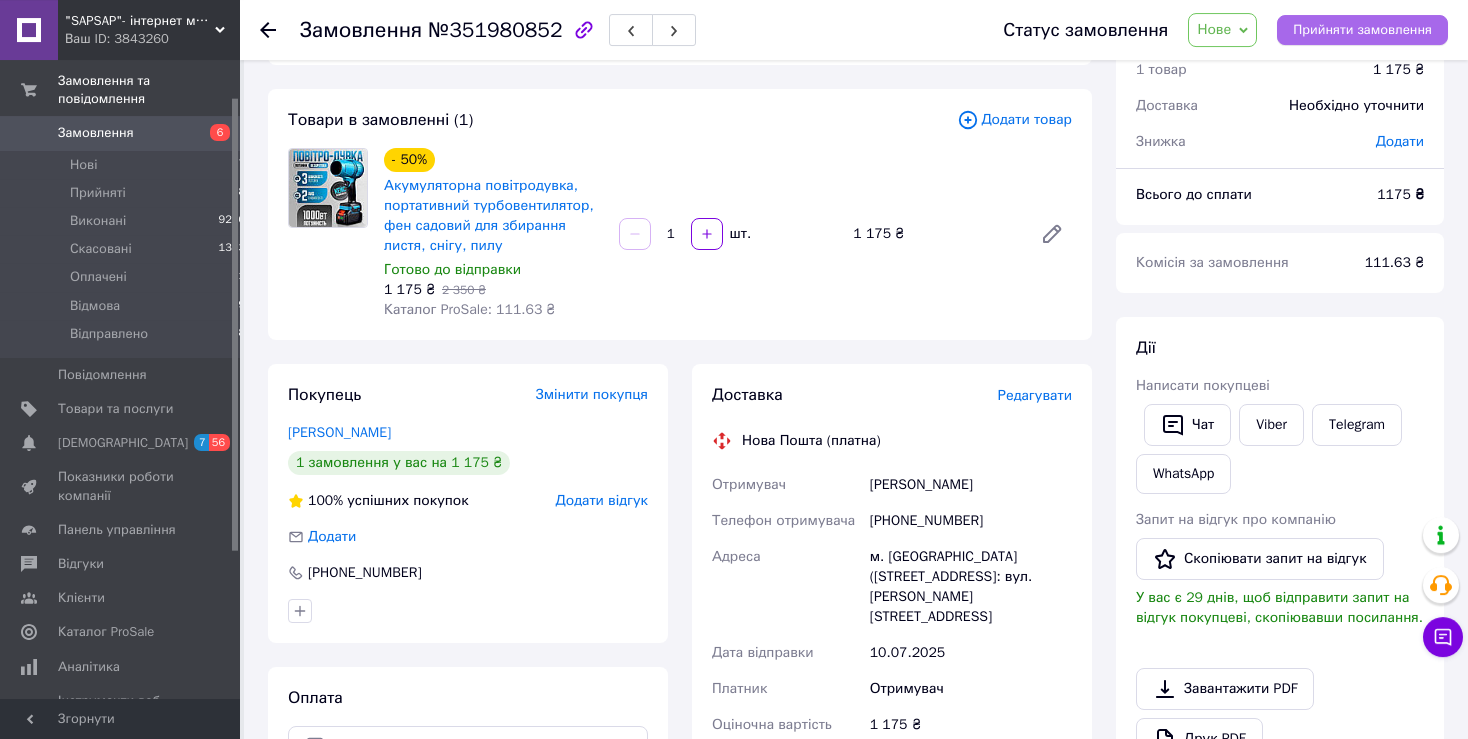 click on "Прийняти замовлення" at bounding box center [1362, 30] 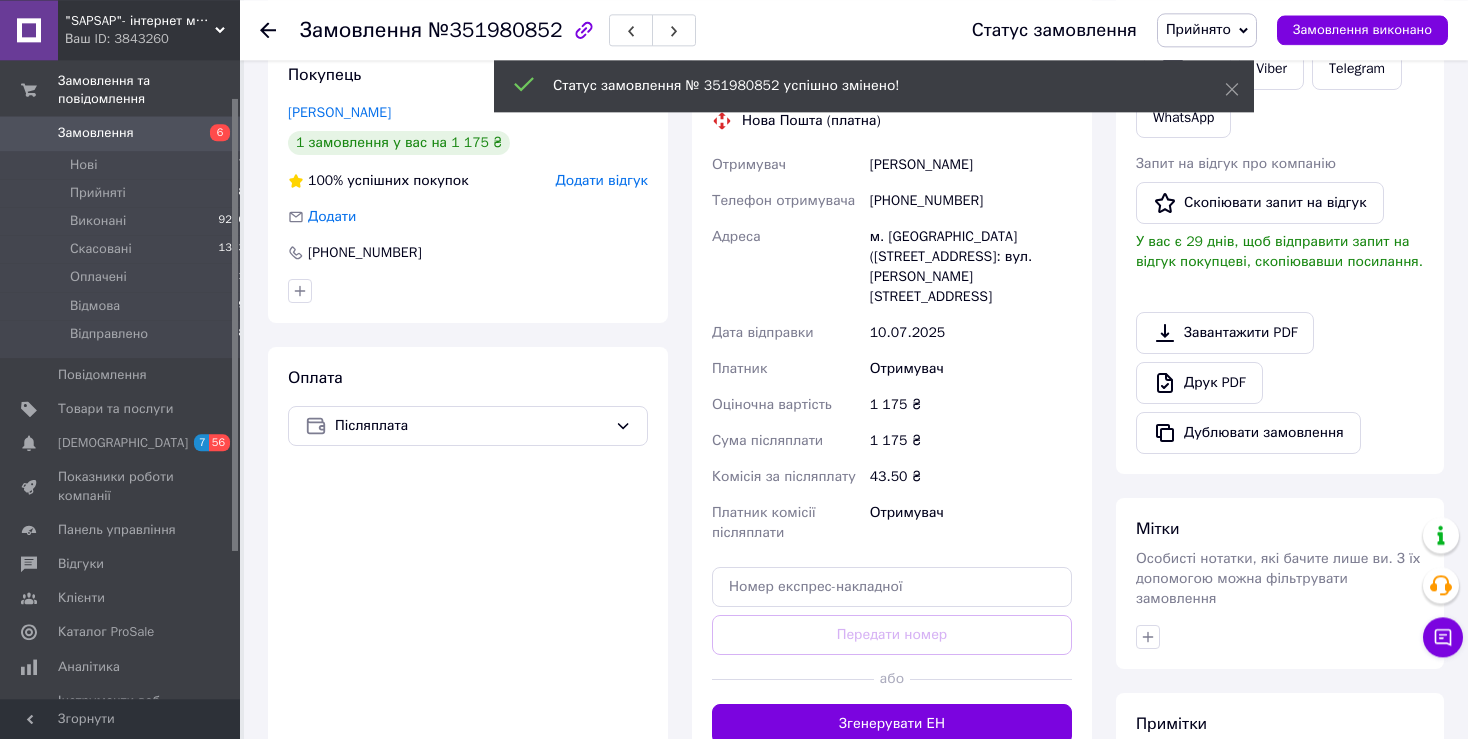 scroll, scrollTop: 404, scrollLeft: 0, axis: vertical 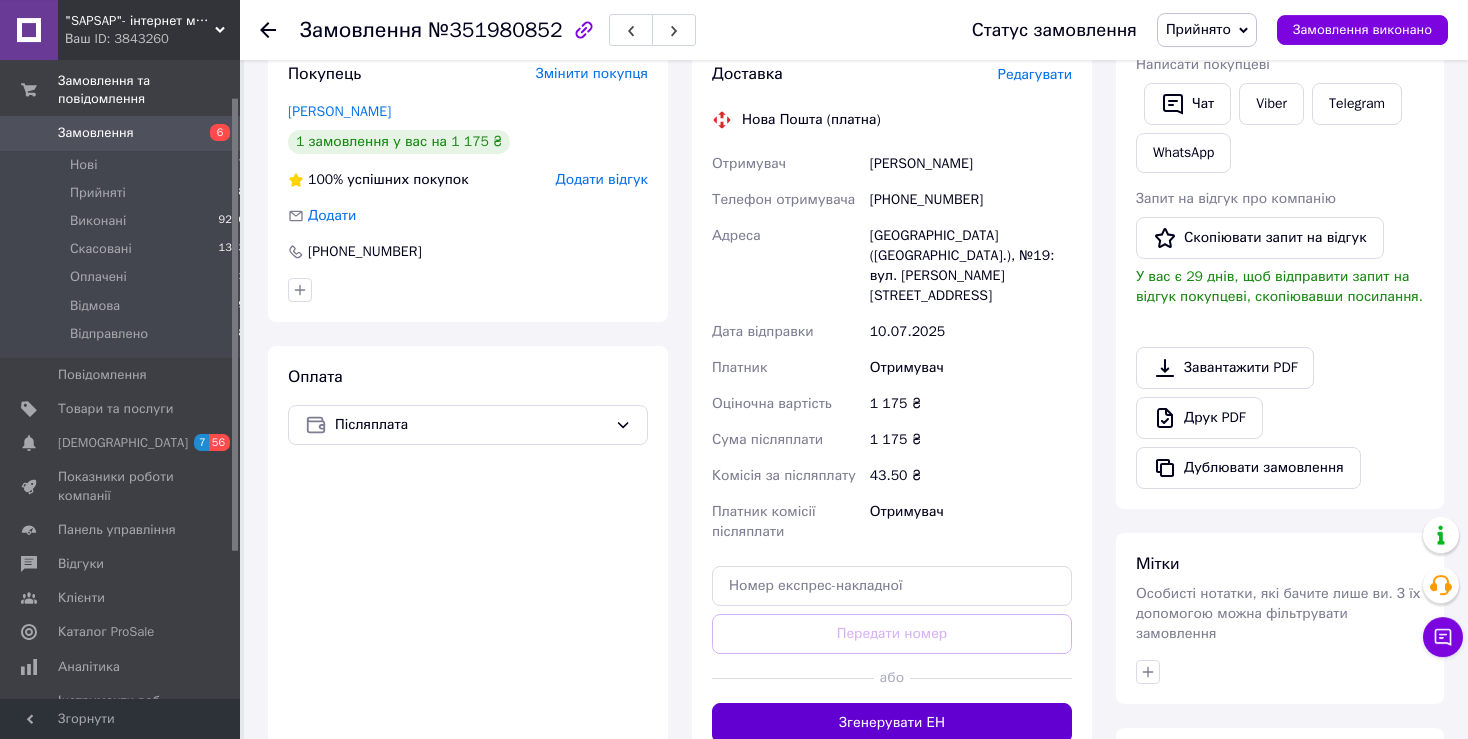 click on "Згенерувати ЕН" at bounding box center [892, 723] 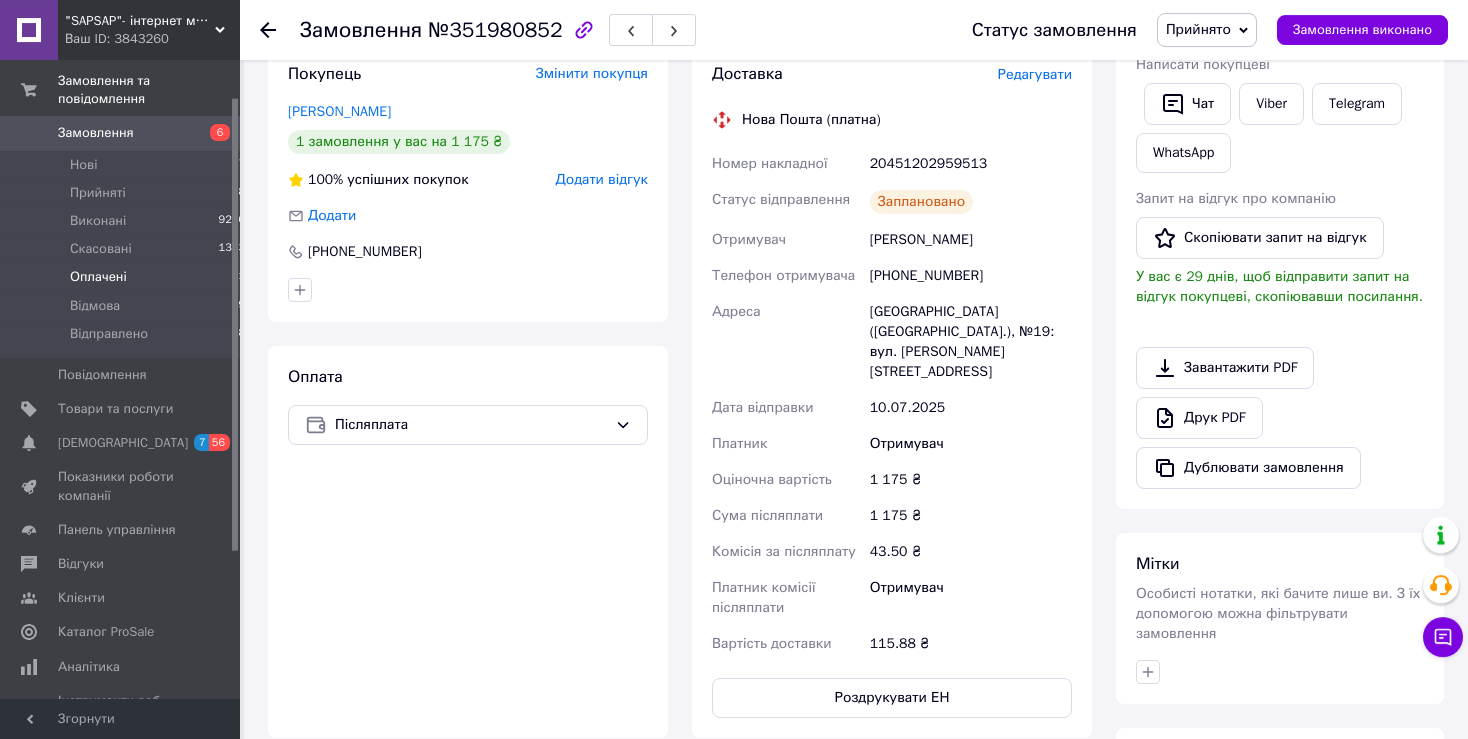 click on "Оплачені" at bounding box center [98, 277] 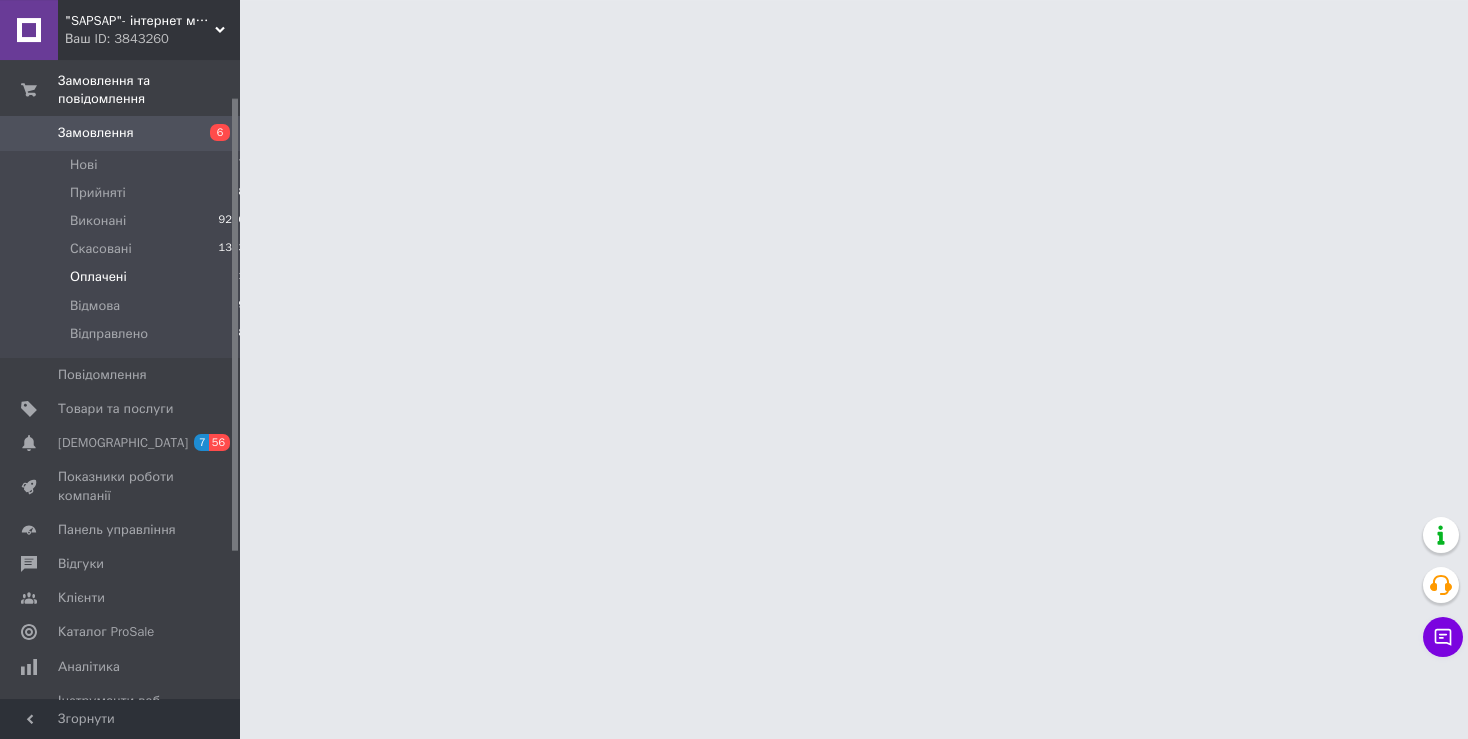 scroll, scrollTop: 0, scrollLeft: 0, axis: both 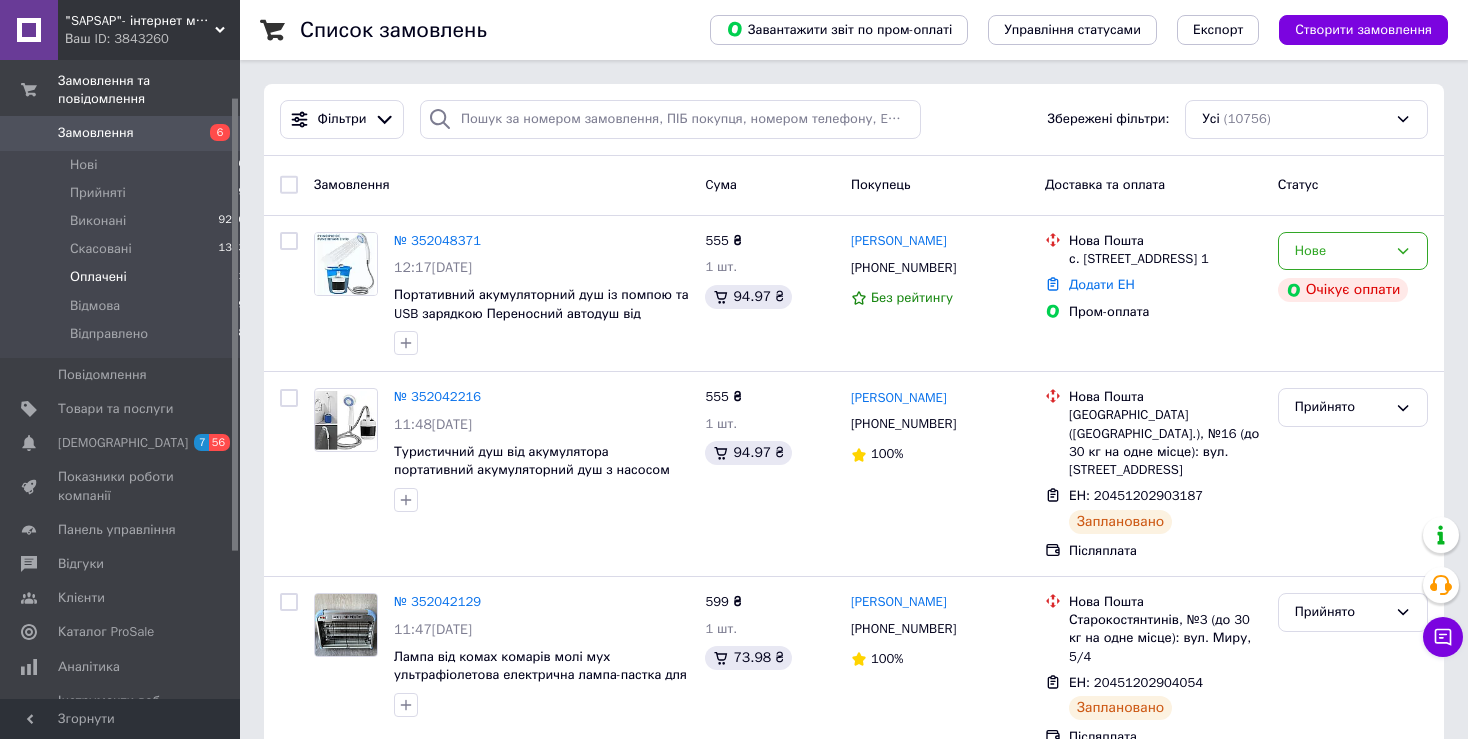 click on "Оплачені" at bounding box center [98, 277] 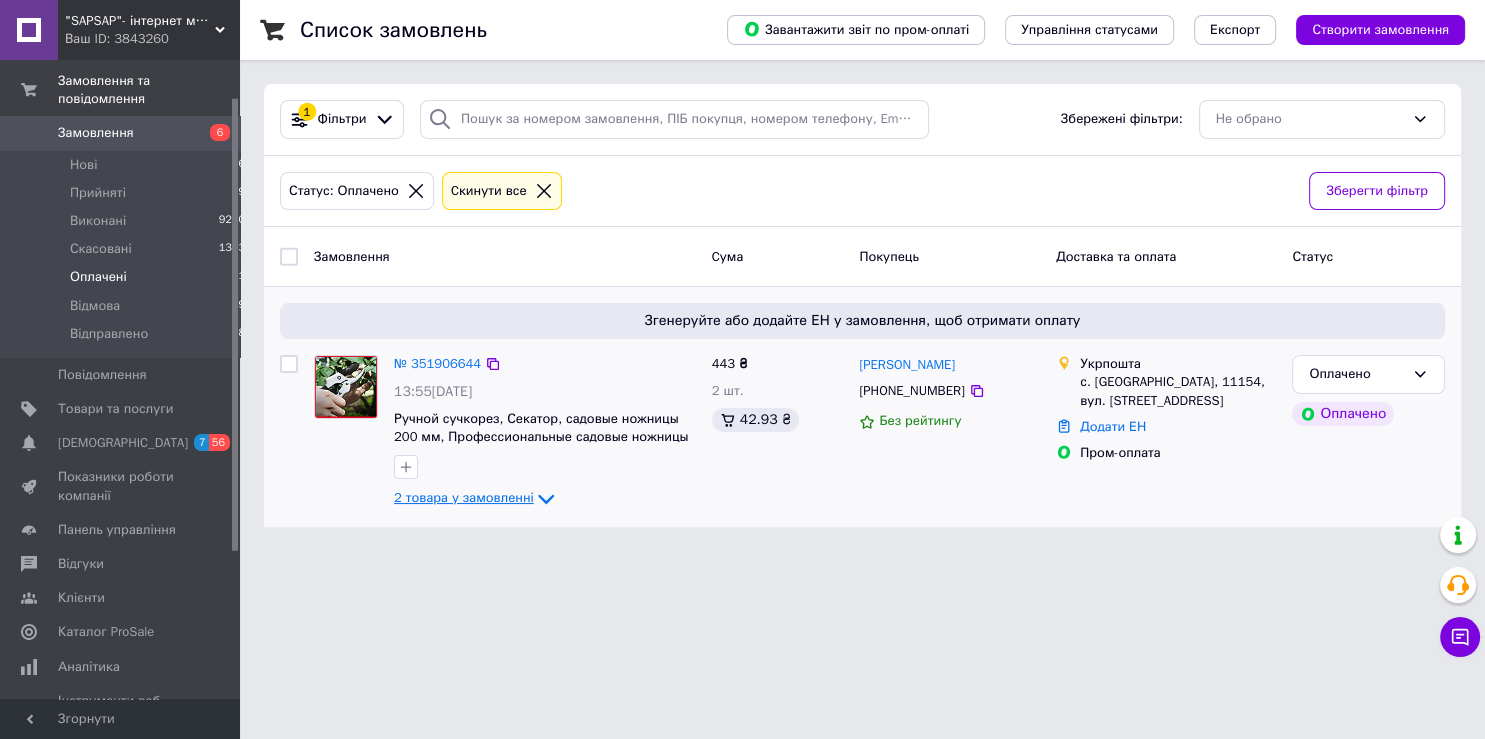 click 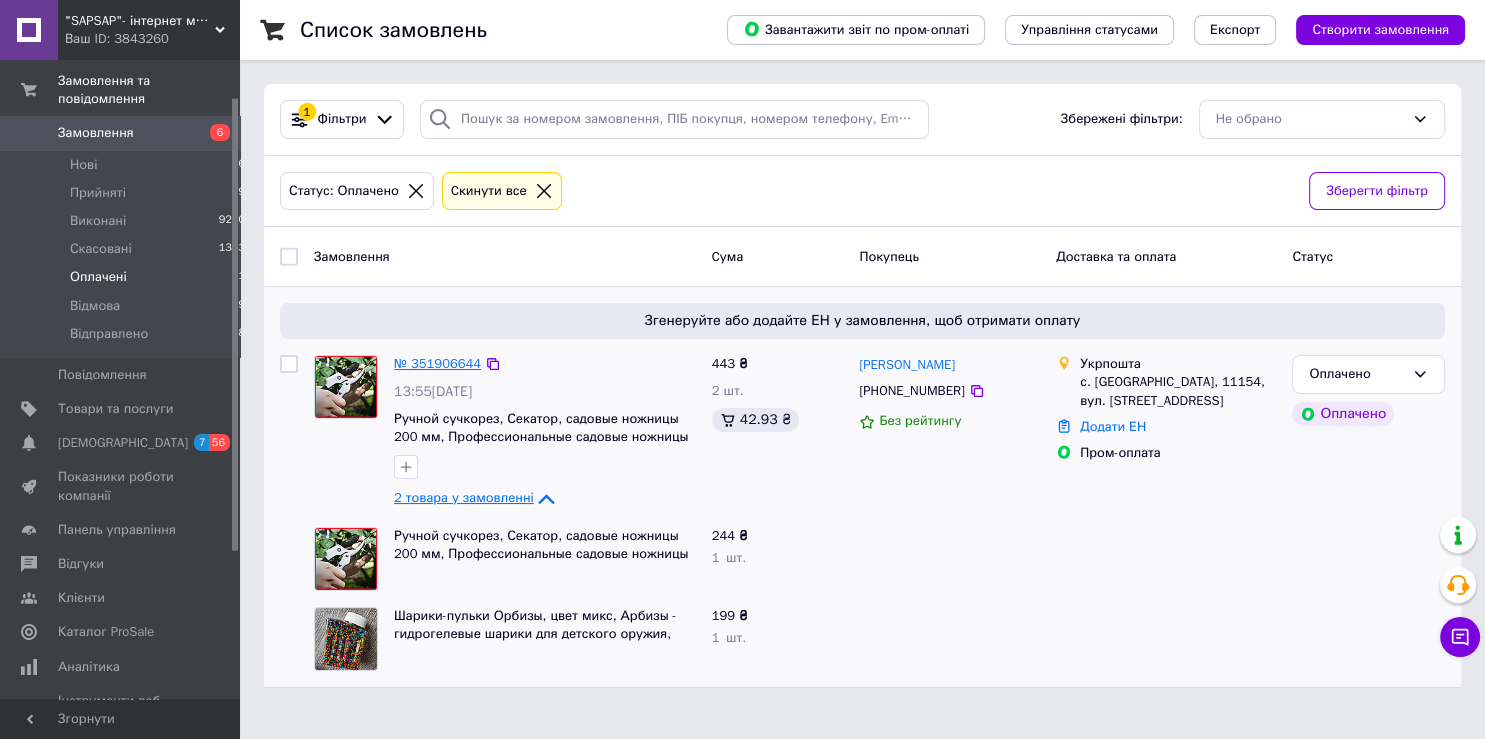 click on "№ 351906644" at bounding box center (437, 363) 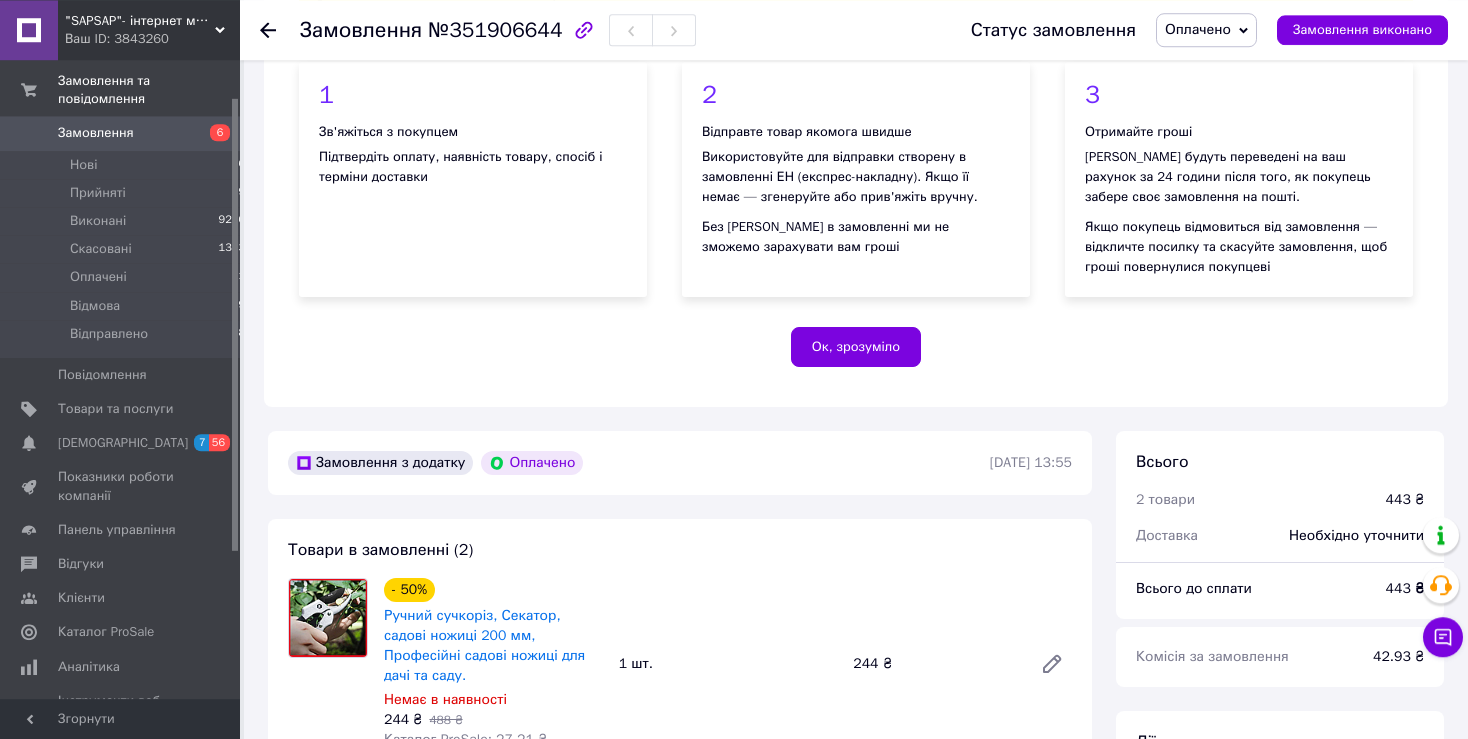 scroll, scrollTop: 209, scrollLeft: 0, axis: vertical 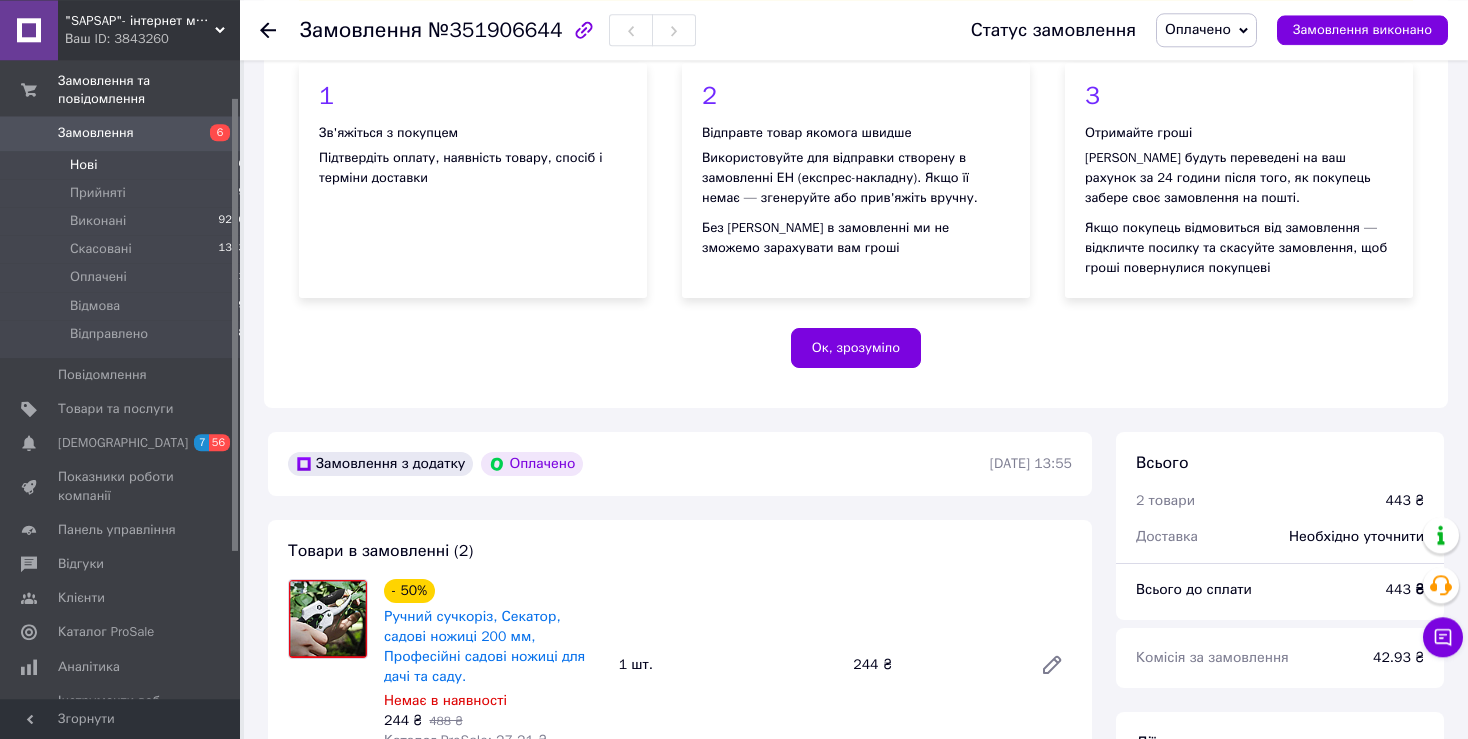 click on "Нові 6" at bounding box center [128, 165] 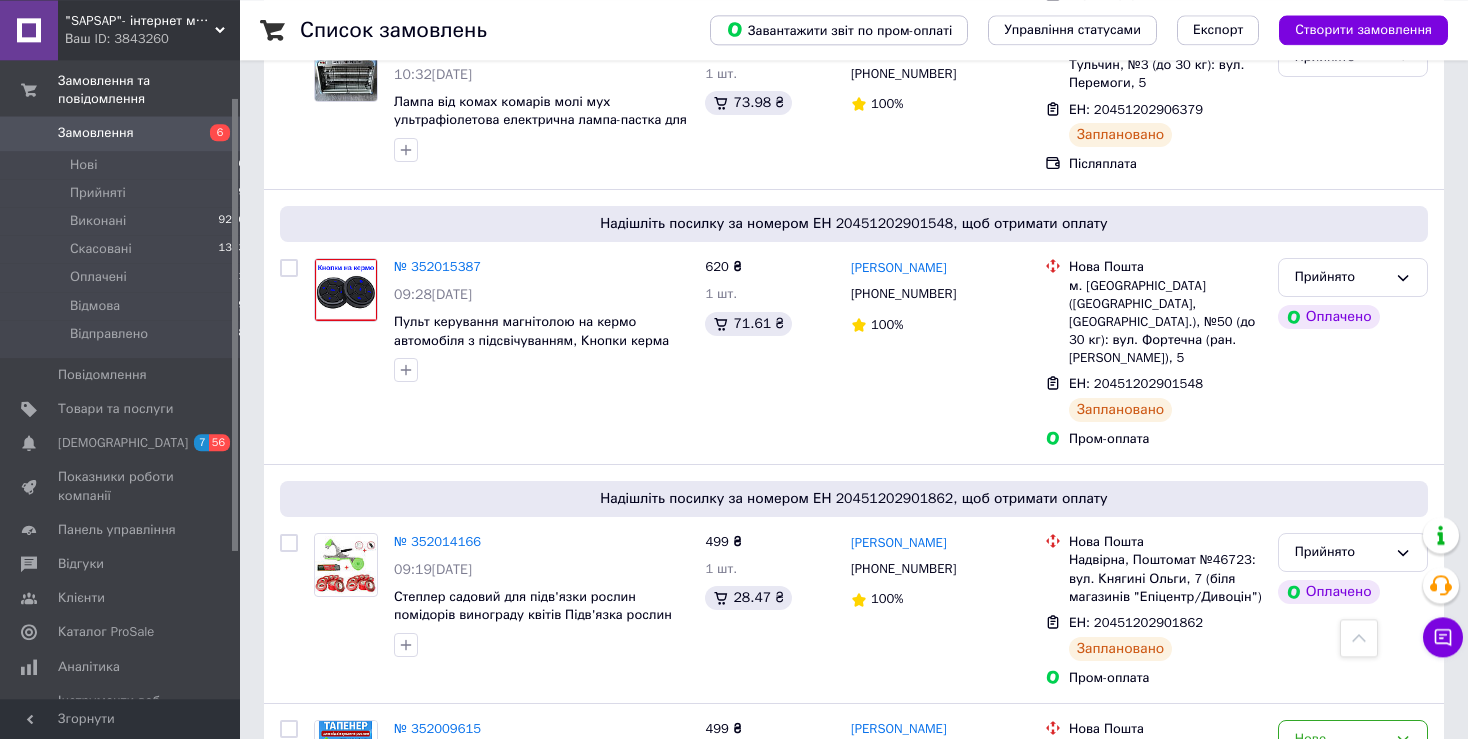 scroll, scrollTop: 1596, scrollLeft: 0, axis: vertical 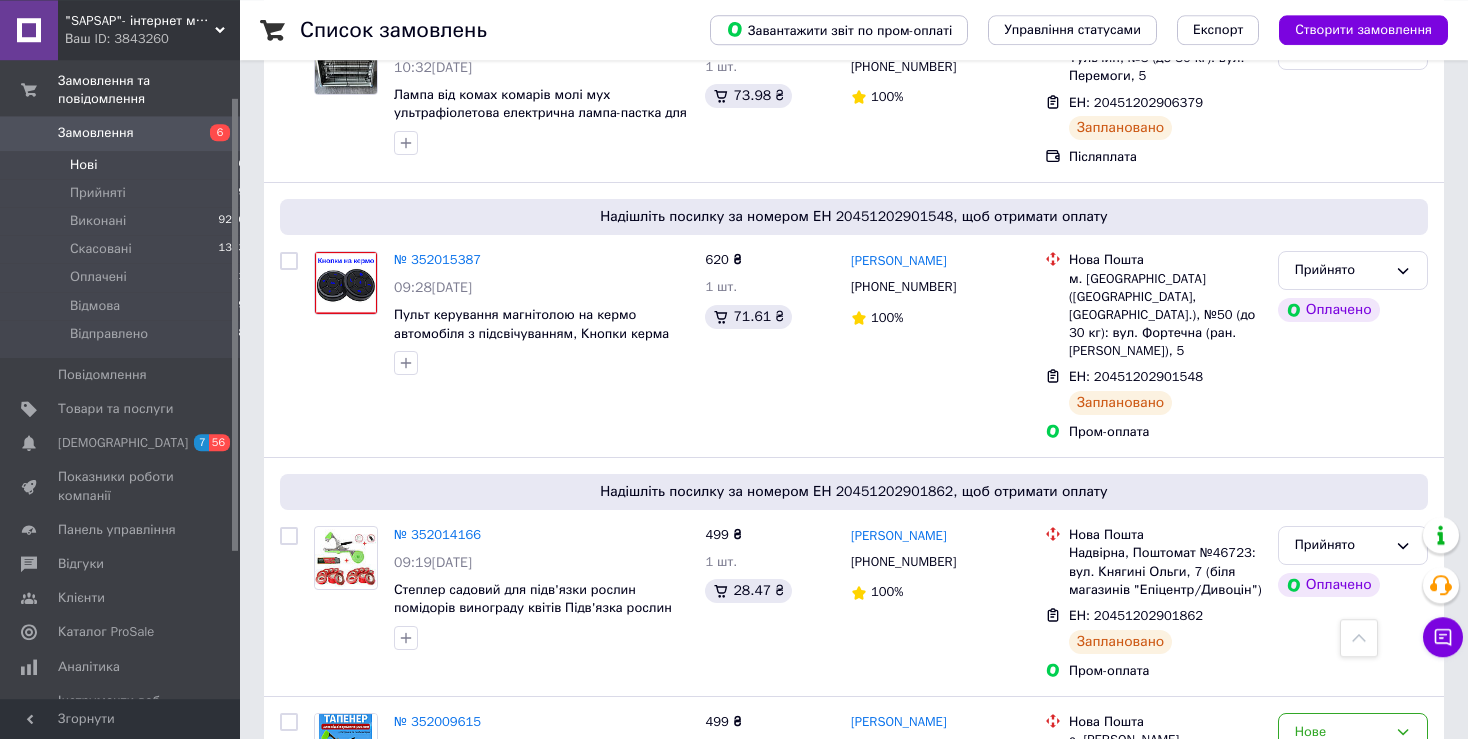 click on "Нові" at bounding box center [83, 165] 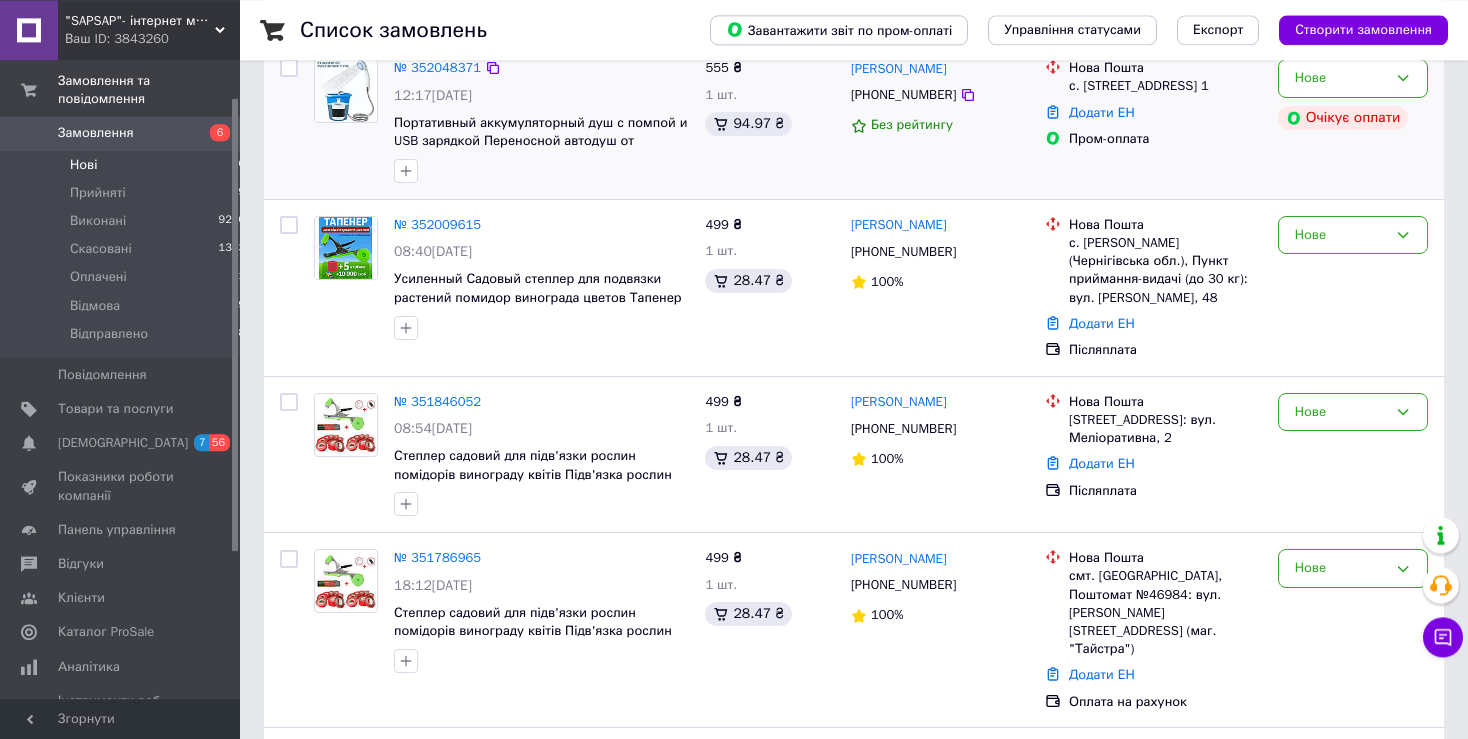 scroll, scrollTop: 246, scrollLeft: 0, axis: vertical 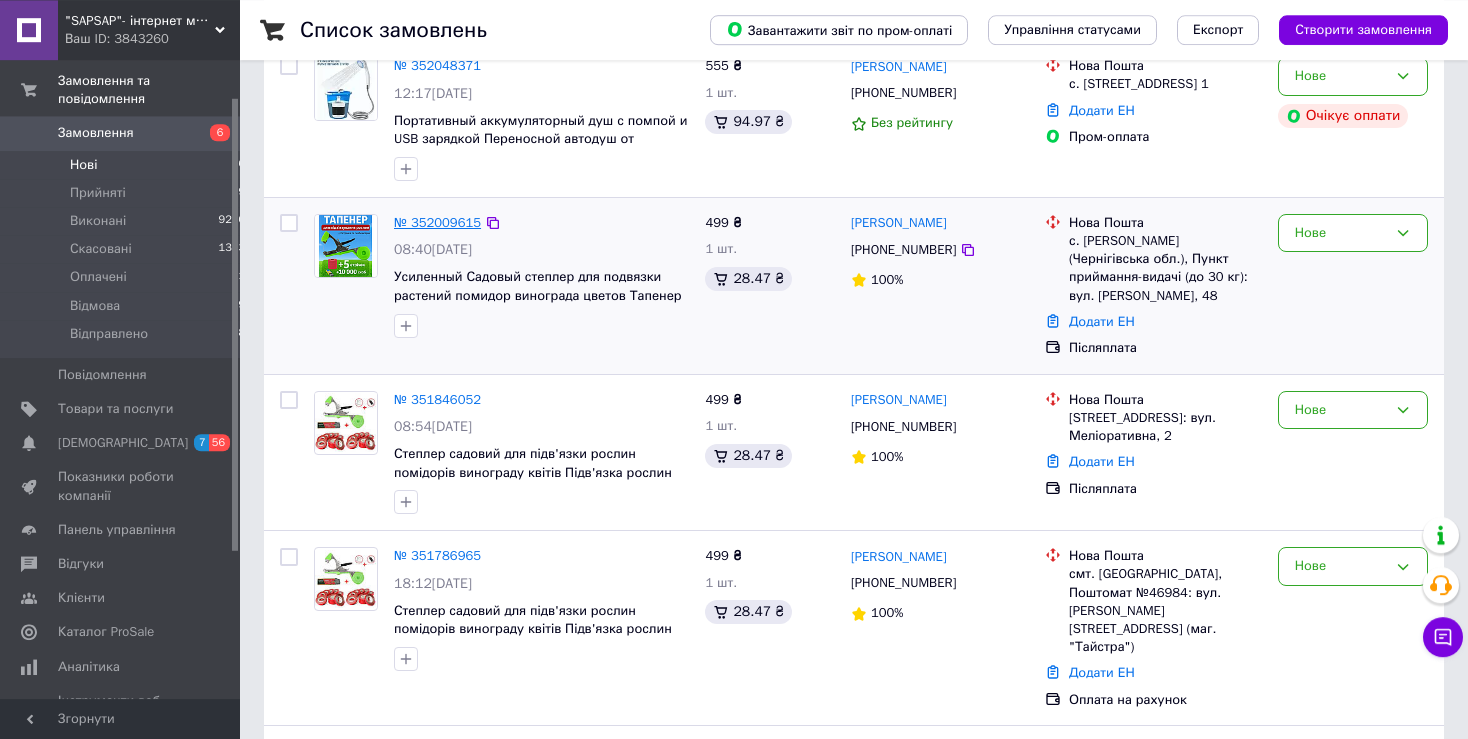 click on "№ 352009615" at bounding box center [437, 222] 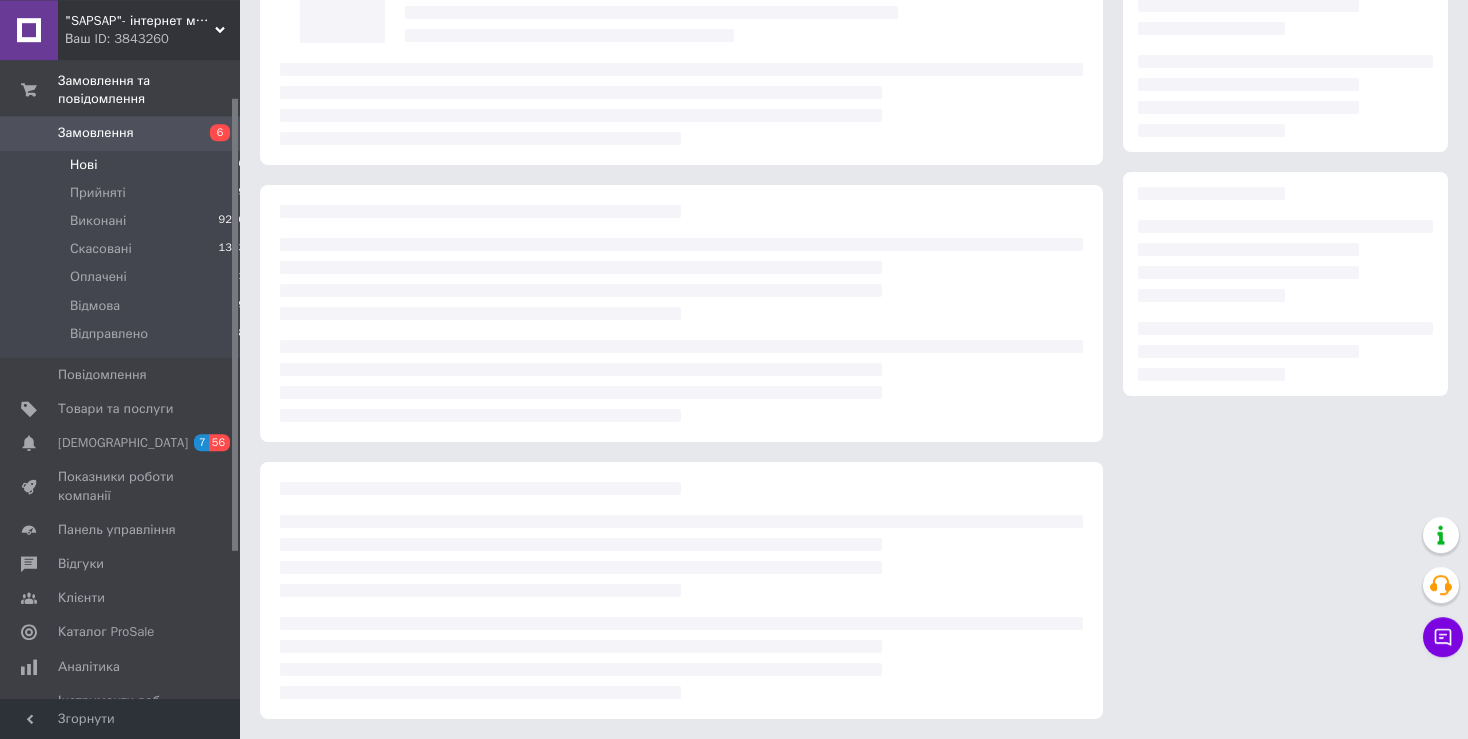 scroll, scrollTop: 175, scrollLeft: 0, axis: vertical 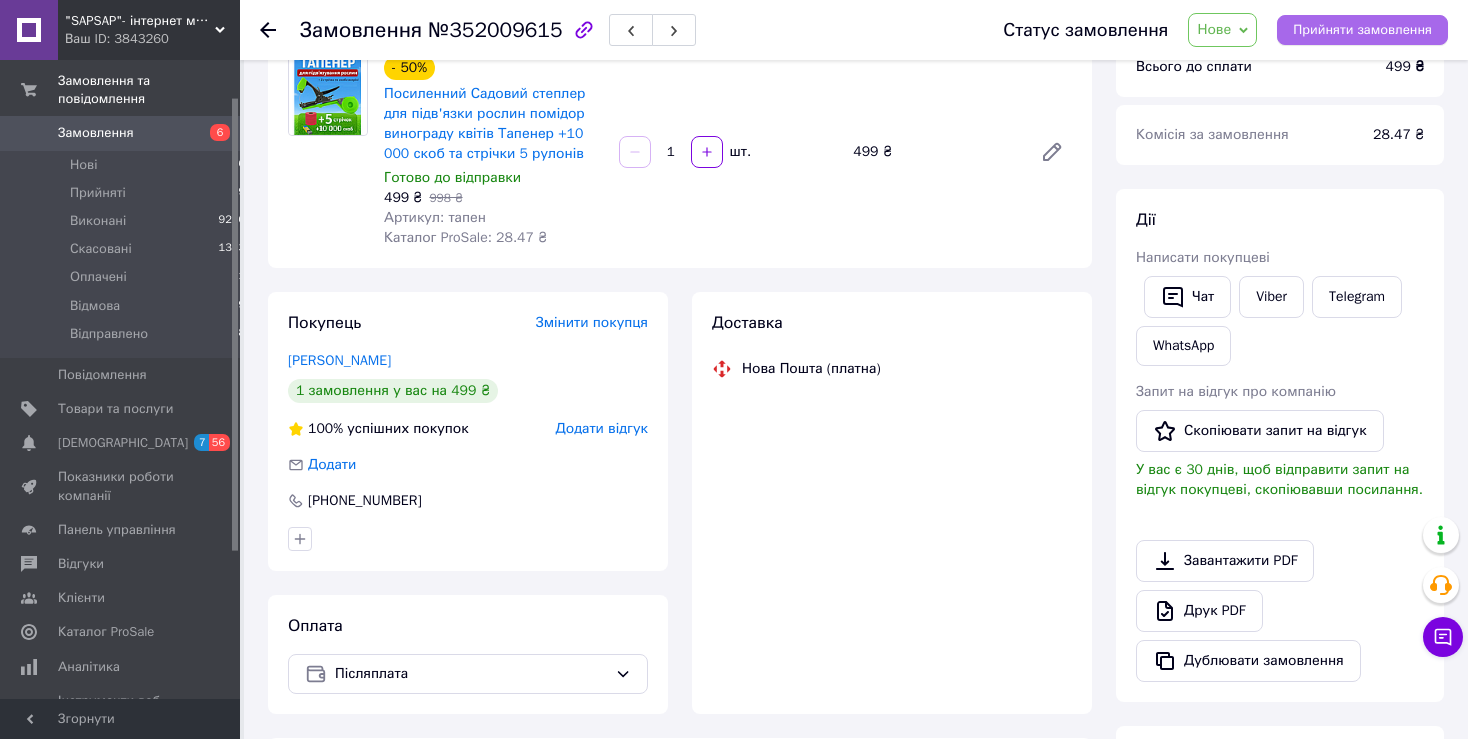 click on "Прийняти замовлення" at bounding box center [1362, 30] 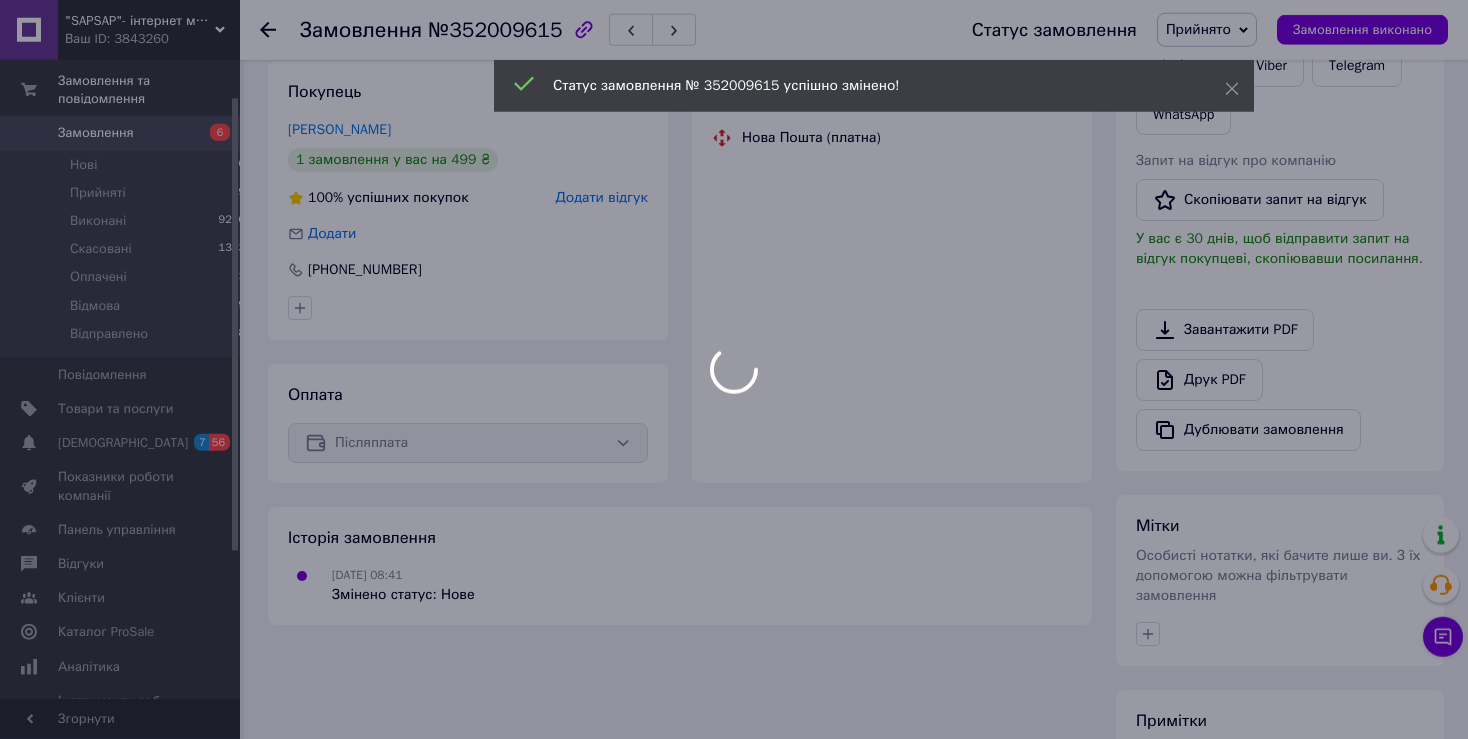 scroll, scrollTop: 441, scrollLeft: 0, axis: vertical 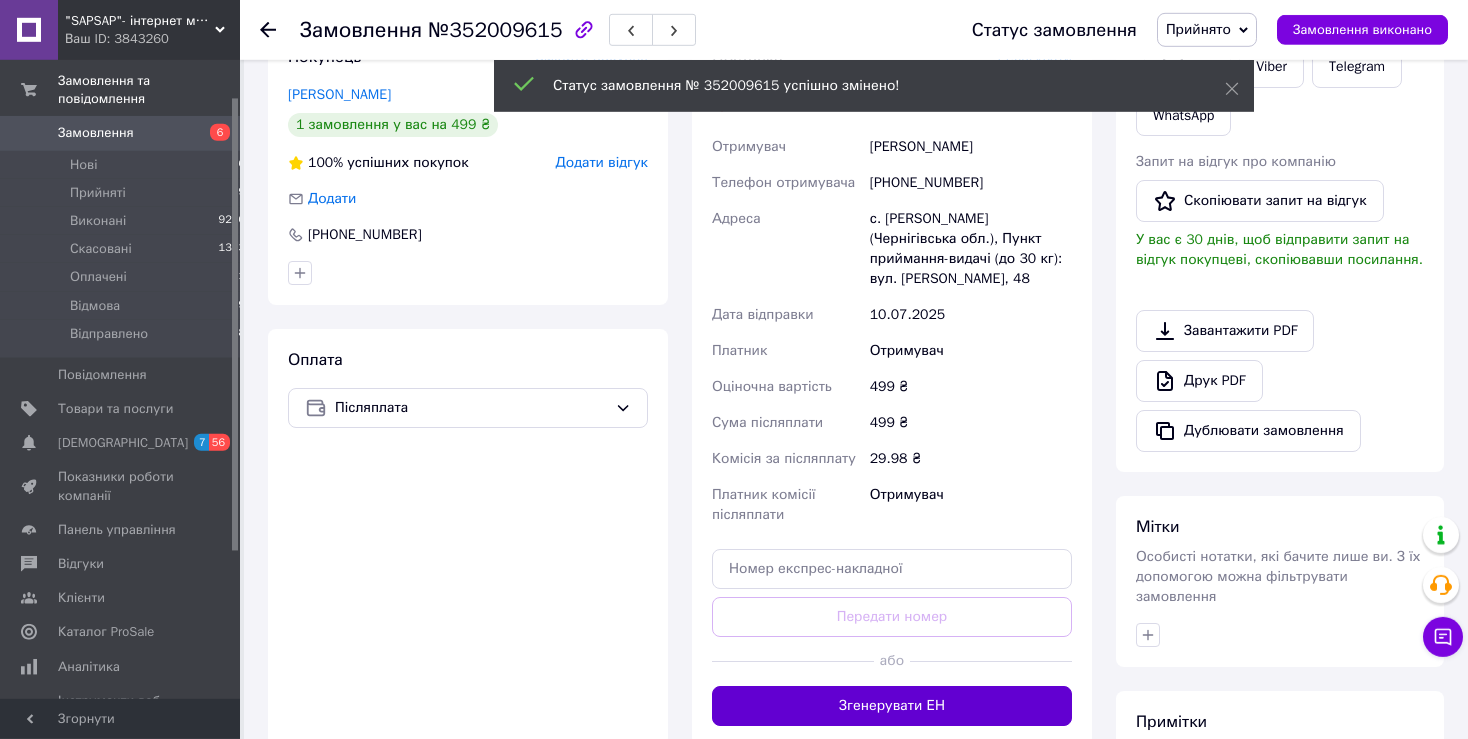 click on "Згенерувати ЕН" at bounding box center [892, 706] 